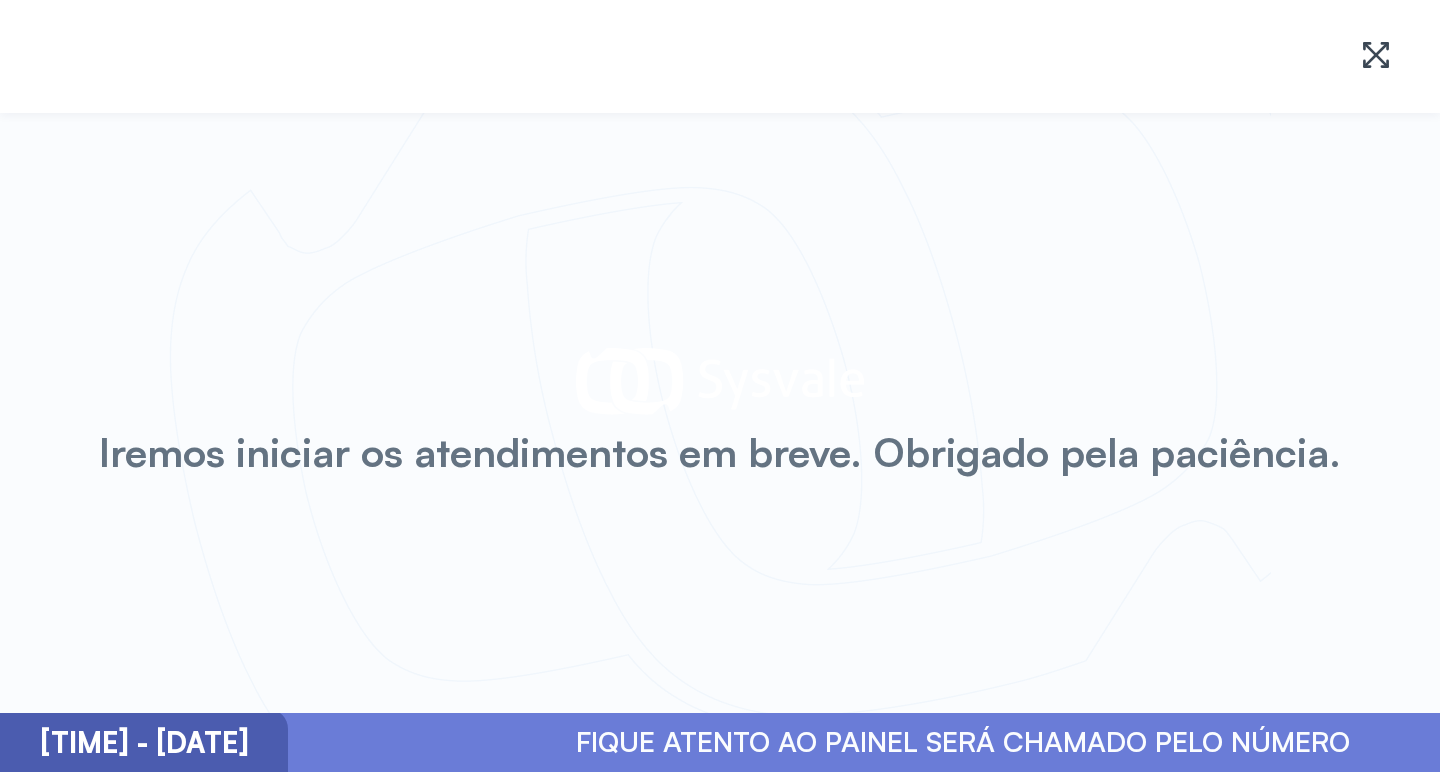 scroll, scrollTop: 0, scrollLeft: 0, axis: both 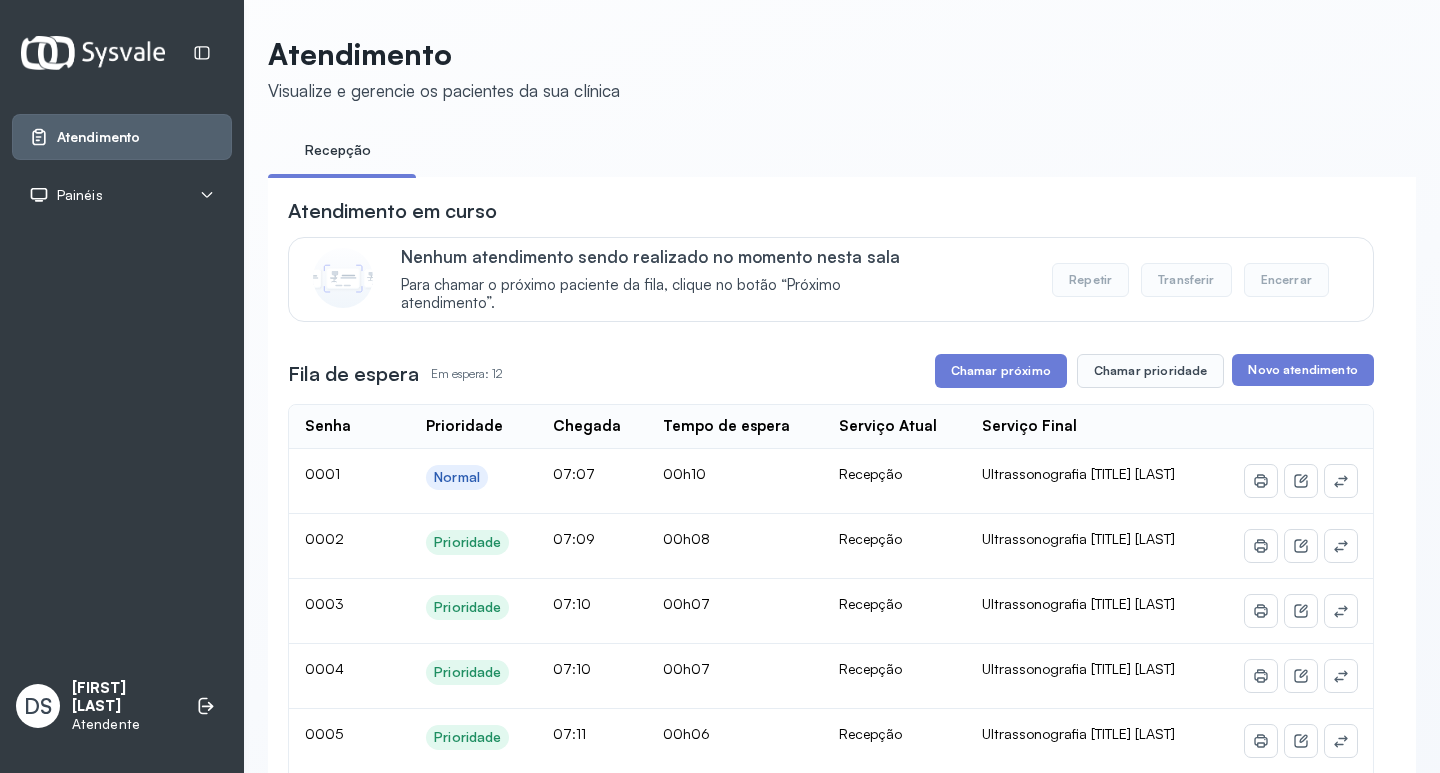 click 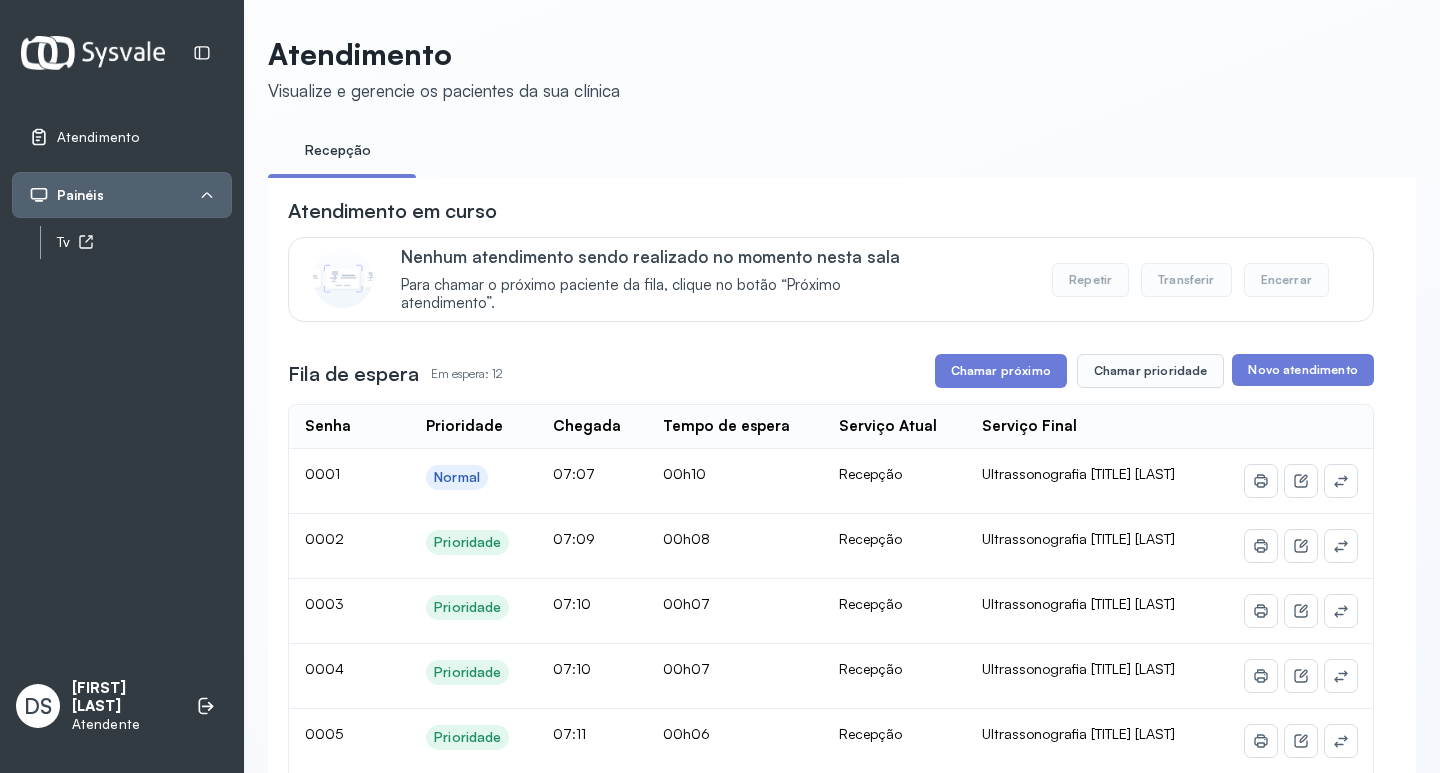 click on "Tv" at bounding box center (144, 242) 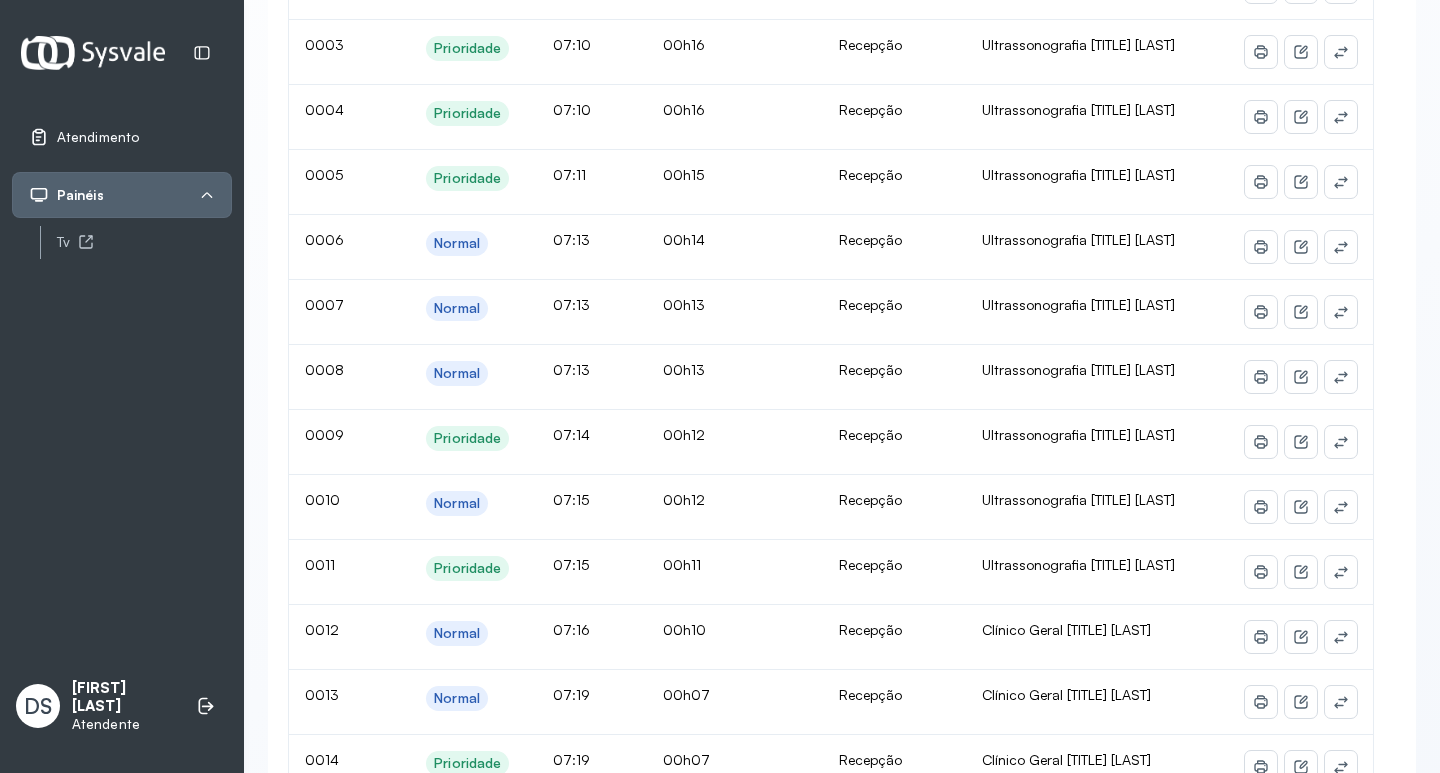 scroll, scrollTop: 300, scrollLeft: 0, axis: vertical 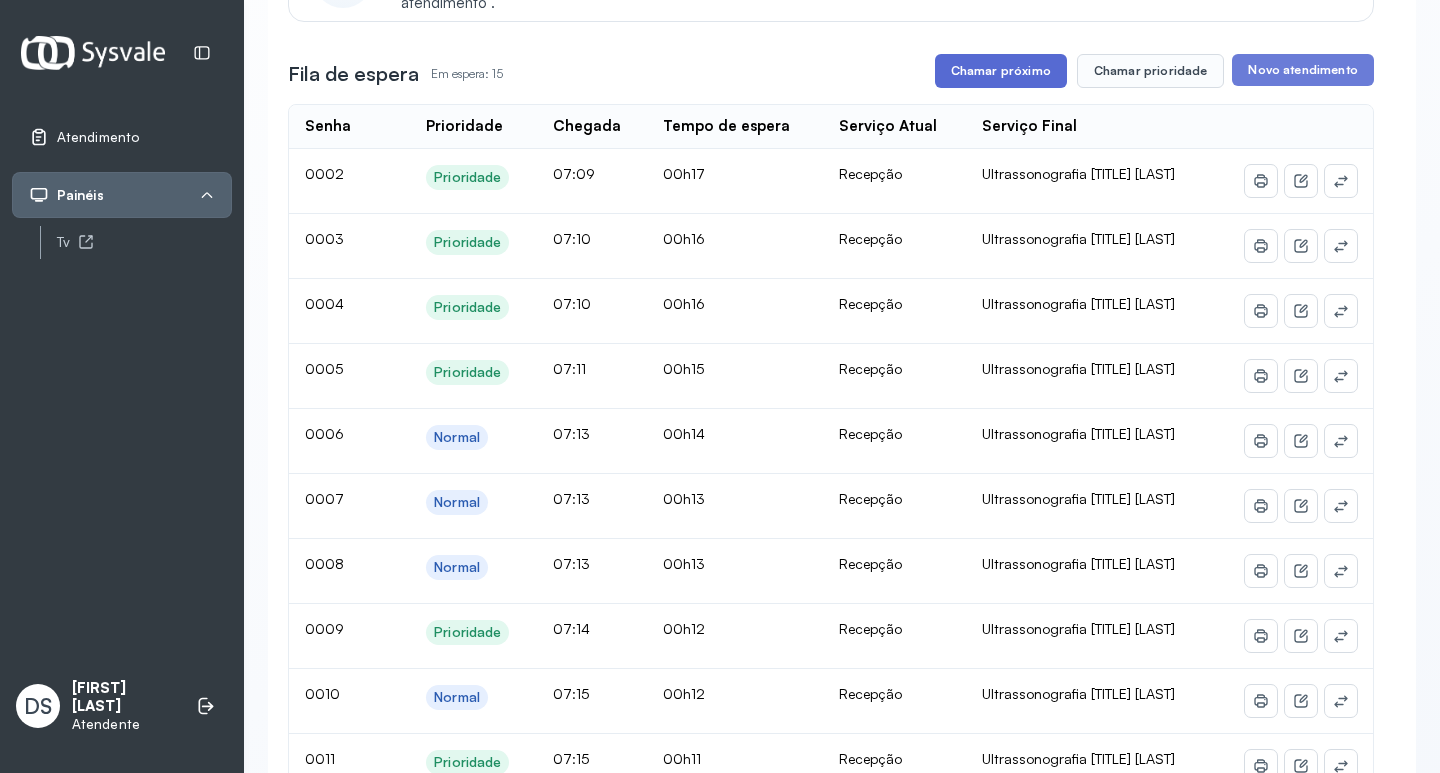 click on "Chamar próximo" at bounding box center [1001, 71] 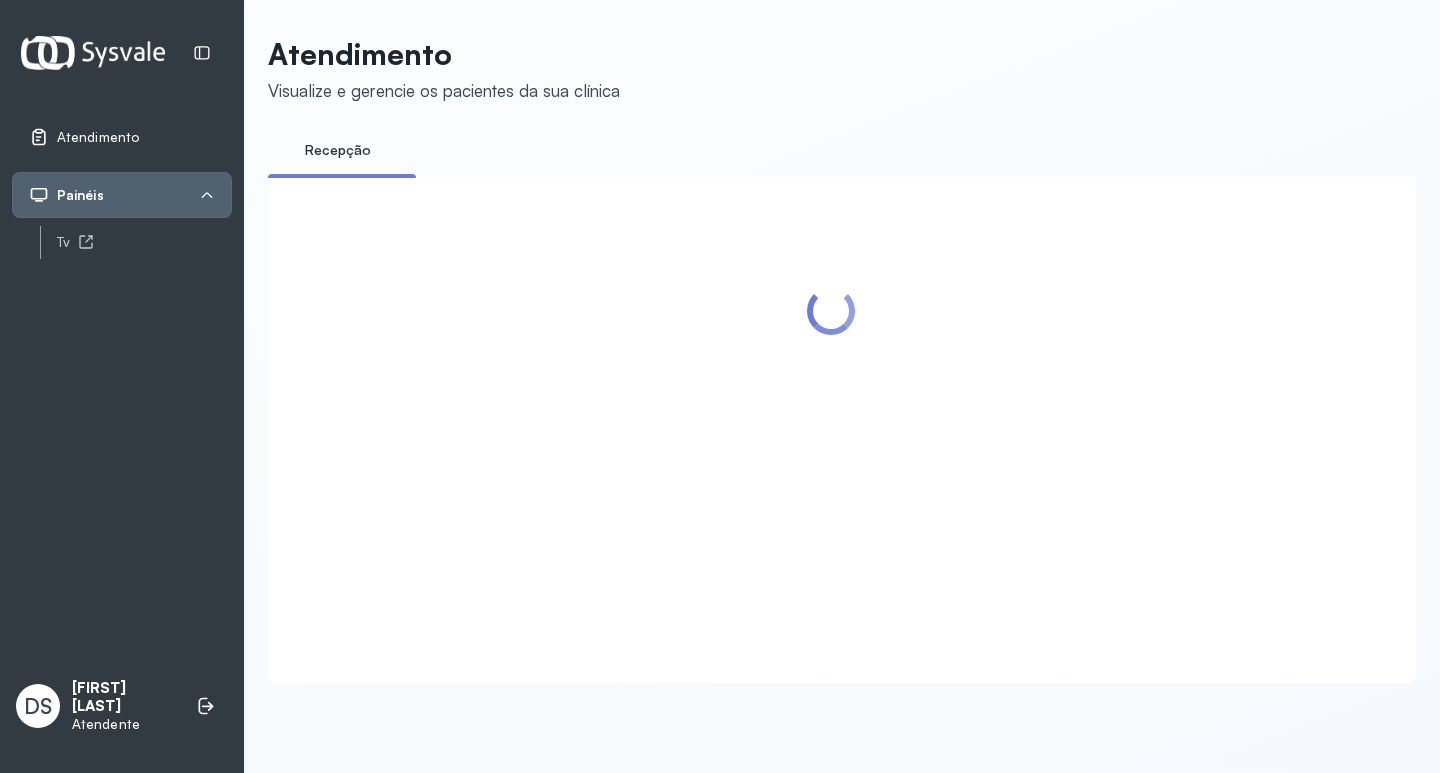 scroll, scrollTop: 0, scrollLeft: 0, axis: both 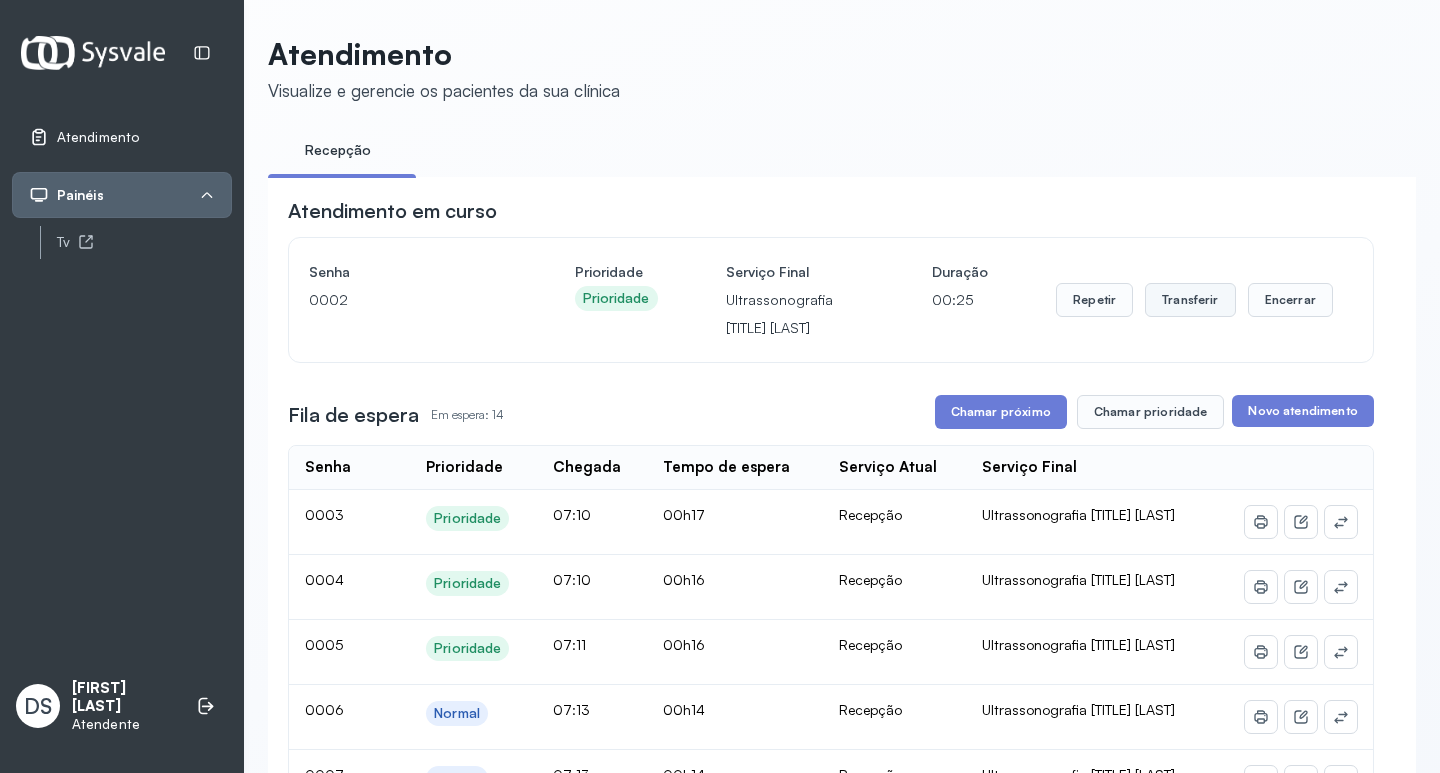 click on "Transferir" at bounding box center [1190, 300] 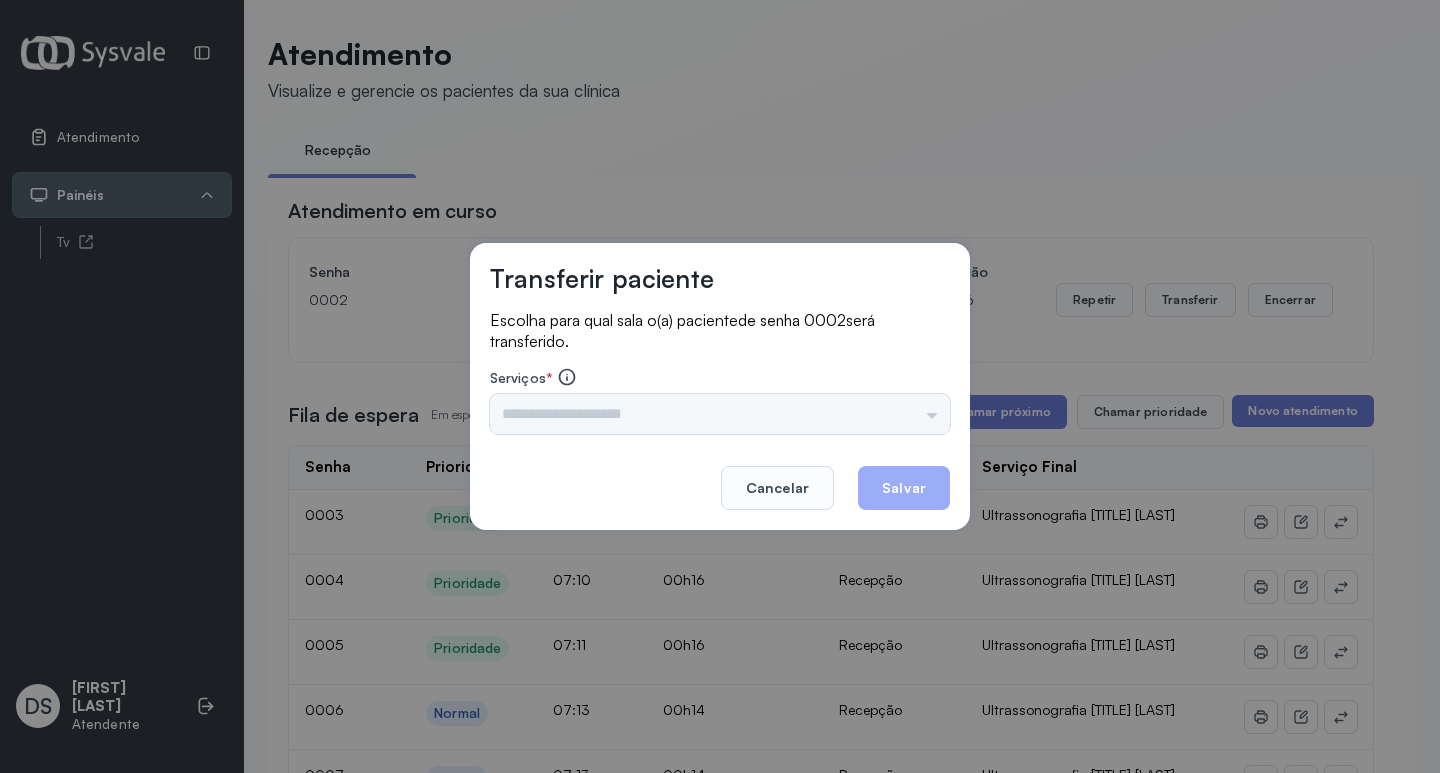 click on "Nenhuma opção encontrada" at bounding box center (720, 414) 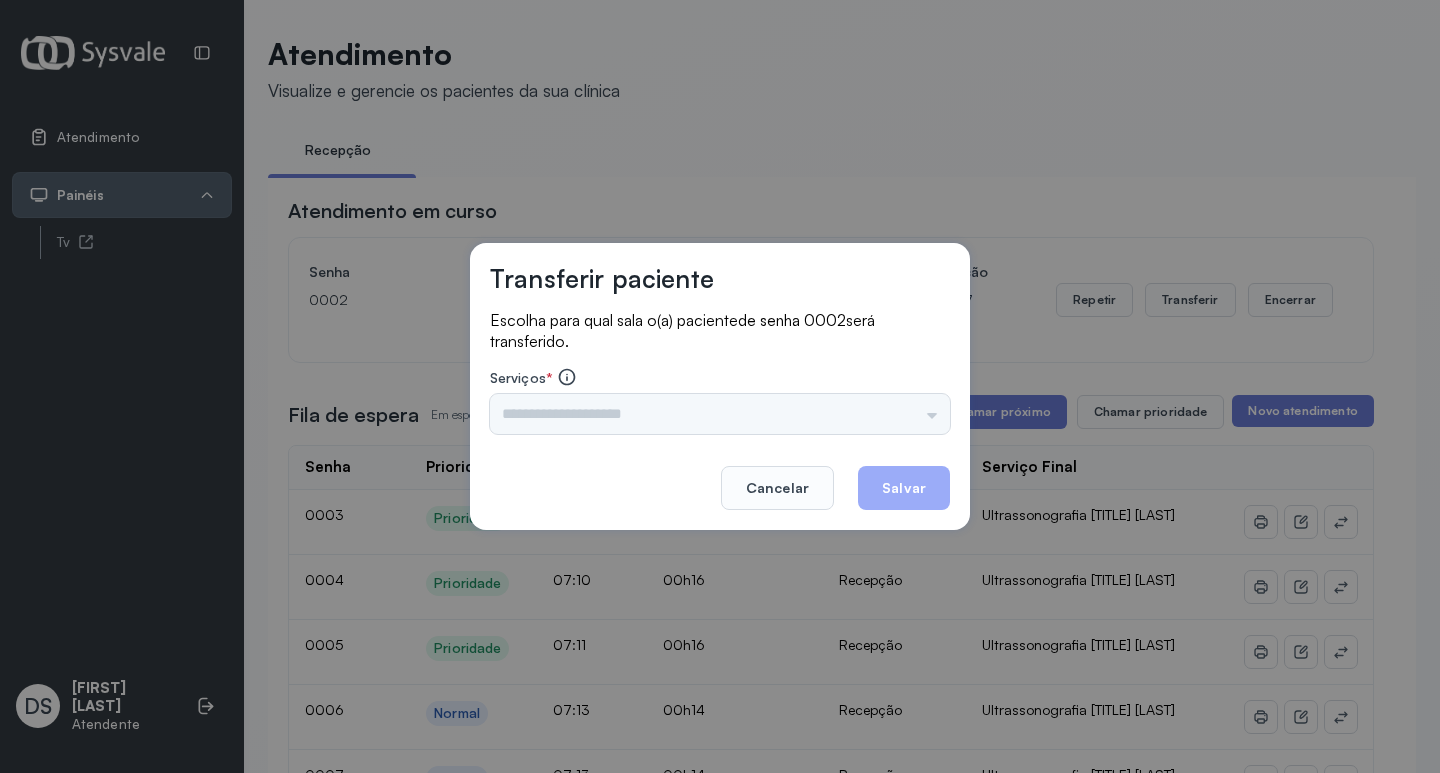 click on "Nenhuma opção encontrada" at bounding box center (720, 414) 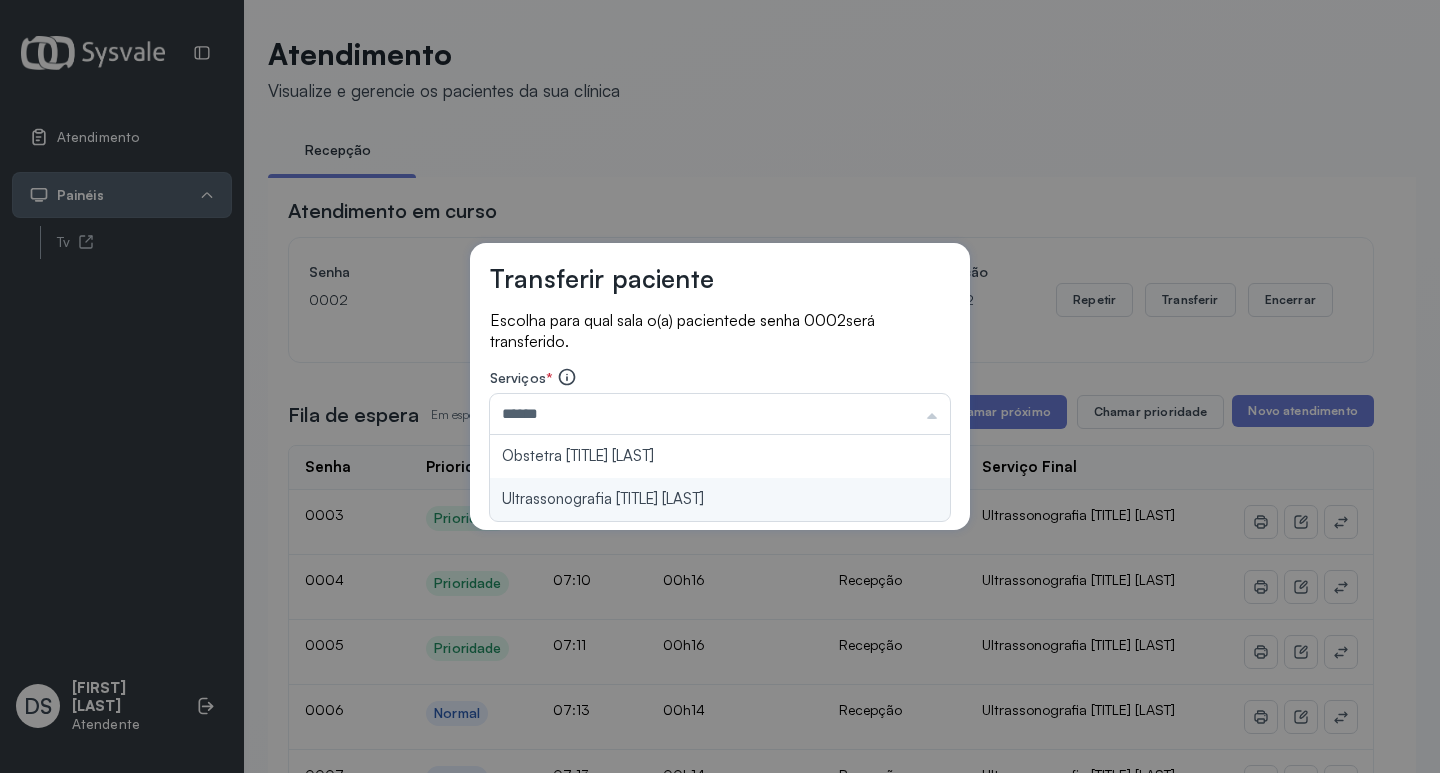type on "**********" 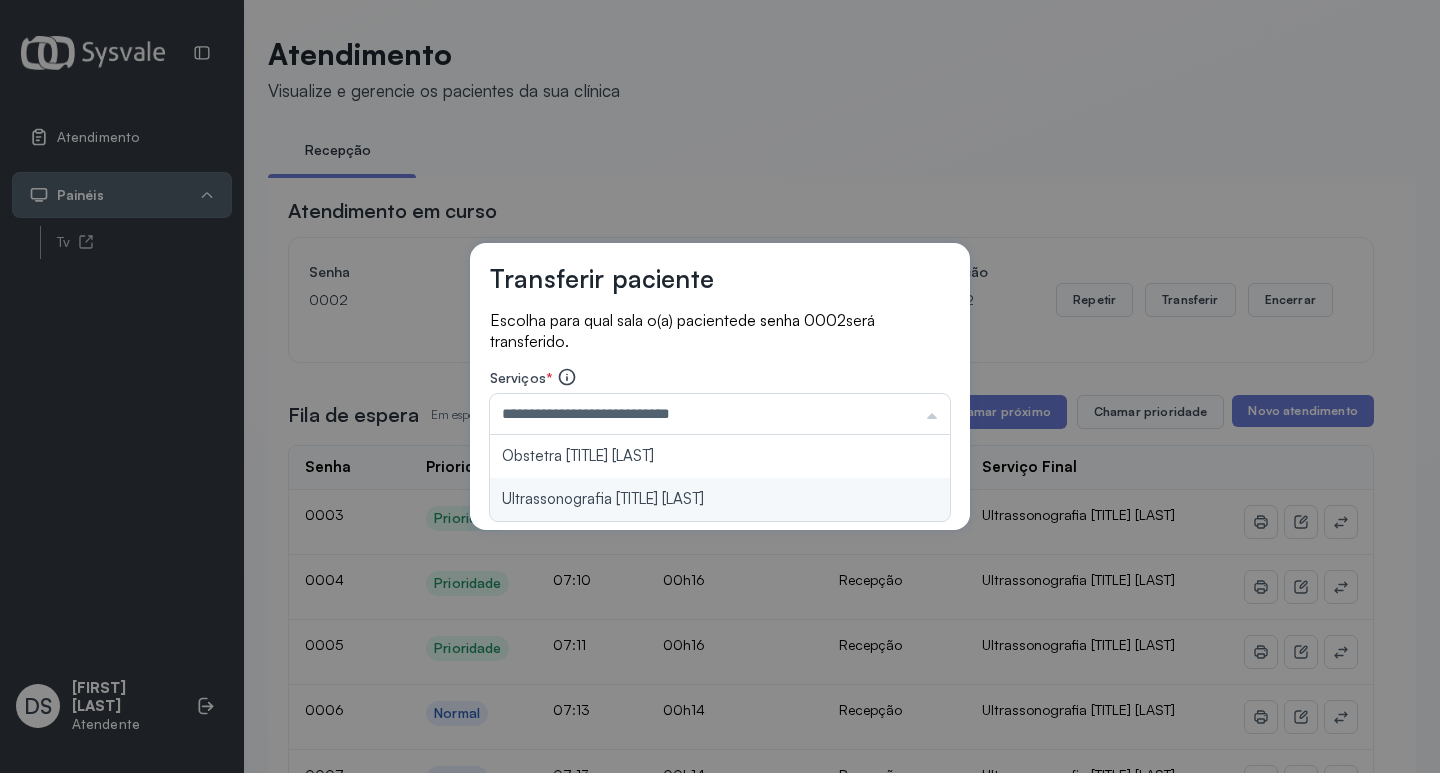 click on "**********" at bounding box center [720, 387] 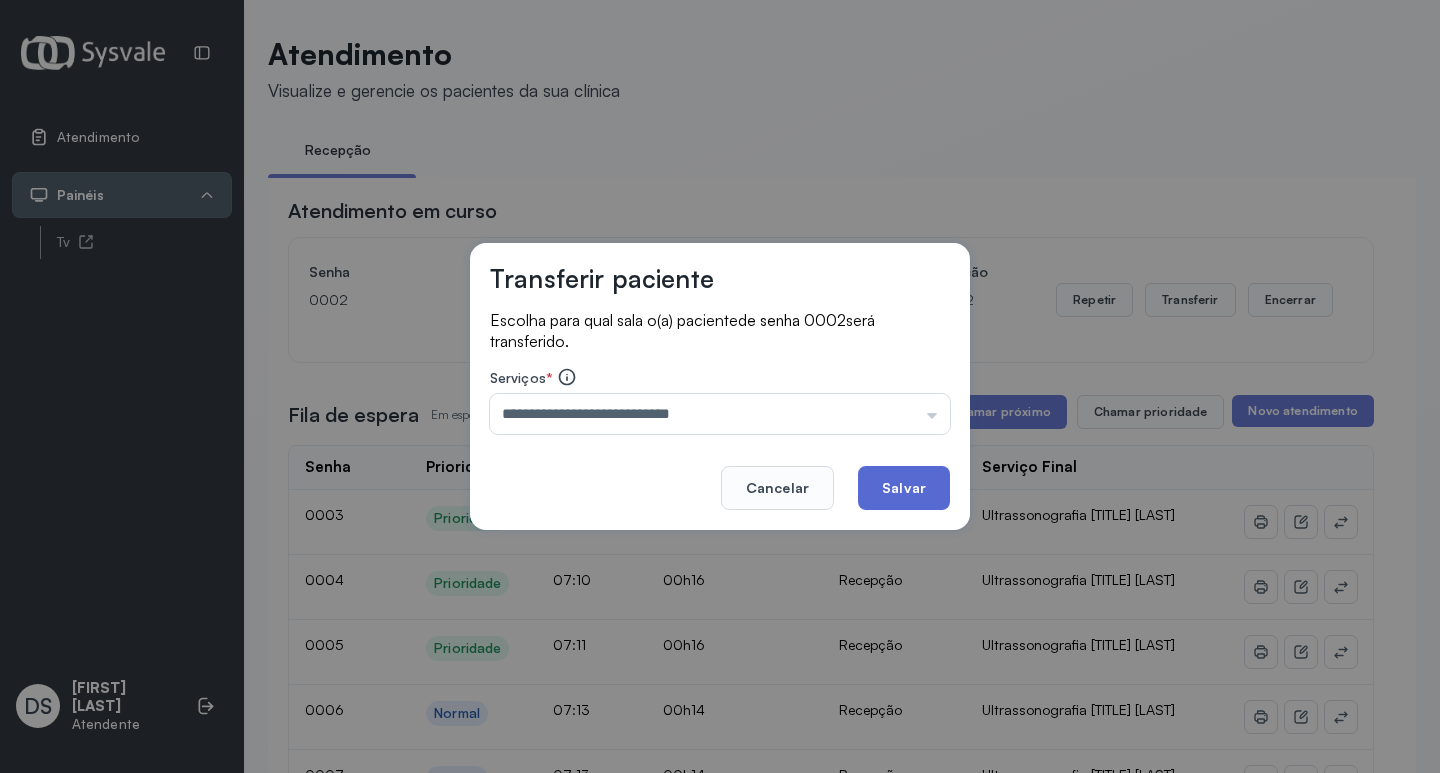 click on "Salvar" 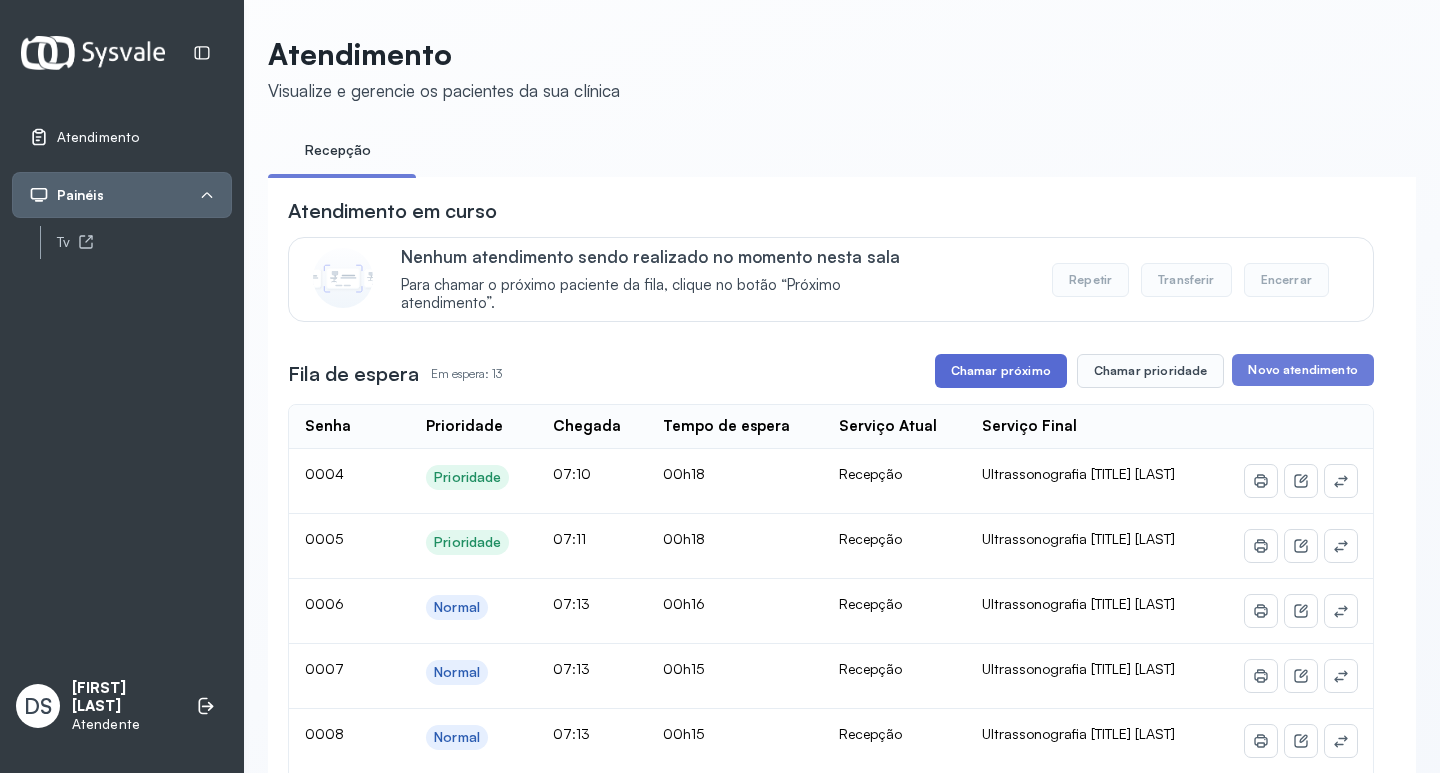 click on "Chamar próximo" at bounding box center [1001, 371] 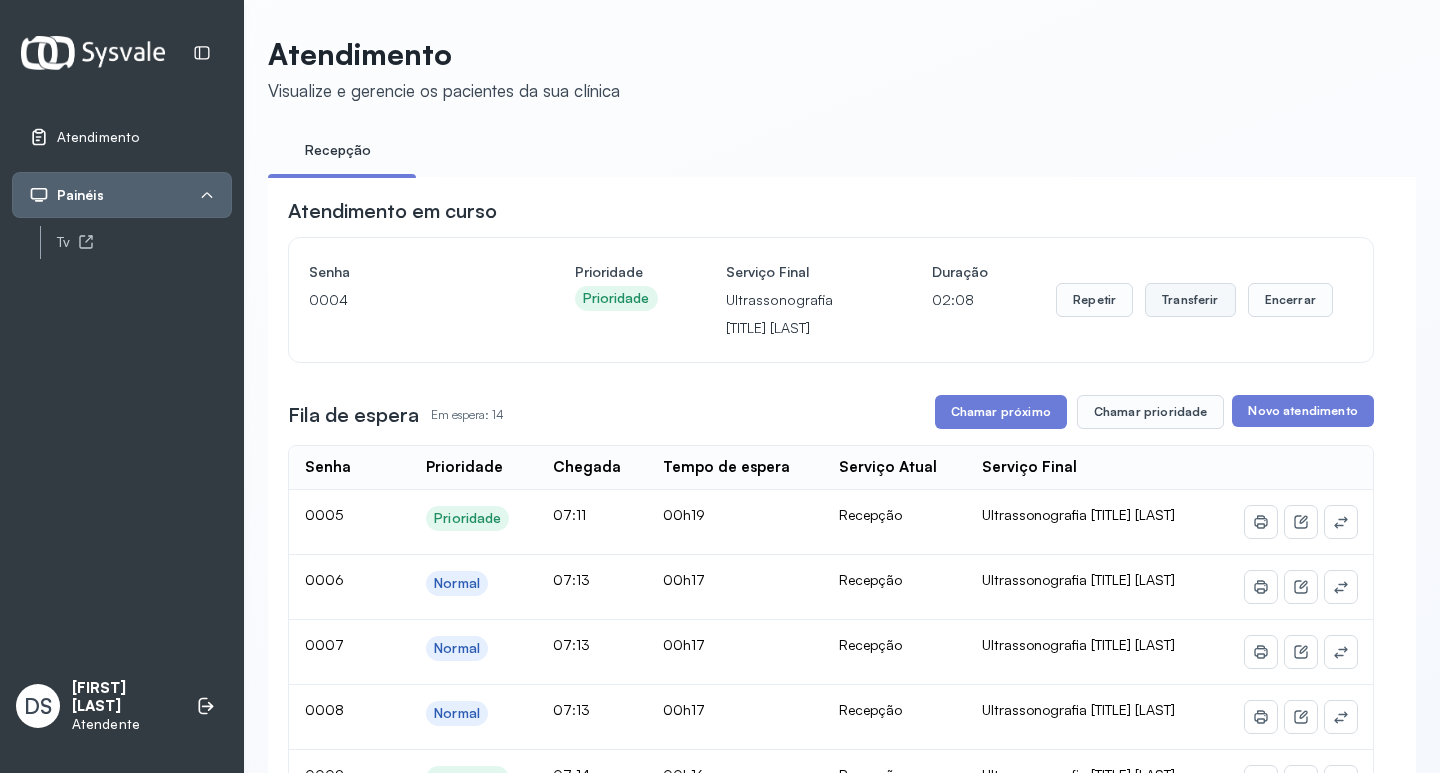 click on "Transferir" at bounding box center [1190, 300] 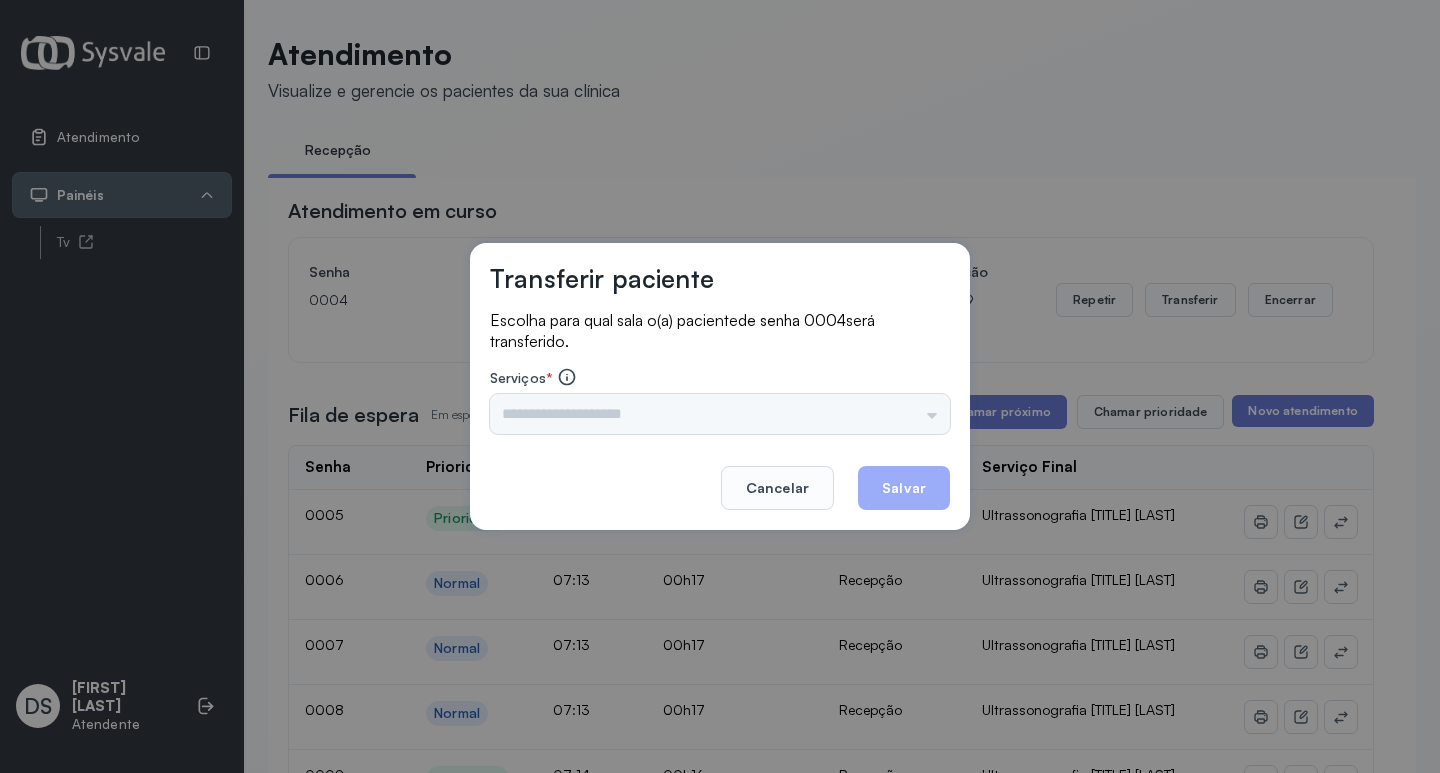 drag, startPoint x: 656, startPoint y: 419, endPoint x: 630, endPoint y: 420, distance: 26.019224 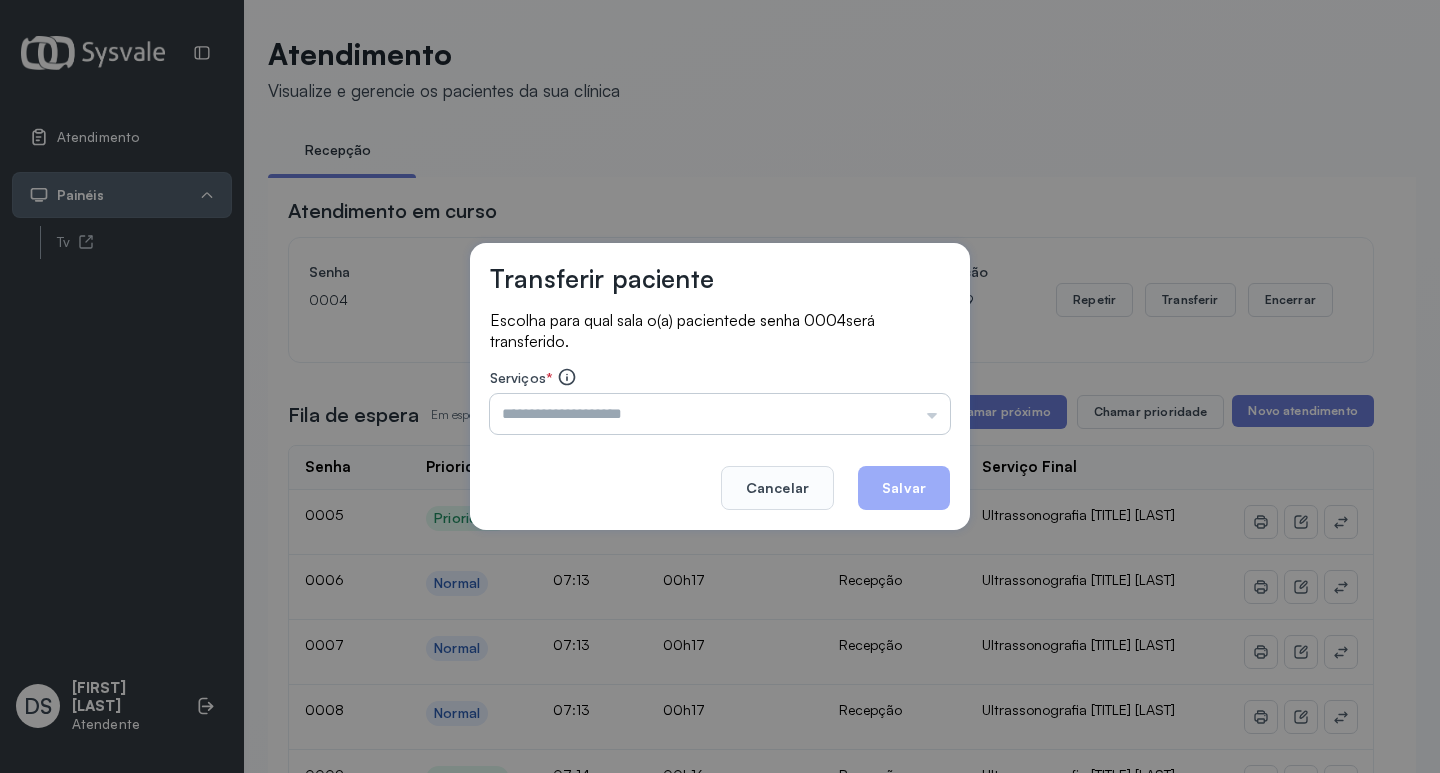 click at bounding box center (720, 414) 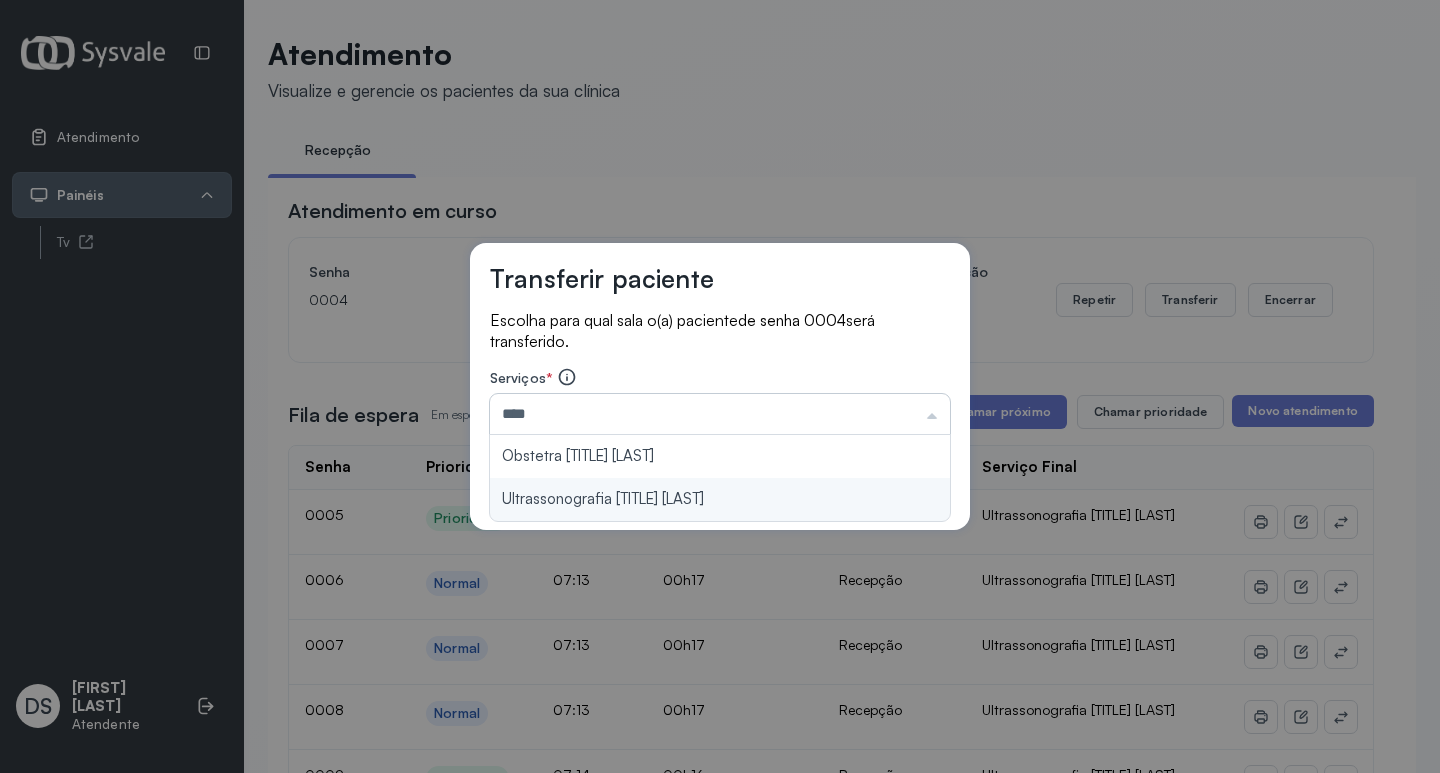 type on "**********" 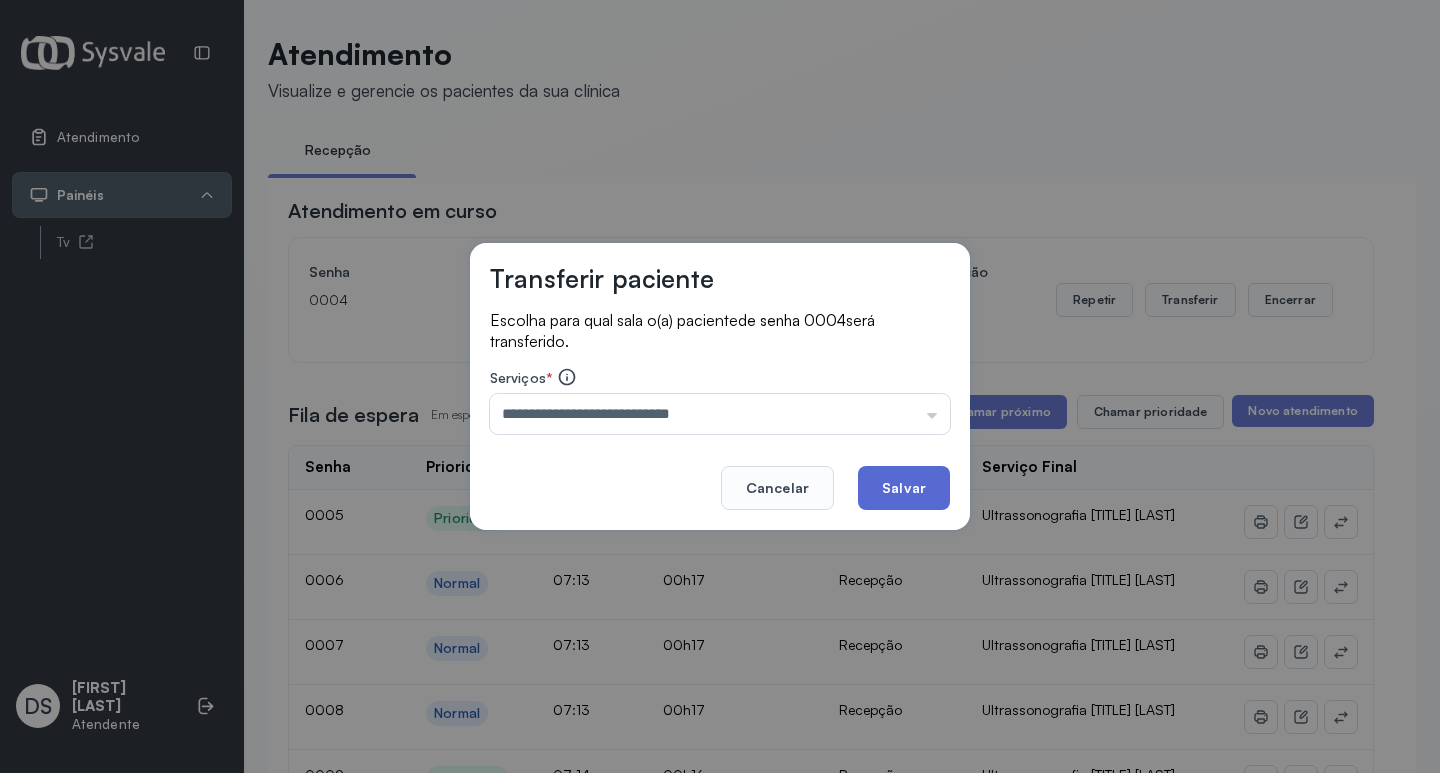 click on "Salvar" 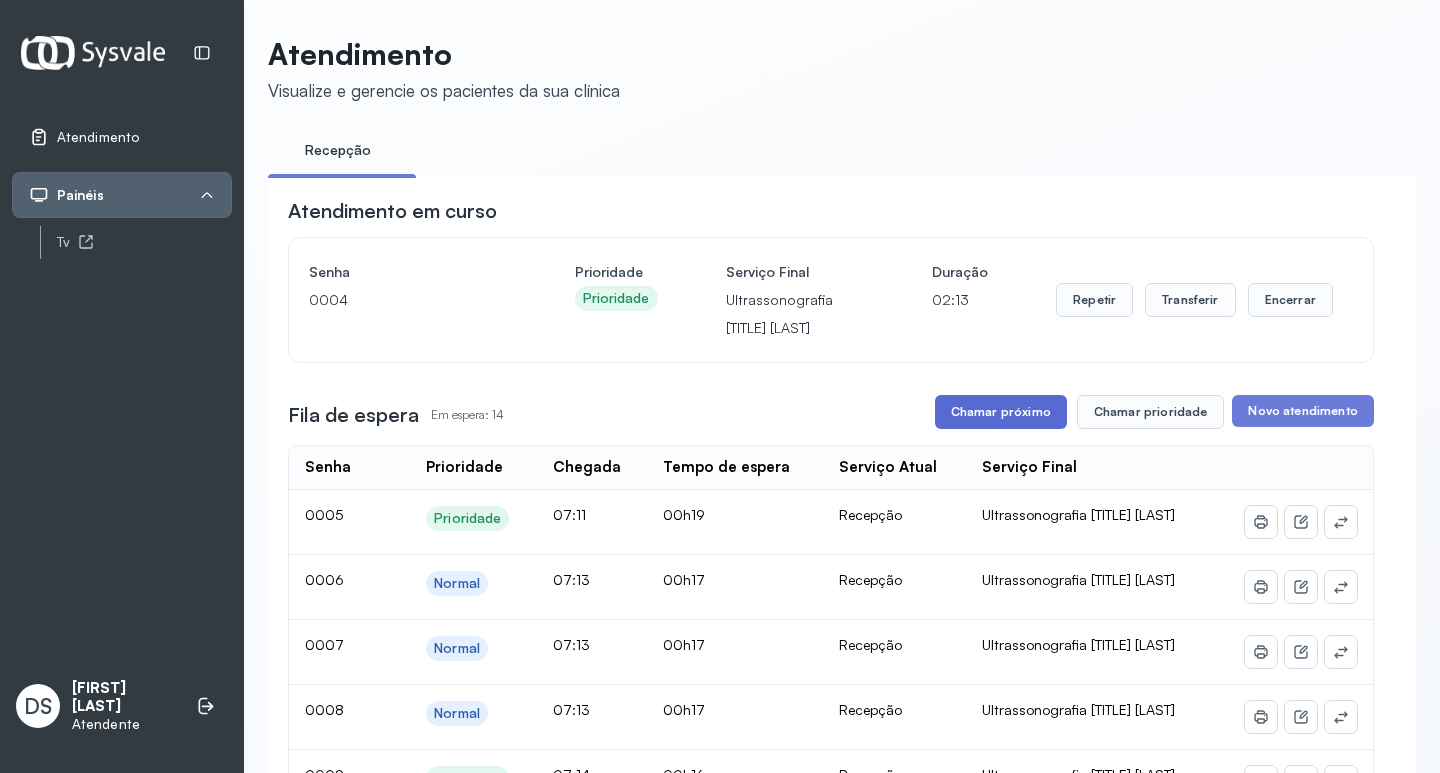 click on "Chamar próximo" at bounding box center (1001, 412) 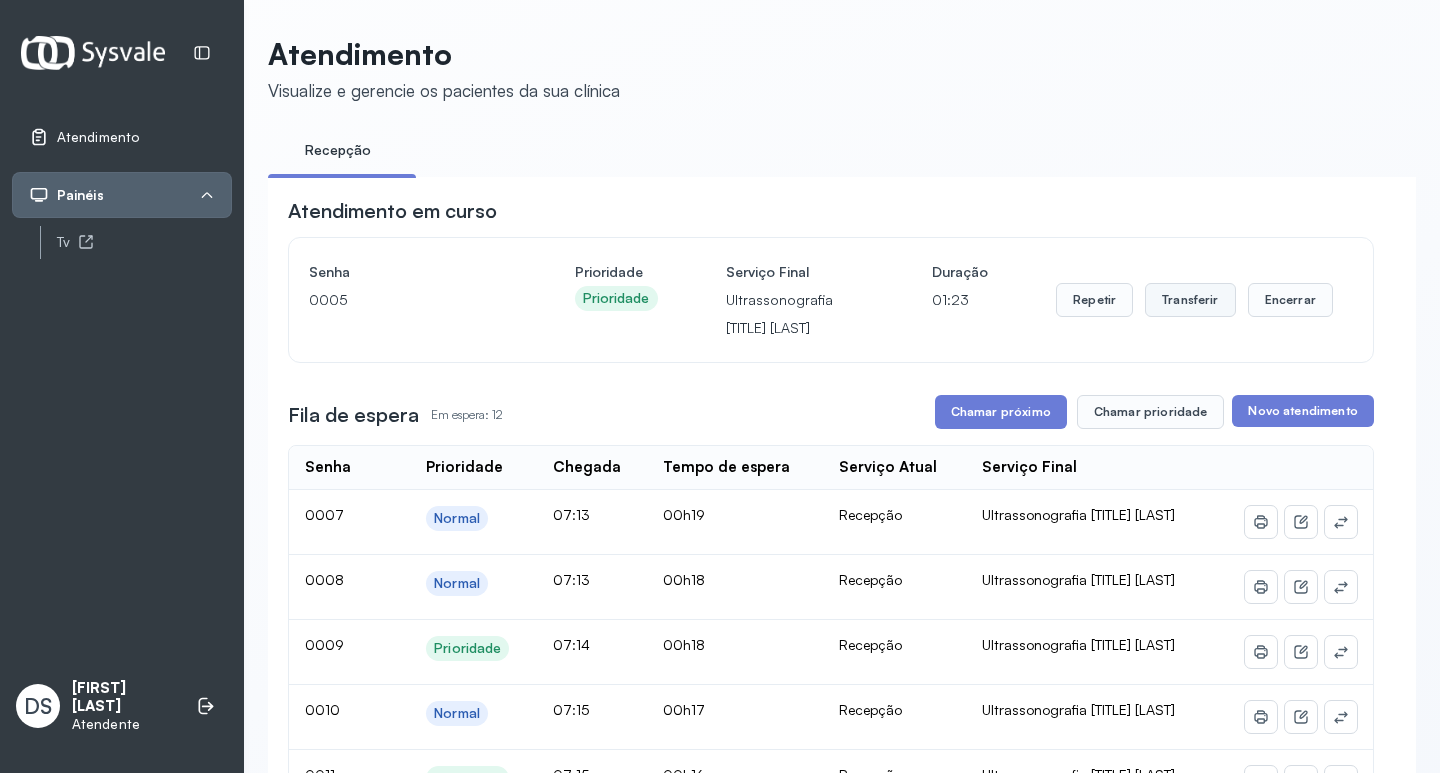 click on "Transferir" at bounding box center (1190, 300) 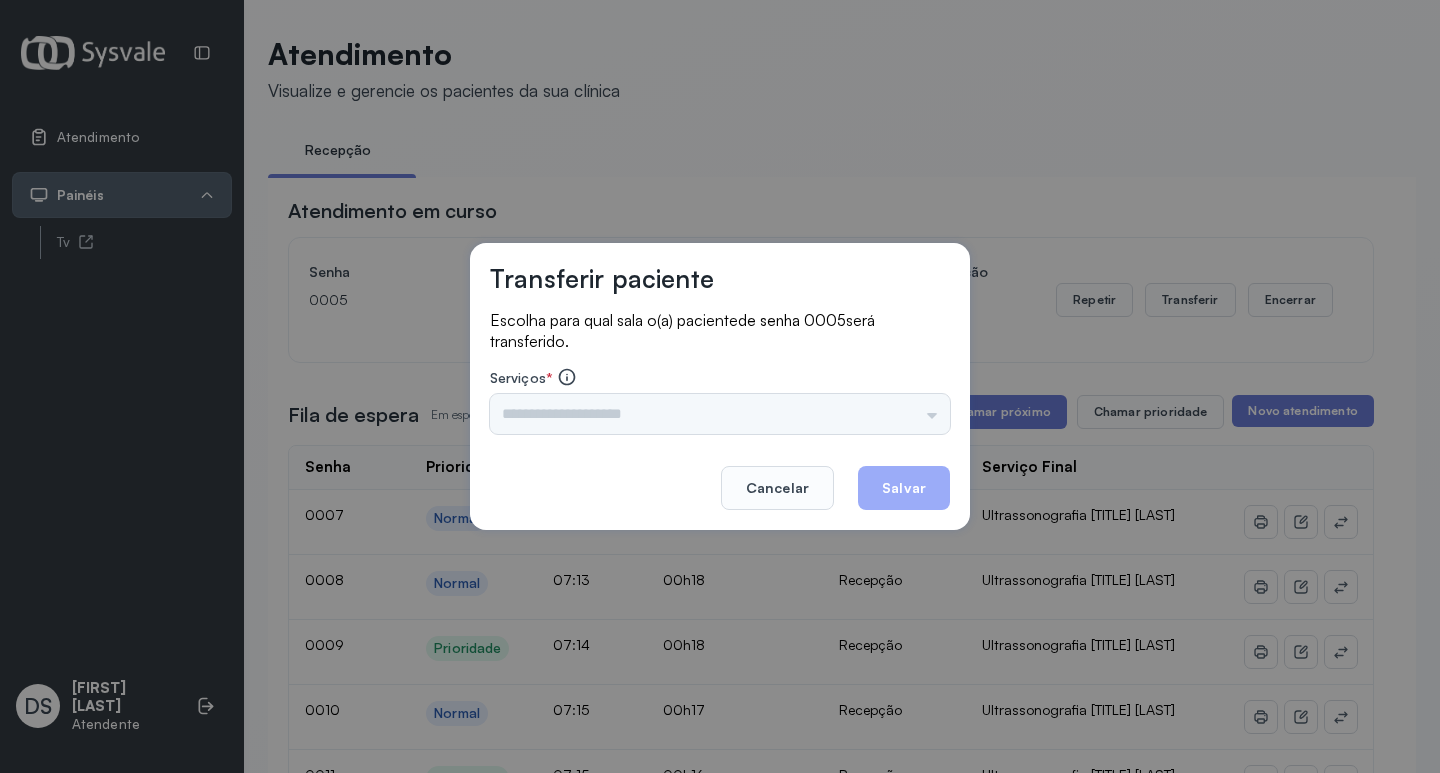 click on "Triagem Ortopedista Dr. [NAME] Ortopedista Dr. [NAME] Ginecologista Dr. [NAME] Ginecologista Dra. [NAME] Obstetra Dr. [NAME] Obstetra Dra. [NAME] Ultrassonografia Dr. [NAME] Ultrassonografia Dr. [NAME] Consulta com Neurologista Dr. [NAME] Reumatologista Dr. [NAME] Endocrinologista [NAME] Dermatologista Dra. [NAME] Nefrologista Dr. [NAME] Geriatra Dra. [NAME] Infectologista Dra. [NAME] Oftalmologista Dra. Consulta Proctologista/Cirurgia Geral Dra. [NAME] Otorrinolaringologista Dr. [NAME] Pequena Cirurgia Dr. [NAME] Pequena Cirurgia Dr. [NAME] ECG Espirometria com Broncodilatador Espirometria sem Broncodilatador Ecocardiograma - Dra. [NAME] [NAME] Exame de PPD Enf. [NAME] RETIRADA DE CERUME DR. [NAME] VACINAÇÃO Preventivo Enf. [NAME] Preventivo Enf. [NAME] [NAME] Consulta de Enfermagem Enf. [NAME] Consulta de Enfermagem Enf. [NAME] Consulta Cardiologista Dr. [NAME] Consulta Enf. [NAME] Dispensação de Medicação Agendamento Consulta Enf. [NAME] Agendamento consulta Enf. [NAME]" at bounding box center (720, 414) 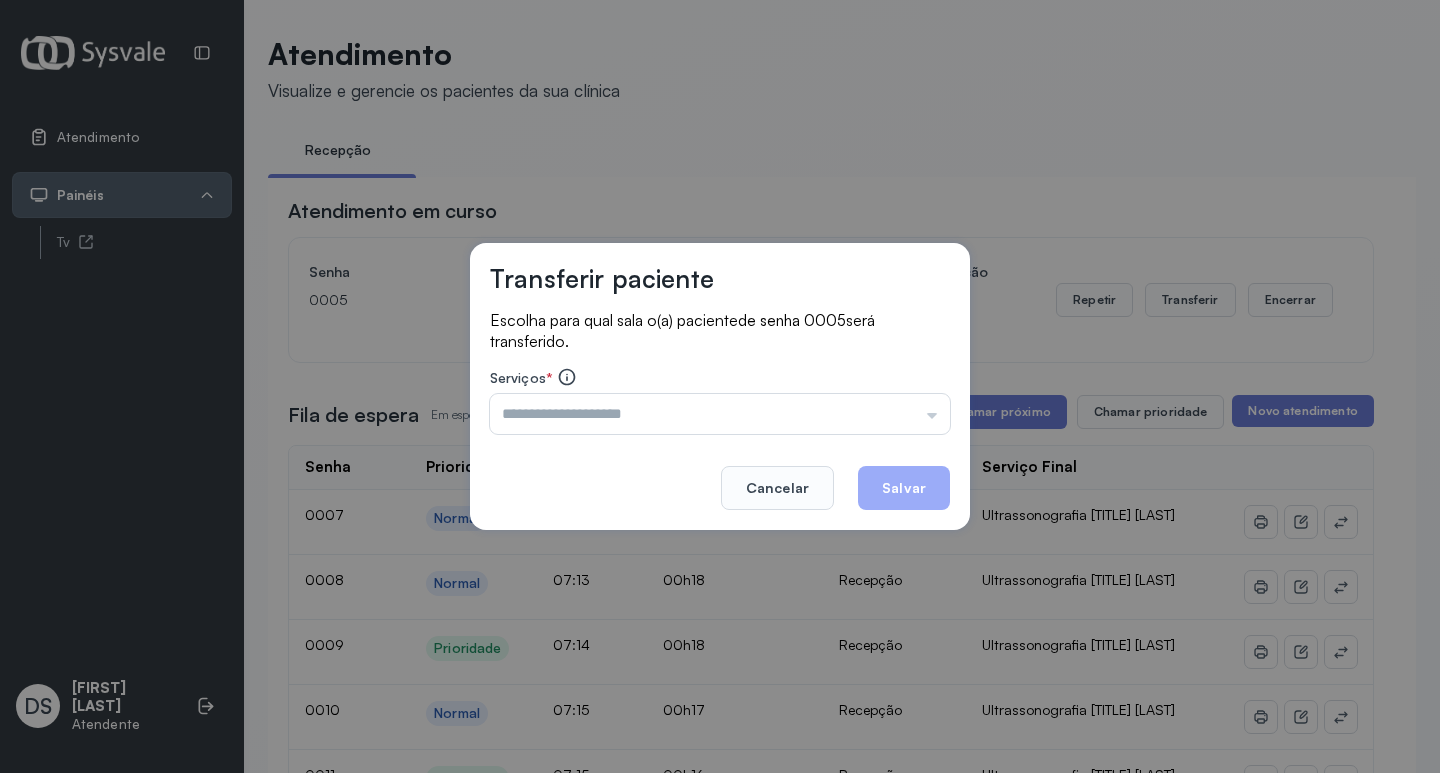 click at bounding box center [720, 414] 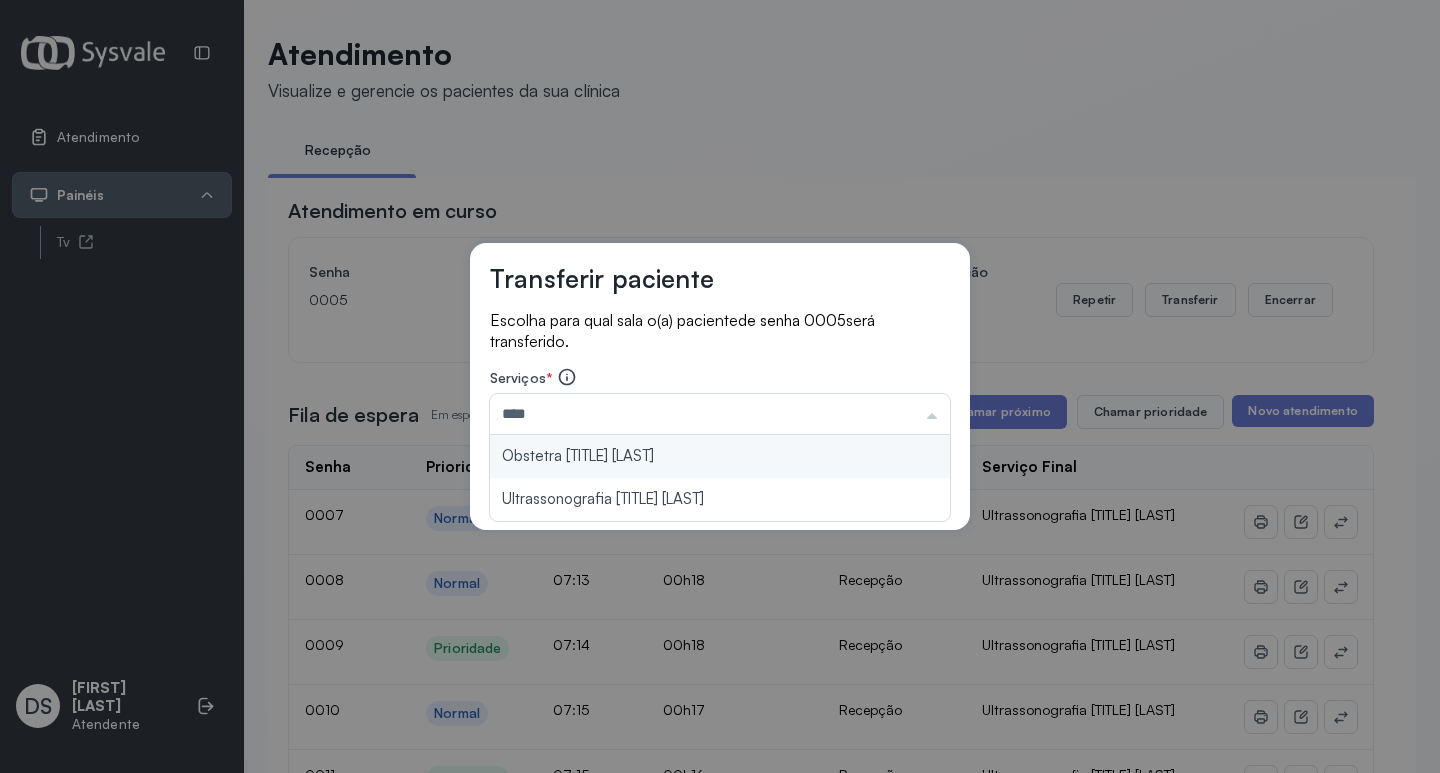type on "**********" 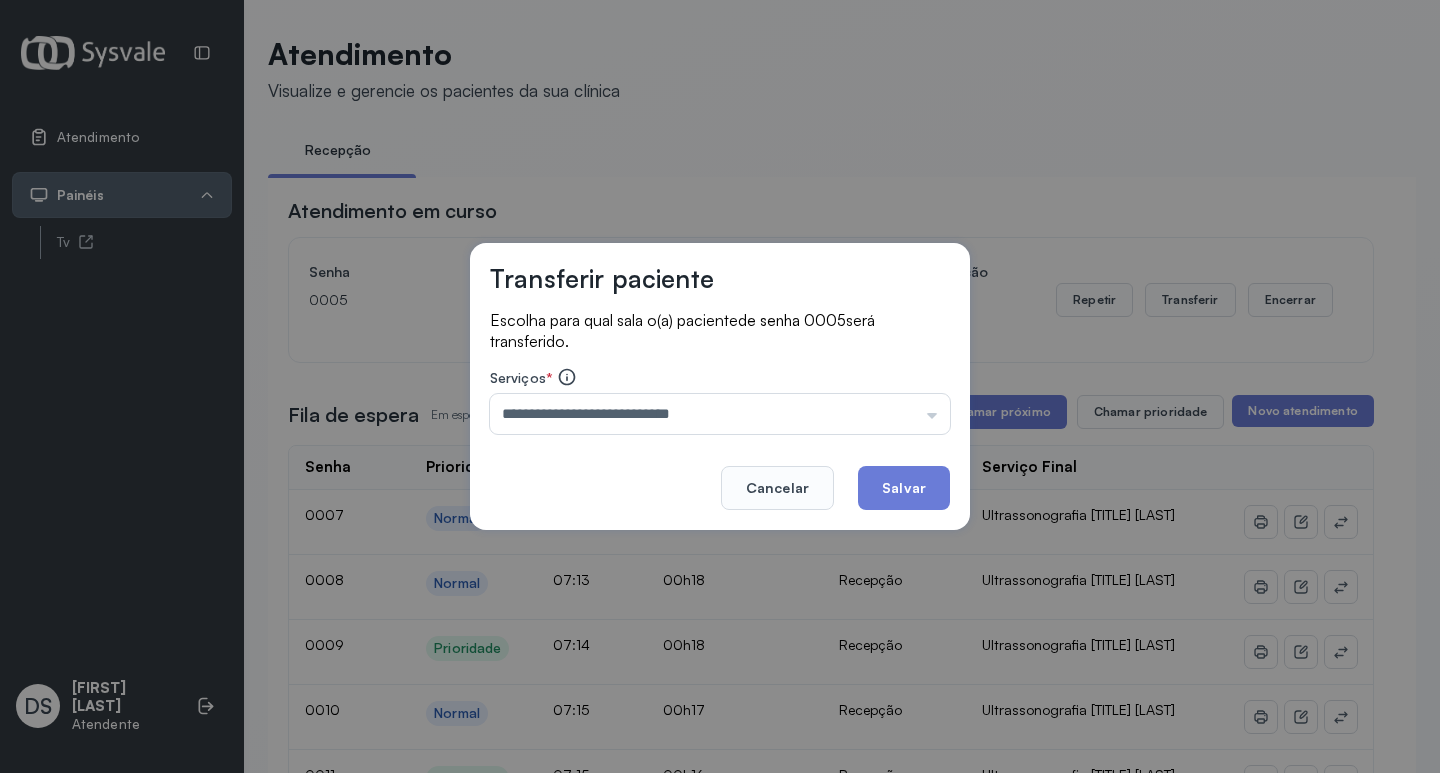 drag, startPoint x: 904, startPoint y: 516, endPoint x: 905, endPoint y: 491, distance: 25.019993 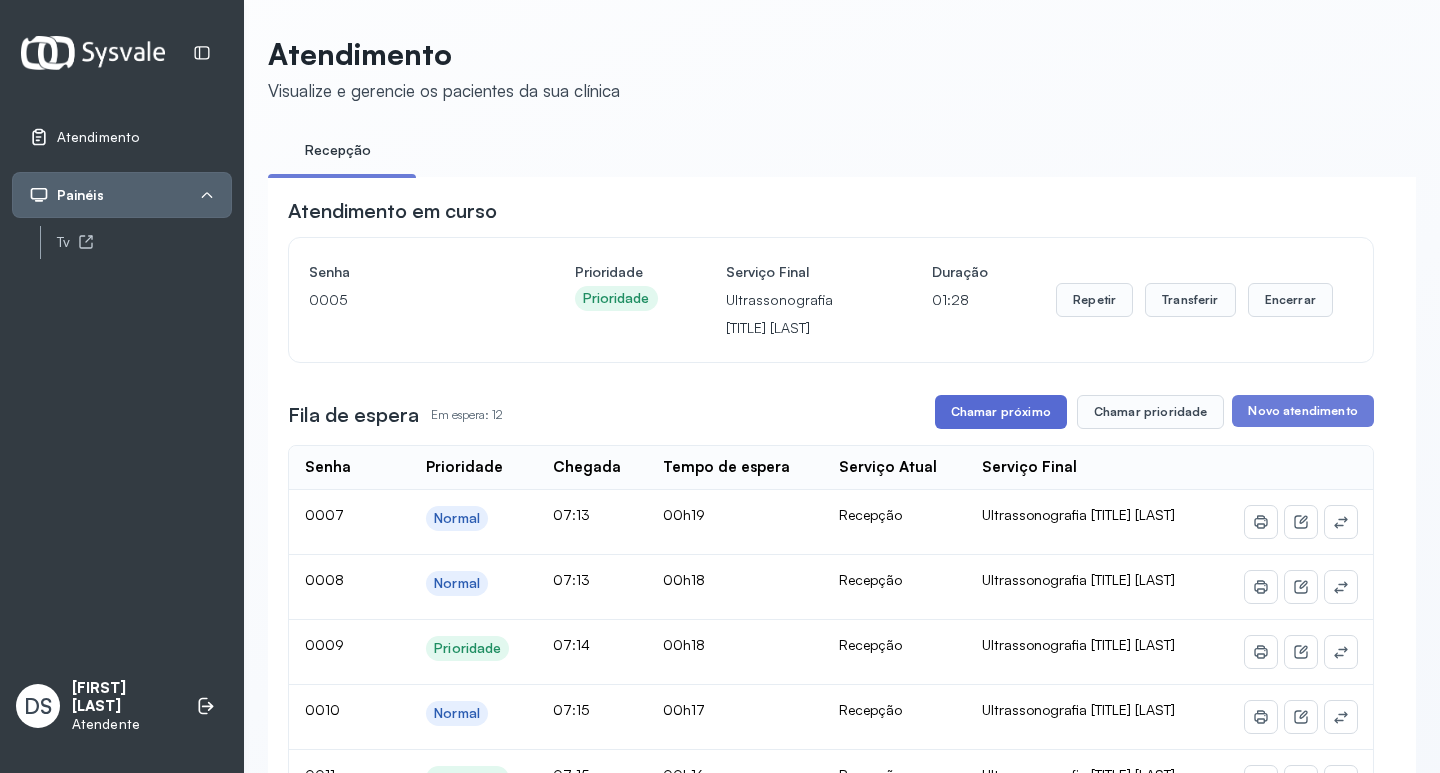 click on "Chamar próximo" at bounding box center [1001, 412] 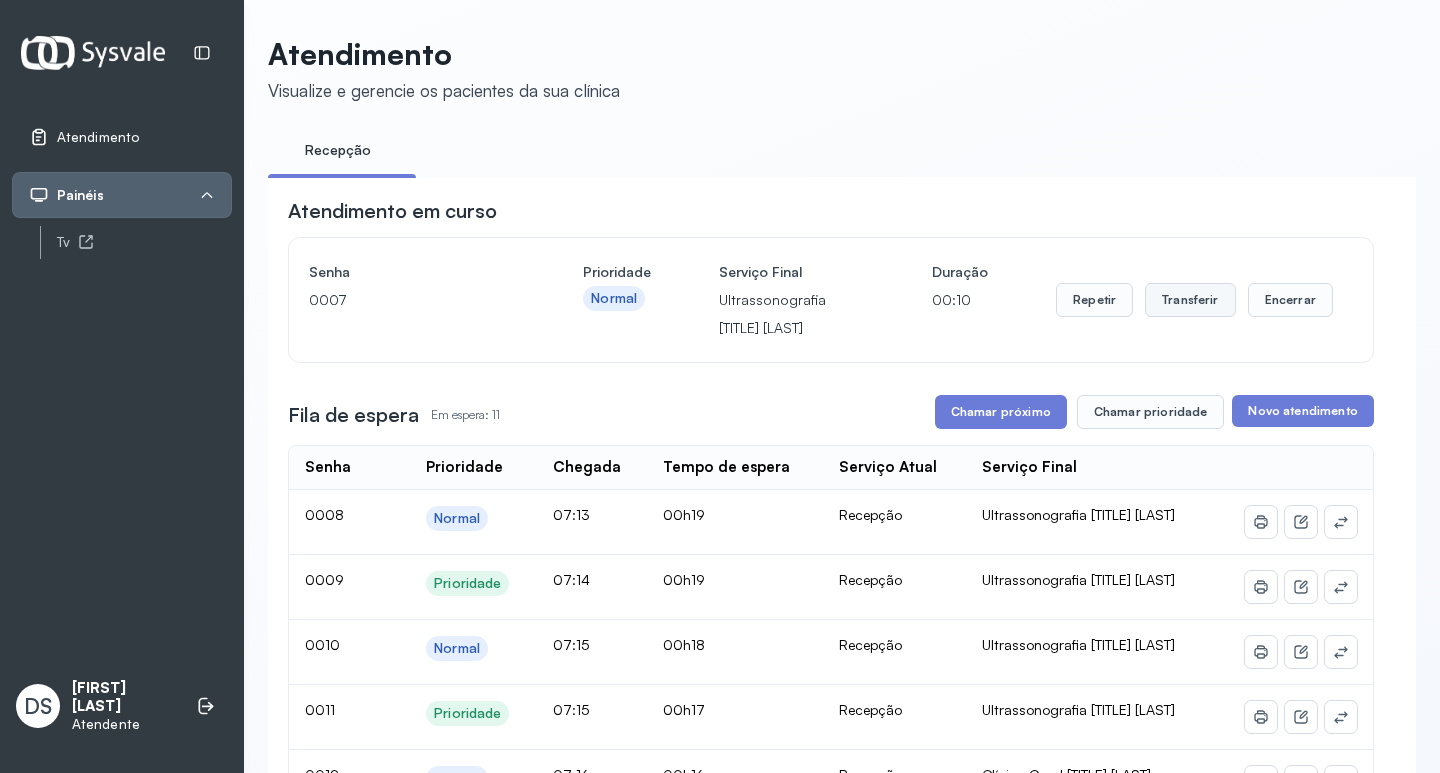 click on "Transferir" at bounding box center [1190, 300] 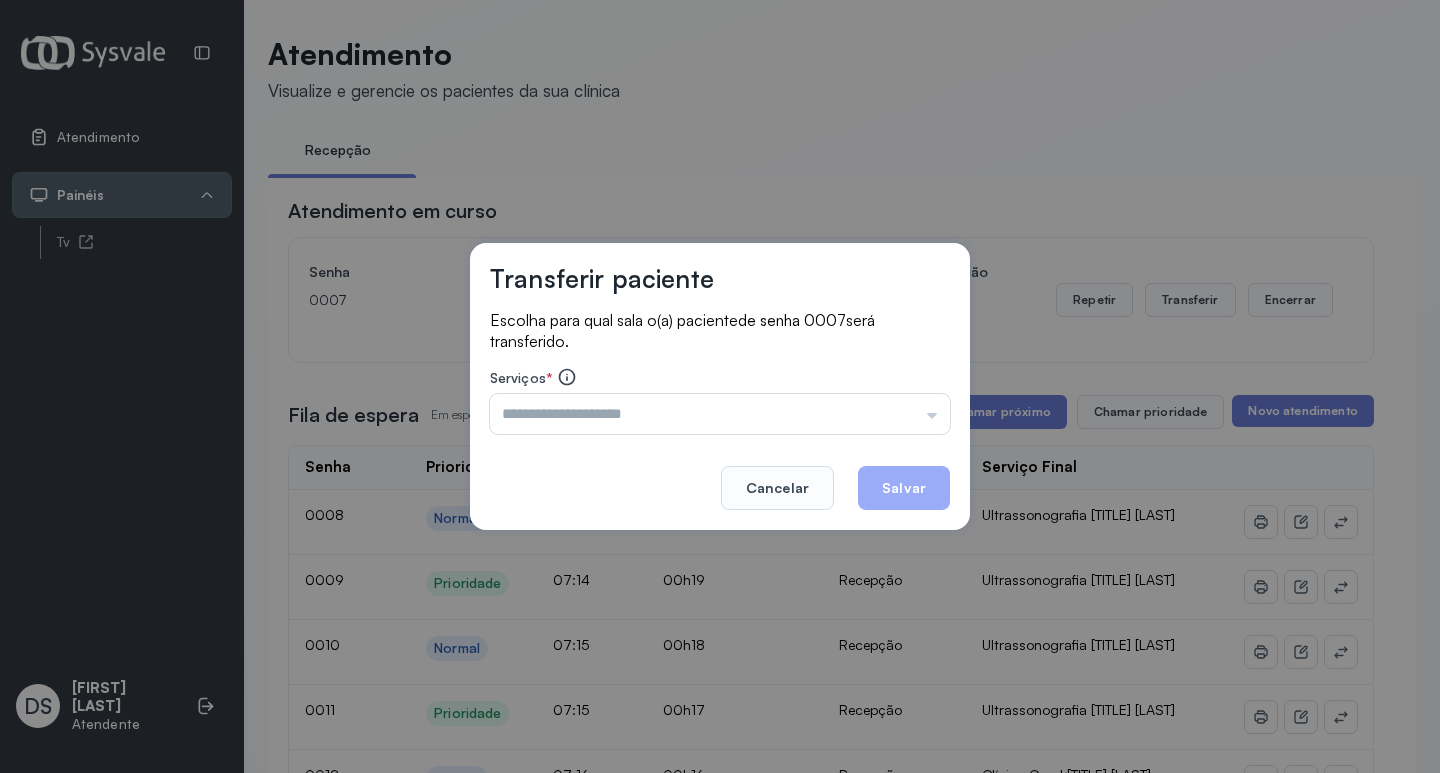 click on "Escolha para qual sala o(a) paciente  de senha 0007  será transferido.  Serviços  *  Triagem Ortopedista Dr. Mauricio Ortopedista Dr. Ramon Ginecologista Dr. Amilton Ginecologista Dra. Luana Obstetra Dr. Orlindo Obstetra Dra. Vera Ultrassonografia Dr. Orlindo Ultrassonografia Dr. Amilton Consulta com Neurologista Dr. Ezir Reumatologista Dr. Juvenilson Endocrinologista Washington Dermatologista Dra. Renata Nefrologista Dr. Edvaldo Geriatra Dra. Vanessa Infectologista Dra. Vanessa Oftalmologista Dra. Consulta Proctologista/Cirurgia Geral Dra. Geislane Otorrinolaringologista Dr. Pedro Pequena Cirurgia Dr. Geislane Pequena Cirurgia Dr. AMILTON ECG Espirometria com Broncodilatador Espirometria sem Broncodilatador Ecocardiograma - Dra. Vanessa Viana Exame de PPD Enf. Jane Raquel RETIRADA DE CERUME DR. PEDRO VACINAÇÃO Preventivo Enf. Luciana Preventivo Enf. Tiago Araujo Consulta de Enfermagem Enf. Tiago Consulta de Enfermagem Enf. Luciana Consulta  Cardiologista Dr. Everson Consulta Enf. Jane Raquel" at bounding box center [720, 374] 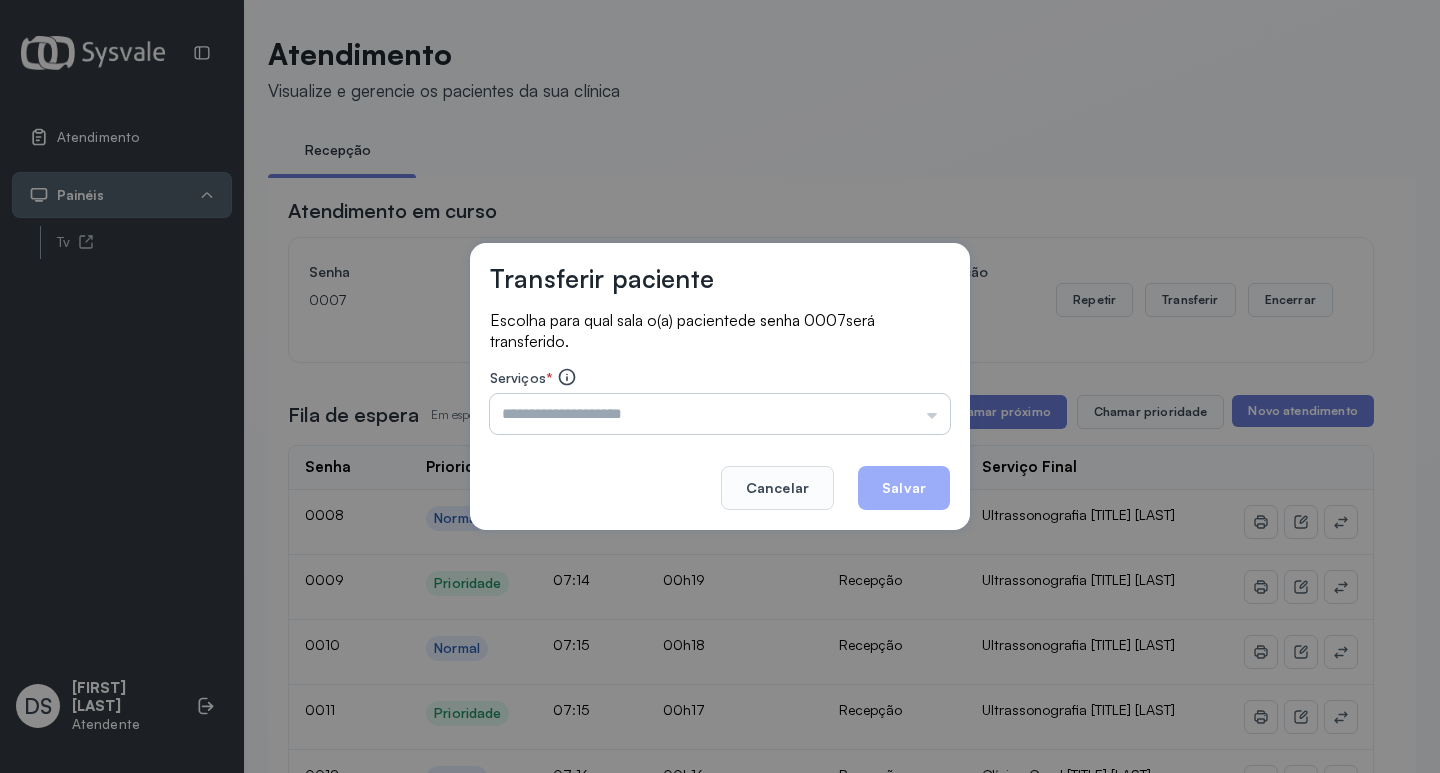 click at bounding box center [720, 414] 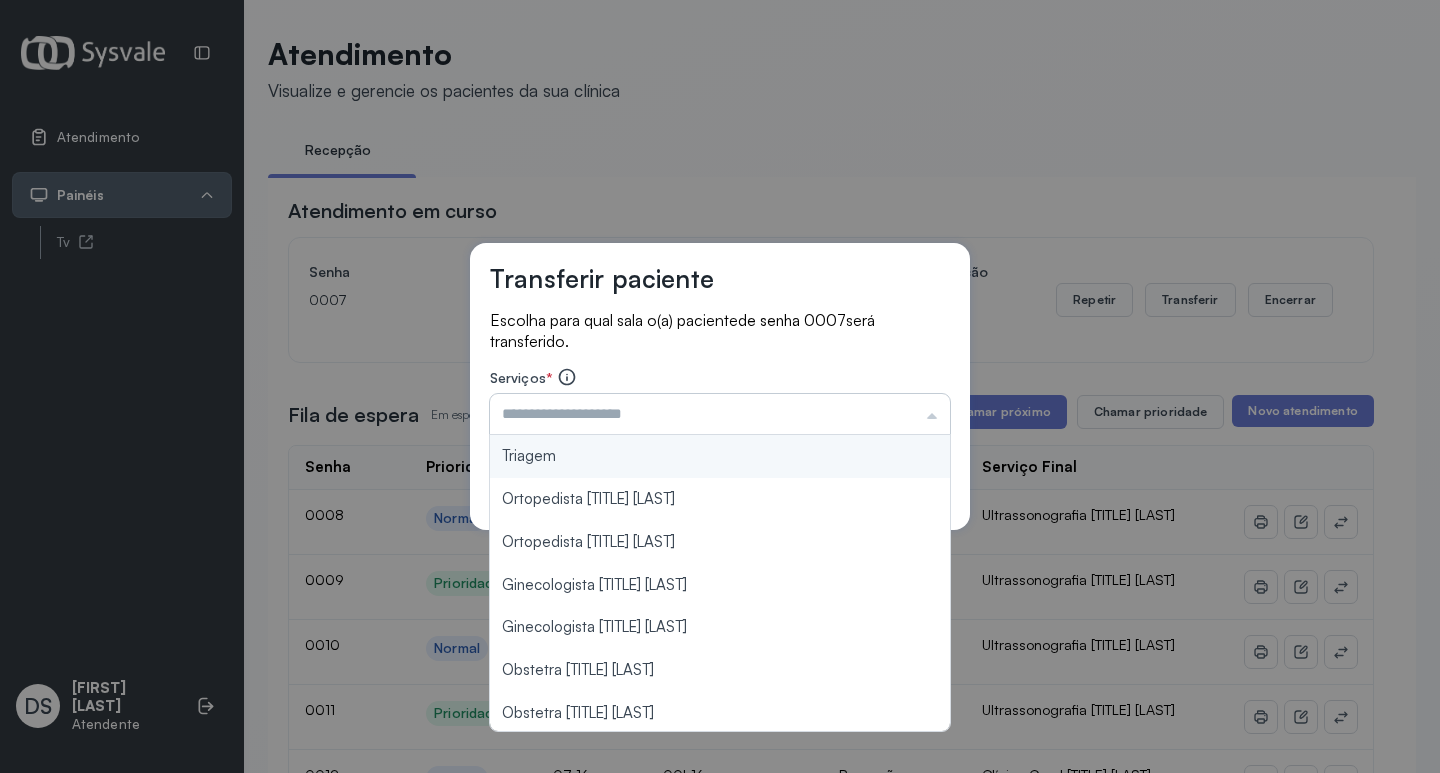 click at bounding box center [720, 414] 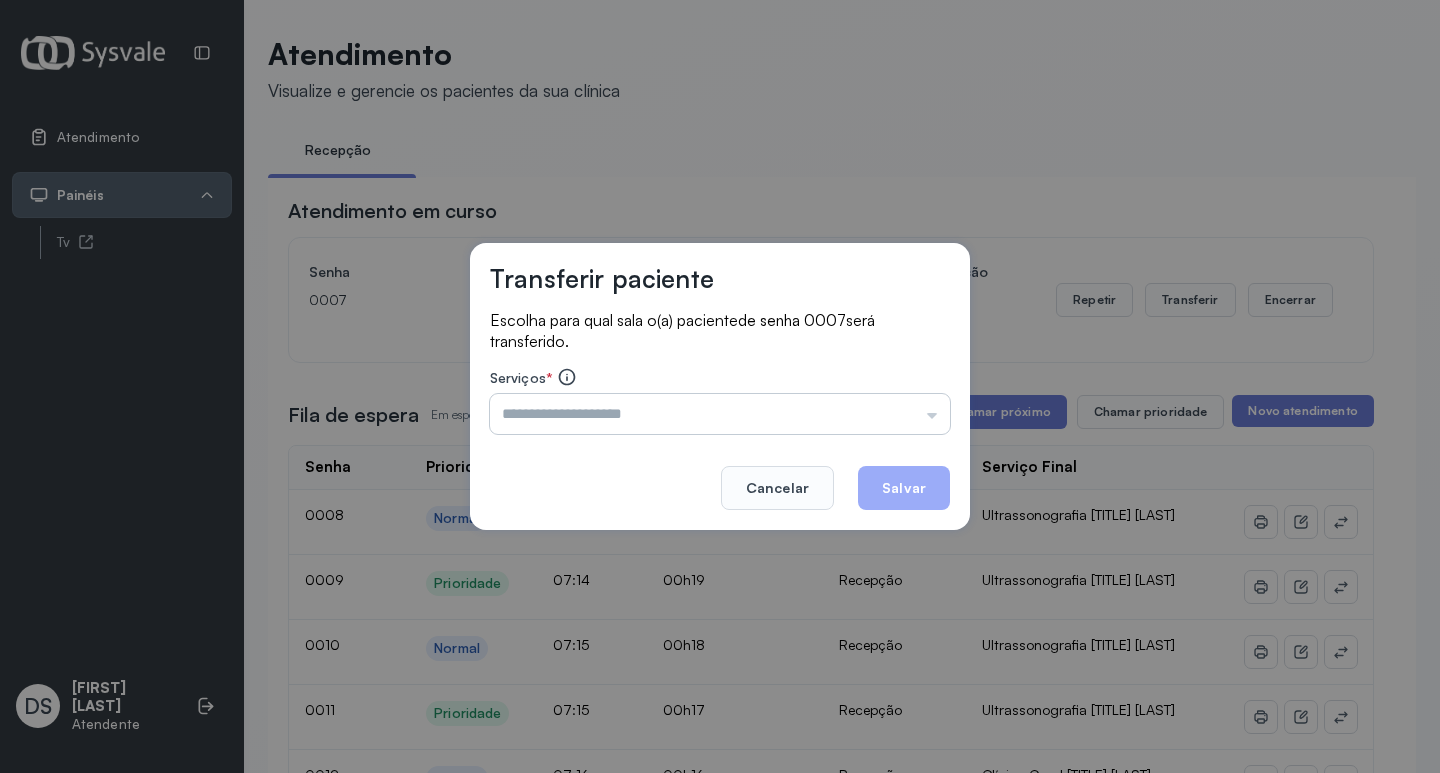 click at bounding box center (720, 414) 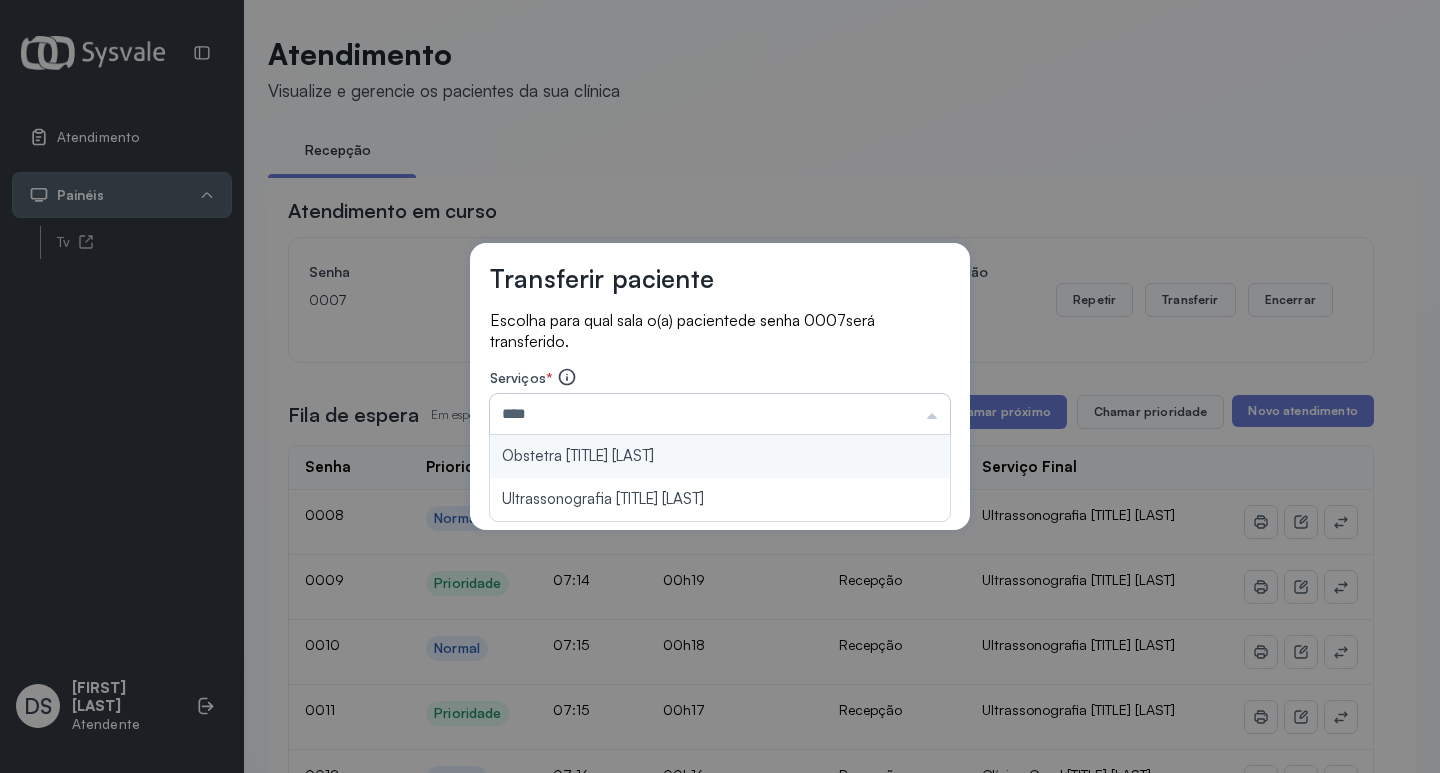 type on "**********" 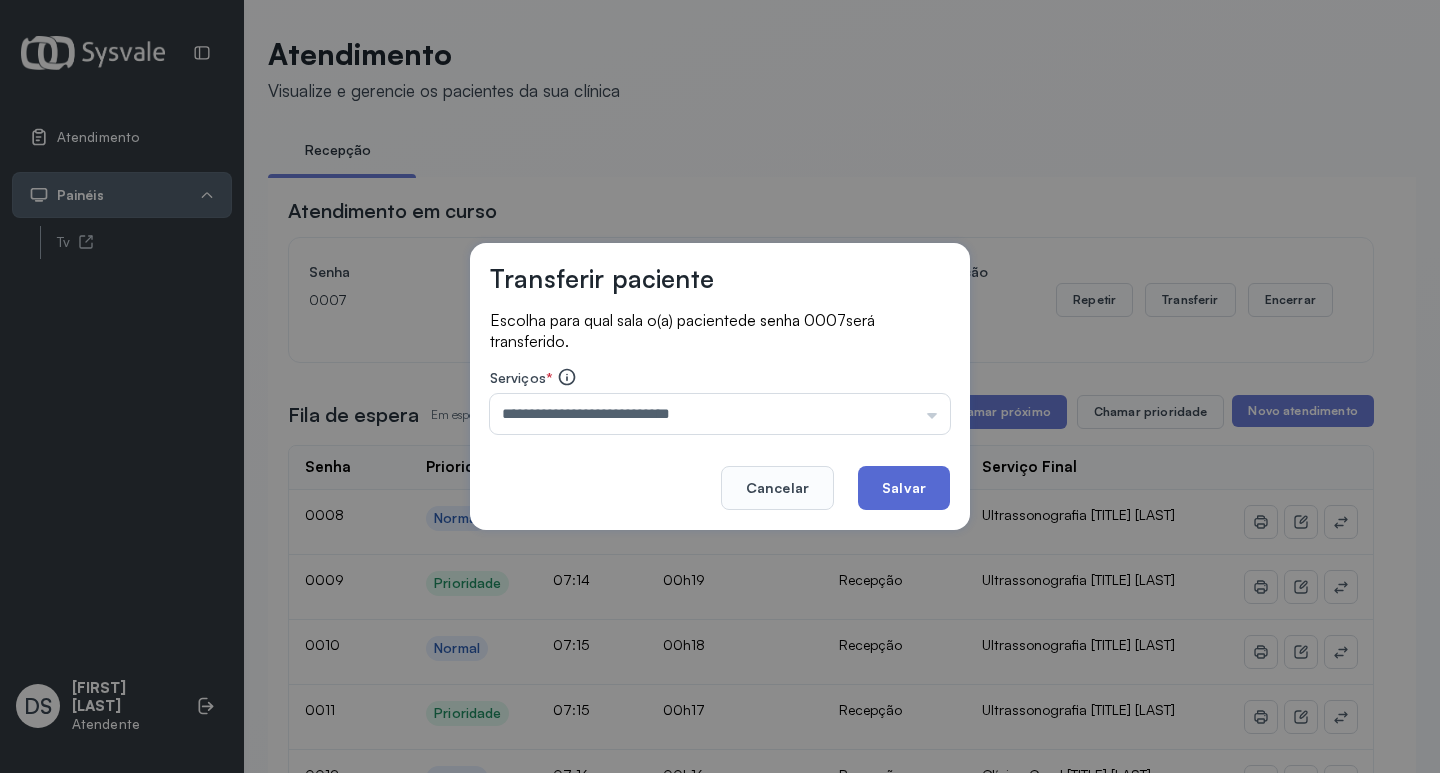 click on "Salvar" 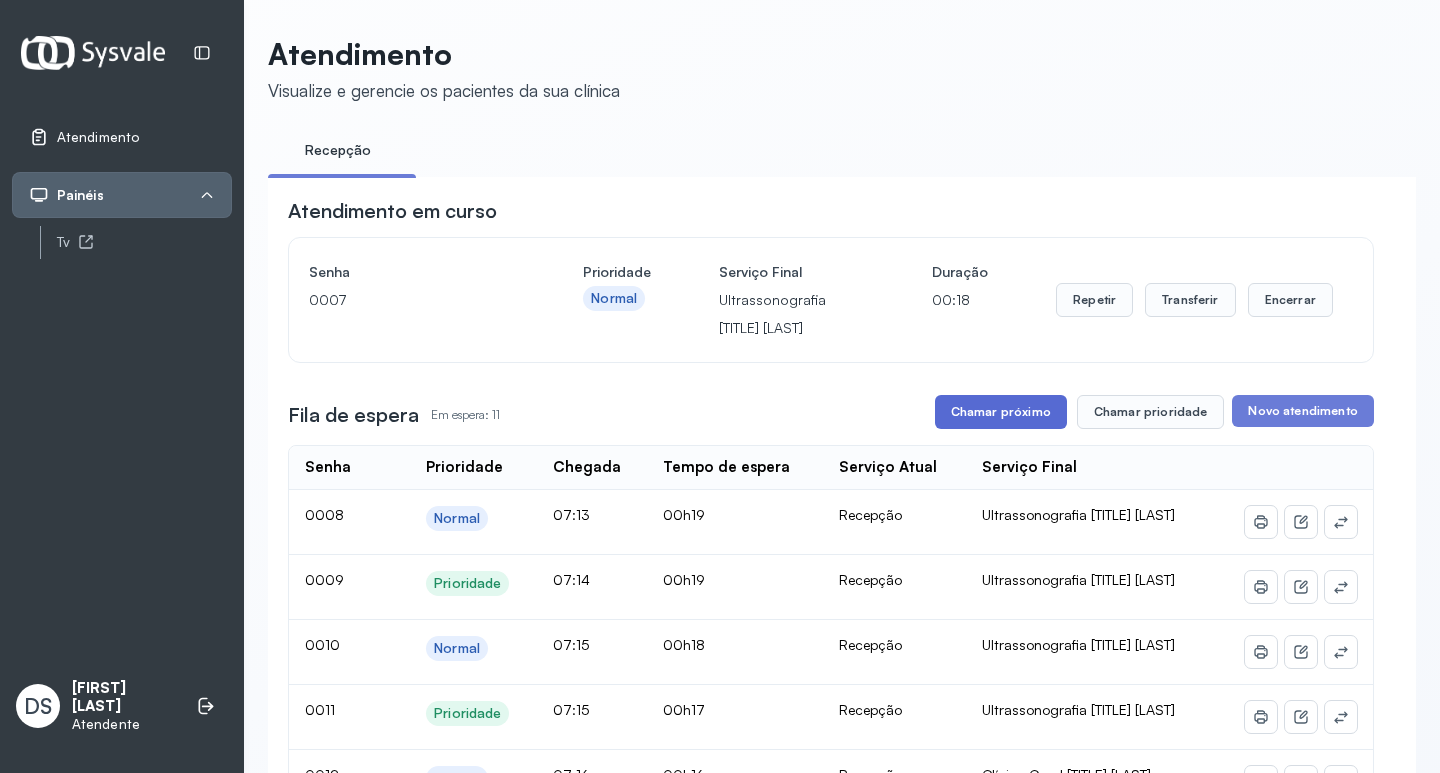 click on "Chamar próximo" at bounding box center [1001, 412] 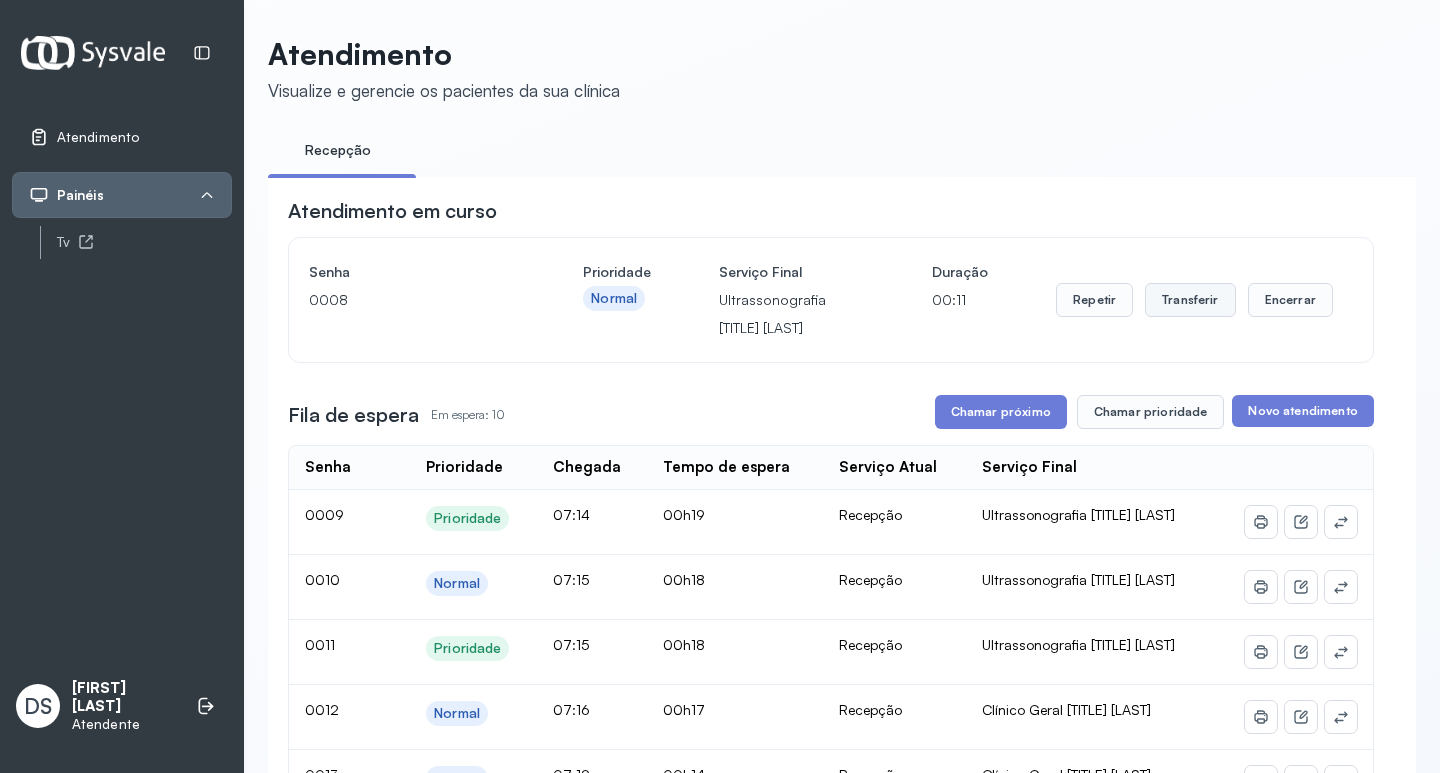 click on "Transferir" at bounding box center [1190, 300] 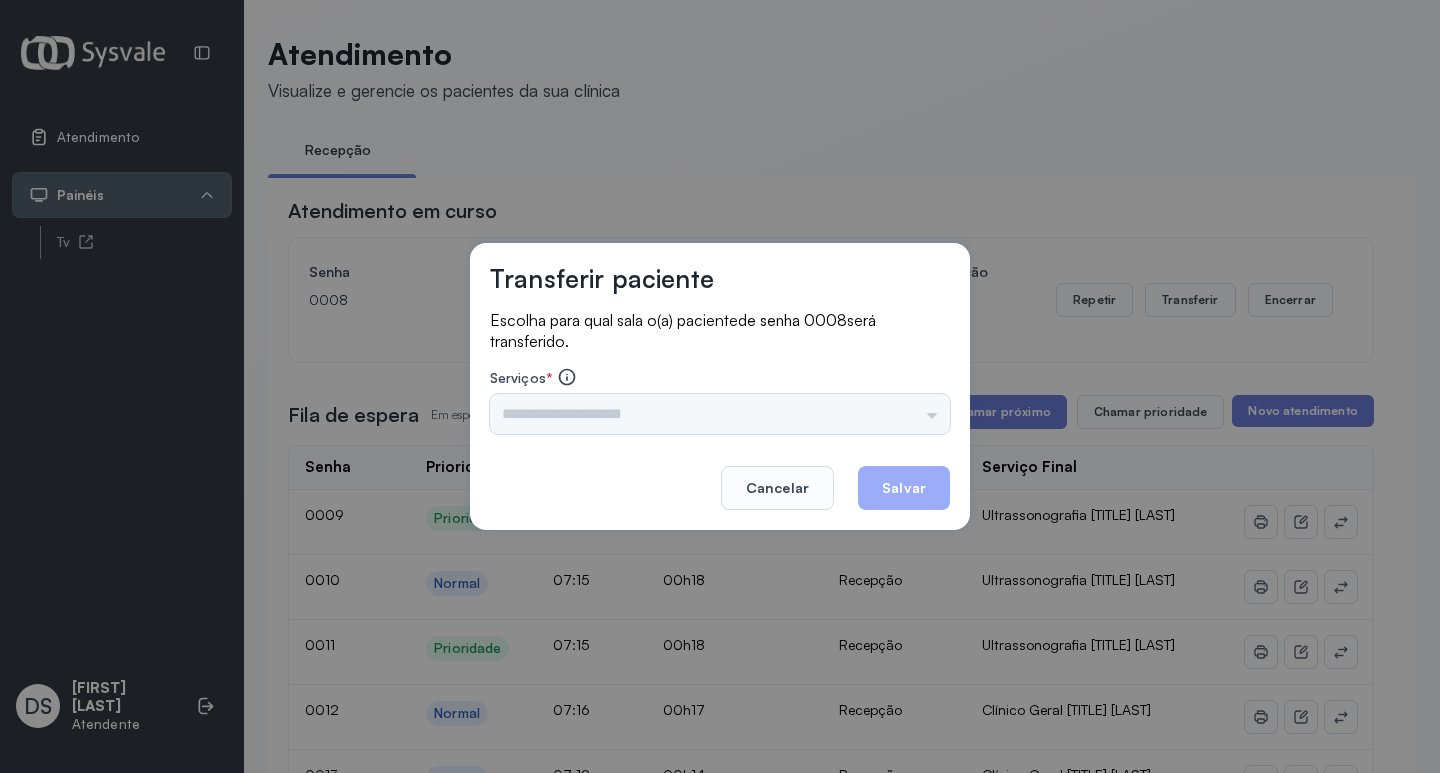 click on "Triagem Ortopedista Dr. [NAME] Ortopedista Dr. [NAME] Ginecologista Dr. [NAME] Ginecologista Dra. [NAME] Obstetra Dr. [NAME] Obstetra Dra. [NAME] Ultrassonografia Dr. [NAME] Ultrassonografia Dr. [NAME] Consulta com Neurologista Dr. [NAME] Reumatologista Dr. [NAME] Endocrinologista [NAME] Dermatologista Dra. [NAME] Nefrologista Dr. [NAME] Geriatra Dra. [NAME] Infectologista Dra. [NAME] Oftalmologista Dra. Consulta Proctologista/Cirurgia Geral Dra. [NAME] Otorrinolaringologista Dr. [NAME] Pequena Cirurgia Dr. [NAME] Pequena Cirurgia Dr. [NAME] ECG Espirometria com Broncodilatador Espirometria sem Broncodilatador Ecocardiograma - Dra. [NAME] [NAME] Exame de PPD Enf. [NAME] RETIRADA DE CERUME DR. [NAME] VACINAÇÃO Preventivo Enf. [NAME] Preventivo Enf. [NAME] [NAME] Consulta de Enfermagem Enf. [NAME] Consulta de Enfermagem Enf. [NAME] Consulta Cardiologista Dr. [NAME] Consulta Enf. [NAME] Dispensação de Medicação Agendamento Consulta Enf. [NAME] Agendamento consulta Enf. [NAME]" at bounding box center (720, 414) 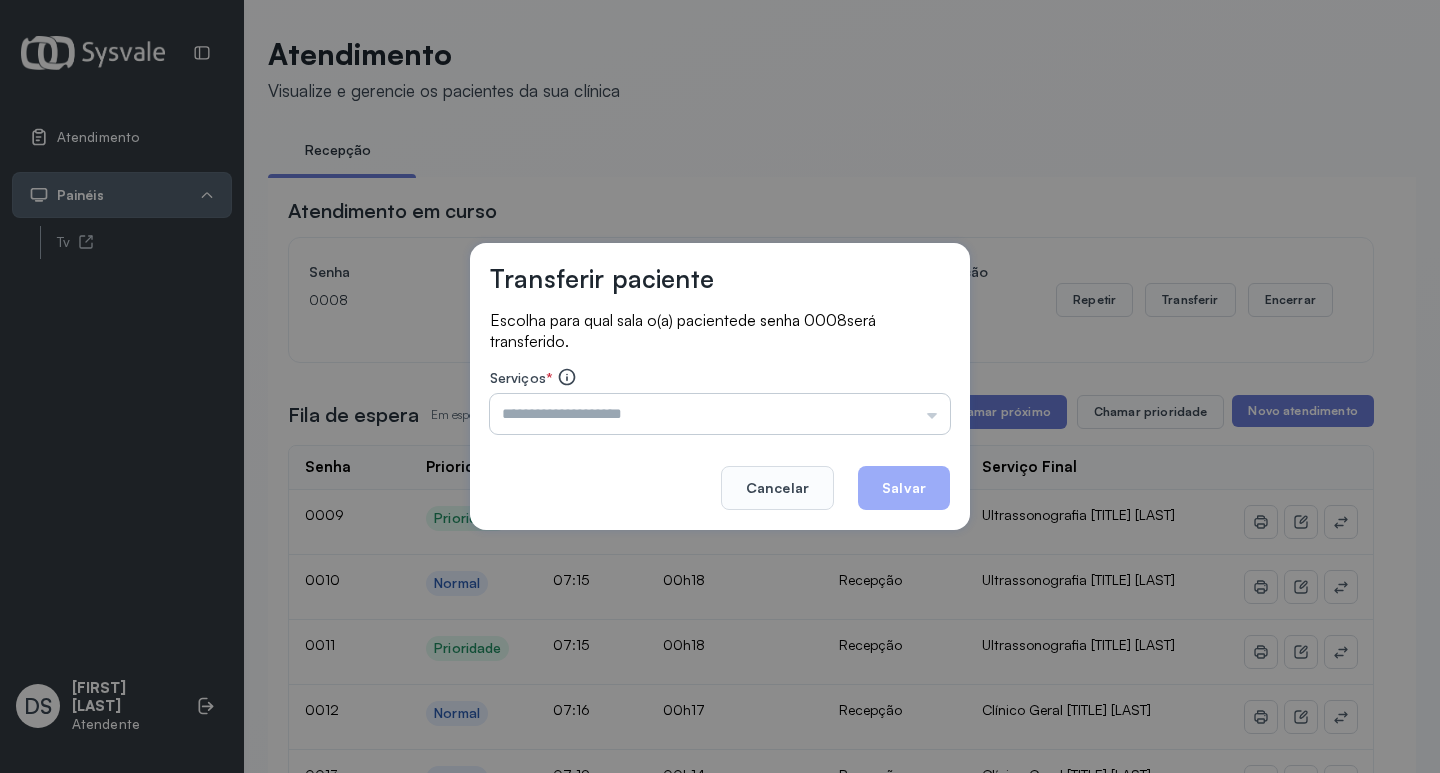 click at bounding box center [720, 414] 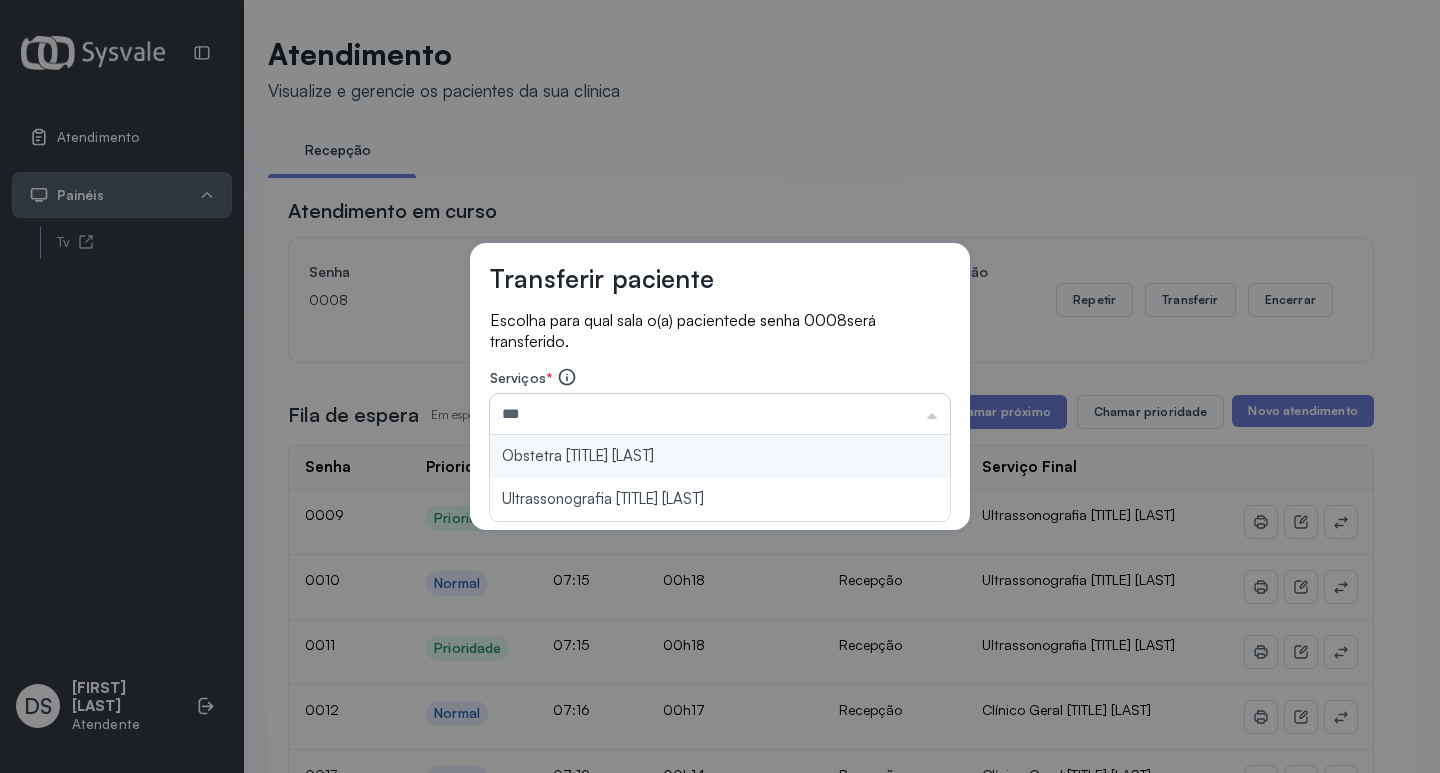 type on "**********" 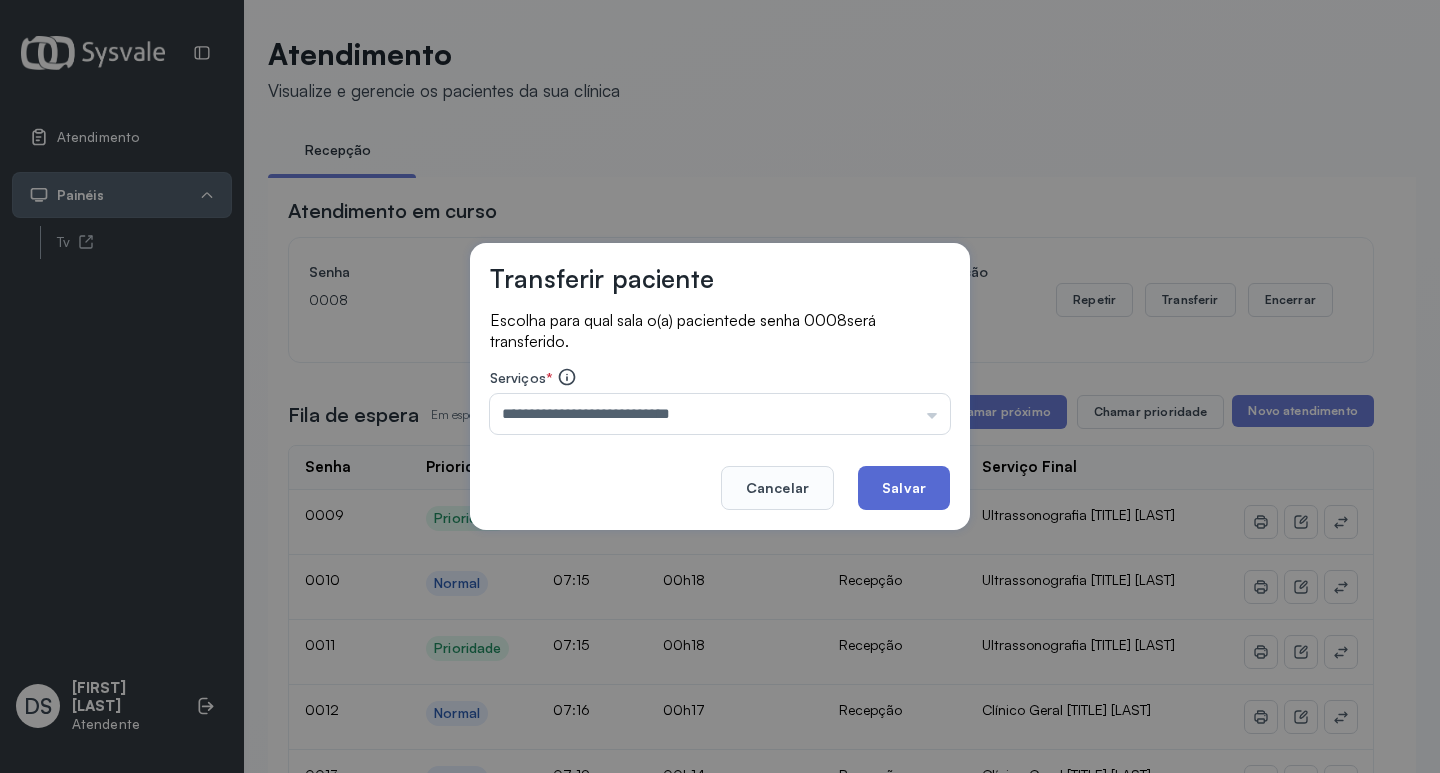 click on "Salvar" 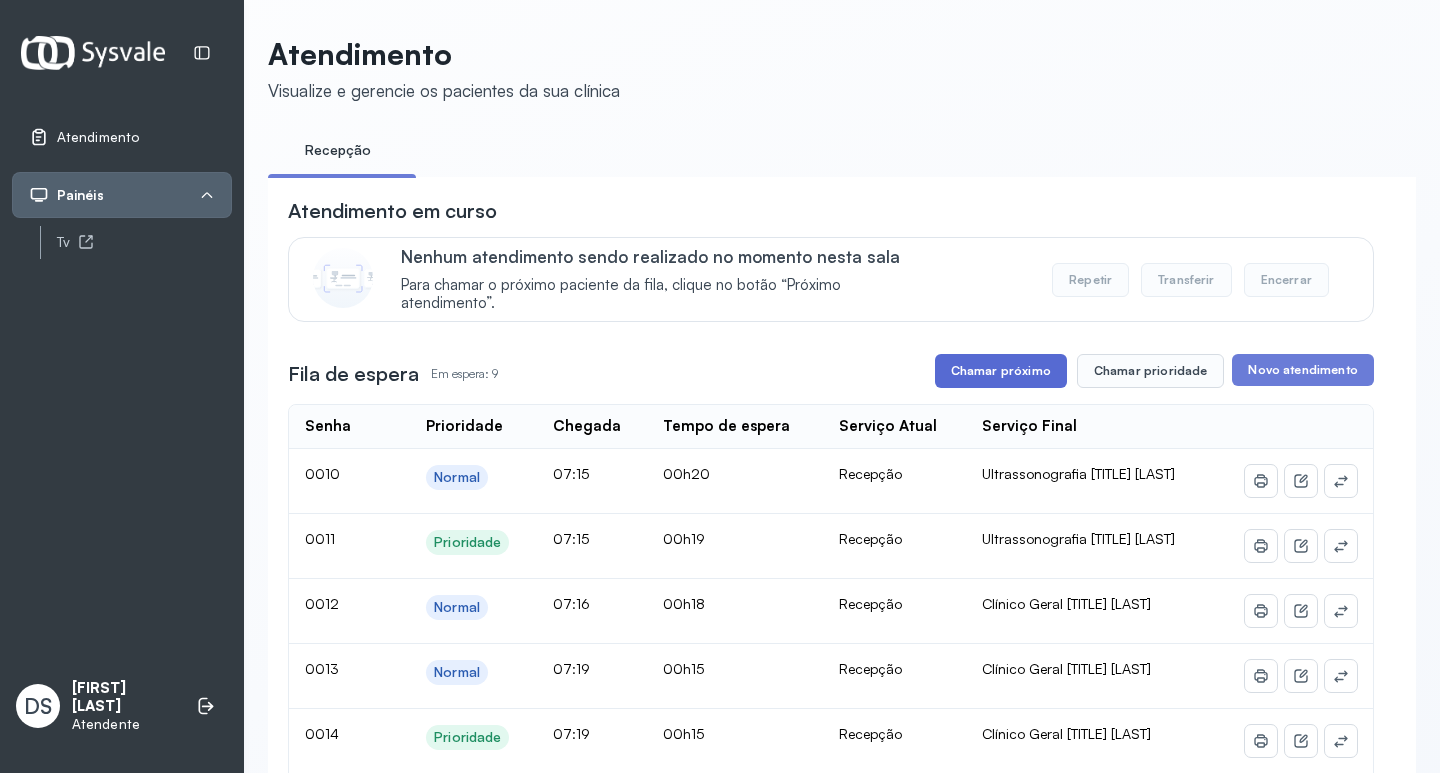 click on "Chamar próximo" at bounding box center (1001, 371) 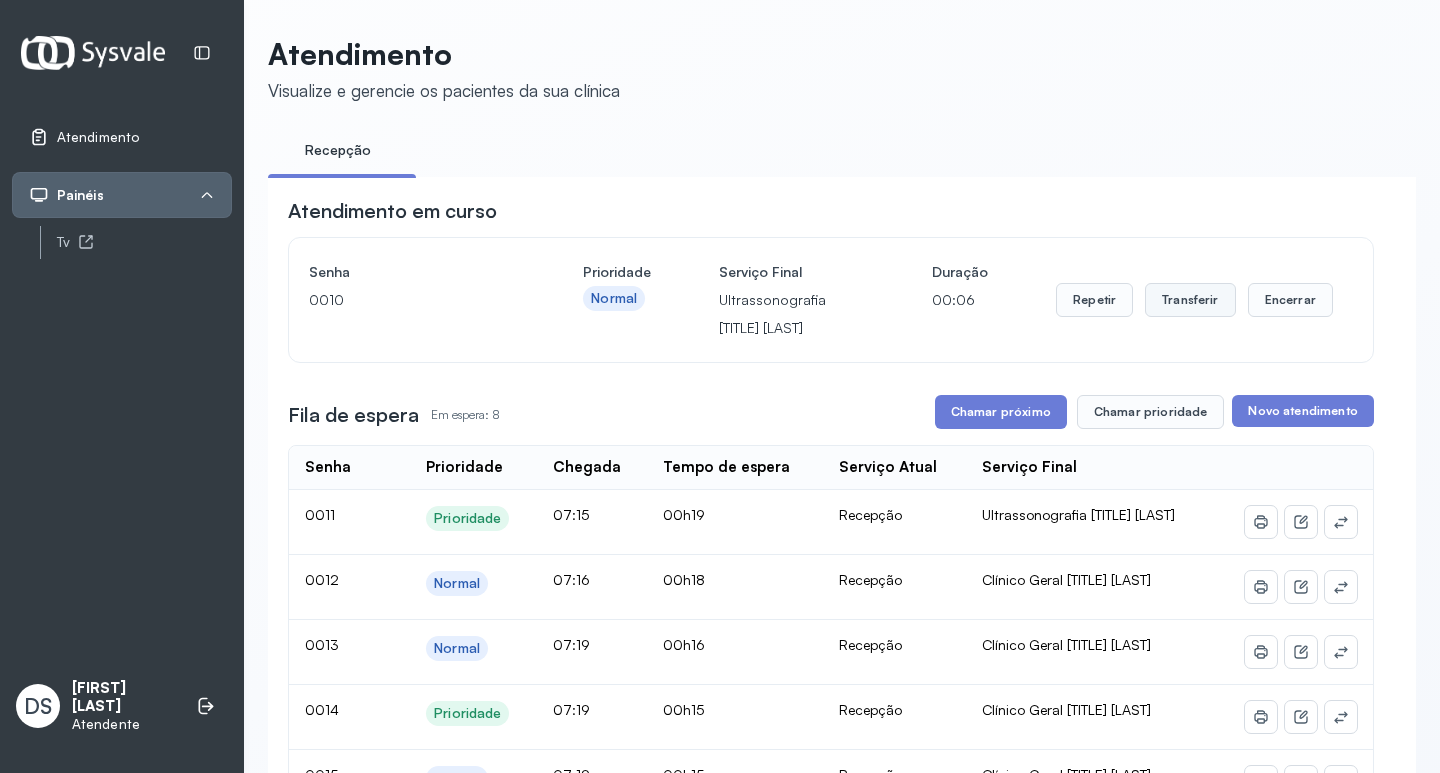click on "Transferir" at bounding box center (1190, 300) 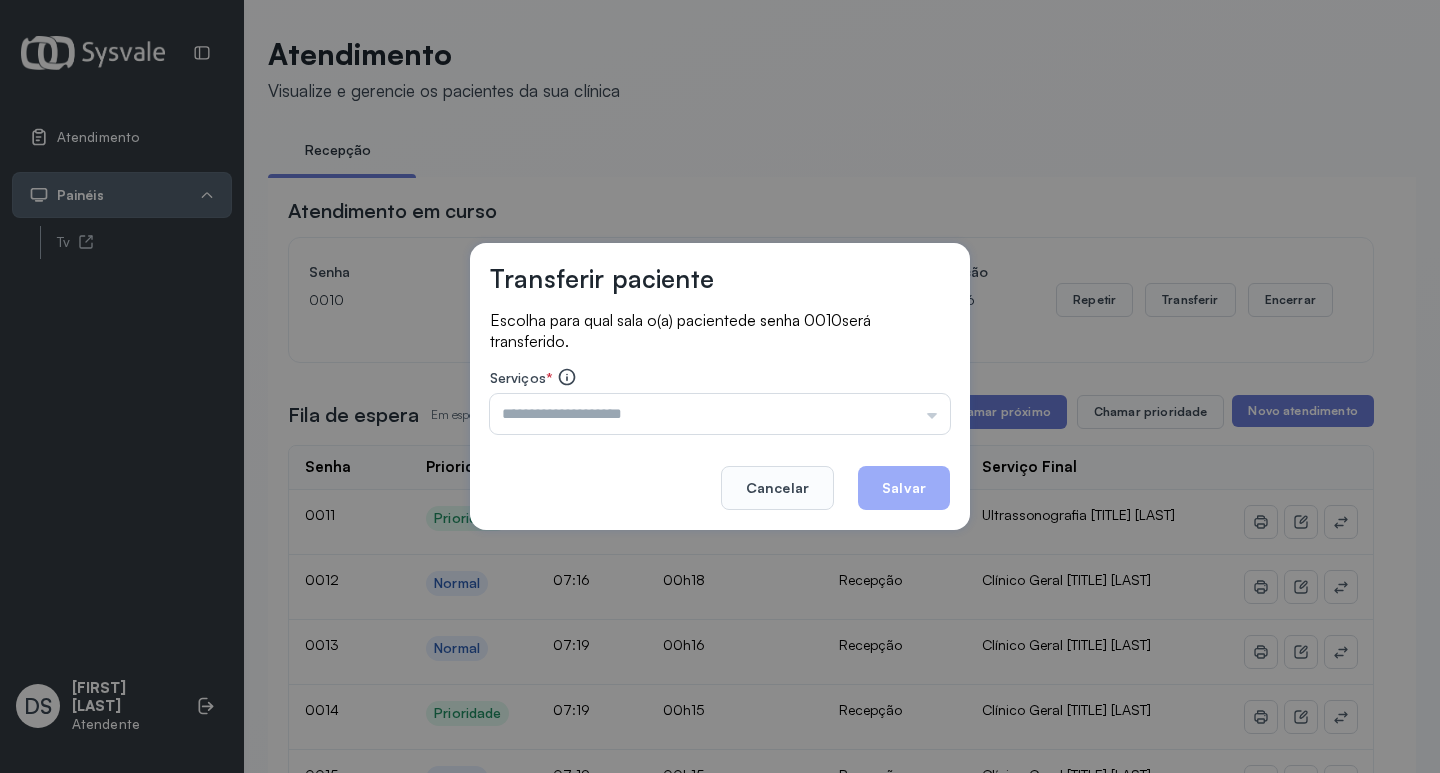 click on "Serviços * Triagem Ortopedista Dr. [NAME] Ortopedista Dr. [NAME] Ginecologista Dr. [NAME] Ginecologista Dra. [NAME] Obstetra Dr. [NAME] Obstetra Dra. [NAME] Ultrassonografia Dr. [NAME] Ultrassonografia Dr. [NAME] Consulta com Neurologista Dr. [NAME] Reumatologista Dr. [NAME] Endocrinologista [NAME] Dermatologista Dra. [NAME] Nefrologista Dr. [NAME] Geriatra Dra. [NAME] Infectologista Dra. [NAME] Oftalmologista Dra. Consulta Proctologista/Cirurgia Geral Dra. [NAME] Otorrinolaringologista Dr. [NAME] Pequena Cirurgia Dr. [NAME] Pequena Cirurgia Dr. [NAME] ECG Espirometria com Broncodilatador Espirometria sem Broncodilatador Ecocardiograma - Dra. [NAME] Exame de PPD Enf. [NAME] RETIRADA DE CERUME DR. [NAME] VACINAÇÃO Preventivo Enf. [NAME] Preventivo Enf. [NAME] [NAME] Consulta de Enfermagem Enf. [NAME] Consulta de Enfermagem Enf. [NAME] Consulta Cardiologista Dr. [NAME] Consulta Enf. [NAME] Dispensação de Medicação Agendamento Consulta Enf. [NAME] consulta Dr. [NAME]" 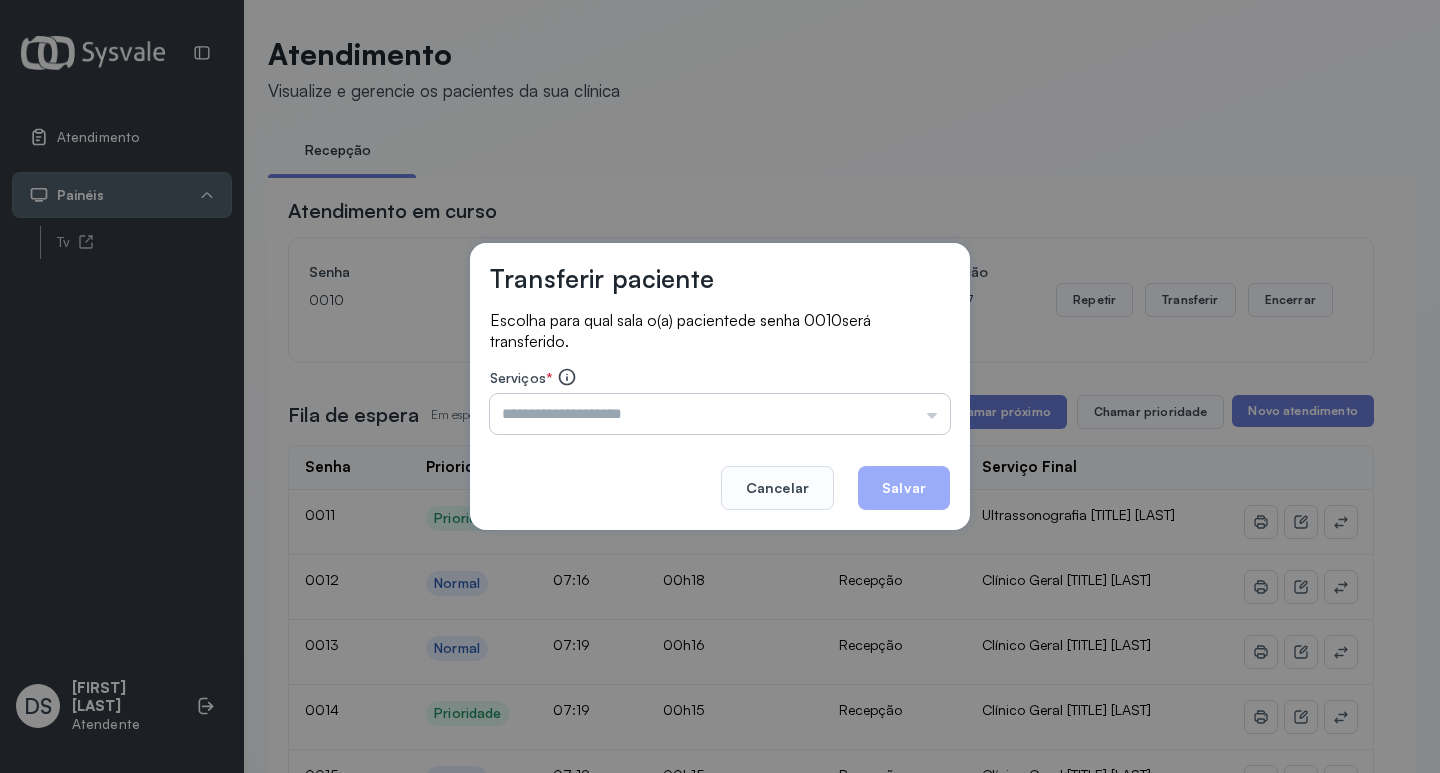 click at bounding box center (720, 414) 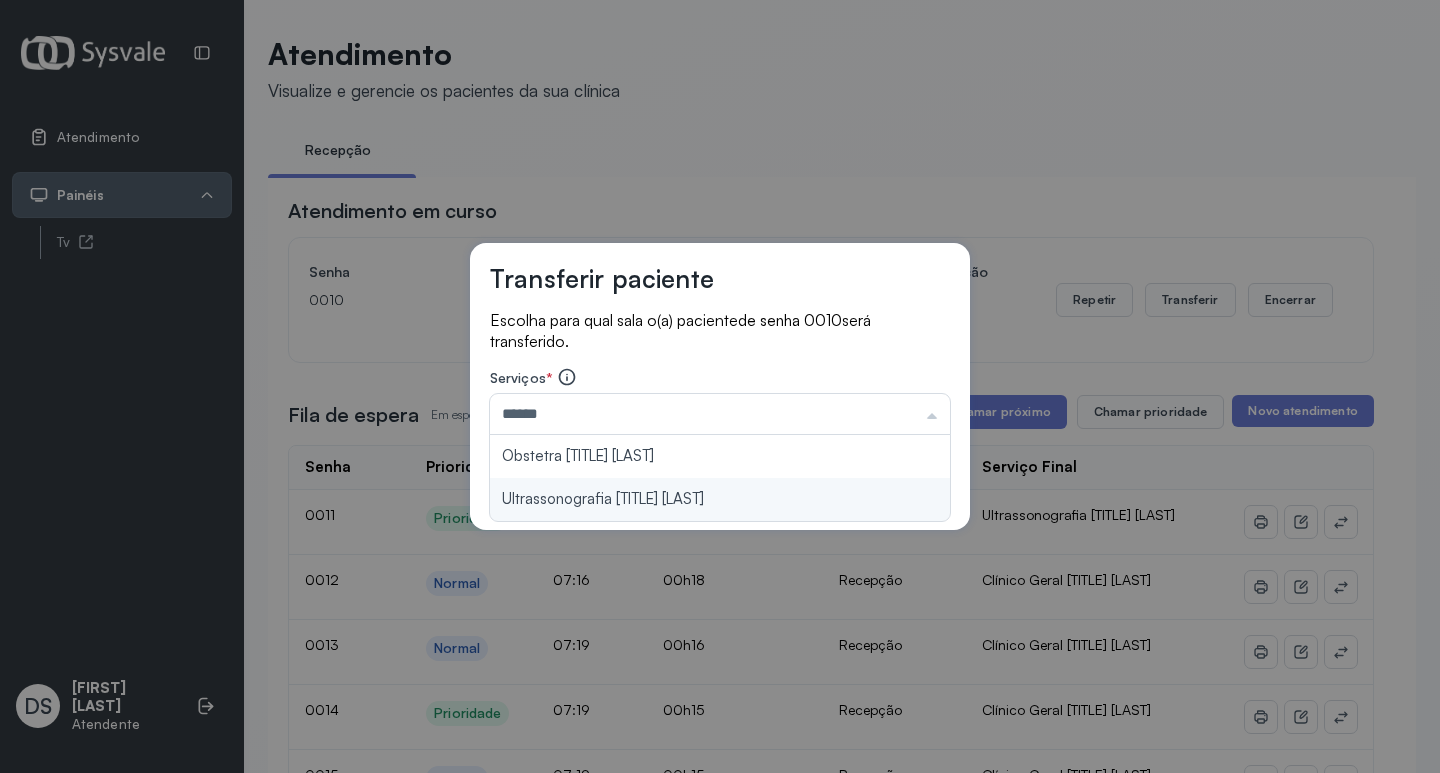 type on "**********" 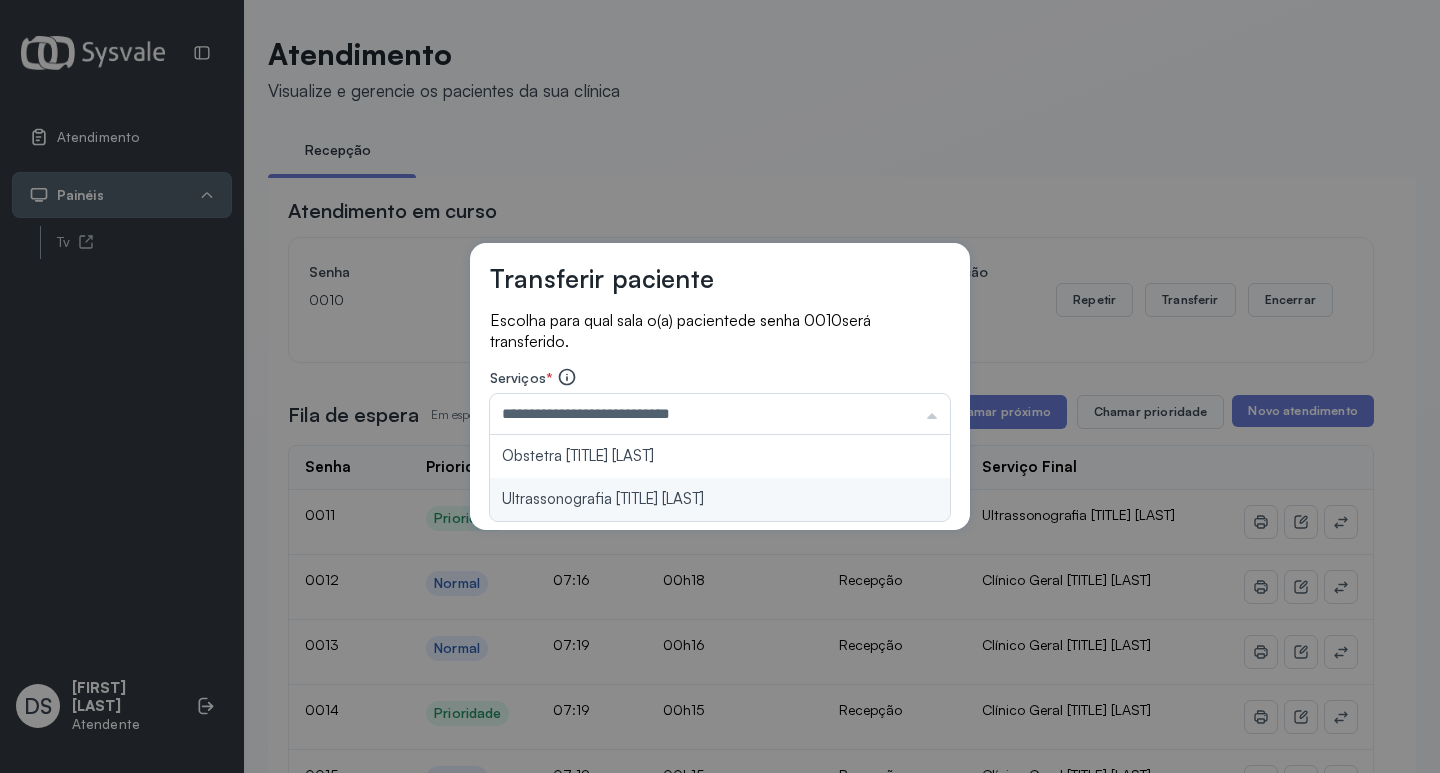 click on "**********" at bounding box center [720, 387] 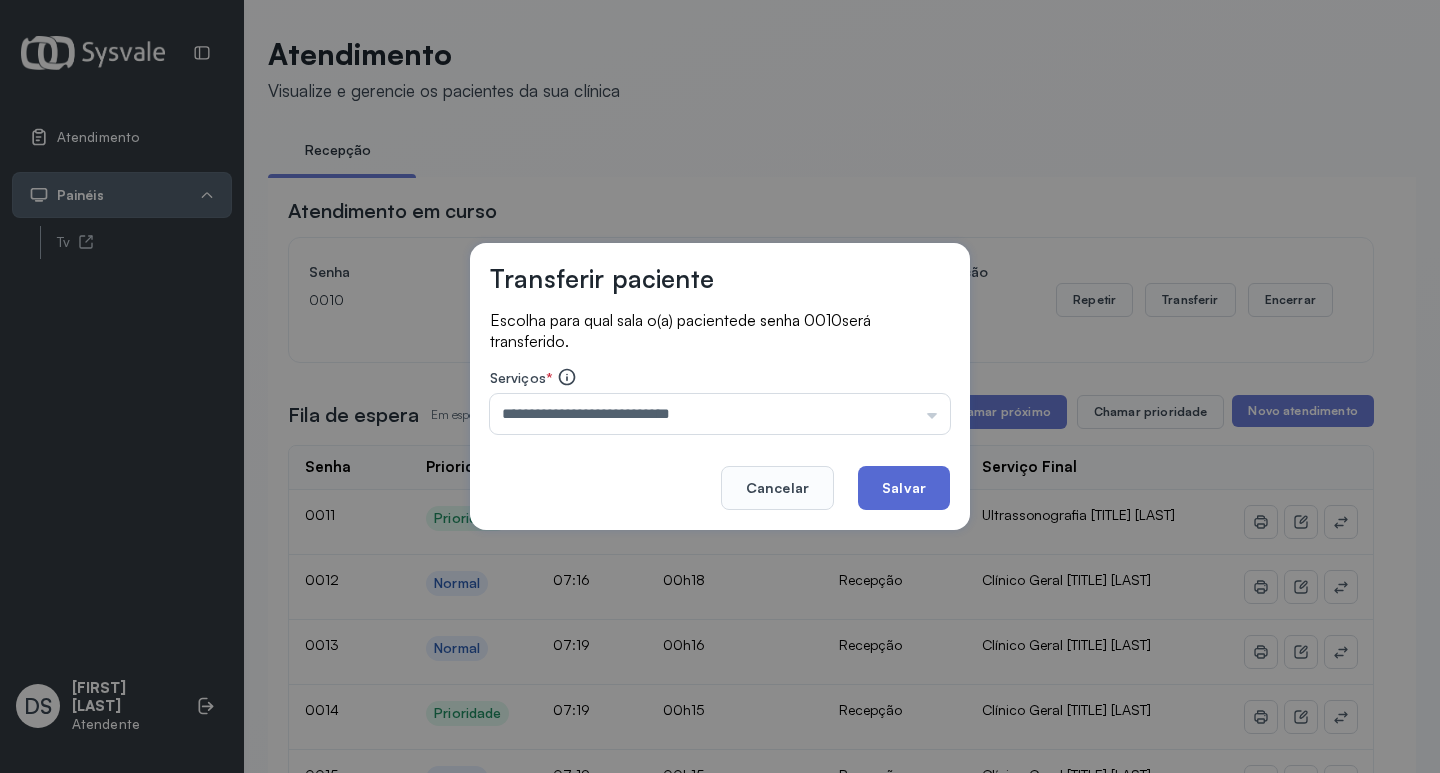 click on "Salvar" 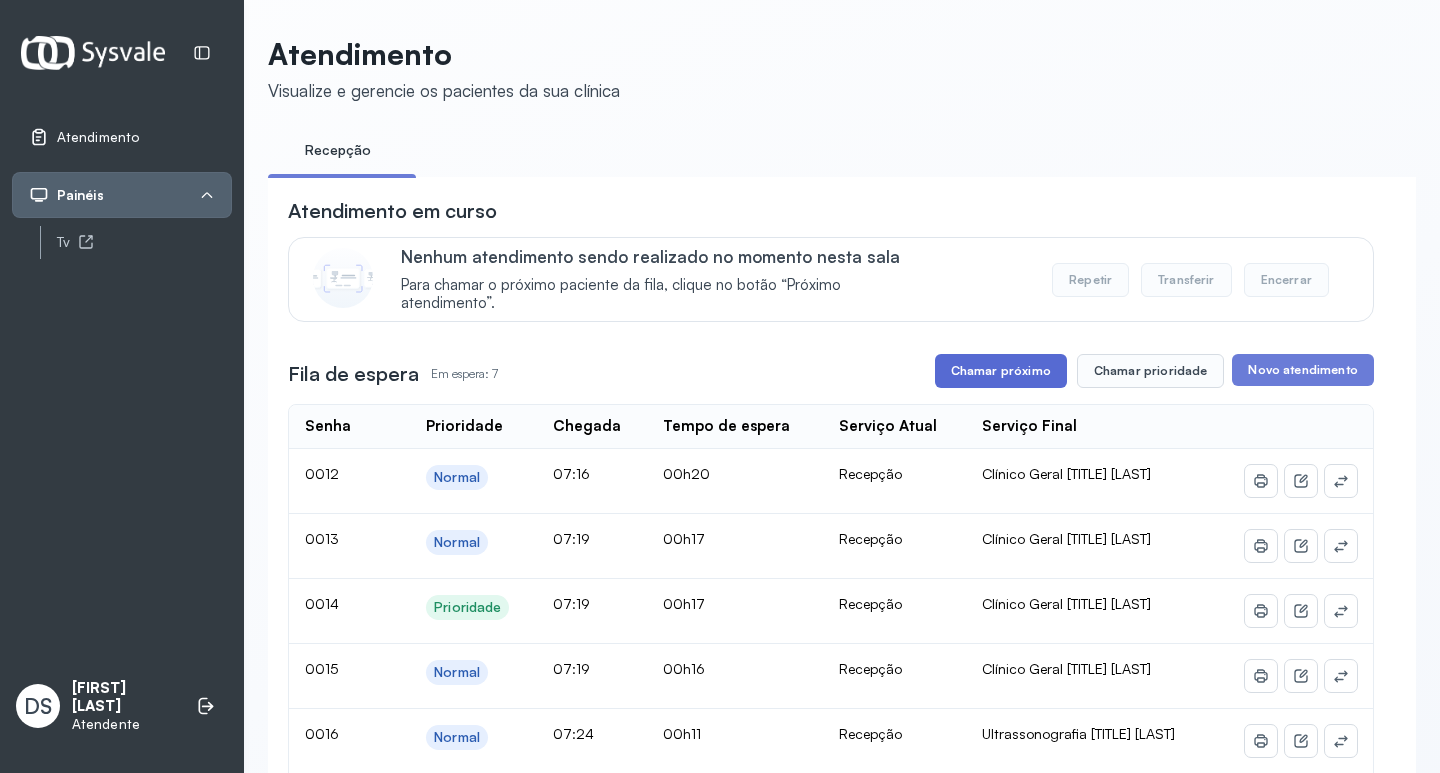 click on "Chamar próximo" at bounding box center (1001, 371) 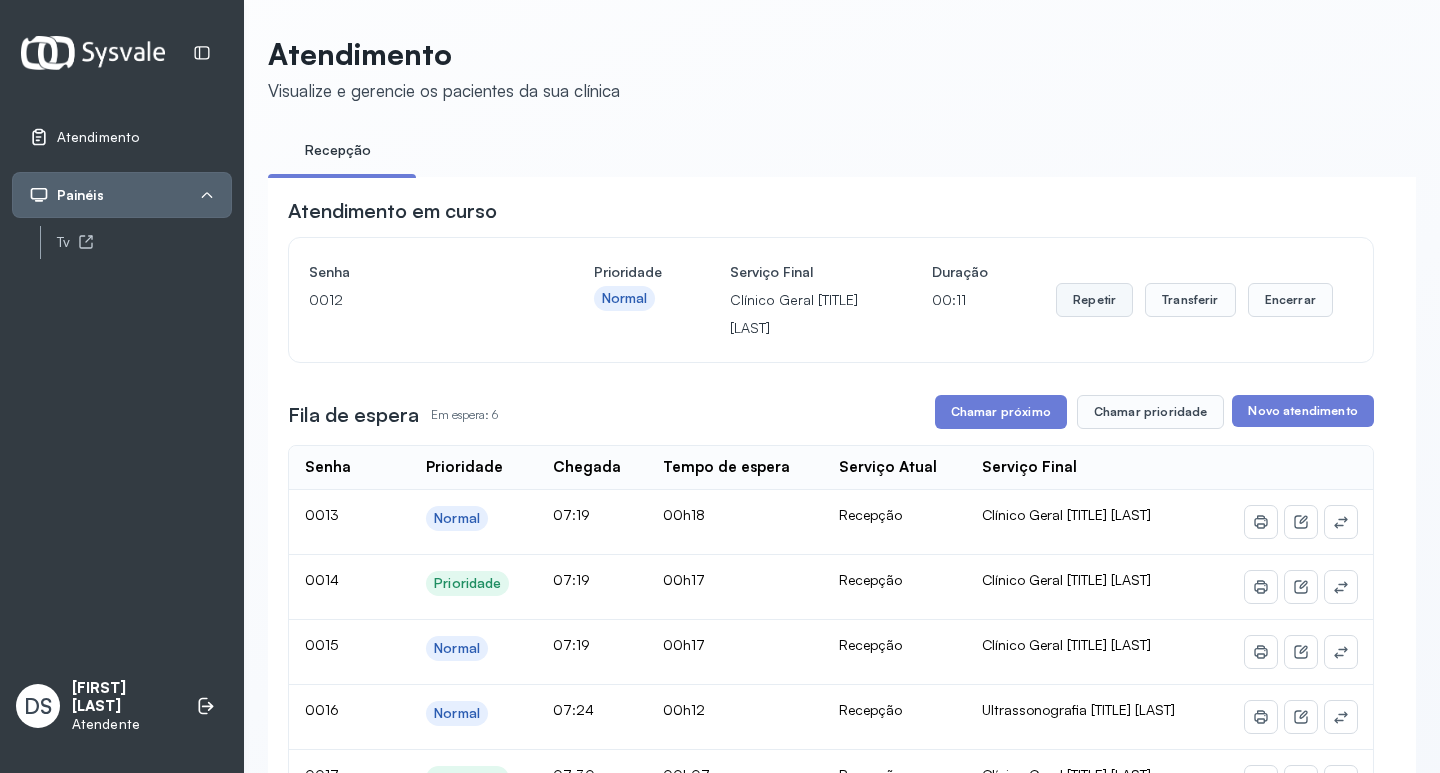 click on "Repetir" at bounding box center (1094, 300) 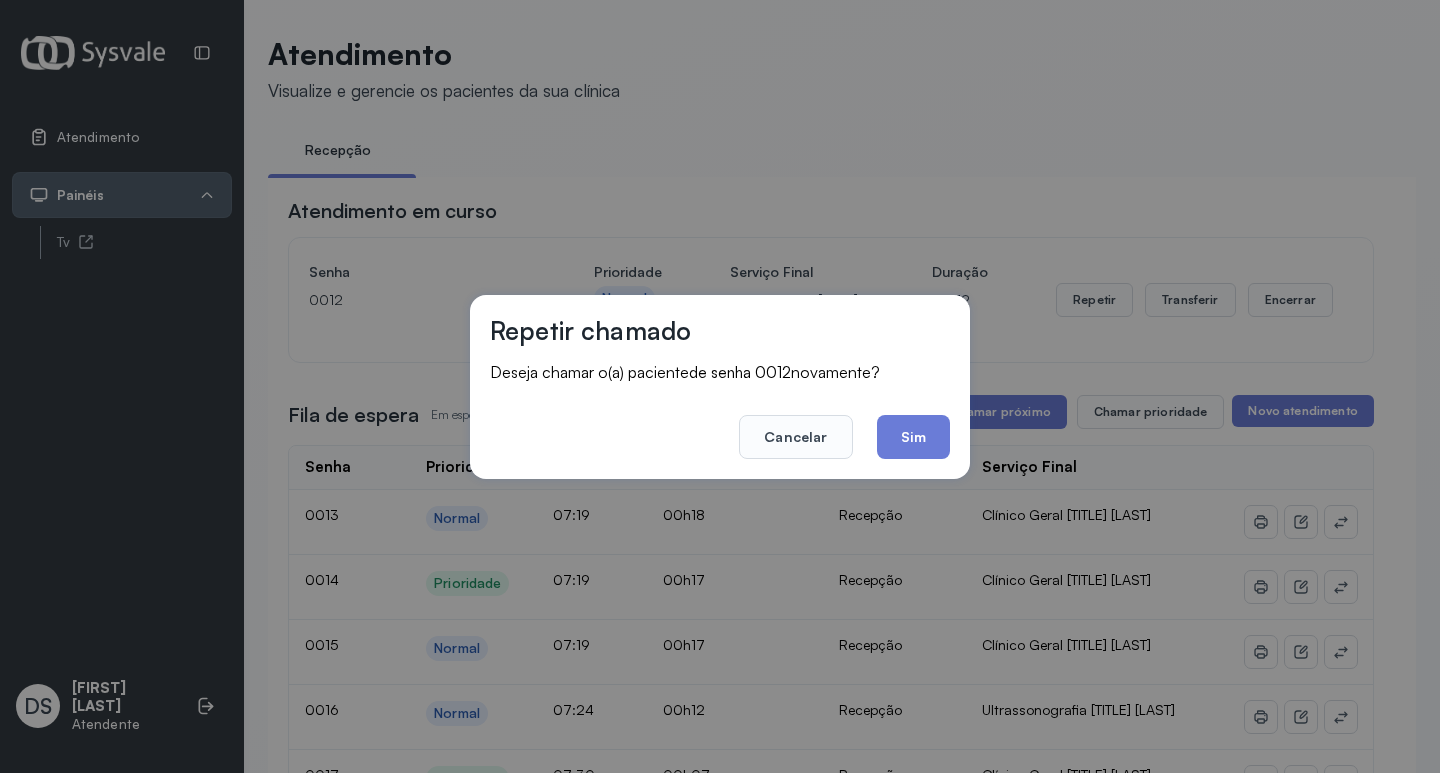 click on "Sim" 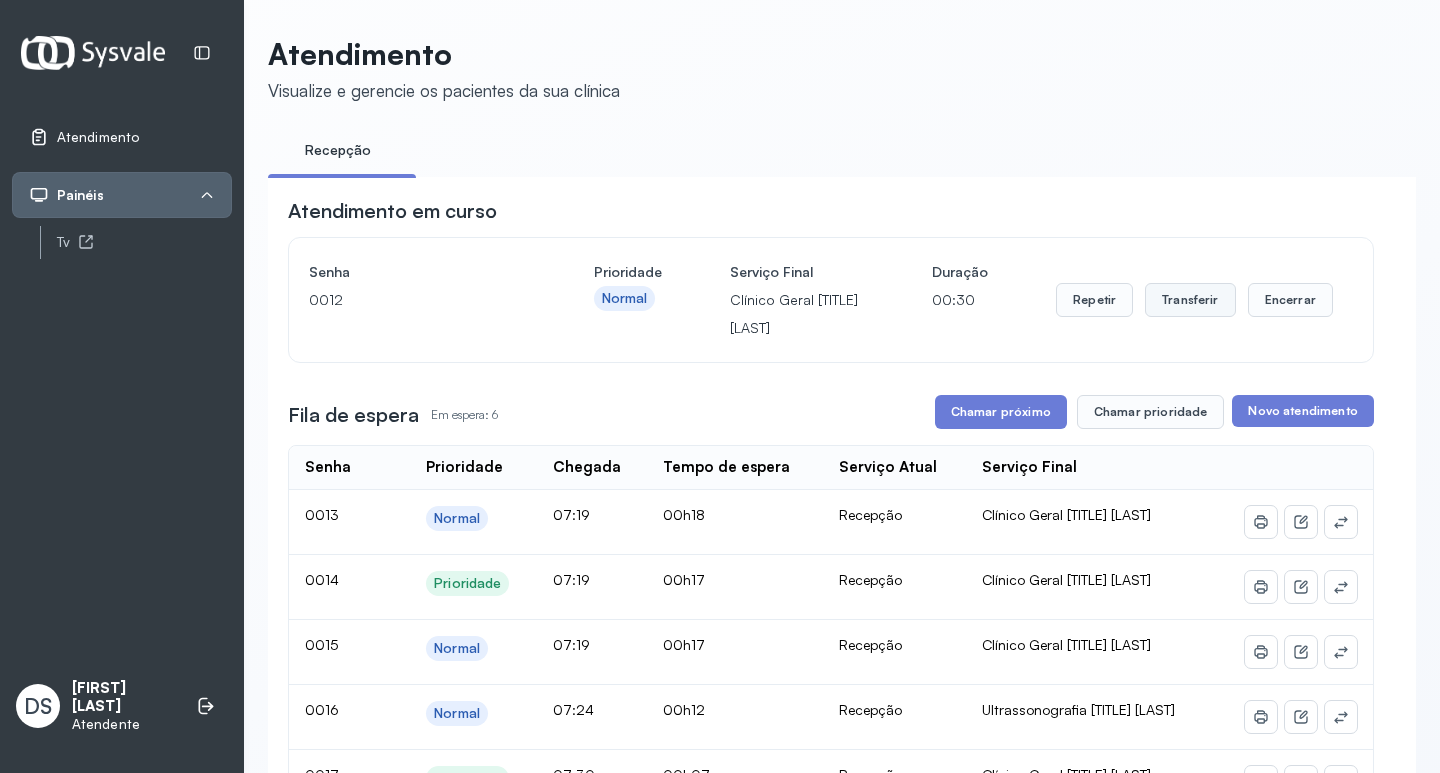 click on "Transferir" at bounding box center [1190, 300] 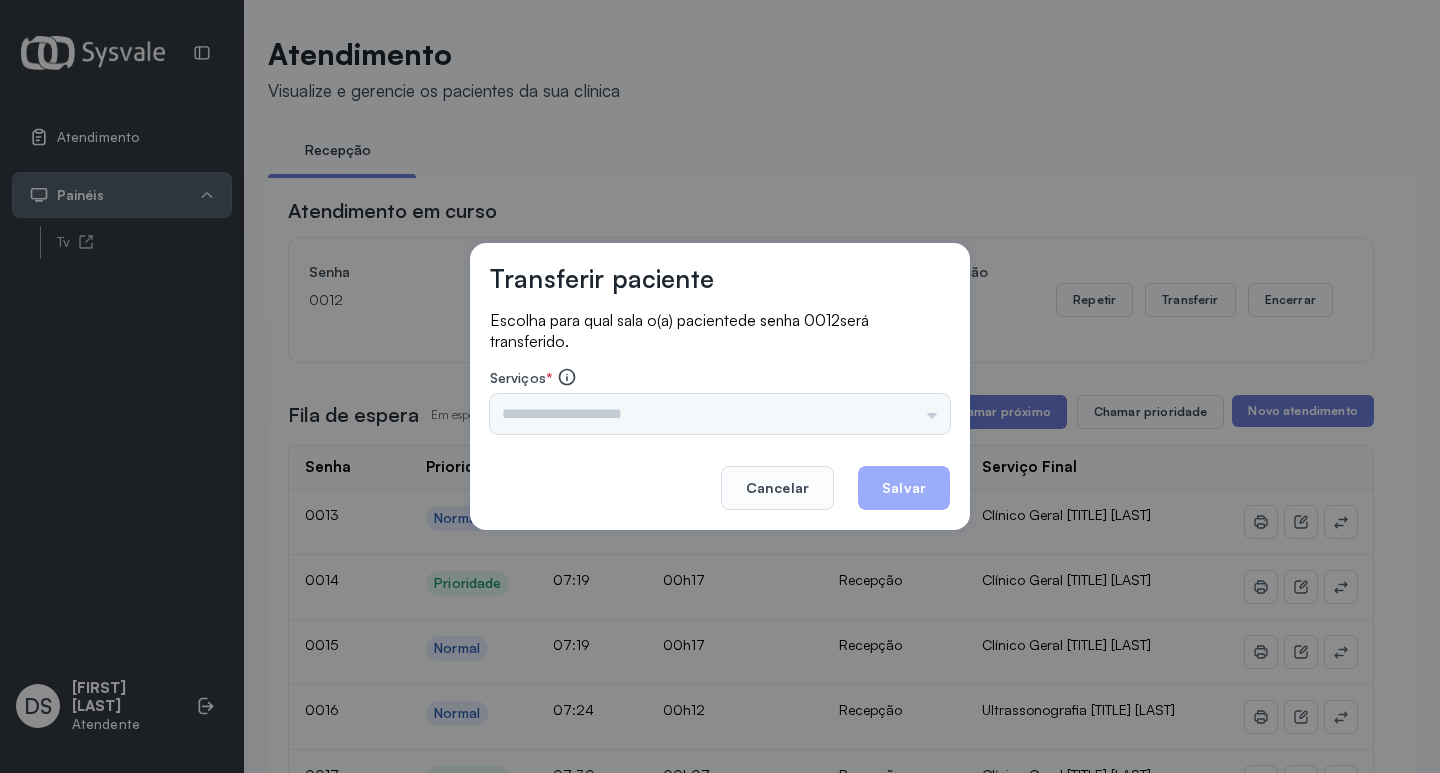 click on "Triagem Ortopedista Dr. [NAME] Ortopedista Dr. [NAME] Ginecologista Dr. [NAME] Ginecologista Dra. [NAME] Obstetra Dr. [NAME] Obstetra Dra. [NAME] Ultrassonografia Dr. [NAME] Ultrassonografia Dr. [NAME] Consulta com Neurologista Dr. [NAME] Reumatologista Dr. [NAME] Endocrinologista [NAME] Dermatologista Dra. [NAME] Nefrologista Dr. [NAME] Geriatra Dra. [NAME] Infectologista Dra. [NAME] Oftalmologista Dra. Consulta Proctologista/Cirurgia Geral Dra. [NAME] Otorrinolaringologista Dr. [NAME] Pequena Cirurgia Dr. [NAME] Pequena Cirurgia Dr. [NAME] ECG Espirometria com Broncodilatador Espirometria sem Broncodilatador Ecocardiograma - Dra. [NAME] [NAME] Exame de PPD Enf. [NAME] RETIRADA DE CERUME DR. [NAME] VACINAÇÃO Preventivo Enf. [NAME] Preventivo Enf. [NAME] [NAME] Consulta de Enfermagem Enf. [NAME] Consulta de Enfermagem Enf. [NAME] Consulta Cardiologista Dr. [NAME] Consulta Enf. [NAME] Dispensação de Medicação Agendamento Consulta Enf. [NAME] Agendamento consulta Enf. [NAME]" at bounding box center (720, 414) 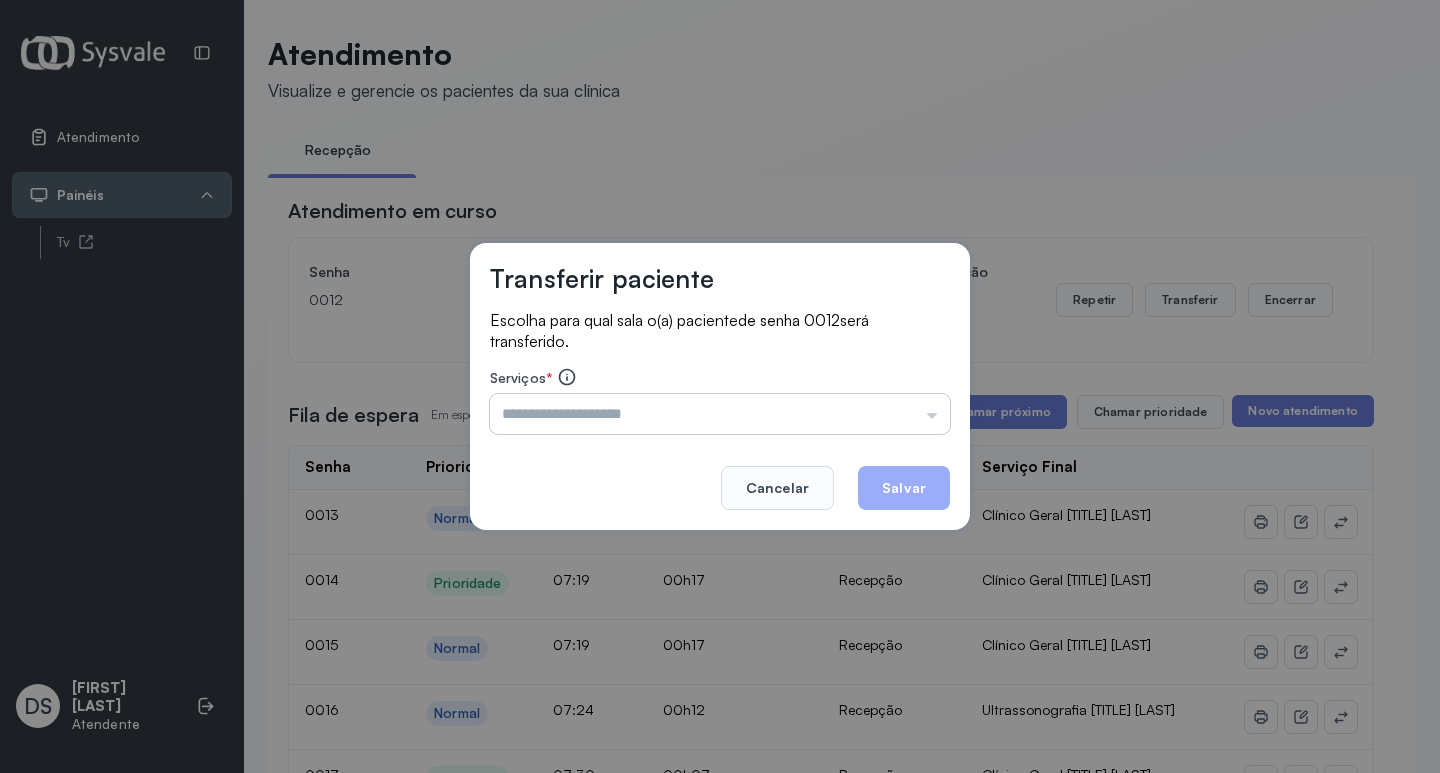 click at bounding box center (720, 414) 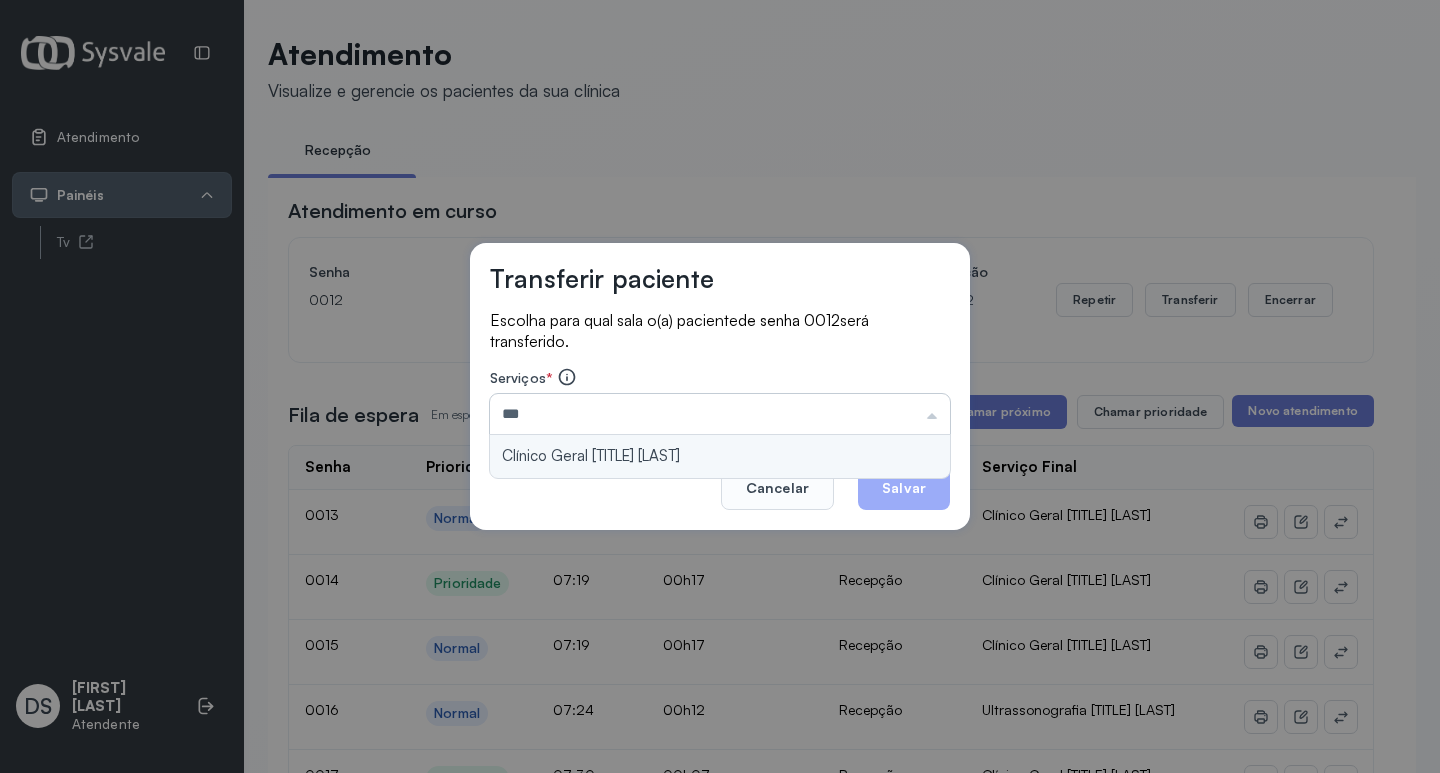 type on "**********" 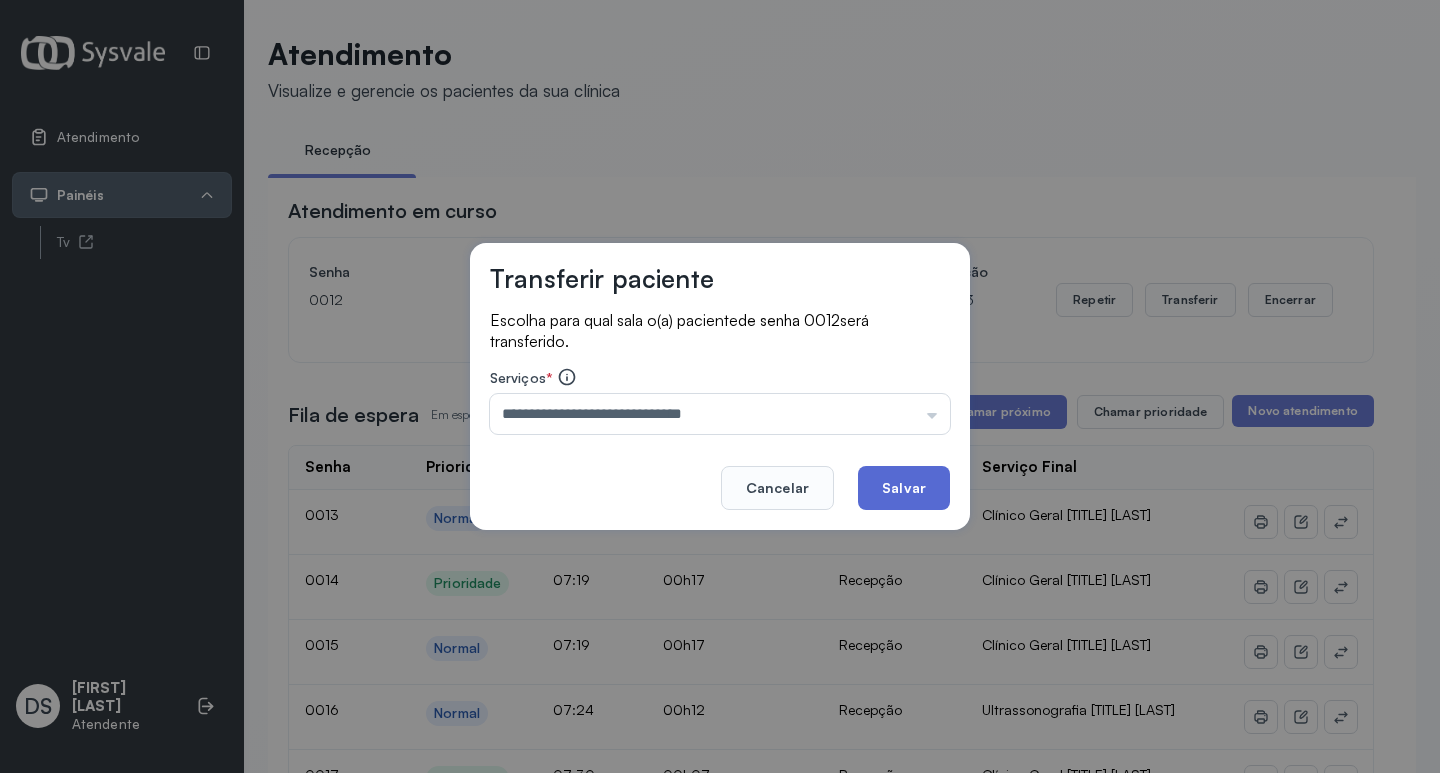 click on "Salvar" 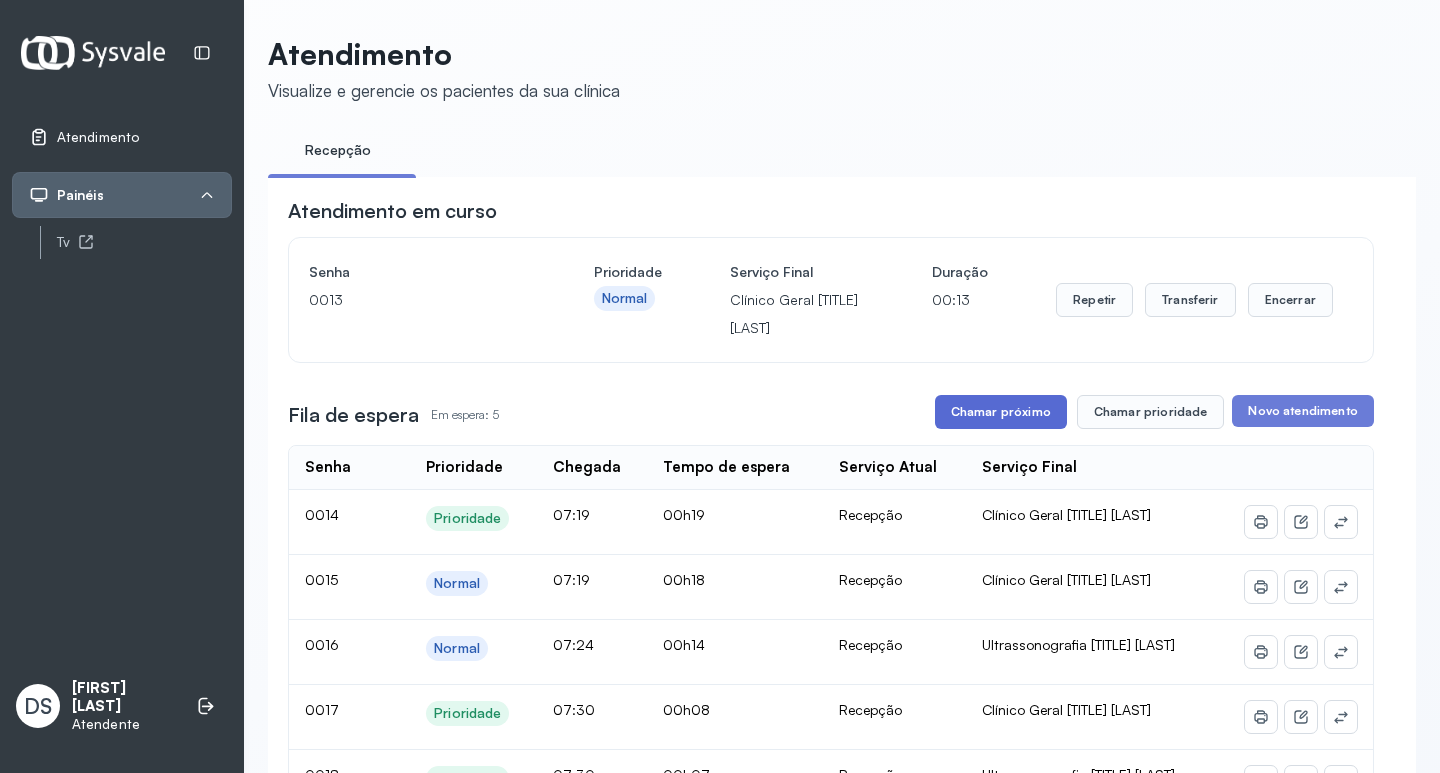 click on "Chamar próximo" at bounding box center [1001, 412] 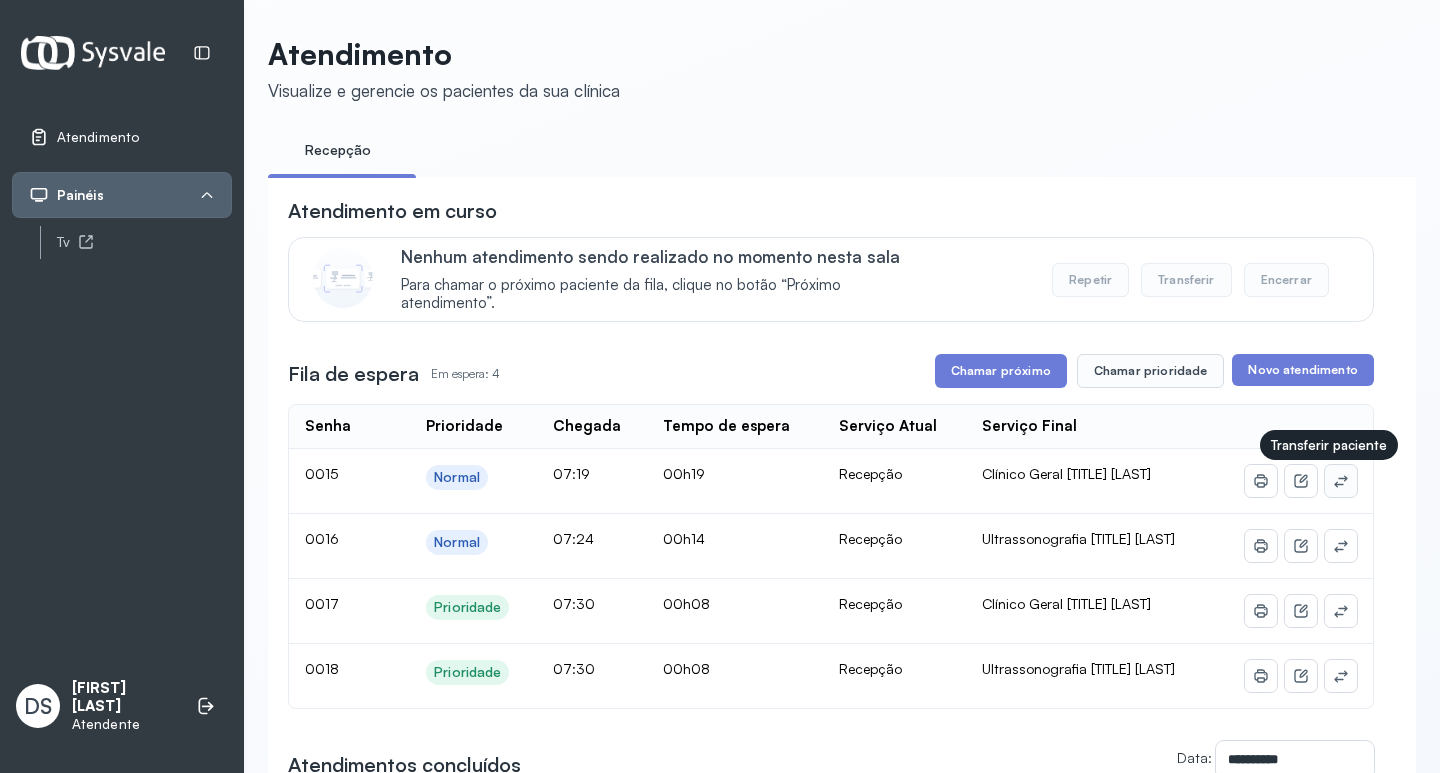 click 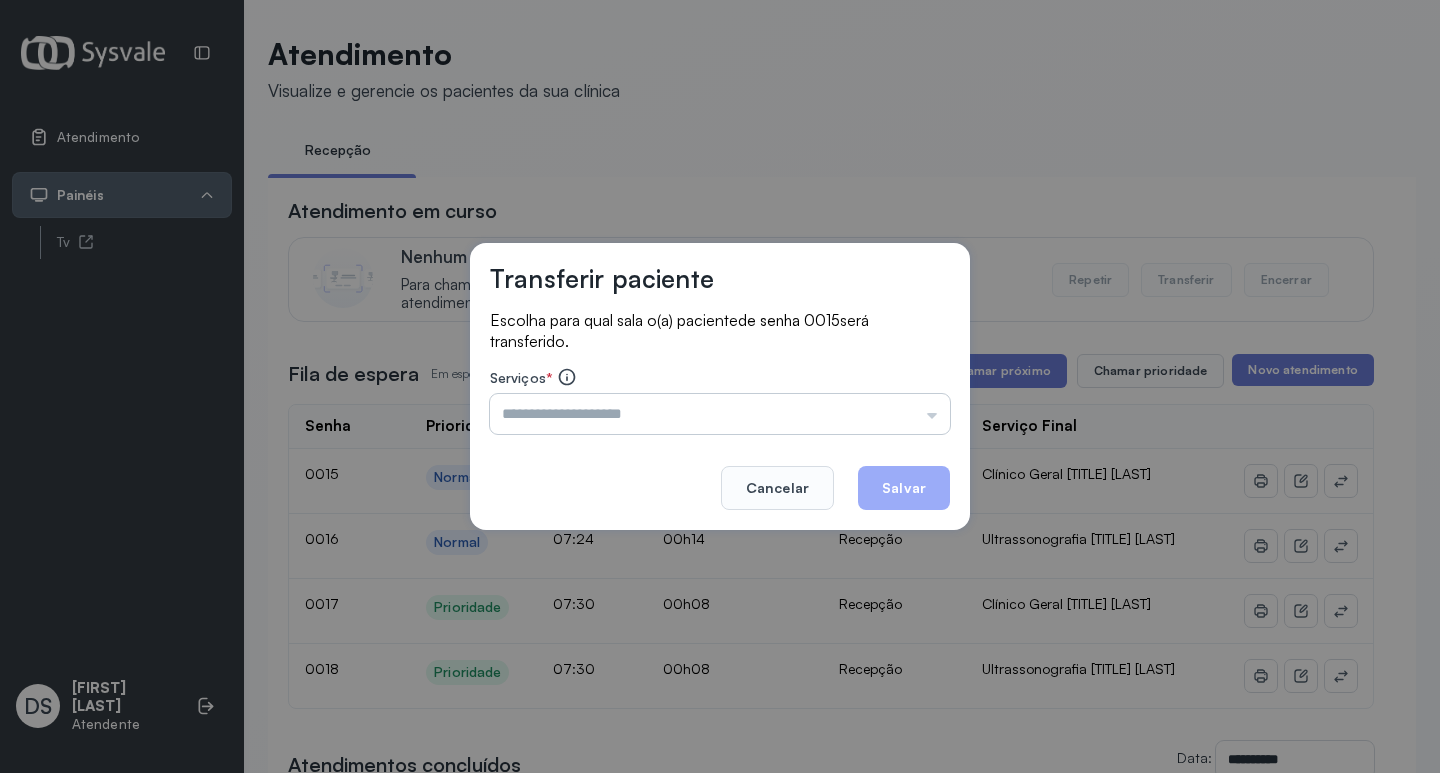 drag, startPoint x: 671, startPoint y: 417, endPoint x: 620, endPoint y: 430, distance: 52.63079 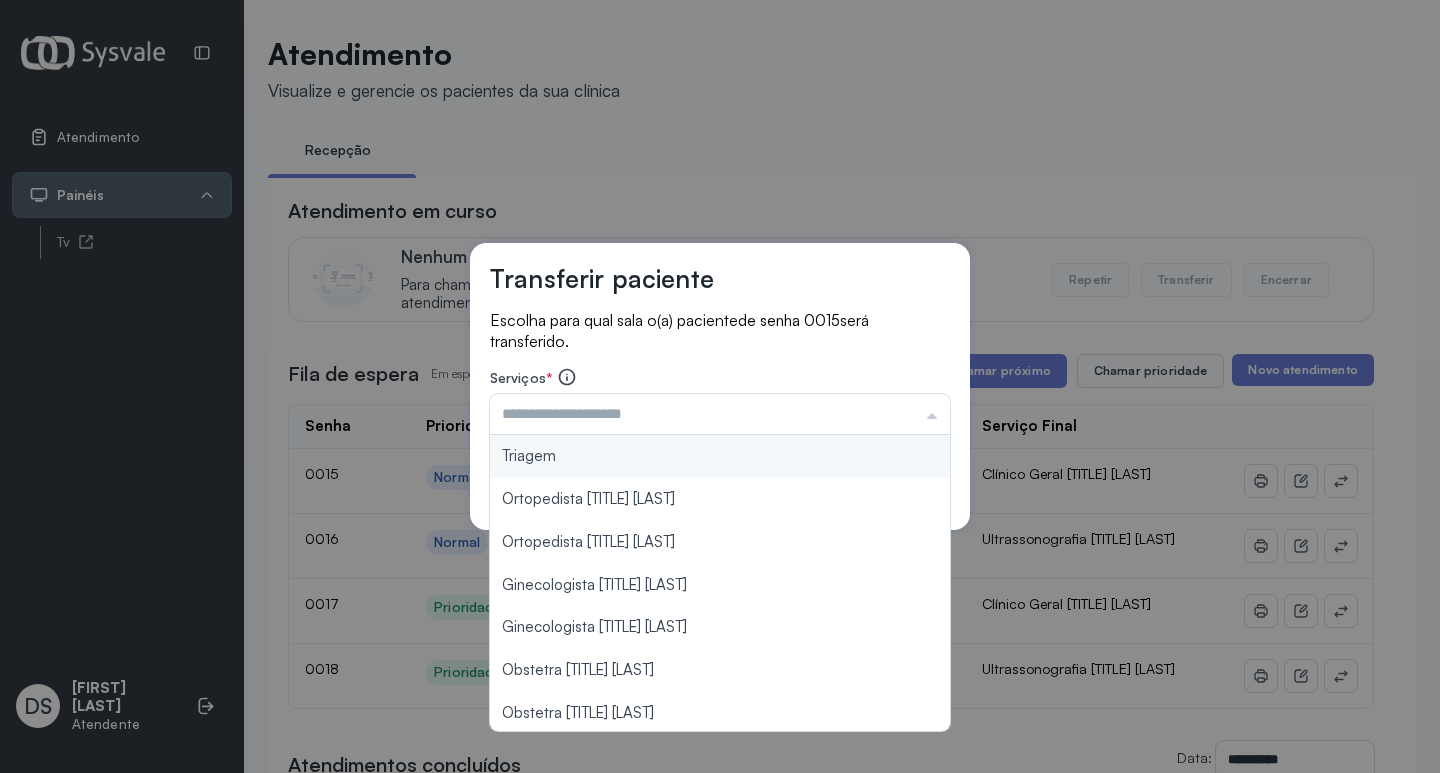 click on "Transferir paciente Escolha para qual sala o(a) paciente  de senha 0015  será transferido.  Serviços  *  Triagem Ortopedista Dr. Mauricio Ortopedista Dr. Ramon Ginecologista Dr. Amilton Ginecologista Dra. Luana Obstetra Dr. Orlindo Obstetra Dra. Vera Ultrassonografia Dr. Orlindo Ultrassonografia Dr. Amilton Consulta com Neurologista Dr. Ezir Reumatologista Dr. Juvenilson Endocrinologista Washington Dermatologista Dra. Renata Nefrologista Dr. Edvaldo Geriatra Dra. Vanessa Infectologista Dra. Vanessa Oftalmologista Dra. Consulta Proctologista/Cirurgia Geral Dra. Geislane Otorrinolaringologista Dr. Pedro Pequena Cirurgia Dr. Geislane Pequena Cirurgia Dr. AMILTON ECG Espirometria com Broncodilatador Espirometria sem Broncodilatador Ecocardiograma - Dra. Vanessa Viana Exame de PPD Enf. Jane Raquel RETIRADA DE CERUME DR. PEDRO VACINAÇÃO Preventivo Enf. Luciana Preventivo Enf. Tiago Araujo Consulta de Enfermagem Enf. Tiago Consulta de Enfermagem Enf. Luciana Consulta  Cardiologista Dr. Everson Cancelar Salvar" at bounding box center [720, 386] 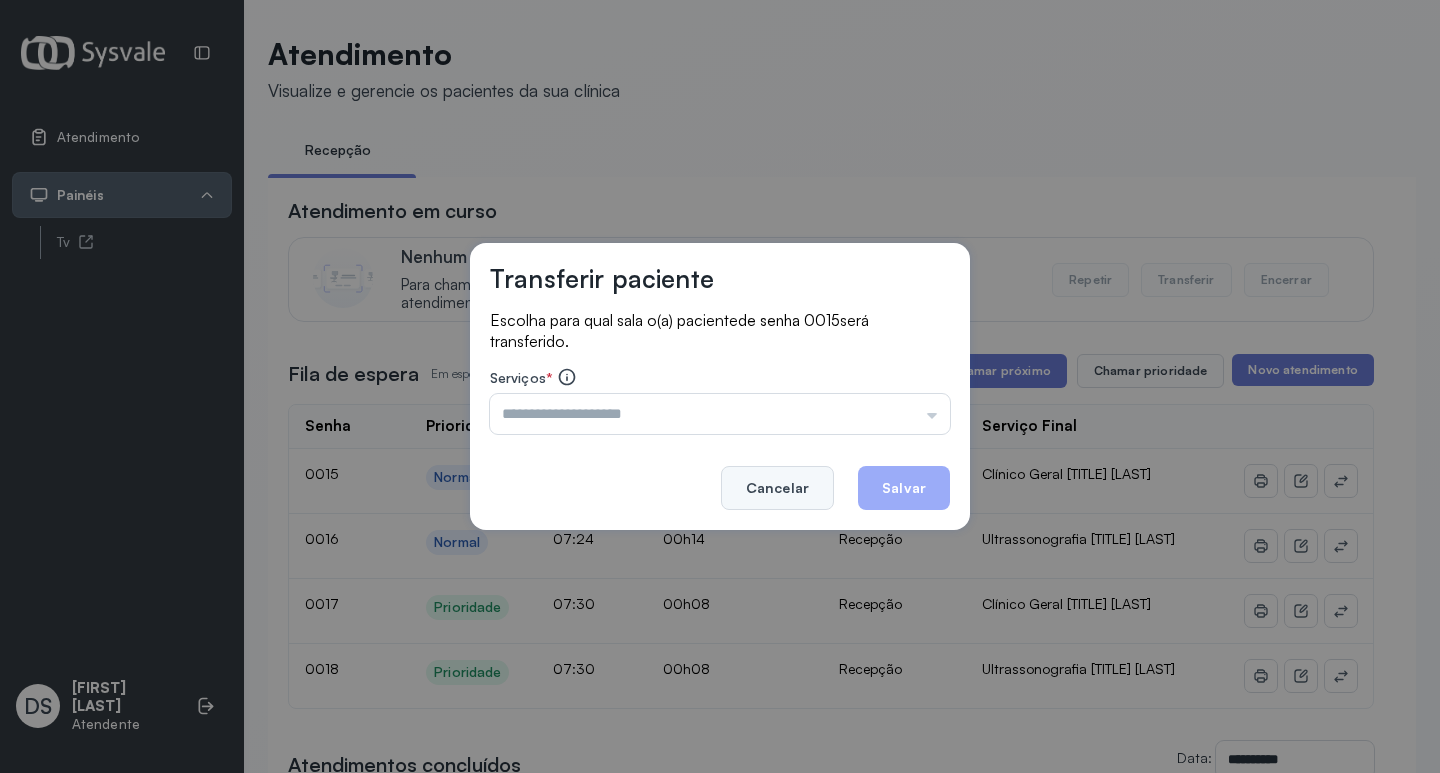 click on "Cancelar" 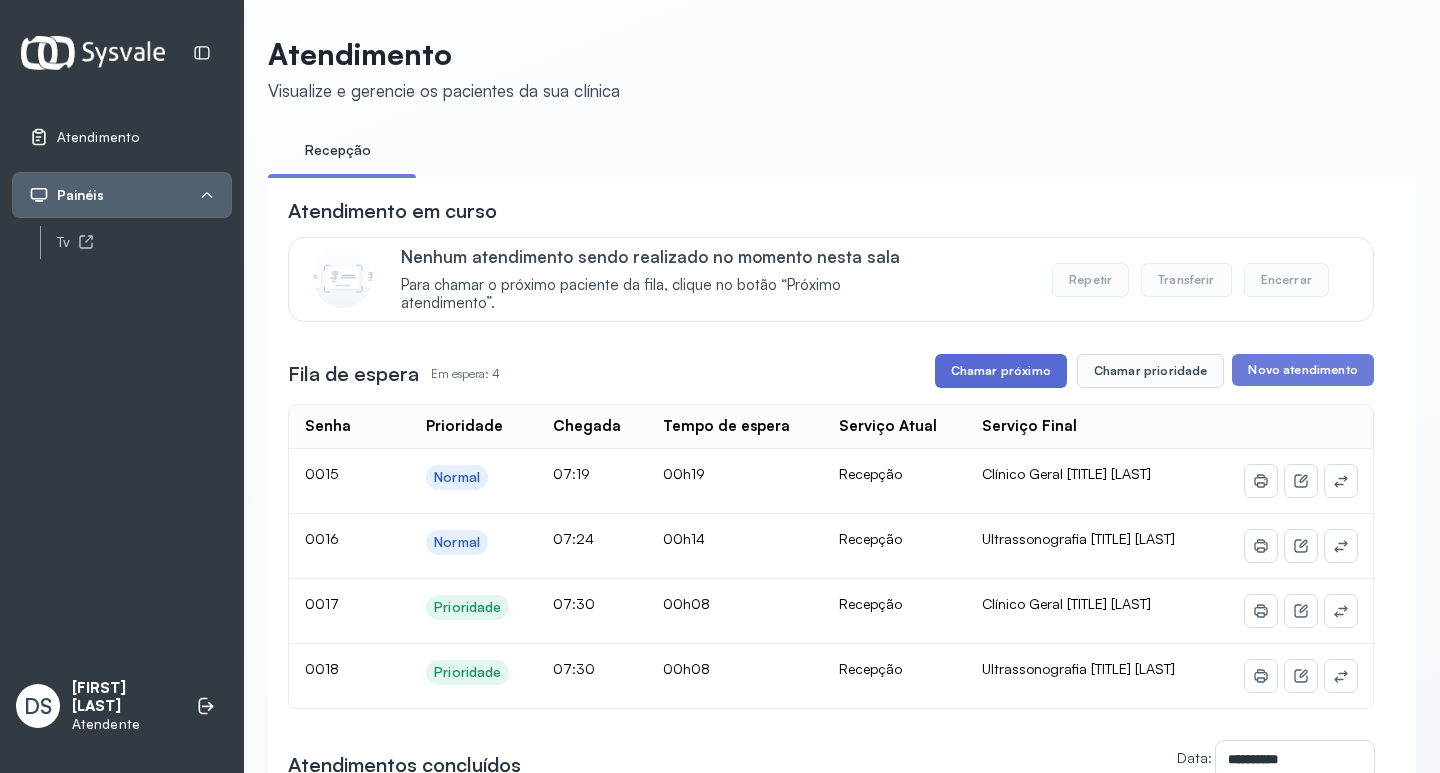 click on "Chamar próximo" at bounding box center (1001, 371) 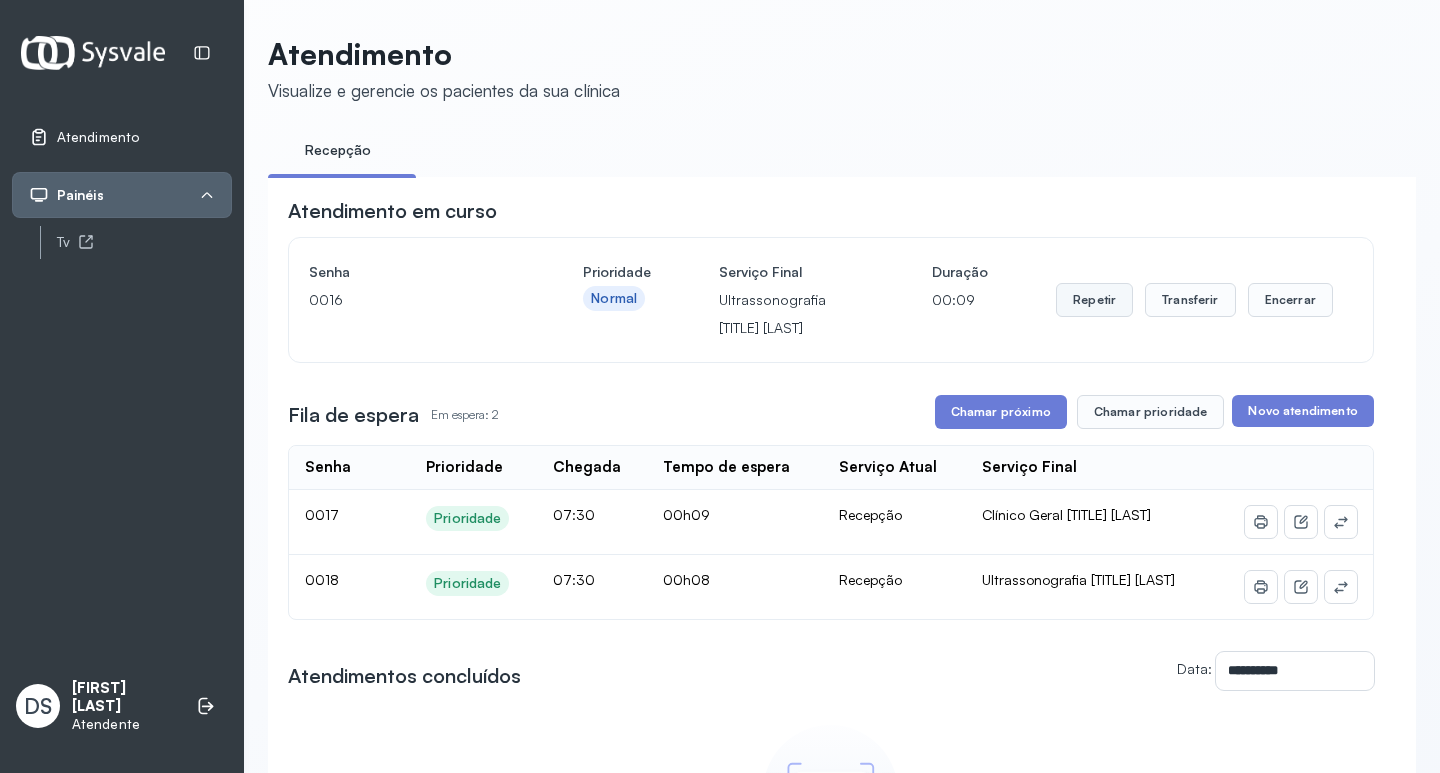 click on "Repetir" at bounding box center (1094, 300) 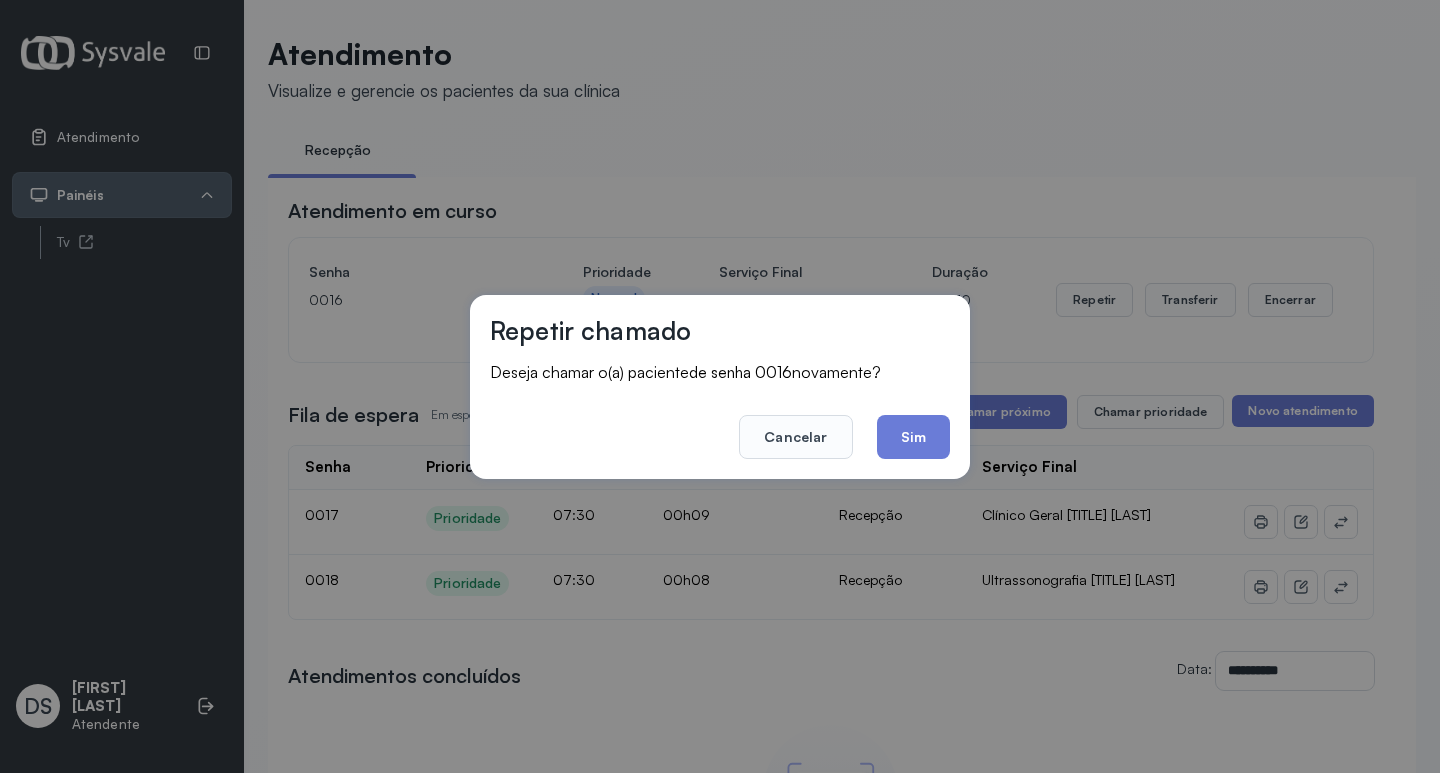 drag, startPoint x: 784, startPoint y: 422, endPoint x: 1021, endPoint y: 369, distance: 242.85387 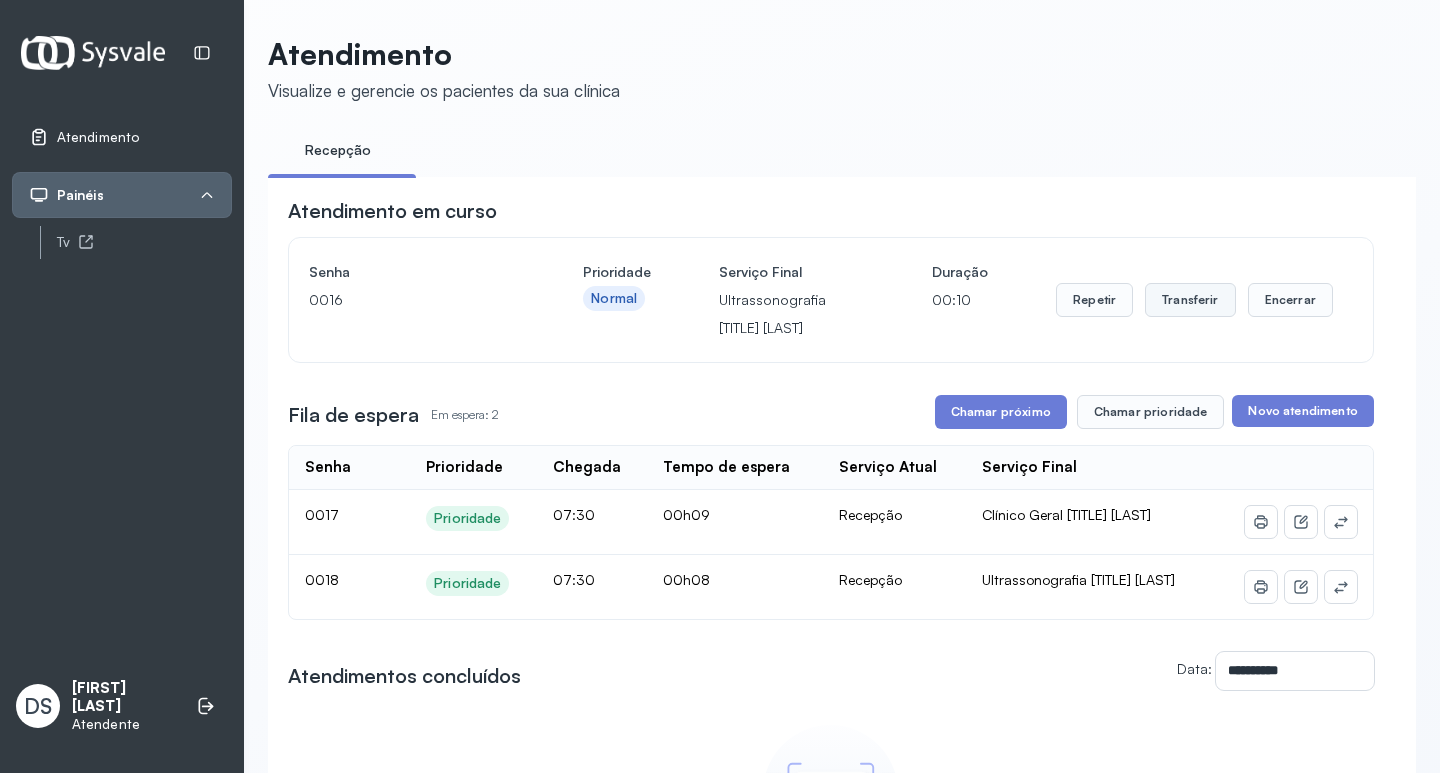 click on "Transferir" at bounding box center [1190, 300] 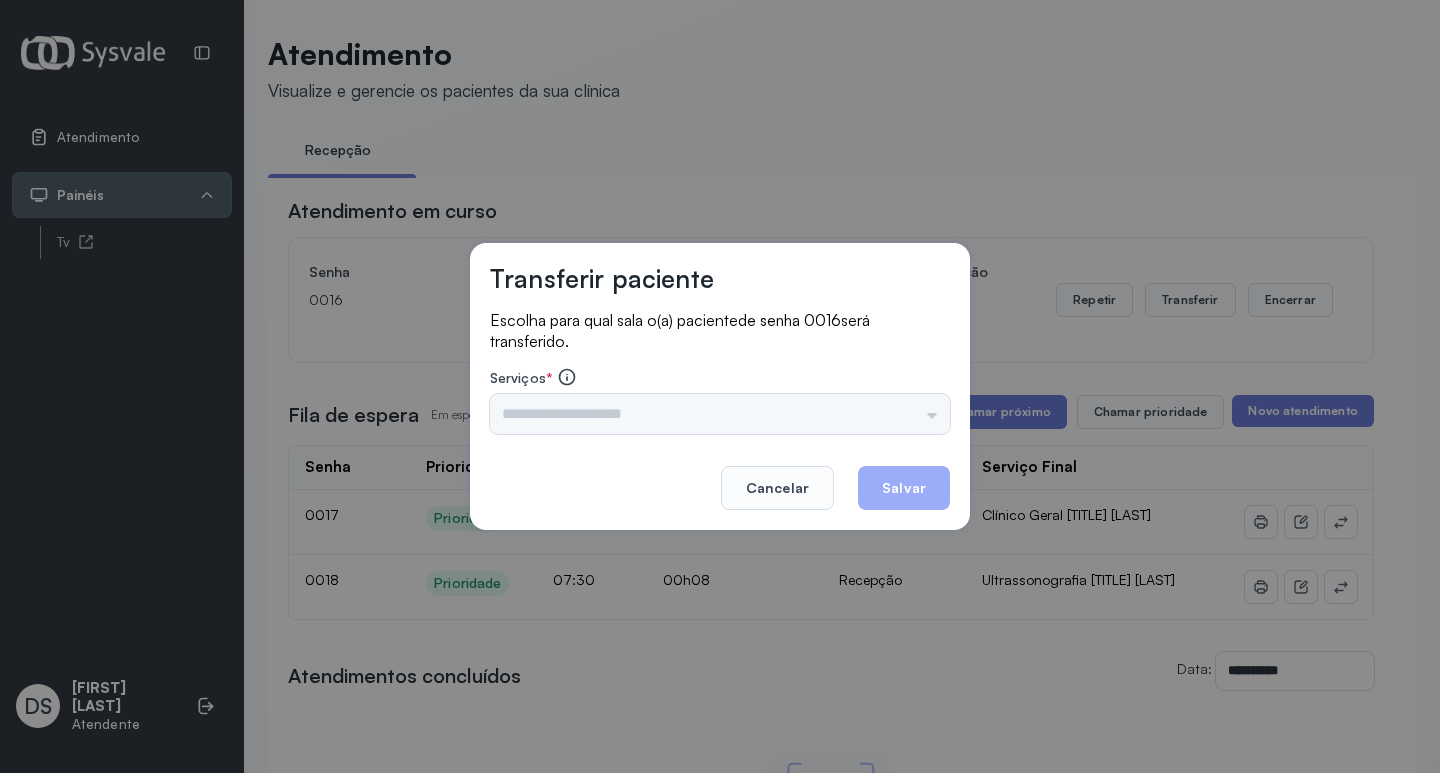 click on "Triagem Ortopedista Dr. [NAME] Ortopedista Dr. [NAME] Ginecologista Dr. [NAME] Ginecologista Dra. [NAME] Obstetra Dr. [NAME] Obstetra Dra. [NAME] Ultrassonografia Dr. [NAME] Ultrassonografia Dr. [NAME] Consulta com Neurologista Dr. [NAME] Reumatologista Dr. [NAME] Endocrinologista [NAME] Dermatologista Dra. [NAME] Nefrologista Dr. [NAME] Geriatra Dra. [NAME] Infectologista Dra. [NAME] Oftalmologista Dra. Consulta Proctologista/Cirurgia Geral Dra. [NAME] Otorrinolaringologista Dr. [NAME] Pequena Cirurgia Dr. [NAME] Pequena Cirurgia Dr. [NAME] ECG Espirometria com Broncodilatador Espirometria sem Broncodilatador Ecocardiograma - Dra. [NAME] [NAME] Exame de PPD Enf. [NAME] RETIRADA DE CERUME DR. [NAME] VACINAÇÃO Preventivo Enf. [NAME] Preventivo Enf. [NAME] [NAME] Consulta de Enfermagem Enf. [NAME] Consulta de Enfermagem Enf. [NAME] Consulta Cardiologista Dr. [NAME] Consulta Enf. [NAME] Dispensação de Medicação Agendamento Consulta Enf. [NAME] Agendamento consulta Enf. [NAME]" at bounding box center (720, 414) 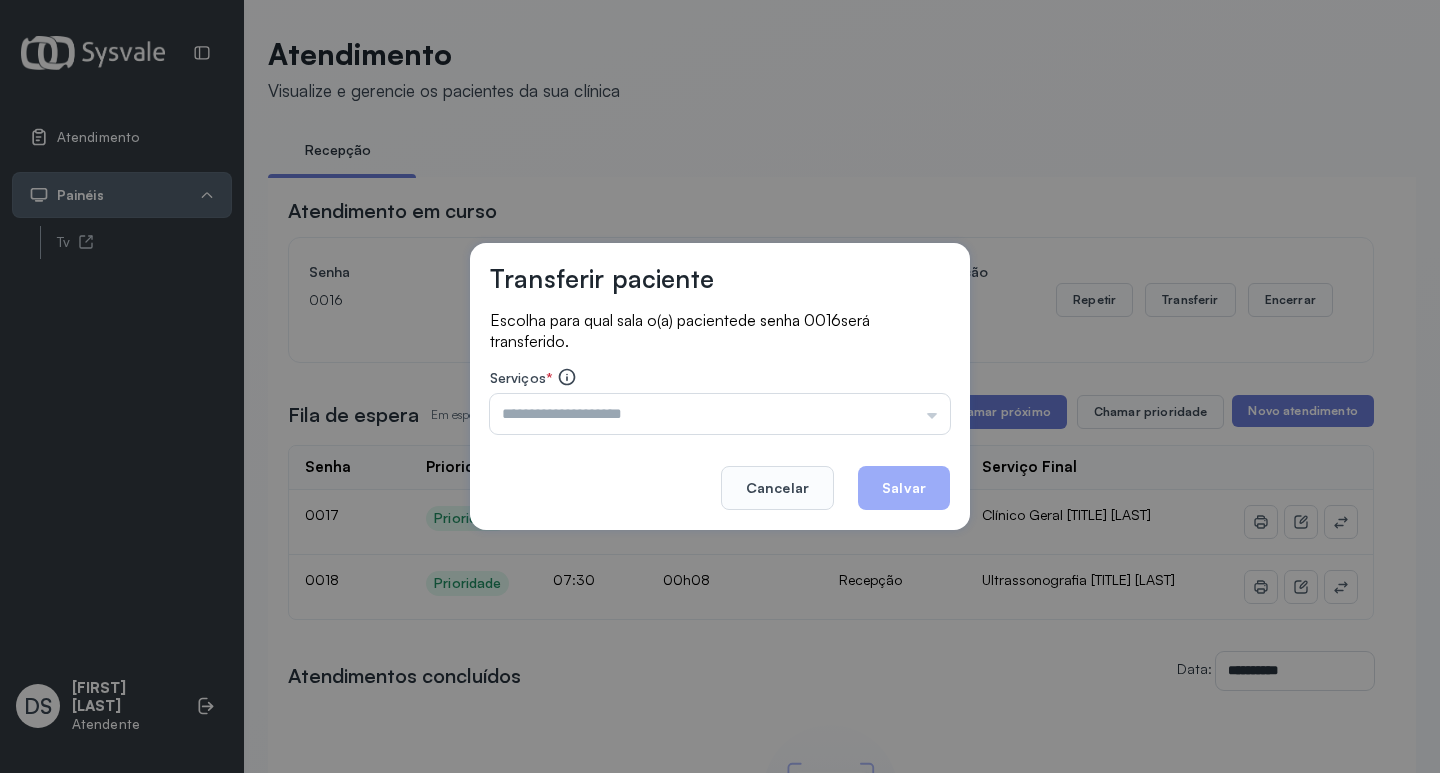 click at bounding box center [720, 414] 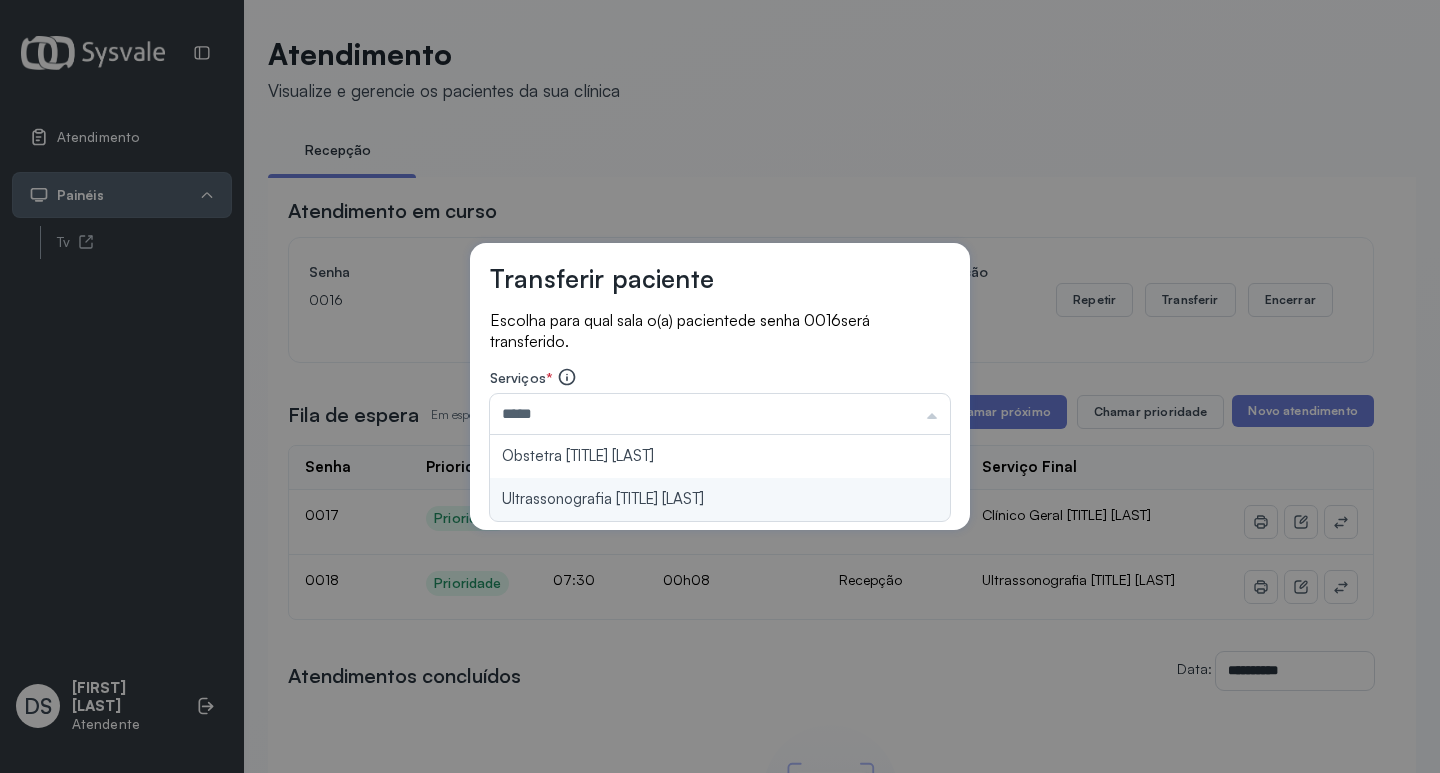type on "**********" 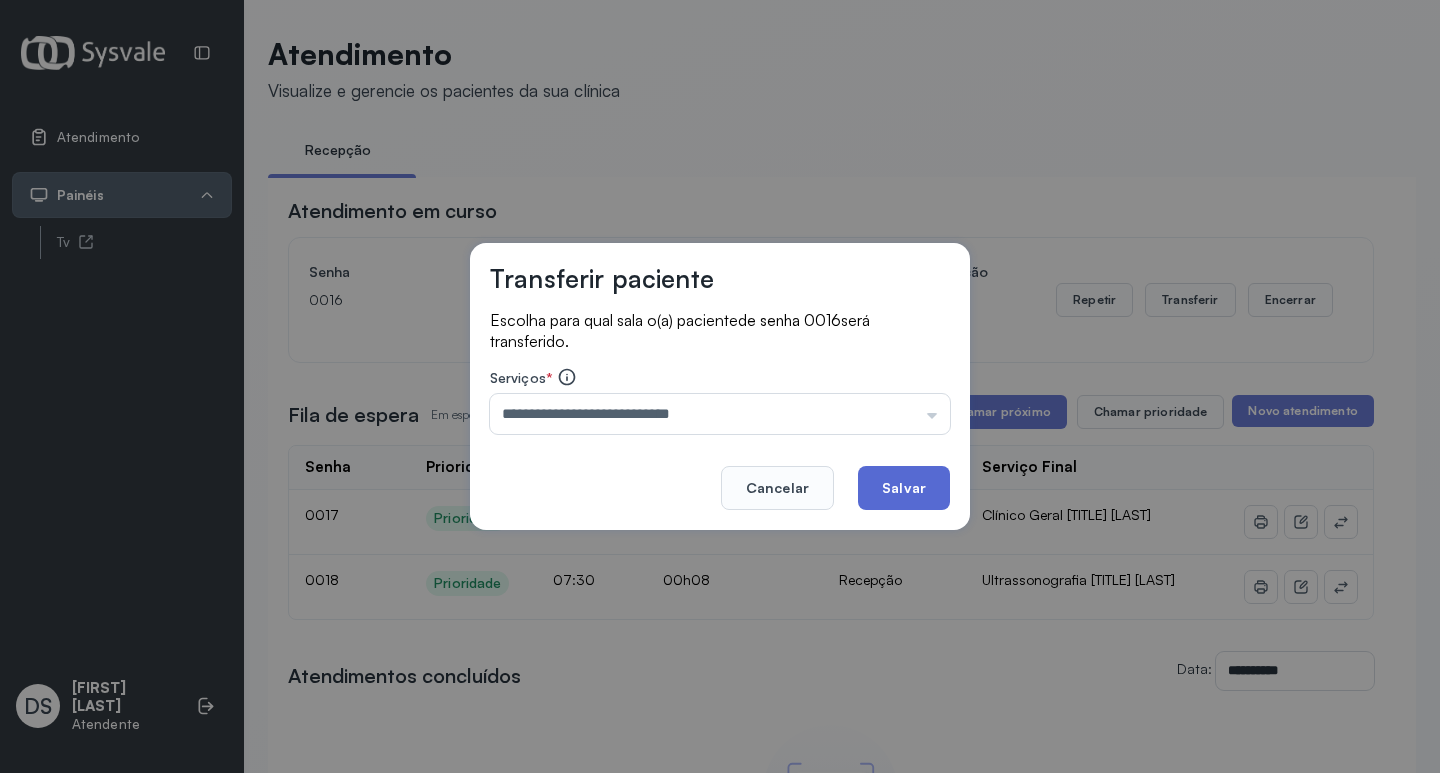 click on "Salvar" 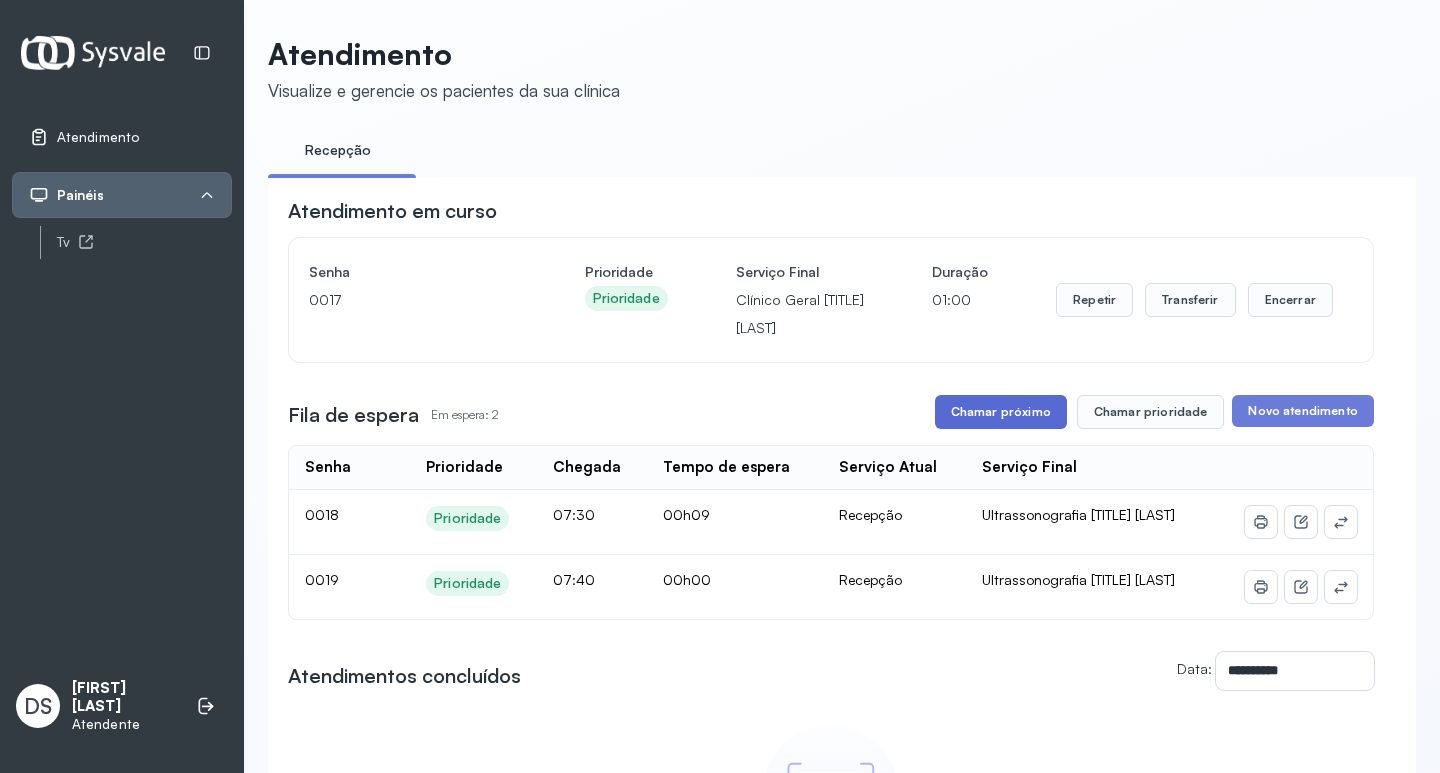 click on "Chamar próximo" at bounding box center (1001, 412) 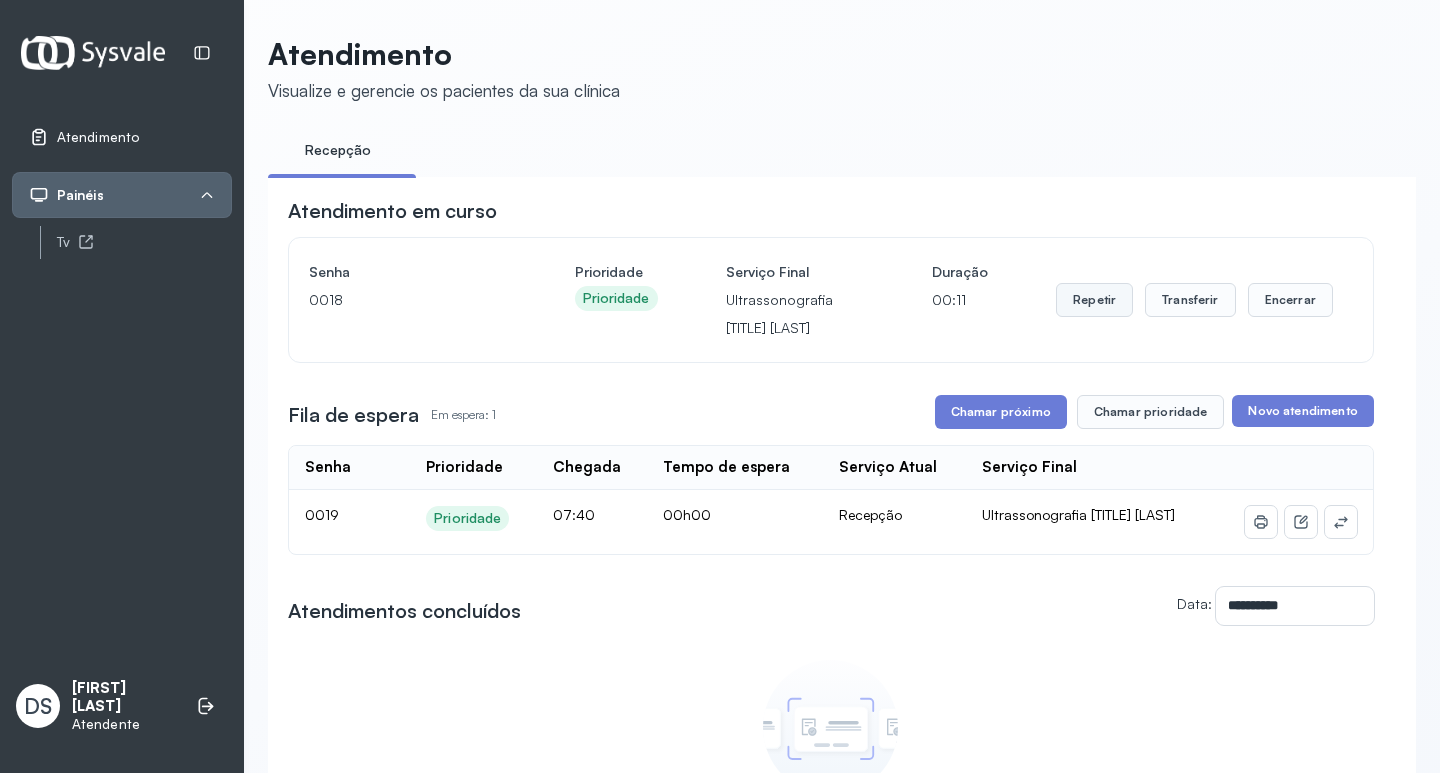 click on "Repetir" at bounding box center [1094, 300] 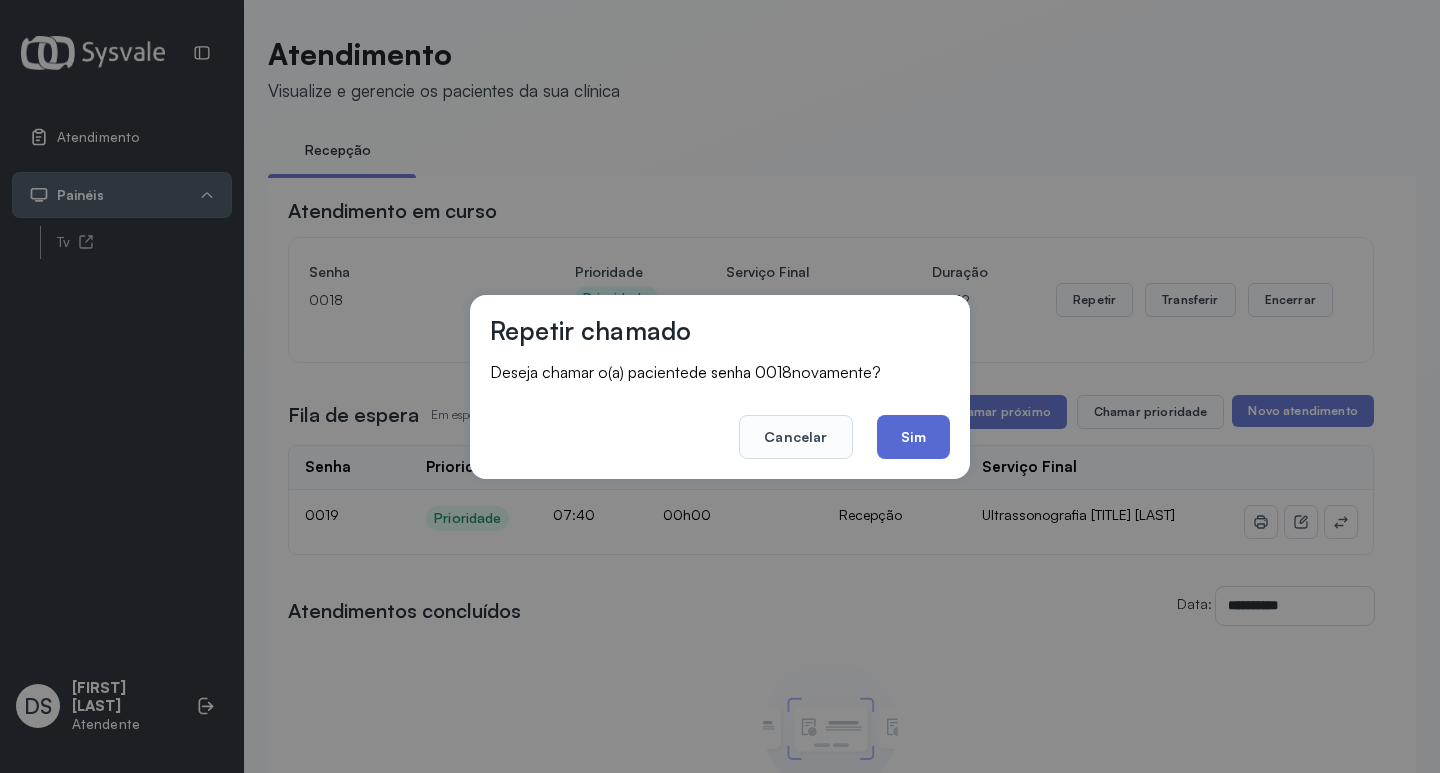 click on "Sim" 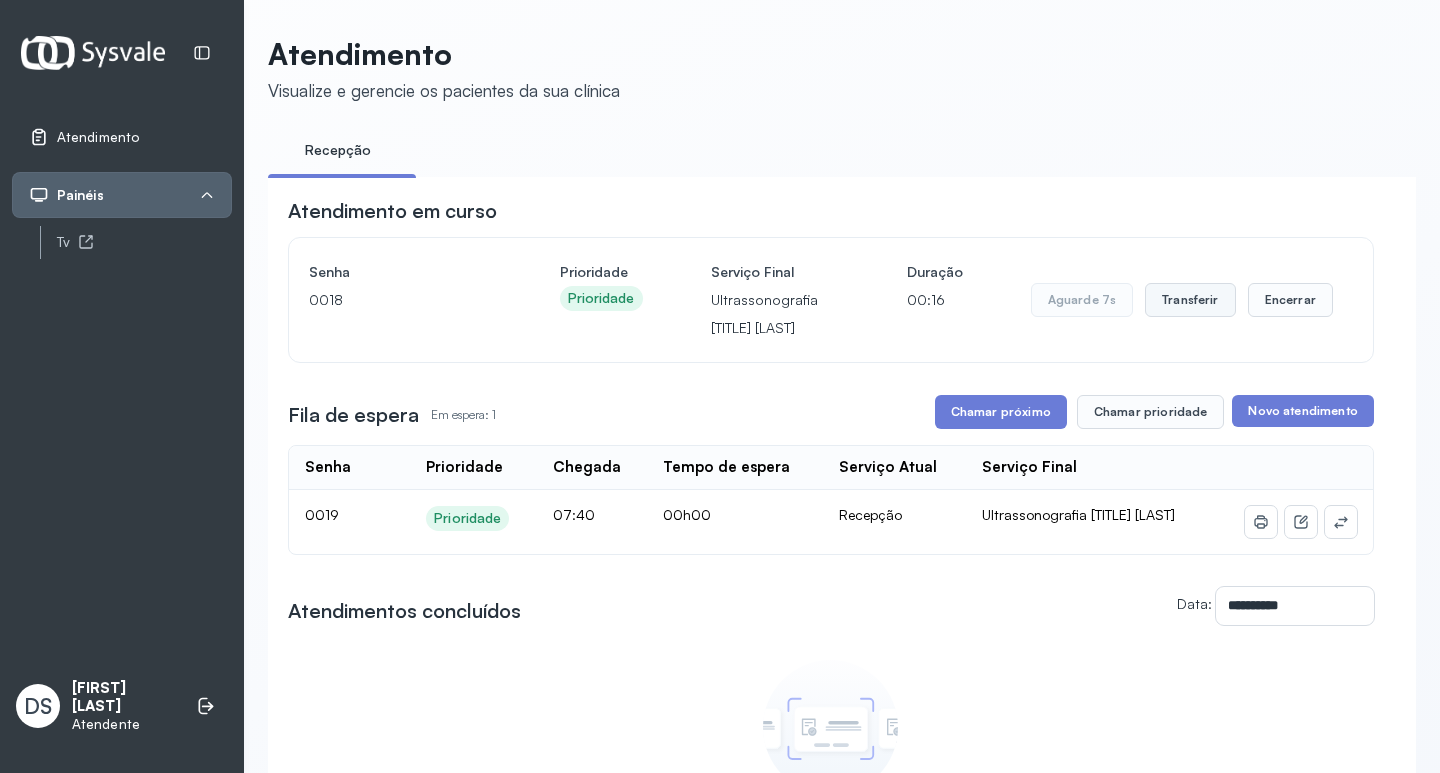 click on "Transferir" at bounding box center [1190, 300] 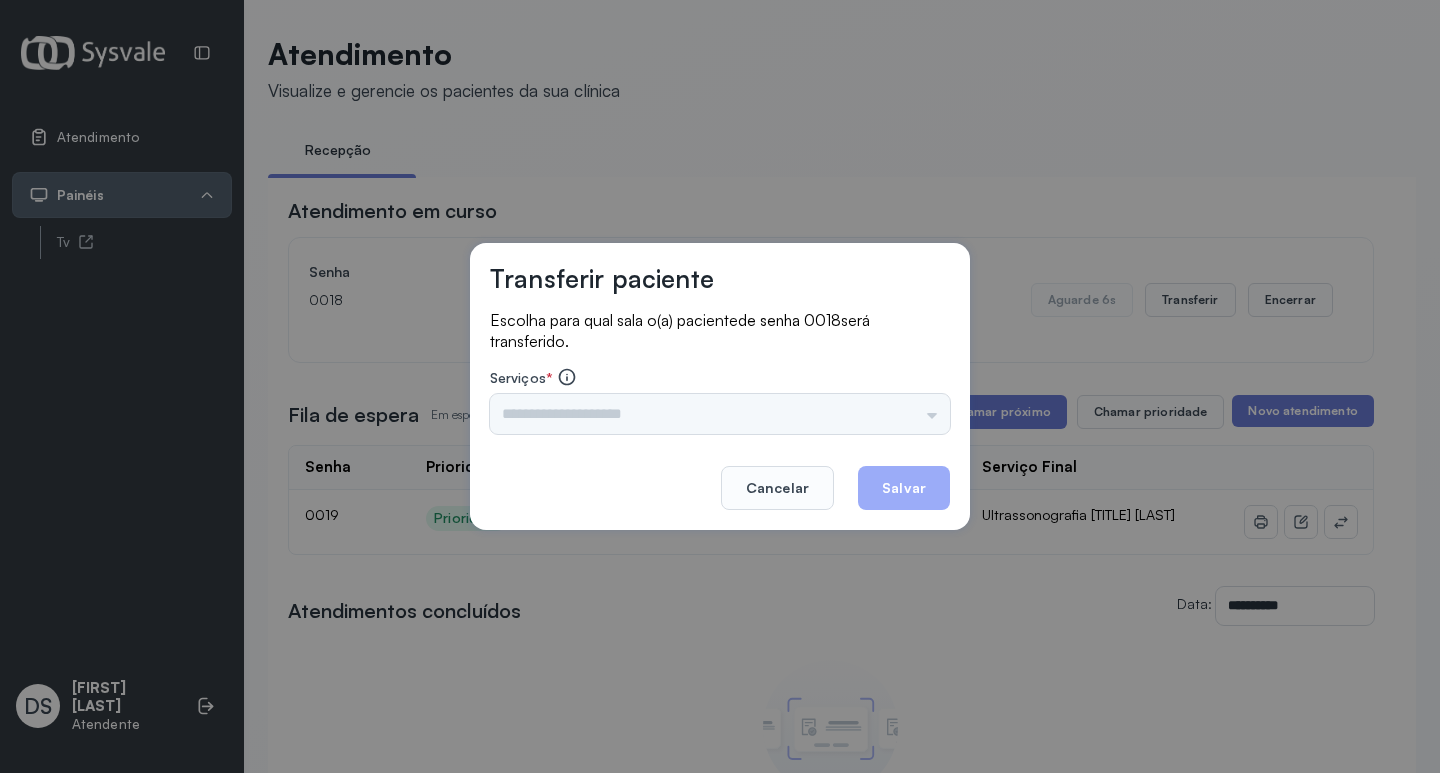 click on "Triagem Ortopedista Dr. [NAME] Ortopedista Dr. [NAME] Ginecologista Dr. [NAME] Ginecologista Dra. [NAME] Obstetra Dr. [NAME] Obstetra Dra. [NAME] Ultrassonografia Dr. [NAME] Ultrassonografia Dr. [NAME] Consulta com Neurologista Dr. [NAME] Reumatologista Dr. [NAME] Endocrinologista [NAME] Dermatologista Dra. [NAME] Nefrologista Dr. [NAME] Geriatra Dra. [NAME] Infectologista Dra. [NAME] Oftalmologista Dra. Consulta Proctologista/Cirurgia Geral Dra. [NAME] Otorrinolaringologista Dr. [NAME] Pequena Cirurgia Dr. [NAME] Pequena Cirurgia Dr. [NAME] ECG Espirometria com Broncodilatador Espirometria sem Broncodilatador Ecocardiograma - Dra. [NAME] [NAME] Exame de PPD Enf. [NAME] RETIRADA DE CERUME DR. [NAME] VACINAÇÃO Preventivo Enf. [NAME] Preventivo Enf. [NAME] [NAME] Consulta de Enfermagem Enf. [NAME] Consulta de Enfermagem Enf. [NAME] Consulta Cardiologista Dr. [NAME] Consulta Enf. [NAME] Dispensação de Medicação Agendamento Consulta Enf. [NAME] Agendamento consulta Enf. [NAME]" at bounding box center (720, 414) 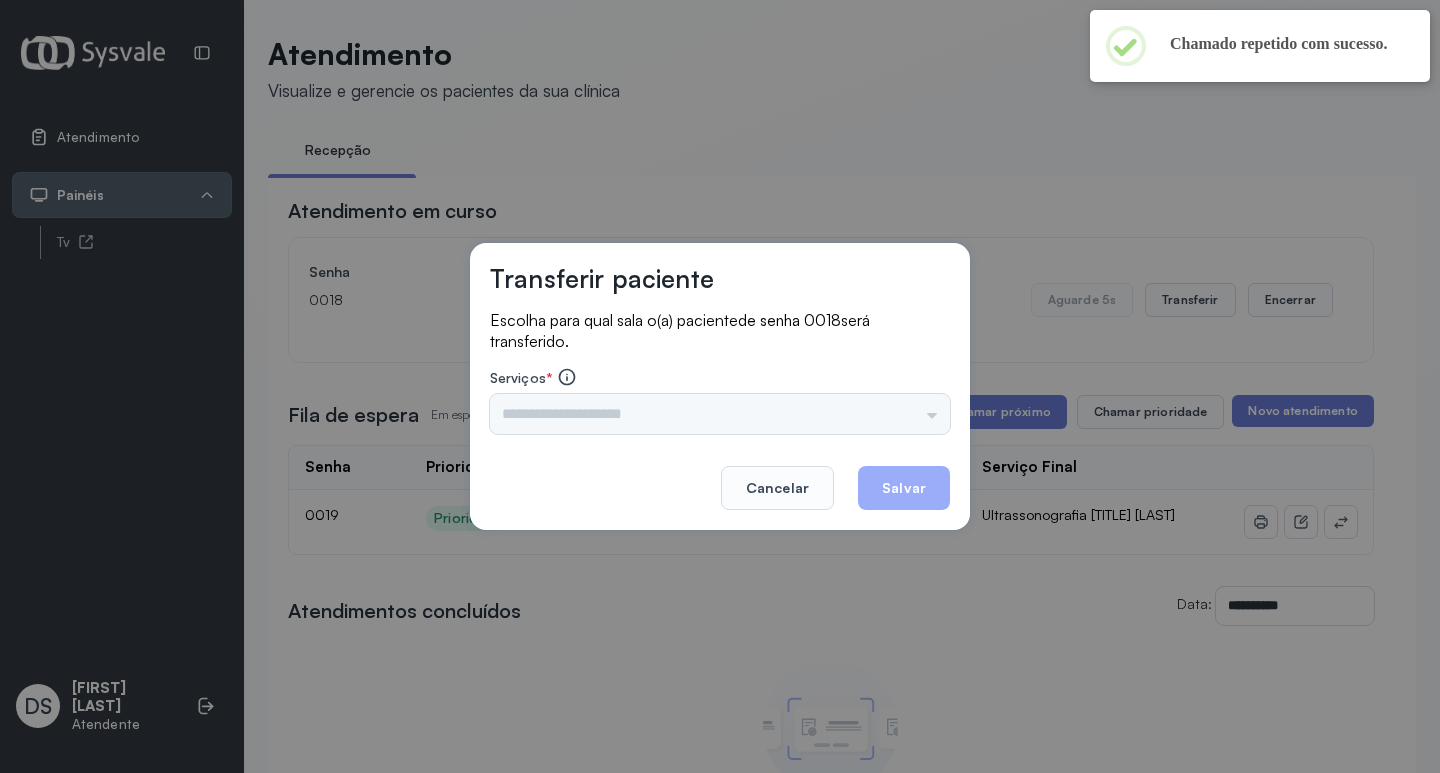 click on "Triagem Ortopedista Dr. [NAME] Ortopedista Dr. [NAME] Ginecologista Dr. [NAME] Ginecologista Dra. [NAME] Obstetra Dr. [NAME] Obstetra Dra. [NAME] Ultrassonografia Dr. [NAME] Ultrassonografia Dr. [NAME] Consulta com Neurologista Dr. [NAME] Reumatologista Dr. [NAME] Endocrinologista [NAME] Dermatologista Dra. [NAME] Nefrologista Dr. [NAME] Geriatra Dra. [NAME] Infectologista Dra. [NAME] Oftalmologista Dra. Consulta Proctologista/Cirurgia Geral Dra. [NAME] Otorrinolaringologista Dr. [NAME] Pequena Cirurgia Dr. [NAME] Pequena Cirurgia Dr. [NAME] ECG Espirometria com Broncodilatador Espirometria sem Broncodilatador Ecocardiograma - Dra. [NAME] [NAME] Exame de PPD Enf. [NAME] RETIRADA DE CERUME DR. [NAME] VACINAÇÃO Preventivo Enf. [NAME] Preventivo Enf. [NAME] [NAME] Consulta de Enfermagem Enf. [NAME] Consulta de Enfermagem Enf. [NAME] Consulta Cardiologista Dr. [NAME] Consulta Enf. [NAME] Dispensação de Medicação Agendamento Consulta Enf. [NAME] Agendamento consulta Enf. [NAME]" at bounding box center (720, 414) 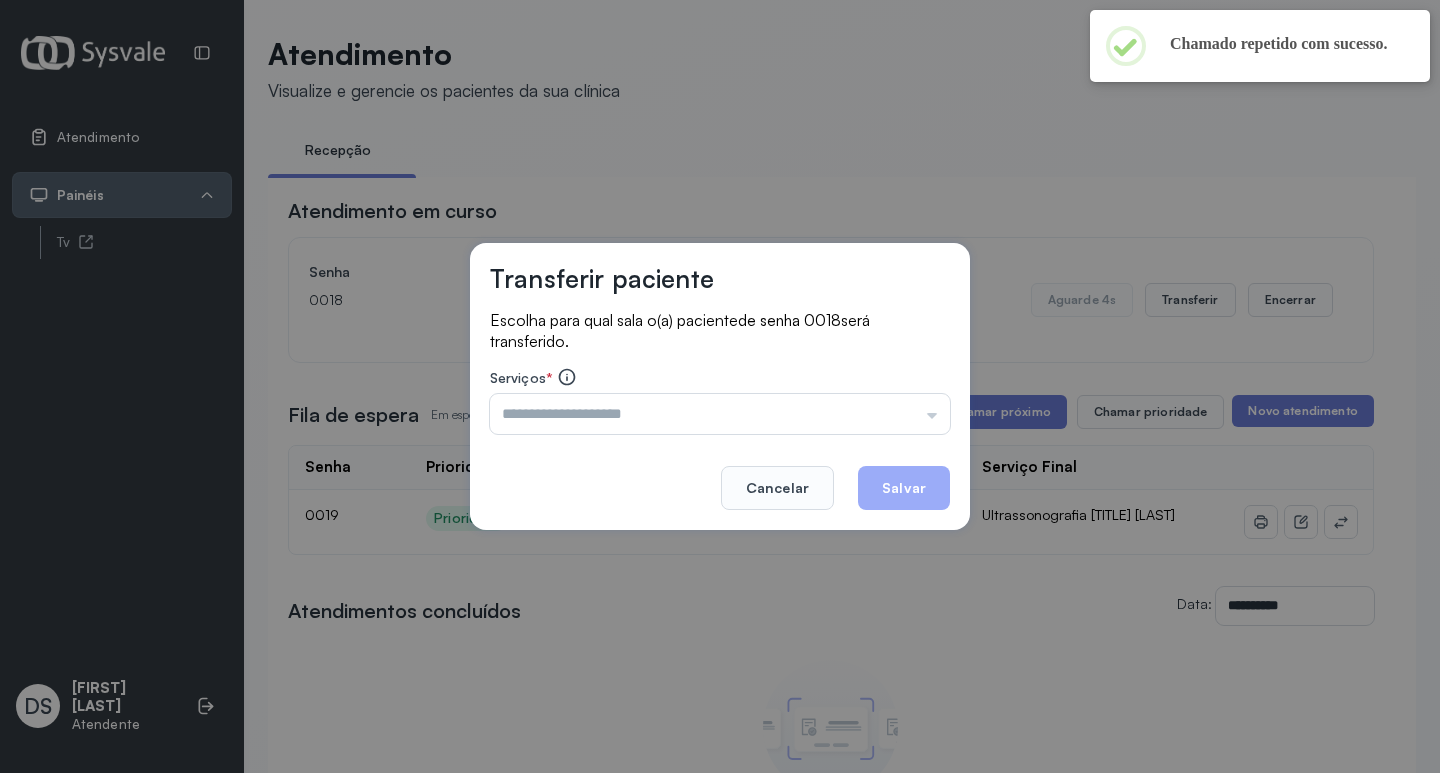 click at bounding box center (720, 414) 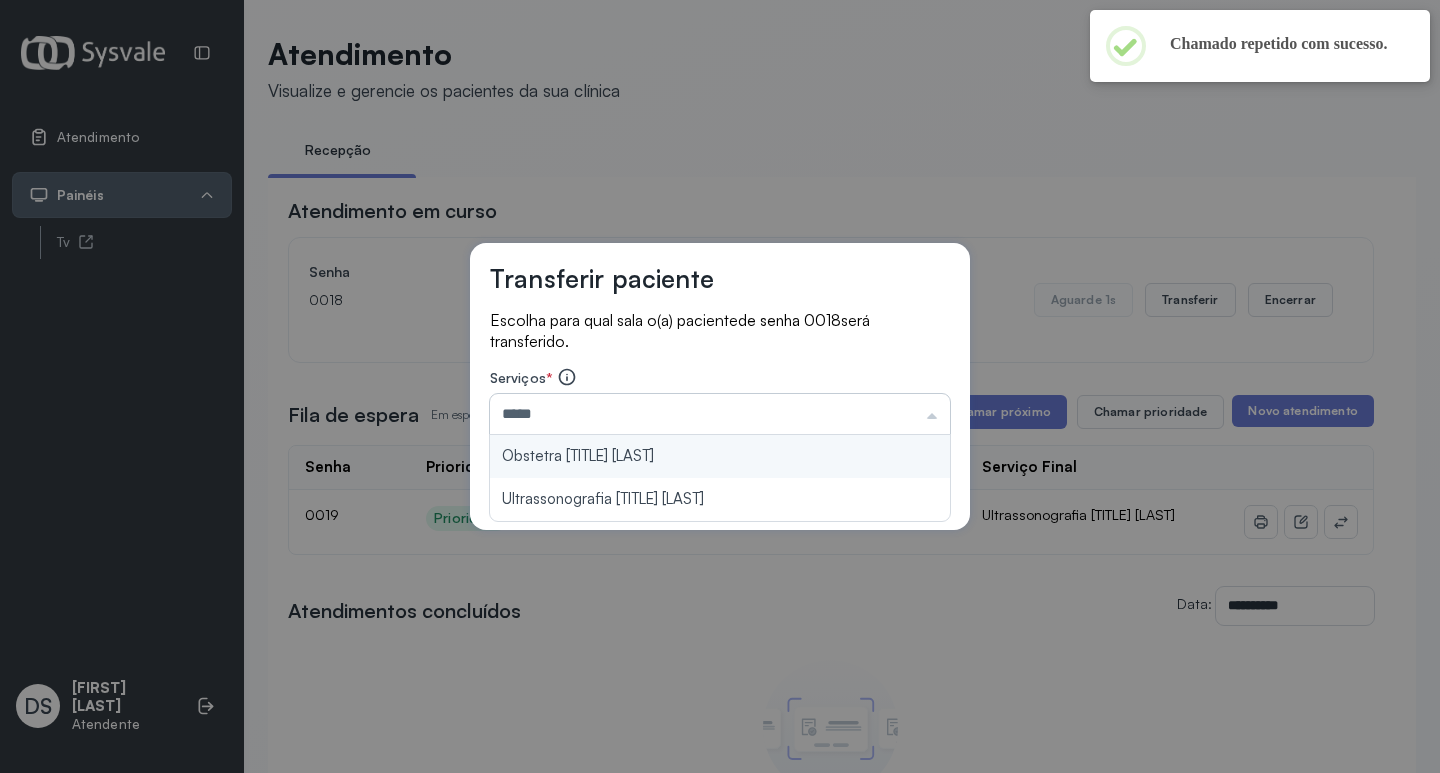 type on "**********" 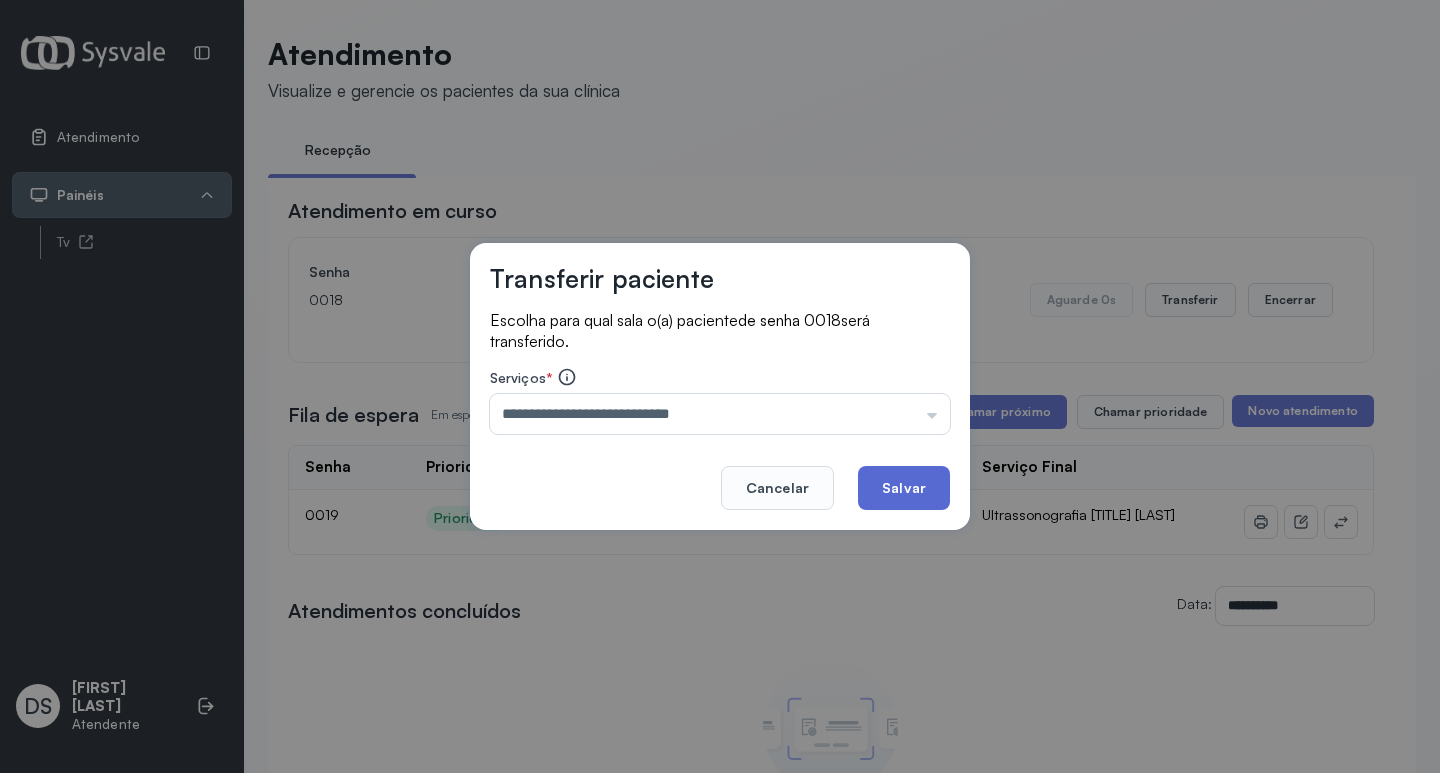 click on "Salvar" 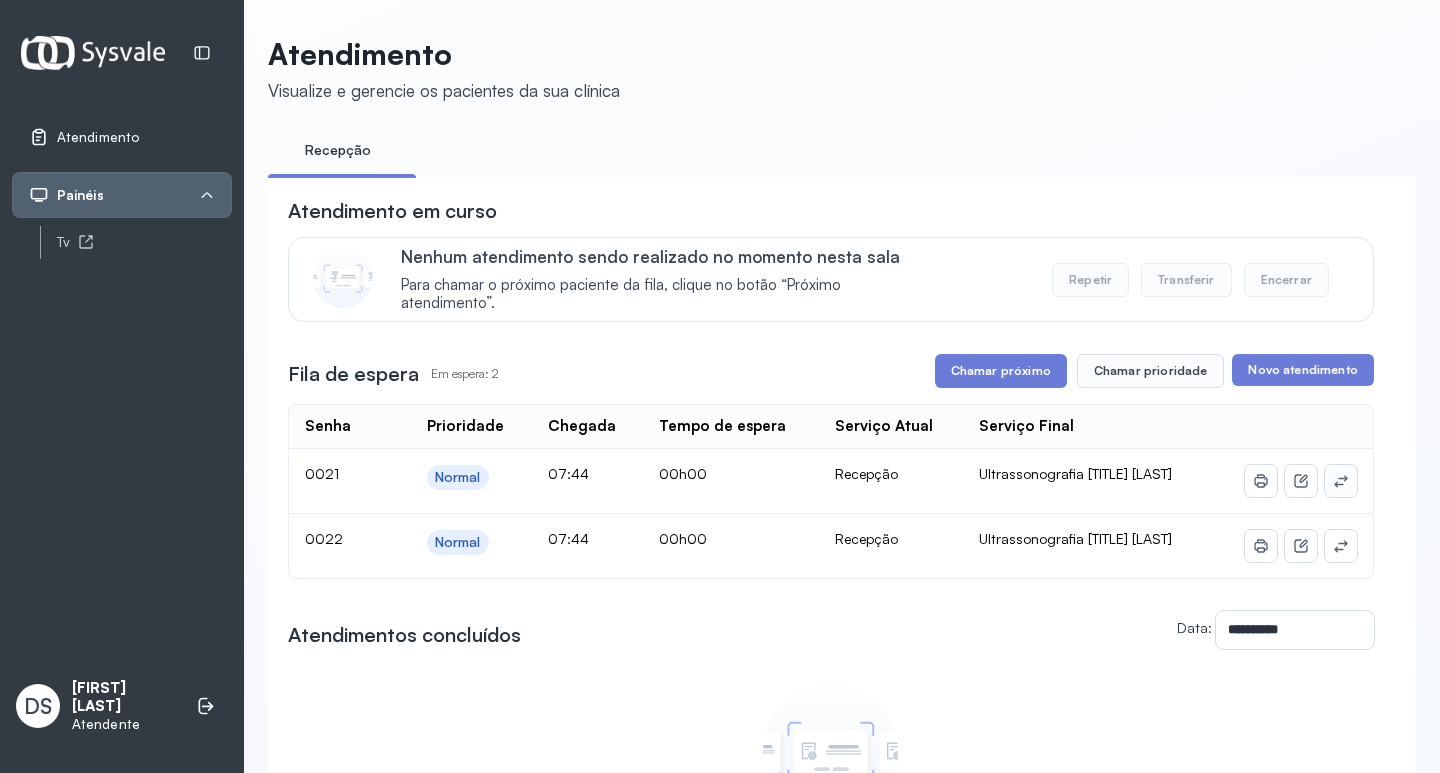click 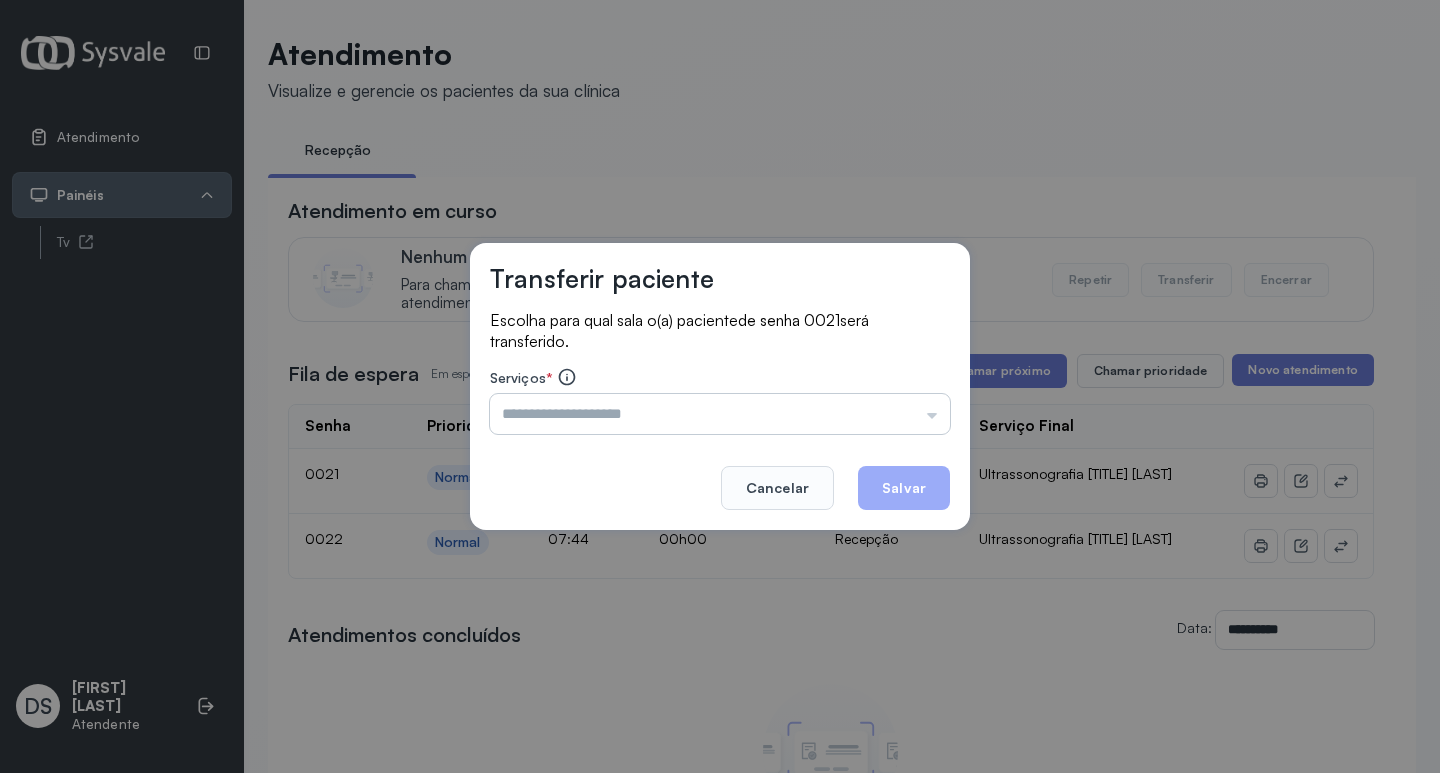 click at bounding box center (720, 414) 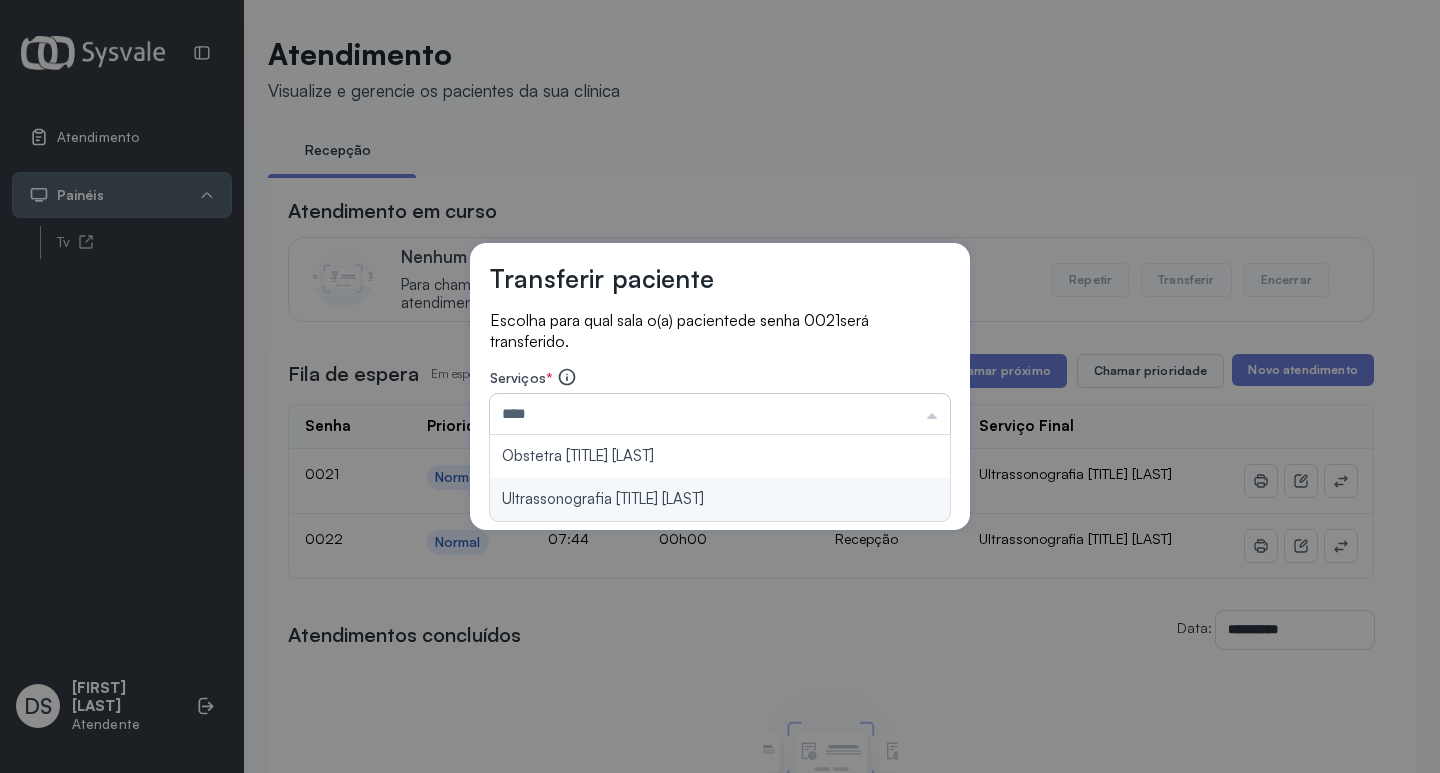 type on "**********" 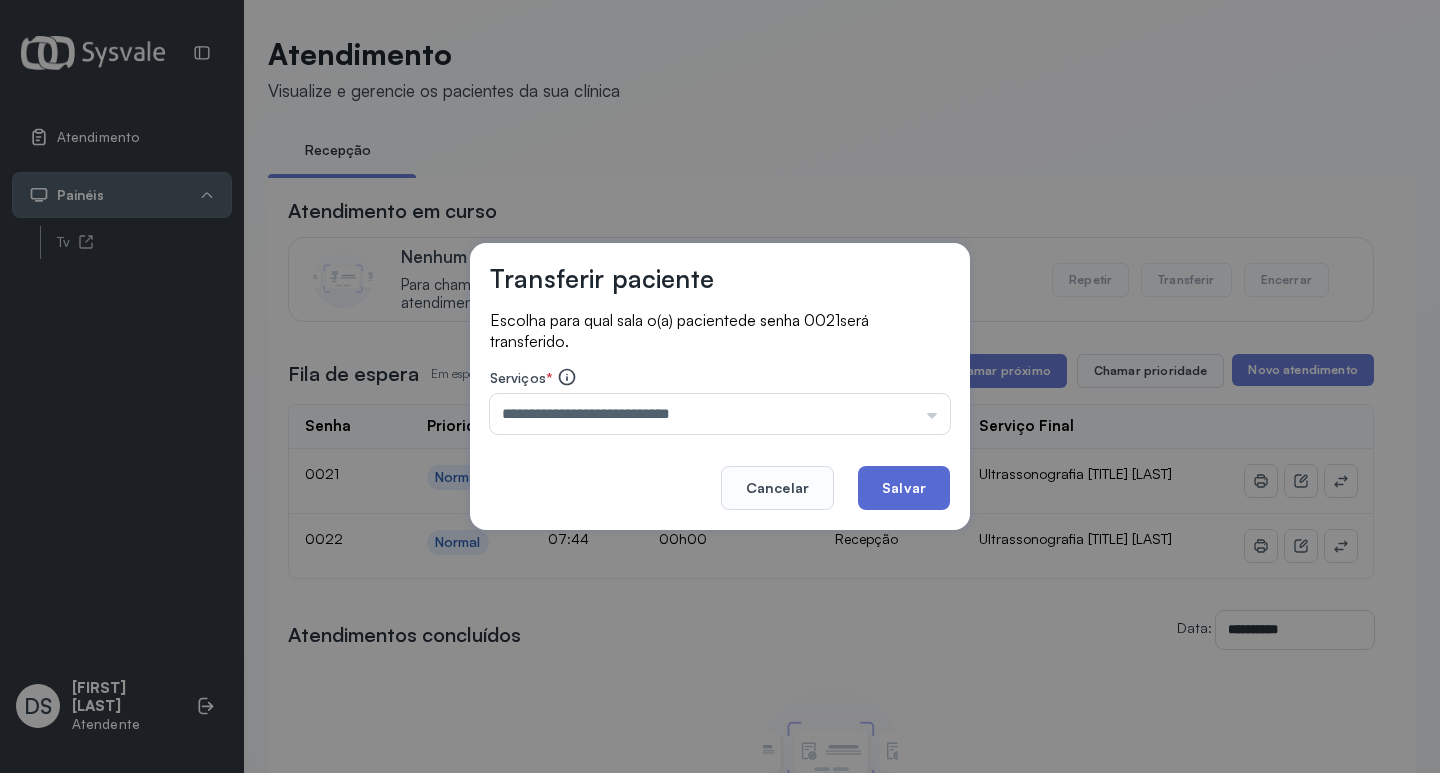 click on "Salvar" 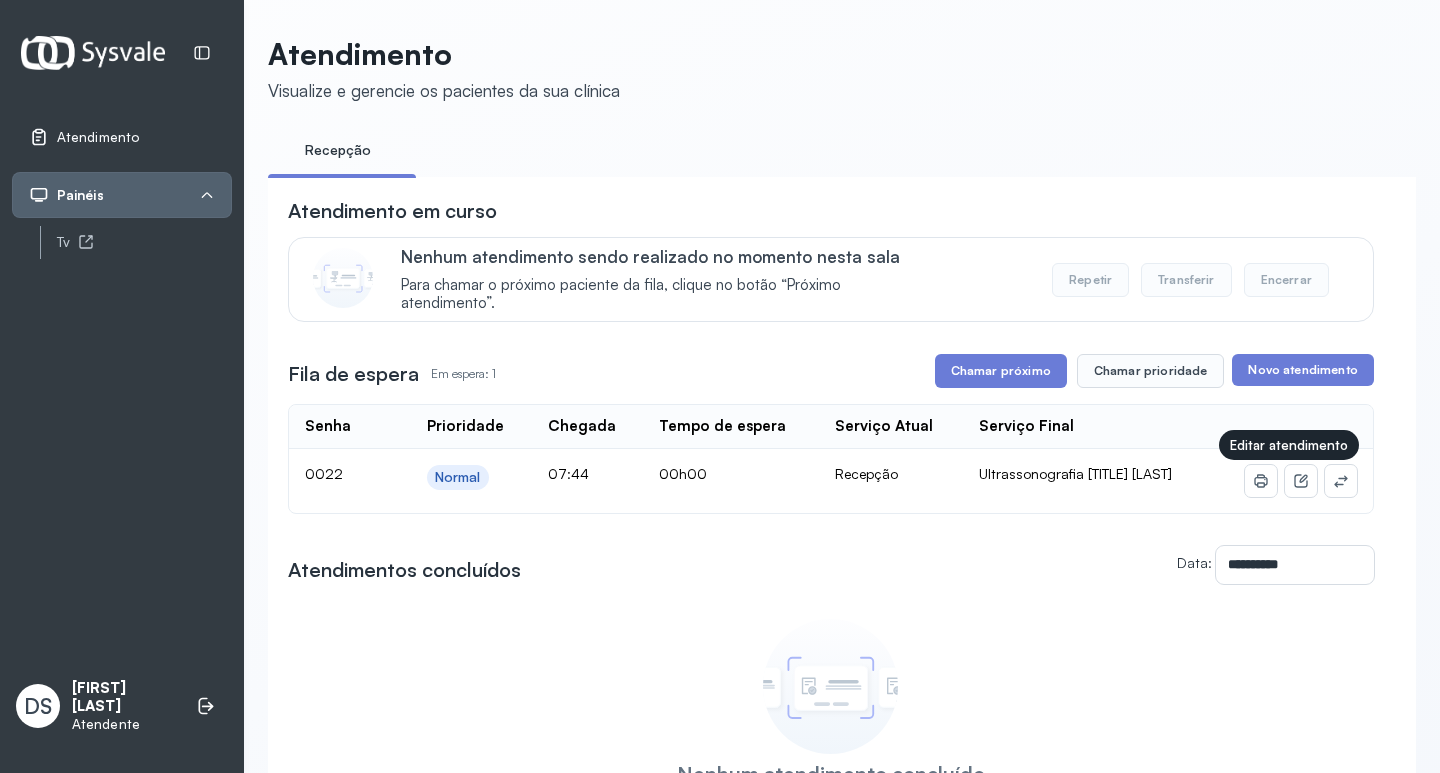 click 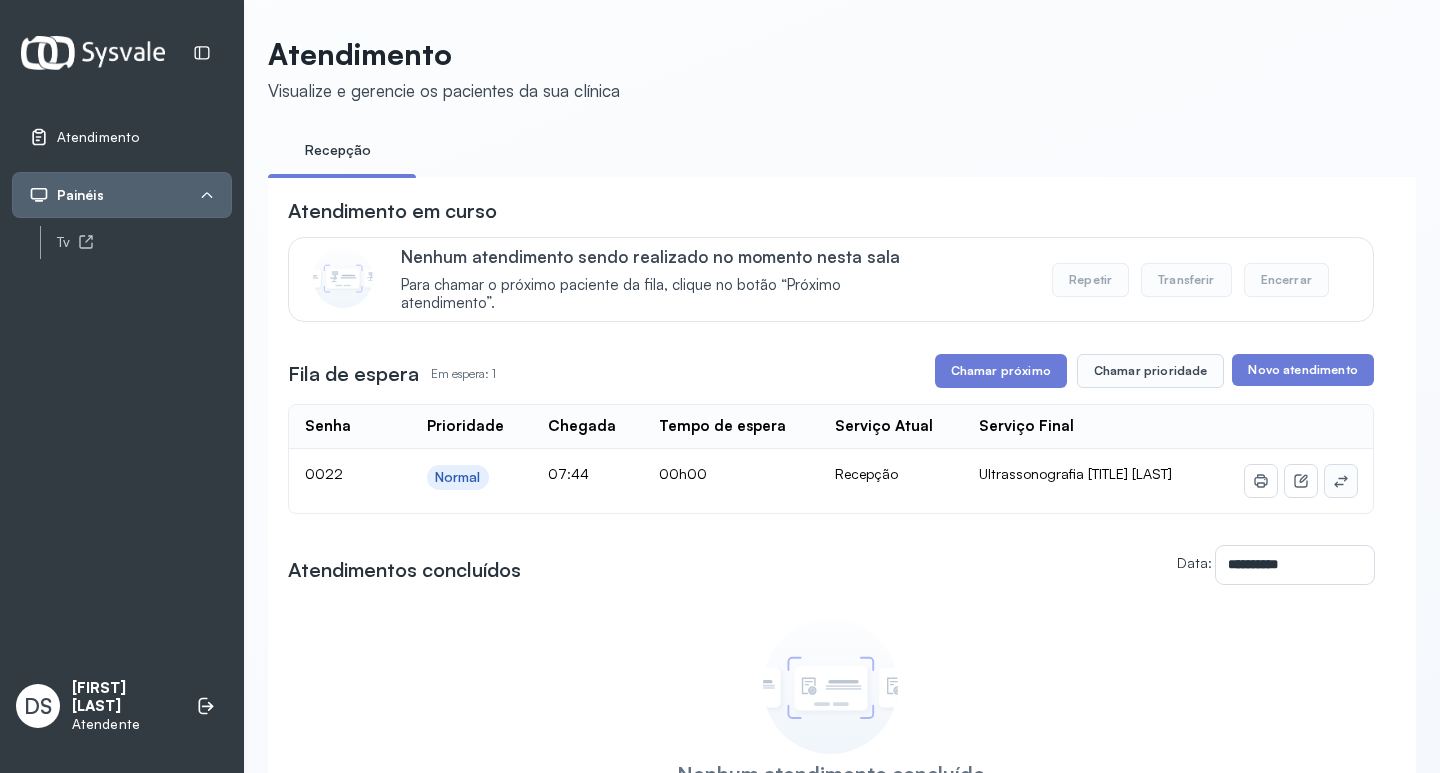 click 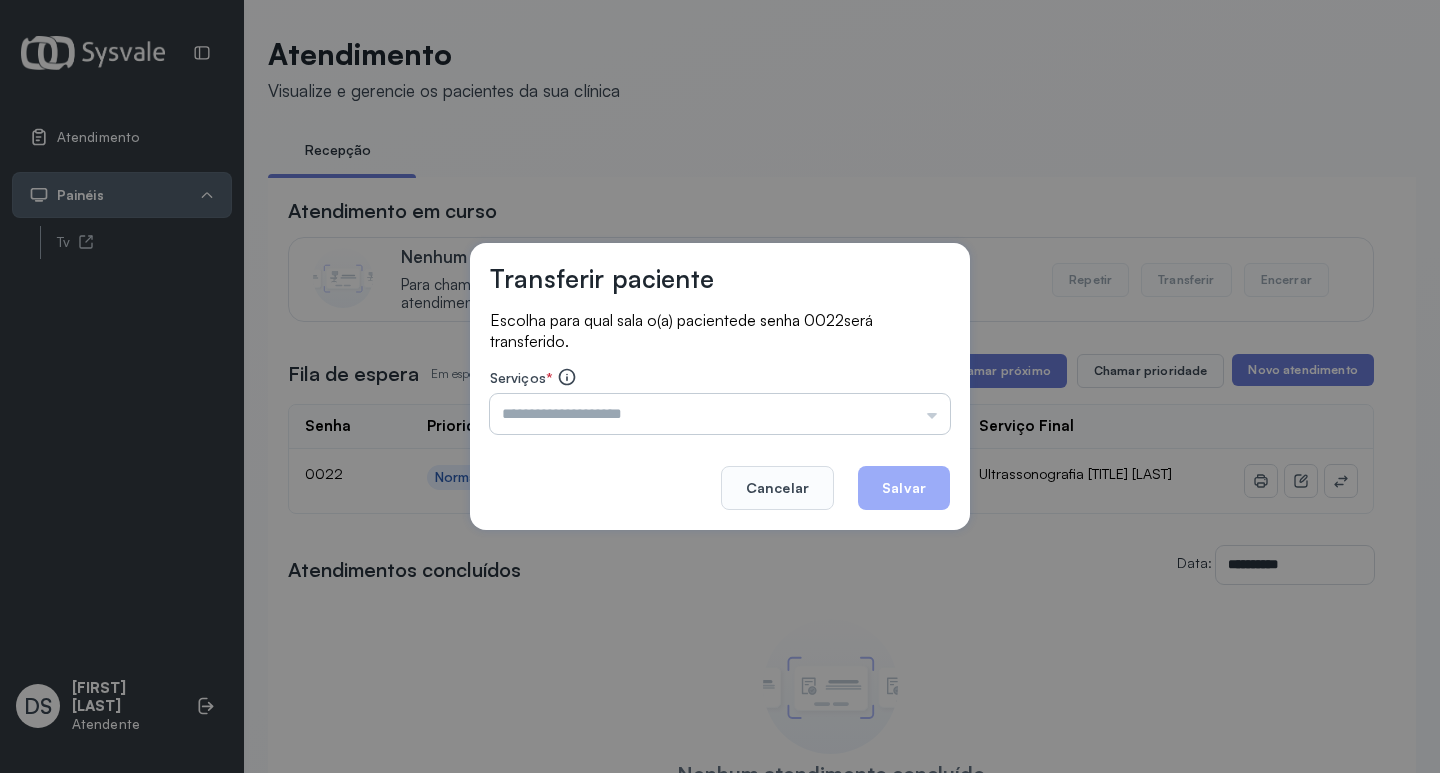 click at bounding box center [720, 414] 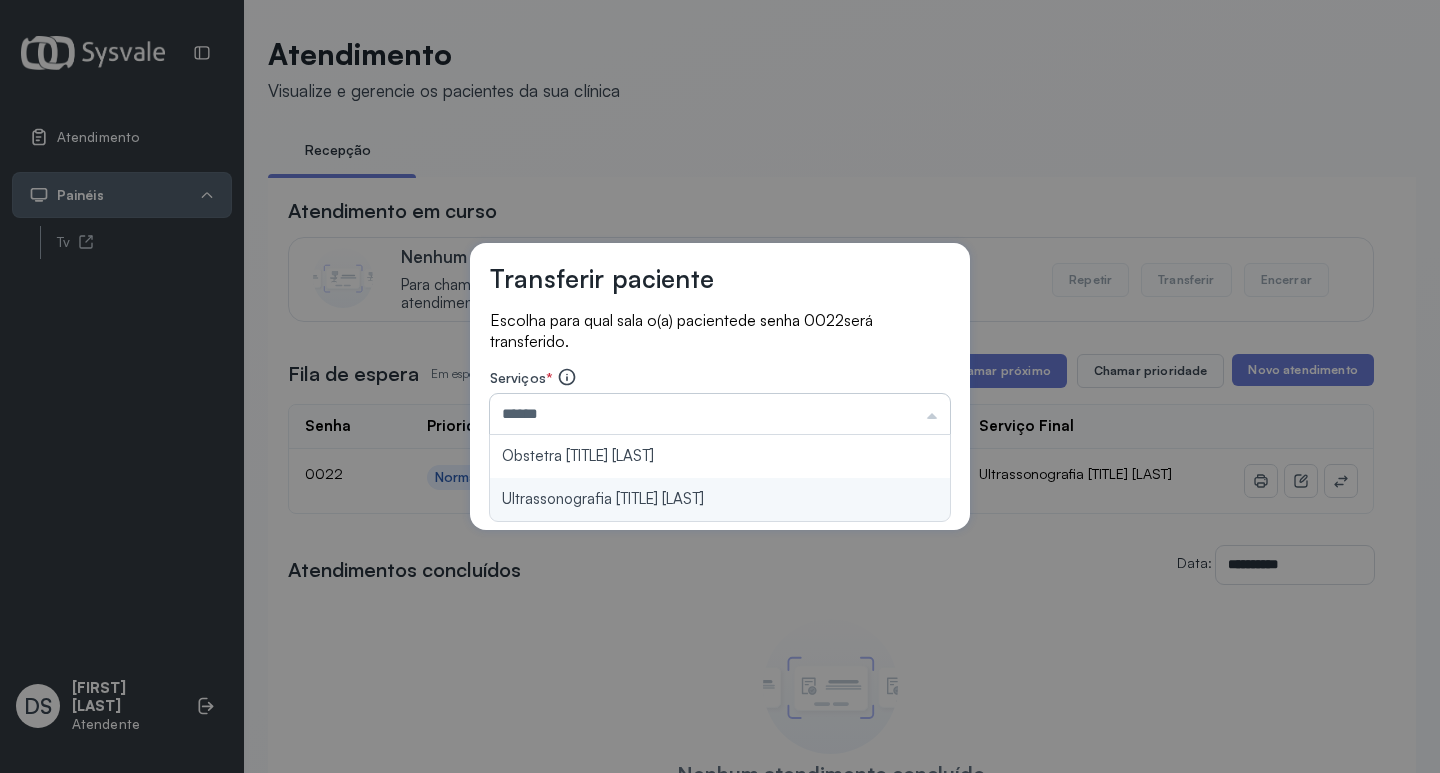 type on "**********" 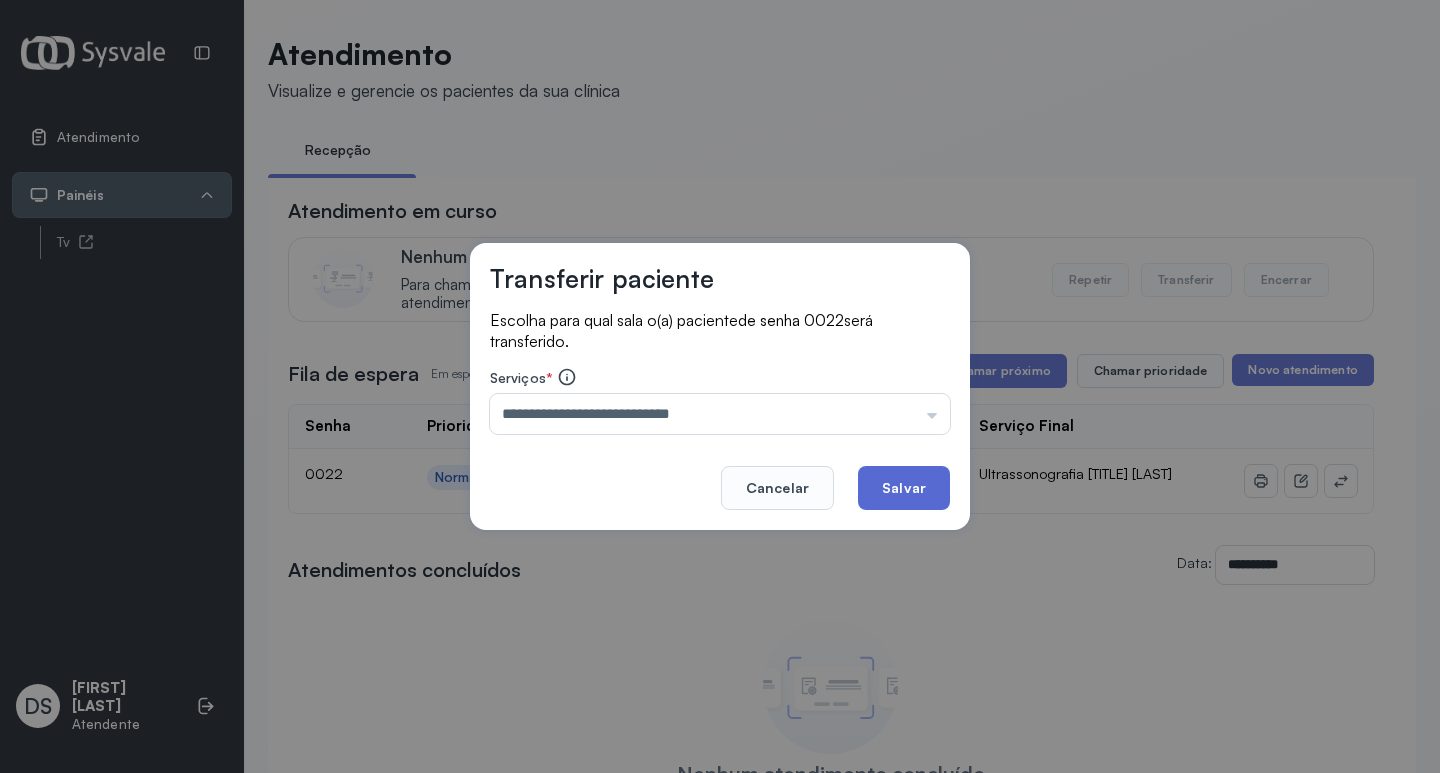 click on "Salvar" 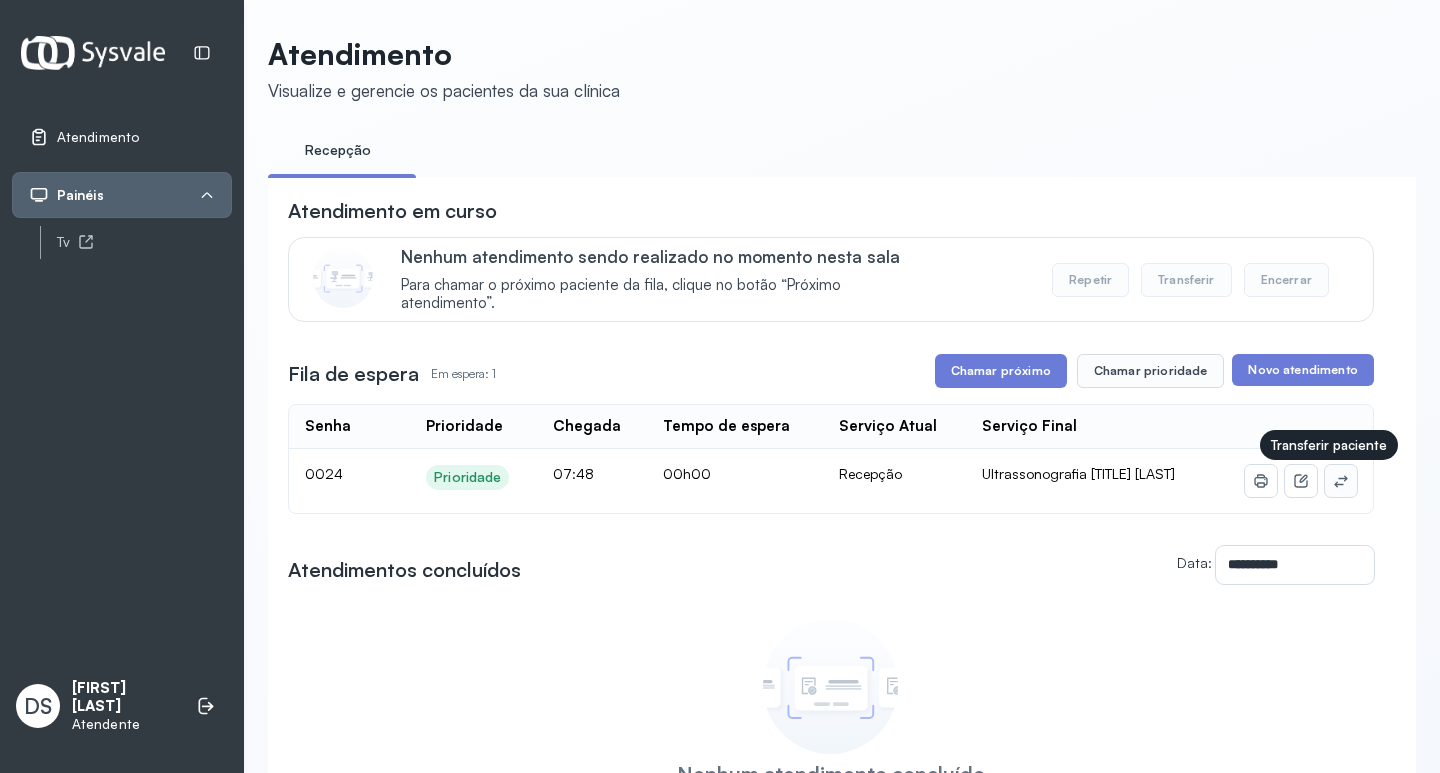 click 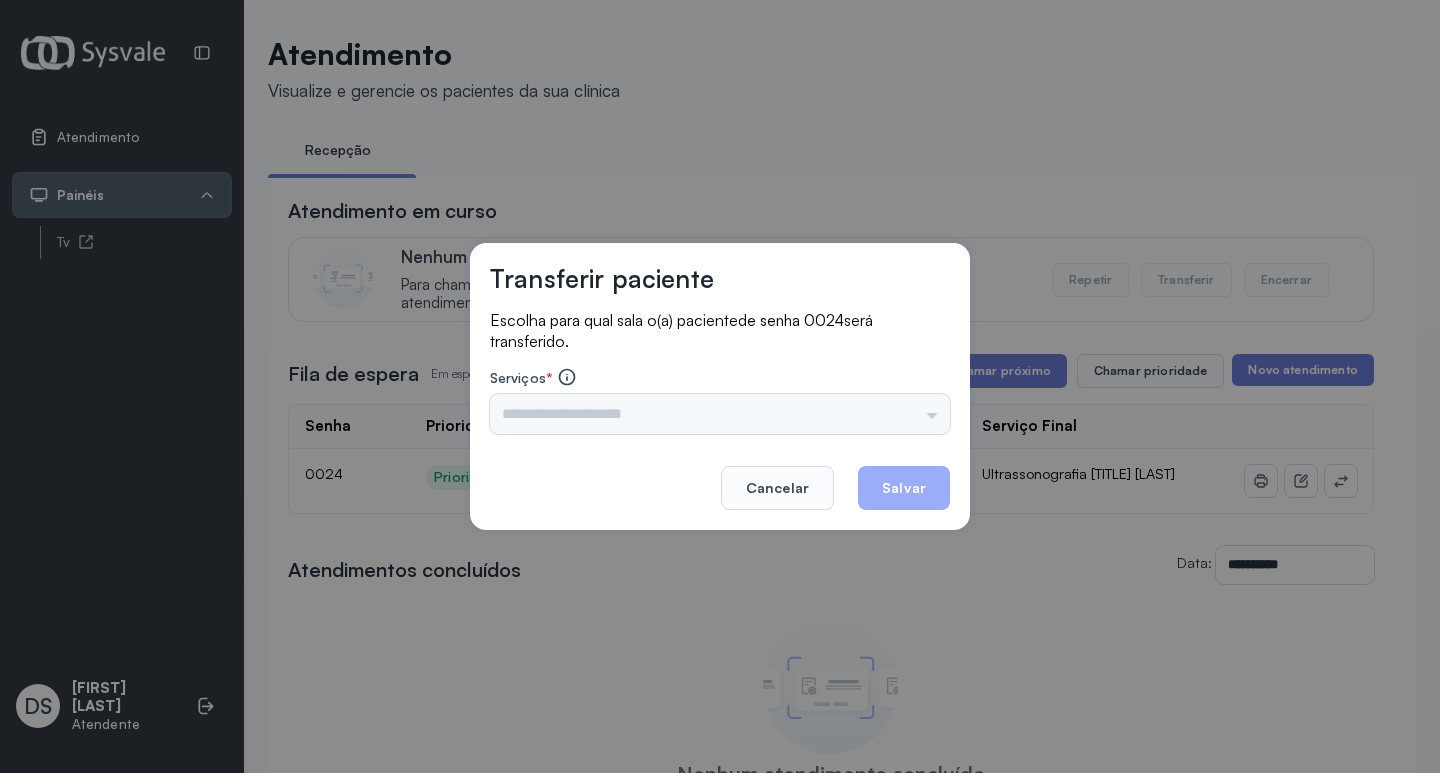 click on "Triagem Ortopedista Dr. [NAME] Ortopedista Dr. [NAME] Ginecologista Dr. [NAME] Ginecologista Dra. [NAME] Obstetra Dr. [NAME] Obstetra Dra. [NAME] Ultrassonografia Dr. [NAME] Ultrassonografia Dr. [NAME] Consulta com Neurologista Dr. [NAME] Reumatologista Dr. [NAME] Endocrinologista [NAME] Dermatologista Dra. [NAME] Nefrologista Dr. [NAME] Geriatra Dra. [NAME] Infectologista Dra. [NAME] Oftalmologista Dra. Consulta Proctologista/Cirurgia Geral Dra. [NAME] Otorrinolaringologista Dr. [NAME] Pequena Cirurgia Dr. [NAME] Pequena Cirurgia Dr. [NAME] ECG Espirometria com Broncodilatador Espirometria sem Broncodilatador Ecocardiograma - Dra. [NAME] [NAME] Exame de PPD Enf. [NAME] RETIRADA DE CERUME DR. [NAME] VACINAÇÃO Preventivo Enf. [NAME] Preventivo Enf. [NAME] [NAME] Consulta de Enfermagem Enf. [NAME] Consulta de Enfermagem Enf. [NAME] Consulta Cardiologista Dr. [NAME] Consulta Enf. [NAME] Dispensação de Medicação Agendamento Consulta Enf. [NAME] Agendamento consulta Enf. [NAME]" at bounding box center (720, 414) 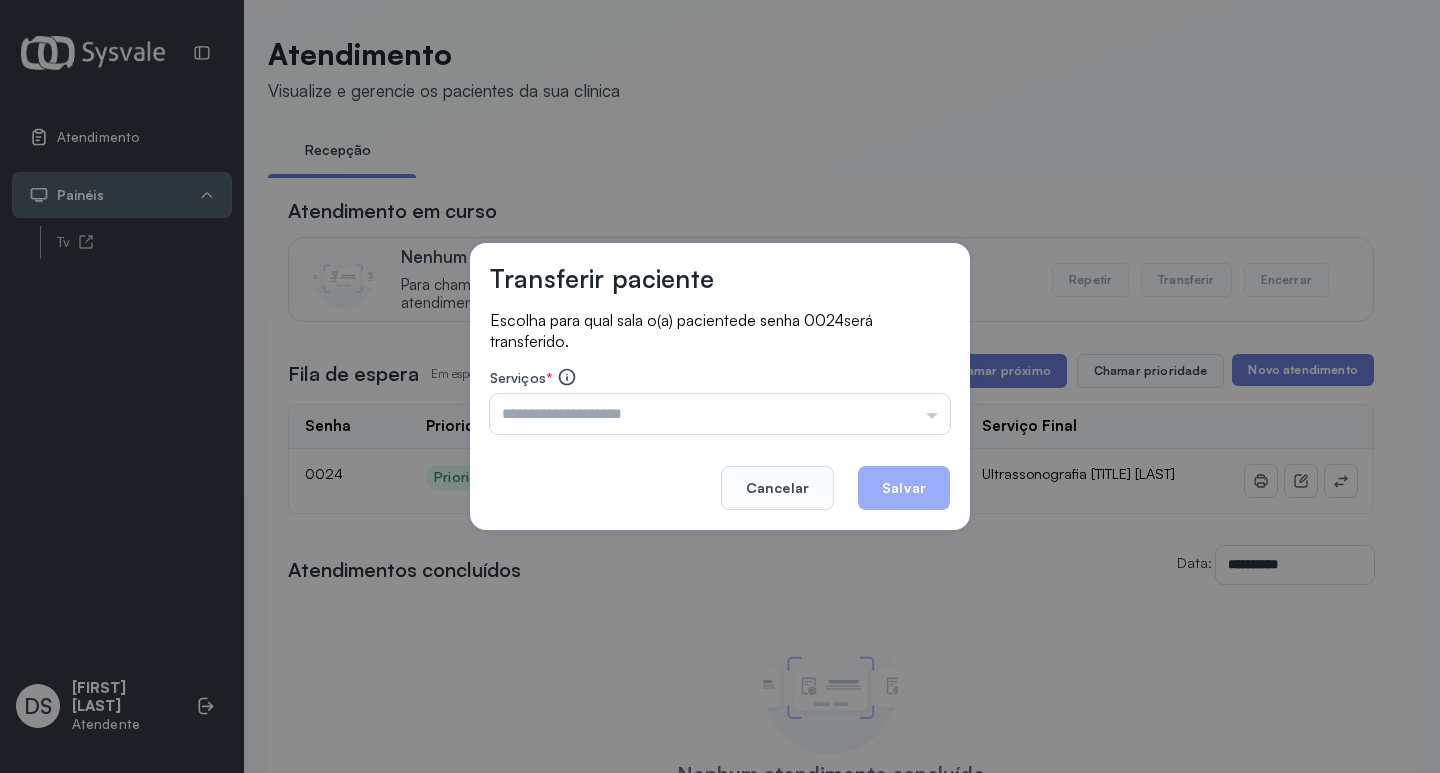 click at bounding box center (720, 414) 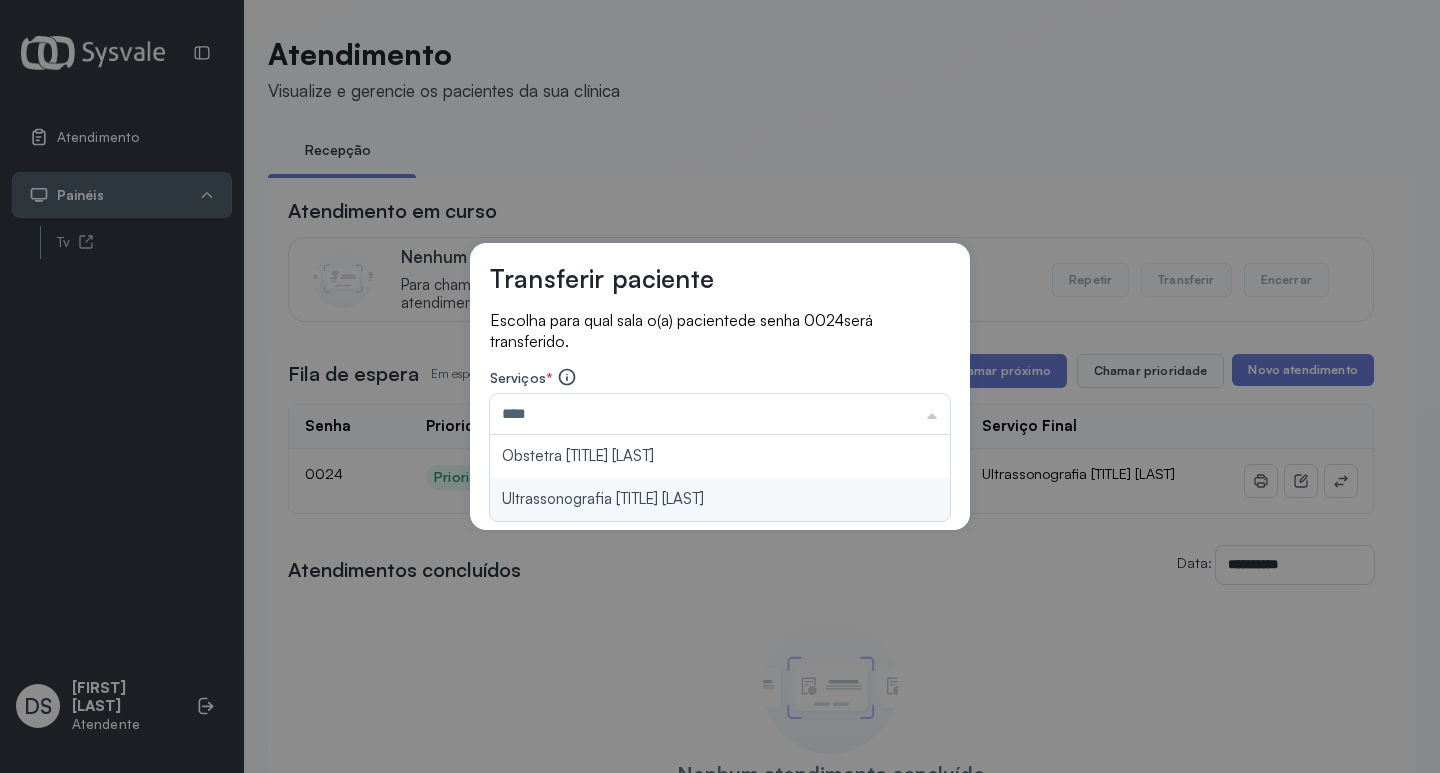 type on "**********" 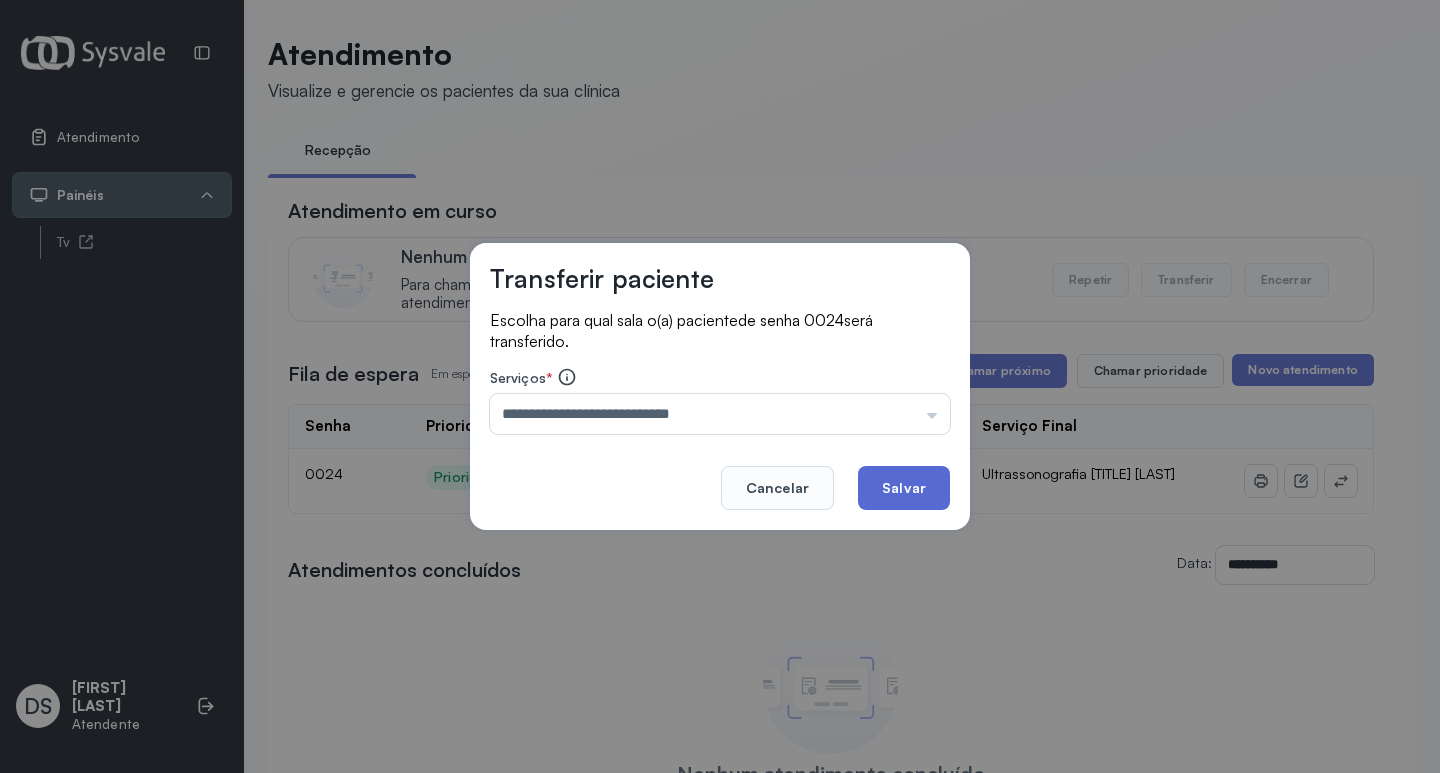 click on "Salvar" 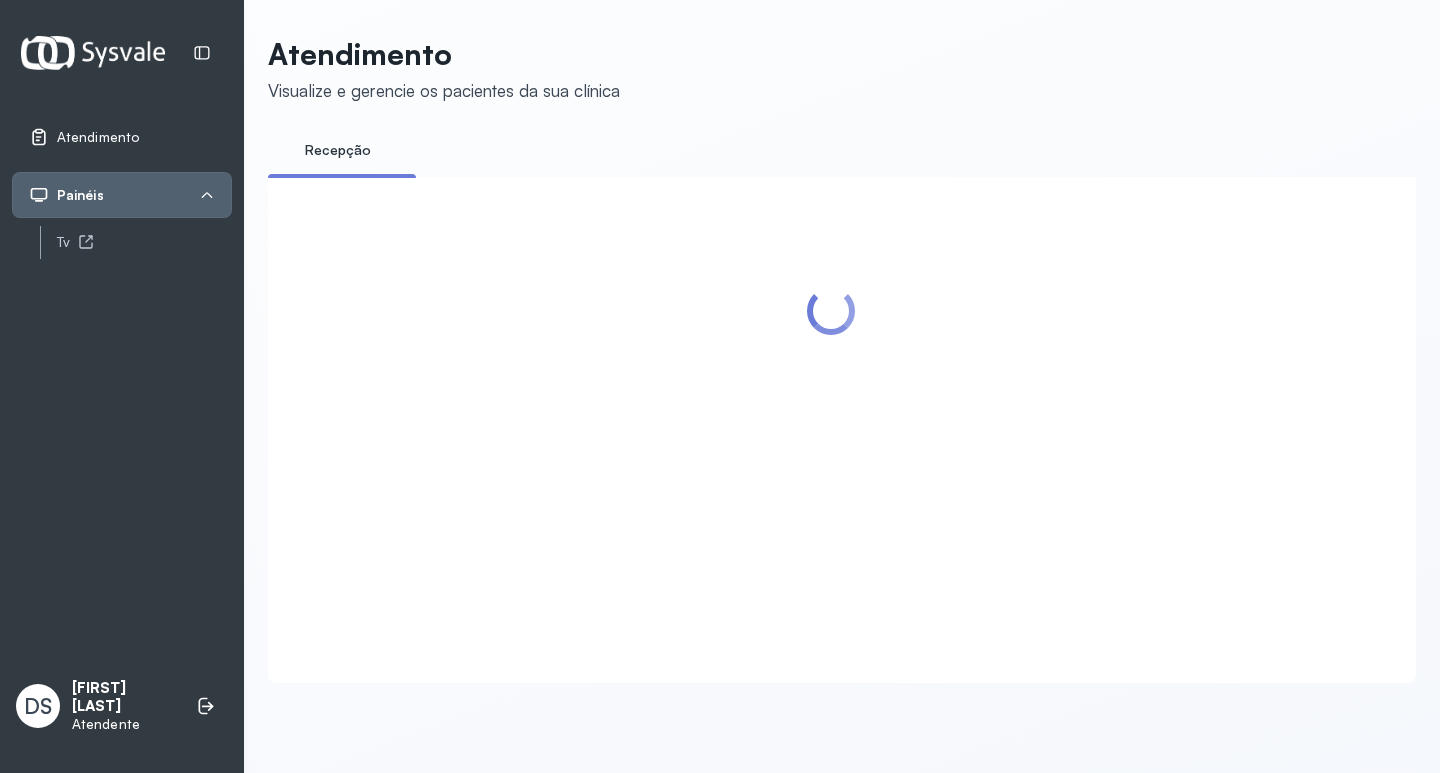 scroll, scrollTop: 0, scrollLeft: 0, axis: both 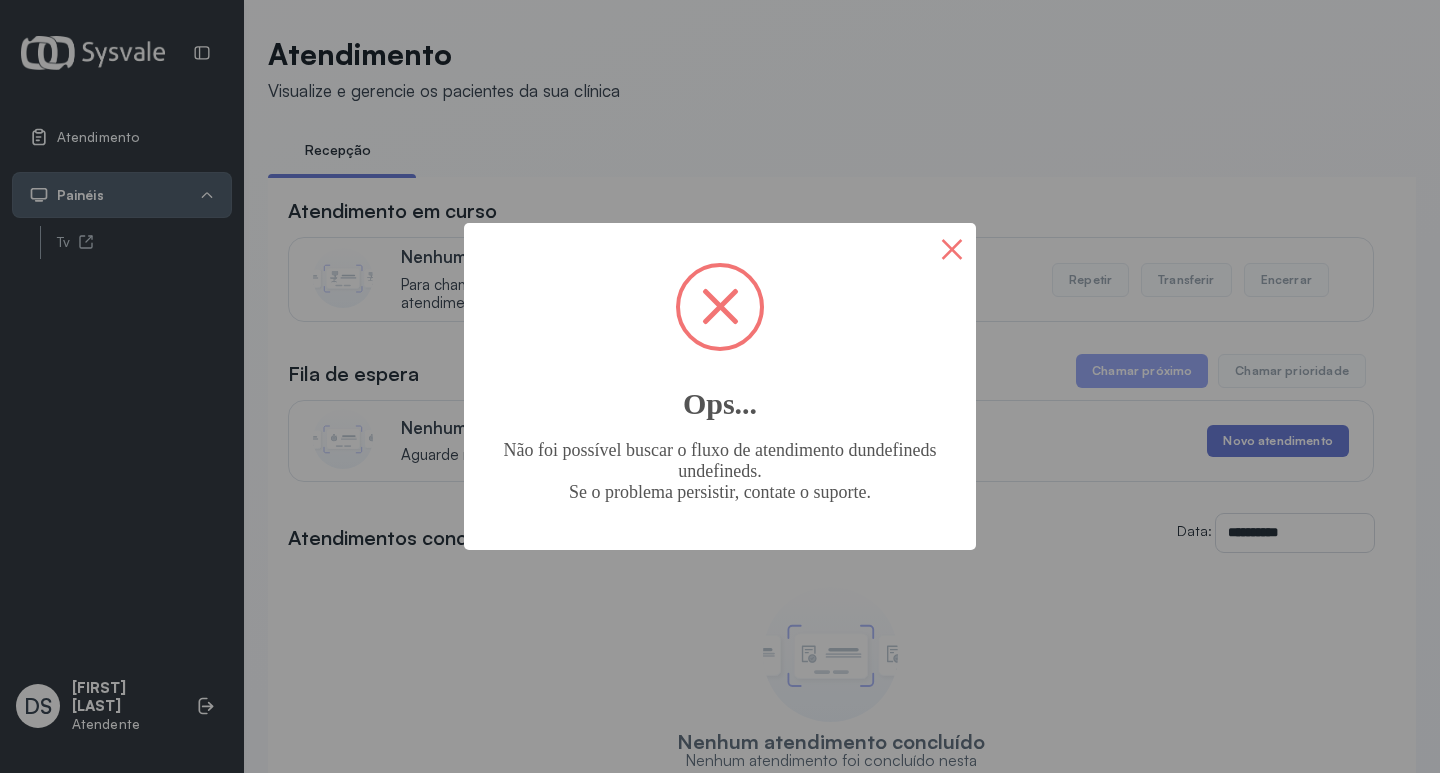 click on "×" at bounding box center [952, 247] 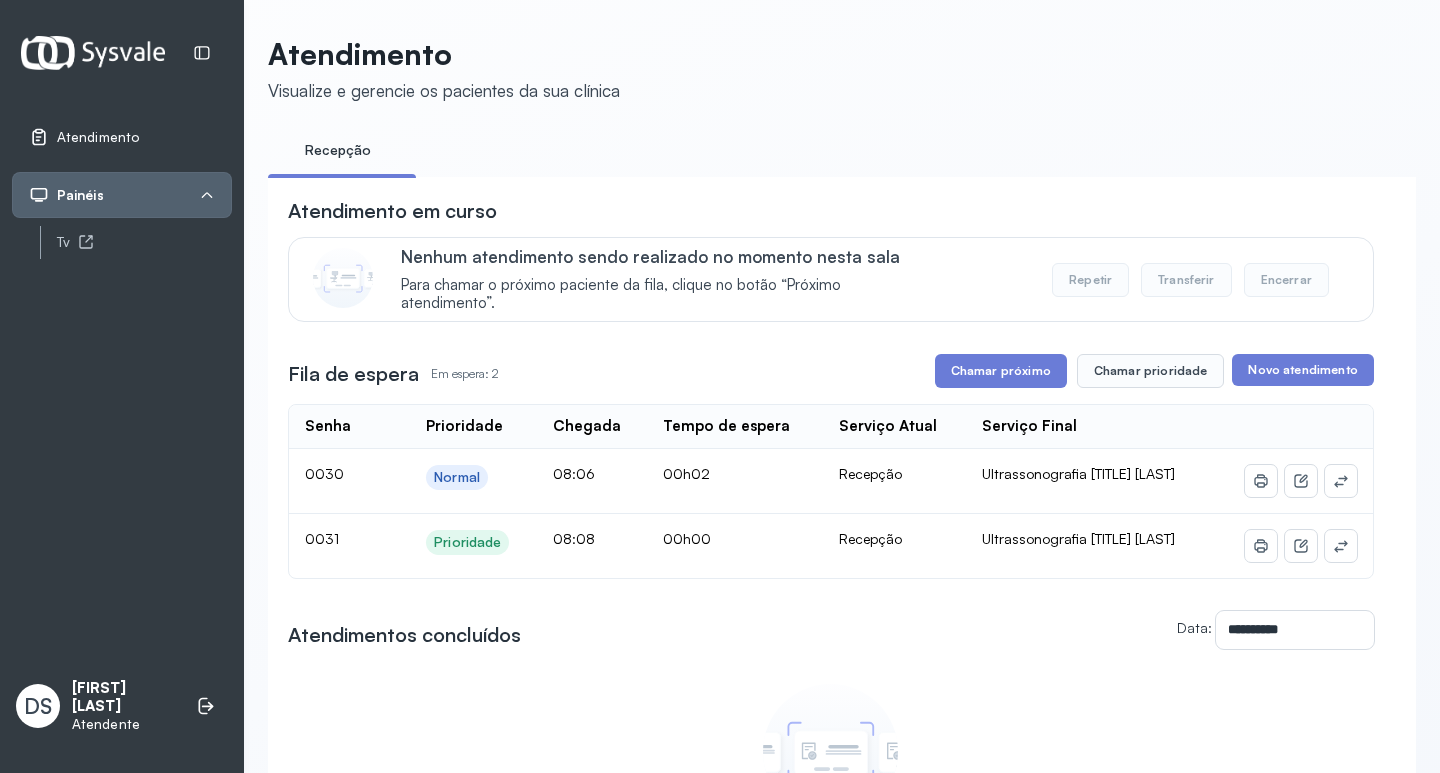 click on "Nenhum atendimento sendo realizado no momento nesta sala Para chamar o próximo paciente da fila, clique no botão “Próximo atendimento”. Repetir Transferir Encerrar" at bounding box center [875, 279] 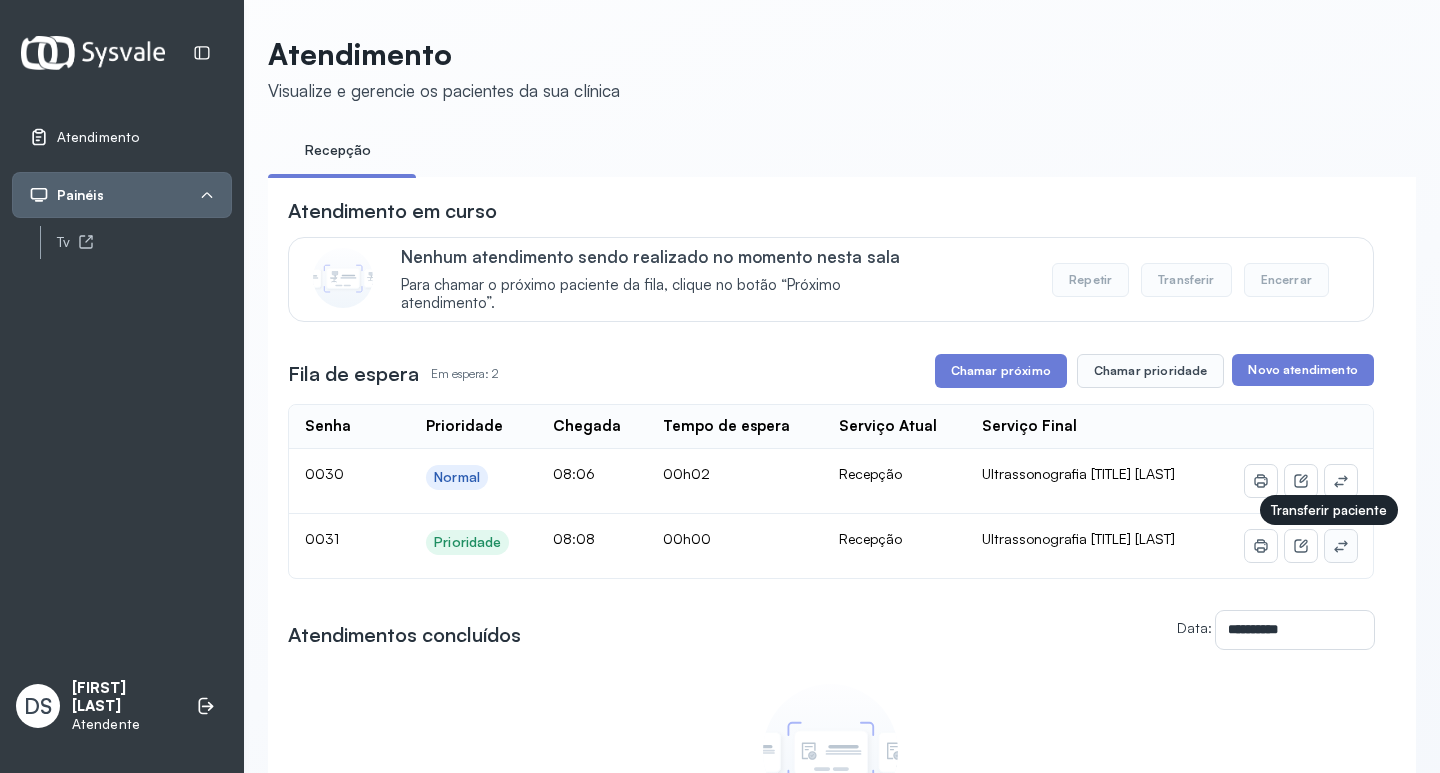 click 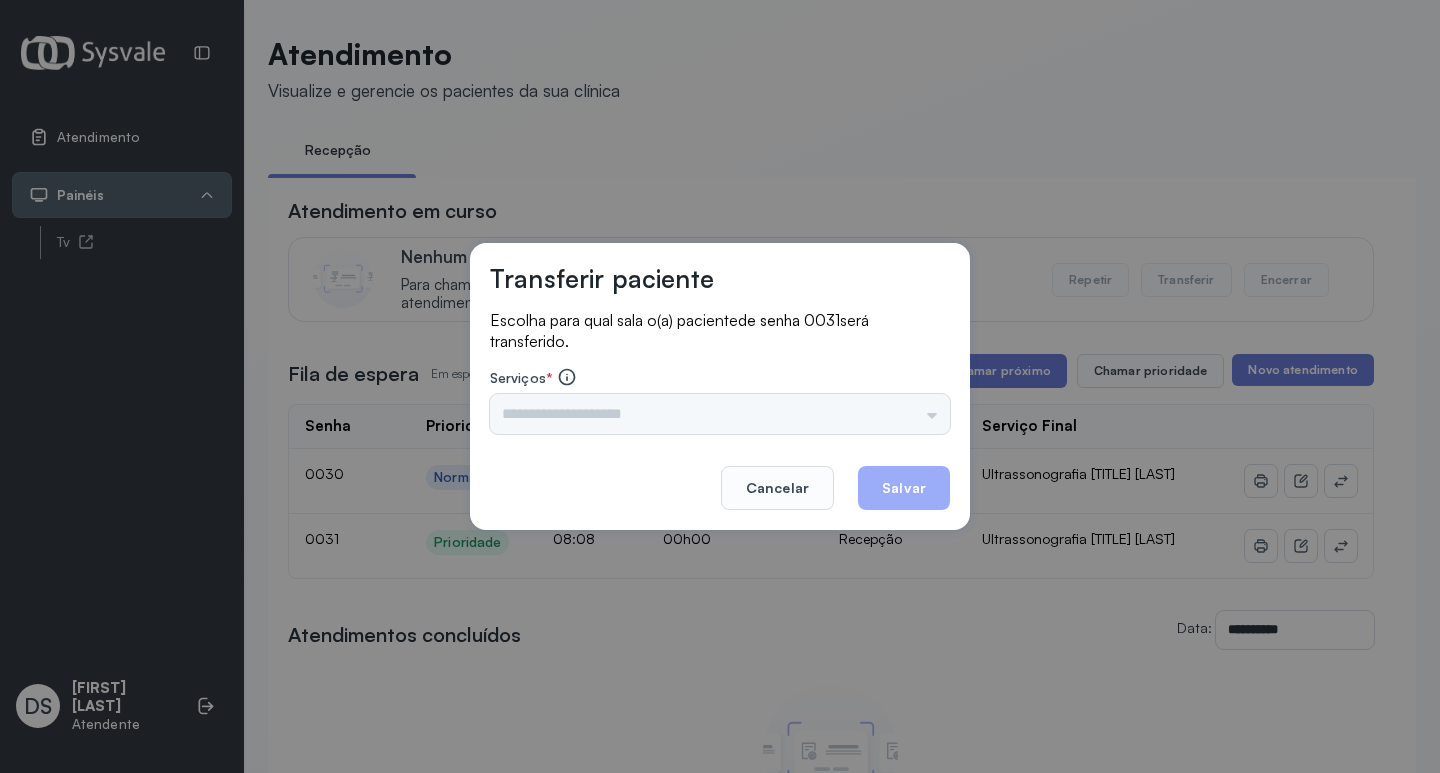 drag, startPoint x: 532, startPoint y: 403, endPoint x: 549, endPoint y: 410, distance: 18.384777 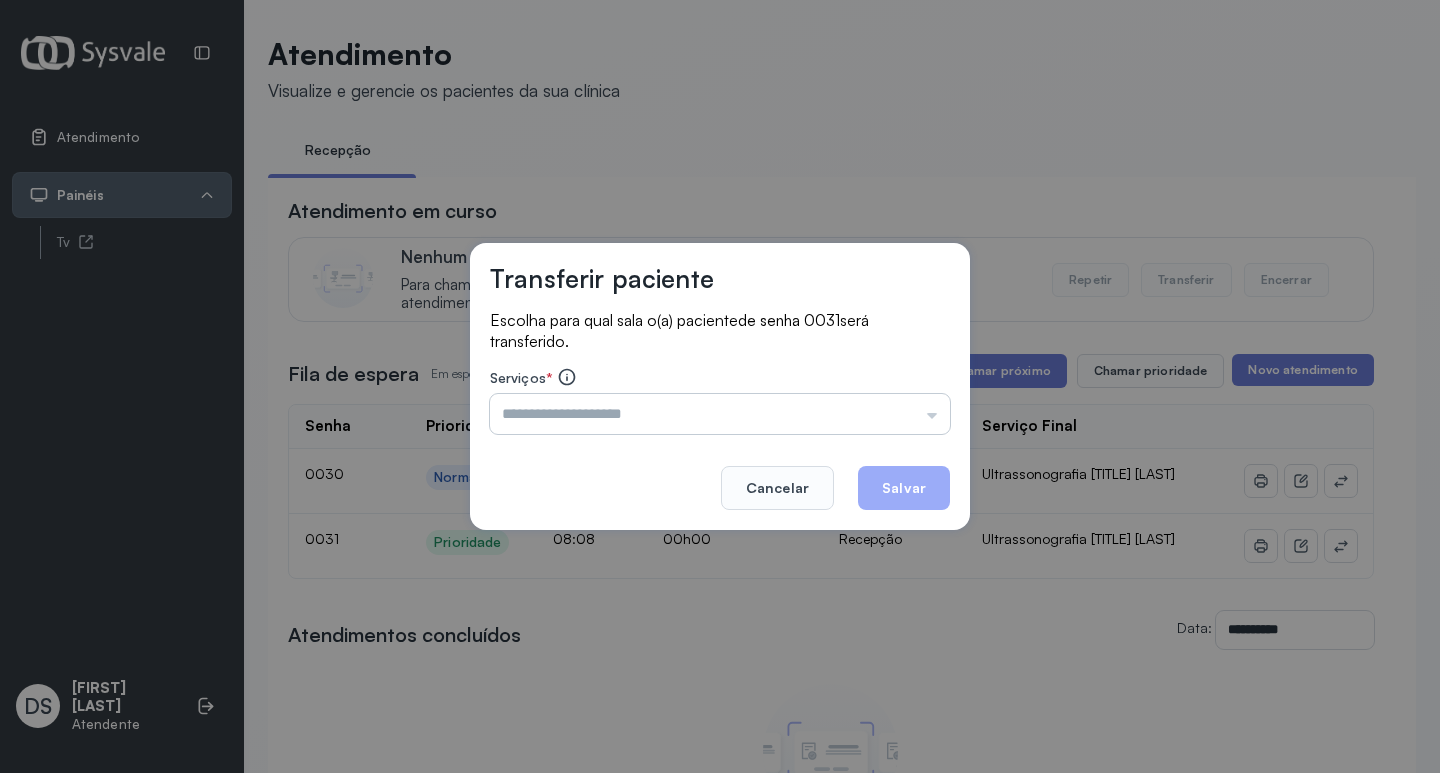 click at bounding box center [720, 414] 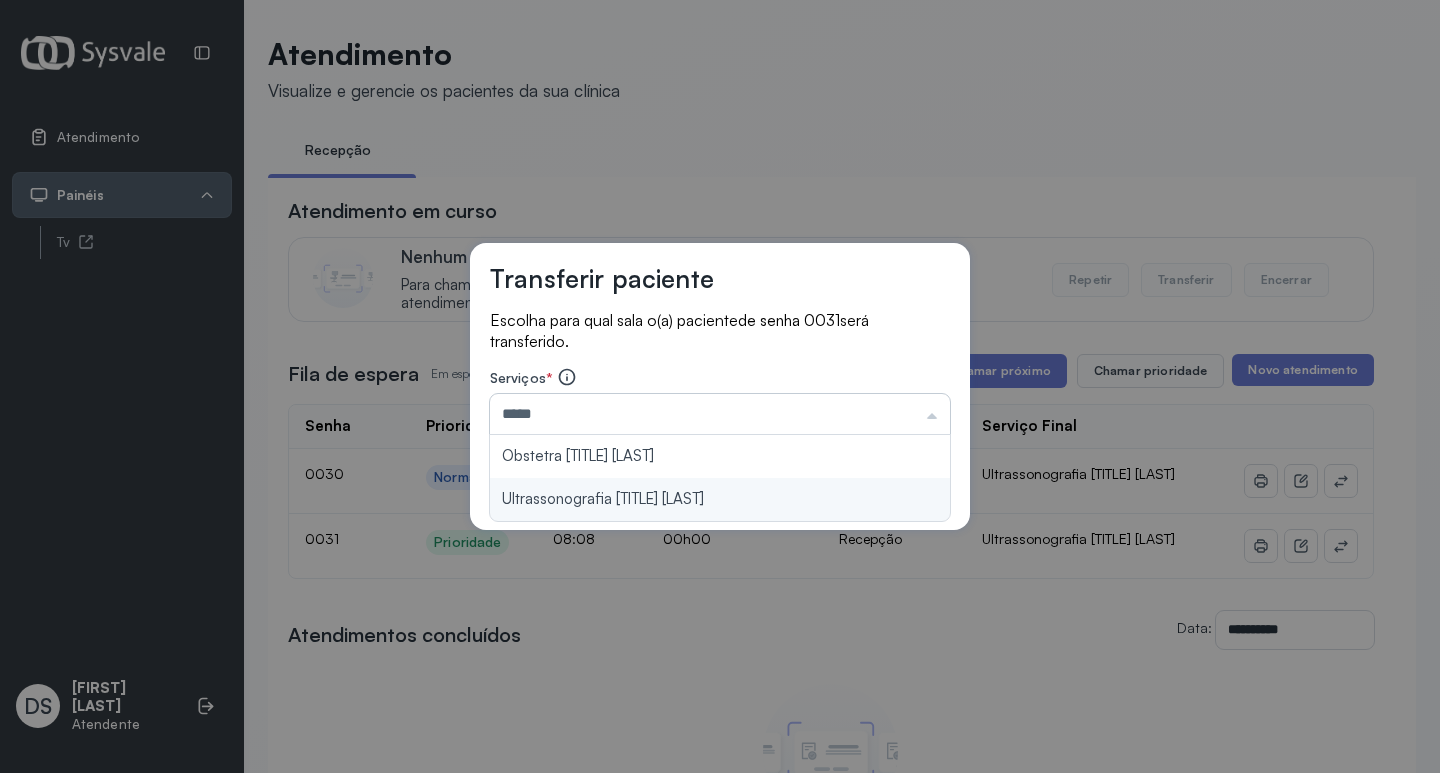 type on "**********" 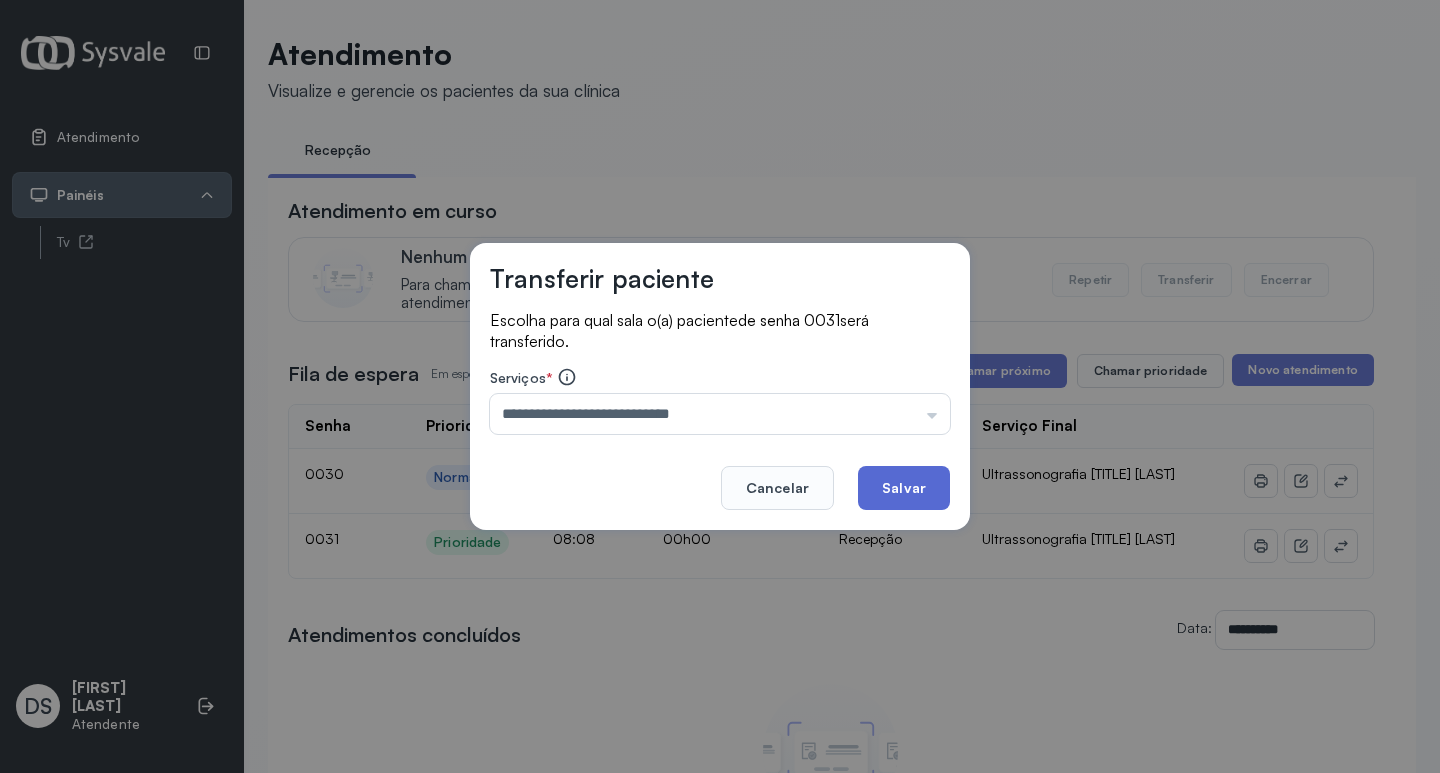 click on "Salvar" 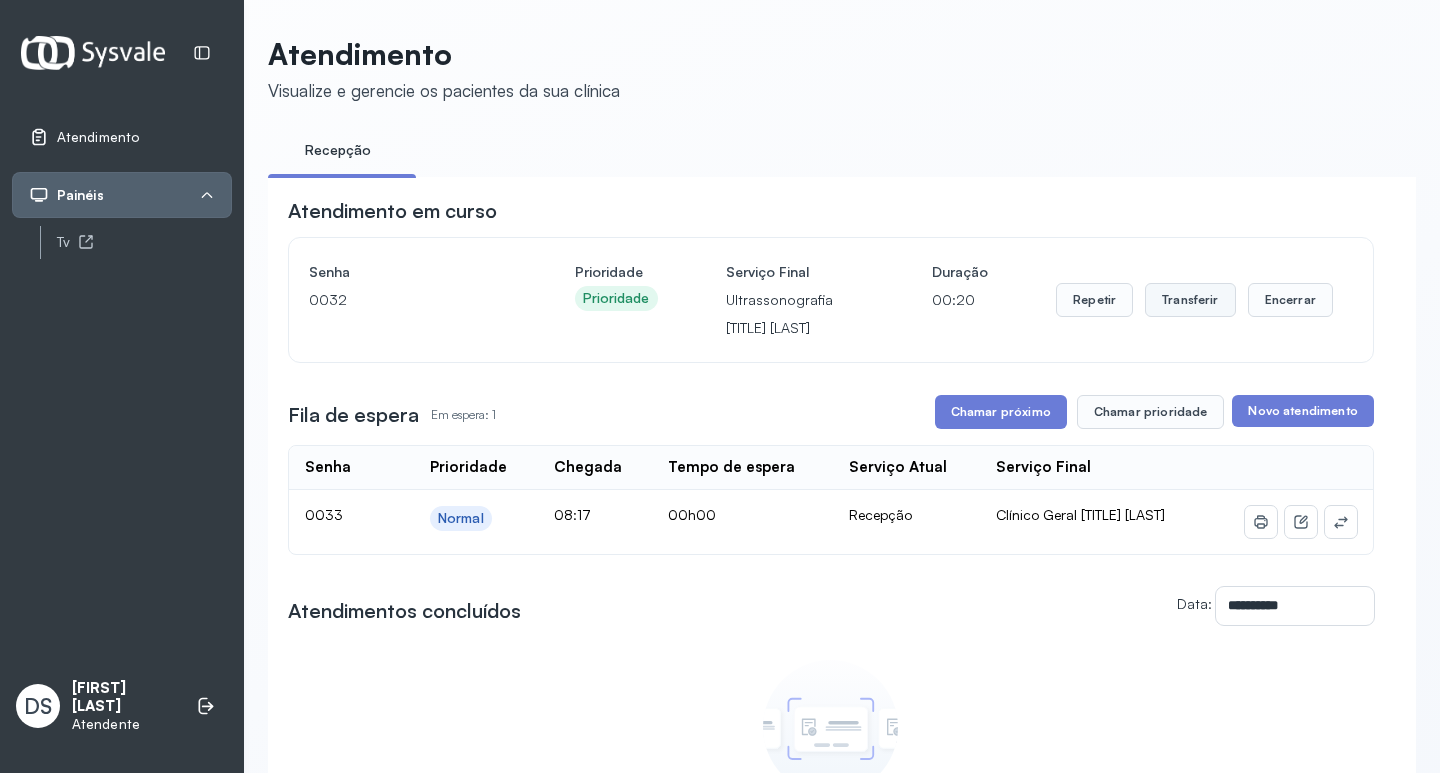 click on "Transferir" at bounding box center [1190, 300] 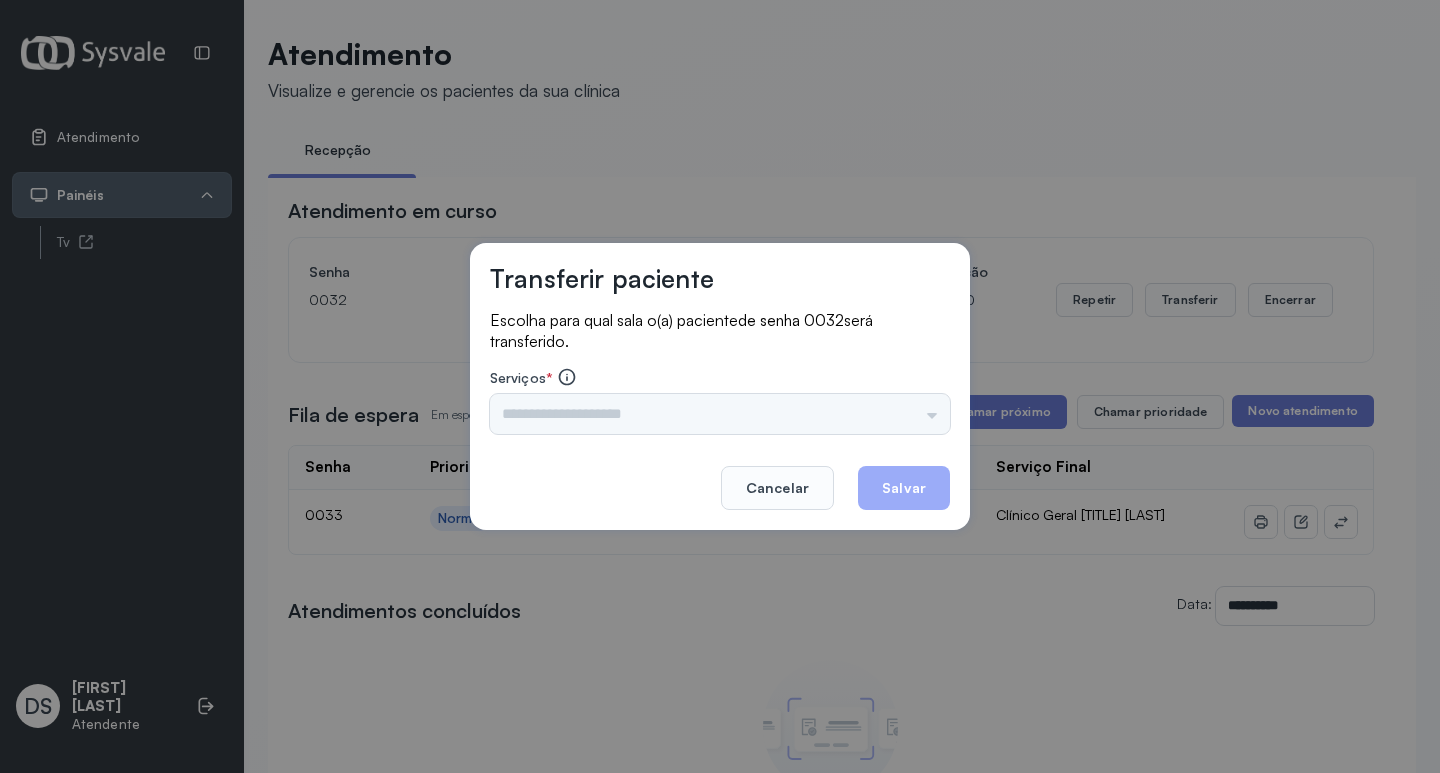 click on "Triagem Ortopedista Dr. [NAME] Ortopedista Dr. [NAME] Ginecologista Dr. [NAME] Ginecologista Dra. [NAME] Obstetra Dr. [NAME] Obstetra Dra. [NAME] Ultrassonografia Dr. [NAME] Ultrassonografia Dr. [NAME] Consulta com Neurologista Dr. [NAME] Reumatologista Dr. [NAME] Endocrinologista [NAME] Dermatologista Dra. [NAME] Nefrologista Dr. [NAME] Geriatra Dra. [NAME] Infectologista Dra. [NAME] Oftalmologista Dra. Consulta Proctologista/Cirurgia Geral Dra. [NAME] Otorrinolaringologista Dr. [NAME] Pequena Cirurgia Dr. [NAME] Pequena Cirurgia Dr. [NAME] ECG Espirometria com Broncodilatador Espirometria sem Broncodilatador Ecocardiograma - Dra. [NAME] [NAME] Exame de PPD Enf. [NAME] RETIRADA DE CERUME DR. [NAME] VACINAÇÃO Preventivo Enf. [NAME] Preventivo Enf. [NAME] [NAME] Consulta de Enfermagem Enf. [NAME] Consulta de Enfermagem Enf. [NAME] Consulta Cardiologista Dr. [NAME] Consulta Enf. [NAME] Dispensação de Medicação Agendamento Consulta Enf. [NAME] Agendamento consulta Enf. [NAME]" at bounding box center (720, 414) 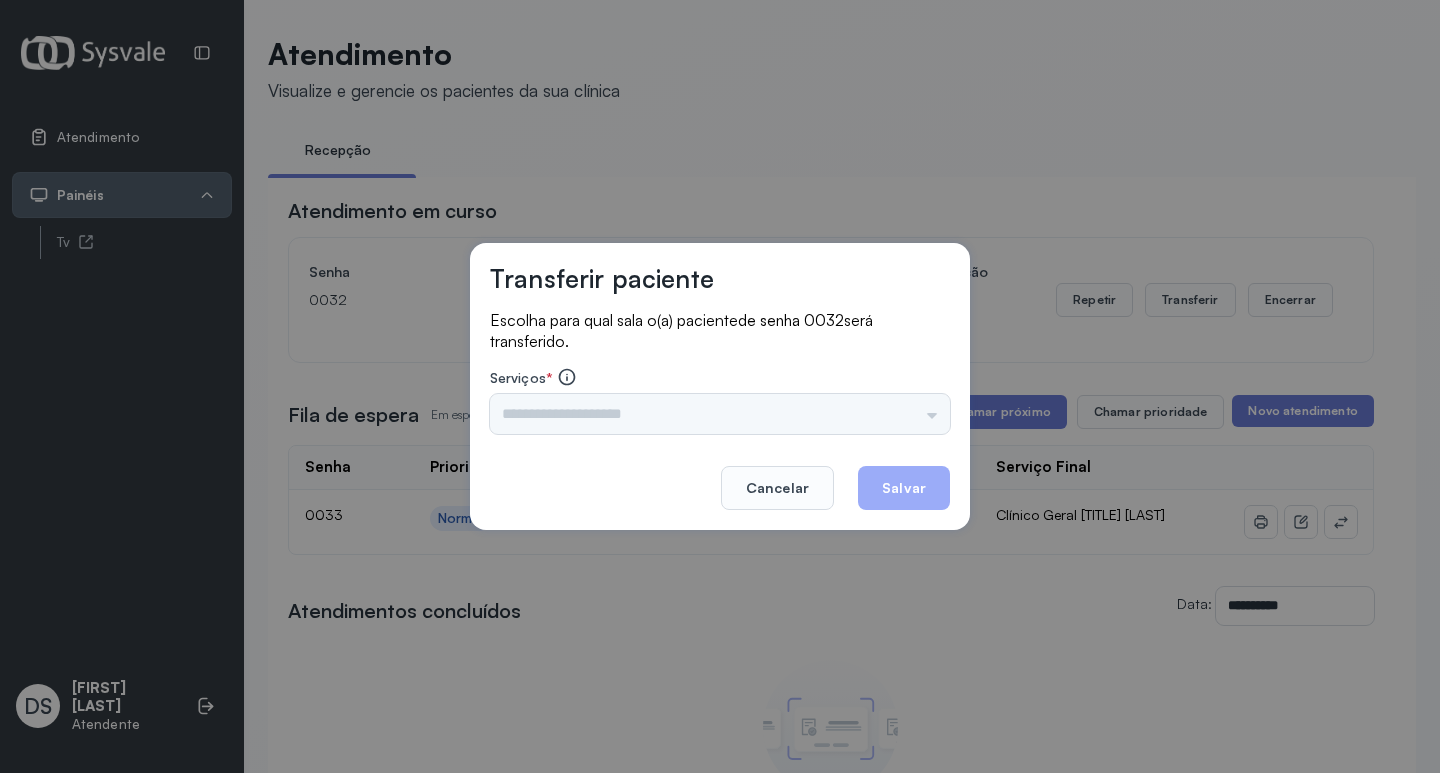 click on "Triagem Ortopedista Dr. [NAME] Ortopedista Dr. [NAME] Ginecologista Dr. [NAME] Ginecologista Dra. [NAME] Obstetra Dr. [NAME] Obstetra Dra. [NAME] Ultrassonografia Dr. [NAME] Ultrassonografia Dr. [NAME] Consulta com Neurologista Dr. [NAME] Reumatologista Dr. [NAME] Endocrinologista [NAME] Dermatologista Dra. [NAME] Nefrologista Dr. [NAME] Geriatra Dra. [NAME] Infectologista Dra. [NAME] Oftalmologista Dra. Consulta Proctologista/Cirurgia Geral Dra. [NAME] Otorrinolaringologista Dr. [NAME] Pequena Cirurgia Dr. [NAME] Pequena Cirurgia Dr. [NAME] ECG Espirometria com Broncodilatador Espirometria sem Broncodilatador Ecocardiograma - Dra. [NAME] [NAME] Exame de PPD Enf. [NAME] RETIRADA DE CERUME DR. [NAME] VACINAÇÃO Preventivo Enf. [NAME] Preventivo Enf. [NAME] [NAME] Consulta de Enfermagem Enf. [NAME] Consulta de Enfermagem Enf. [NAME] Consulta Cardiologista Dr. [NAME] Consulta Enf. [NAME] Dispensação de Medicação Agendamento Consulta Enf. [NAME] Agendamento consulta Enf. [NAME]" at bounding box center (720, 414) 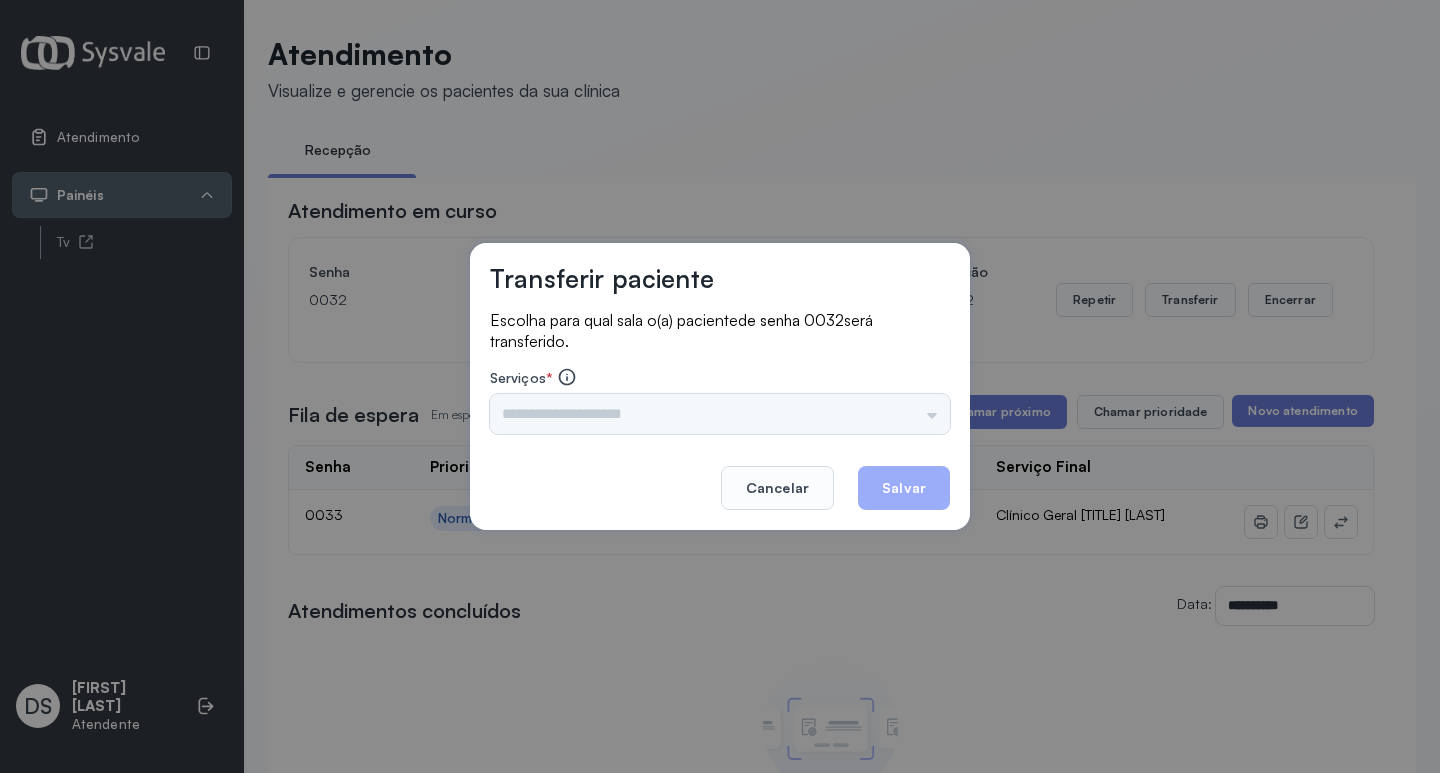 drag, startPoint x: 615, startPoint y: 429, endPoint x: 589, endPoint y: 430, distance: 26.019224 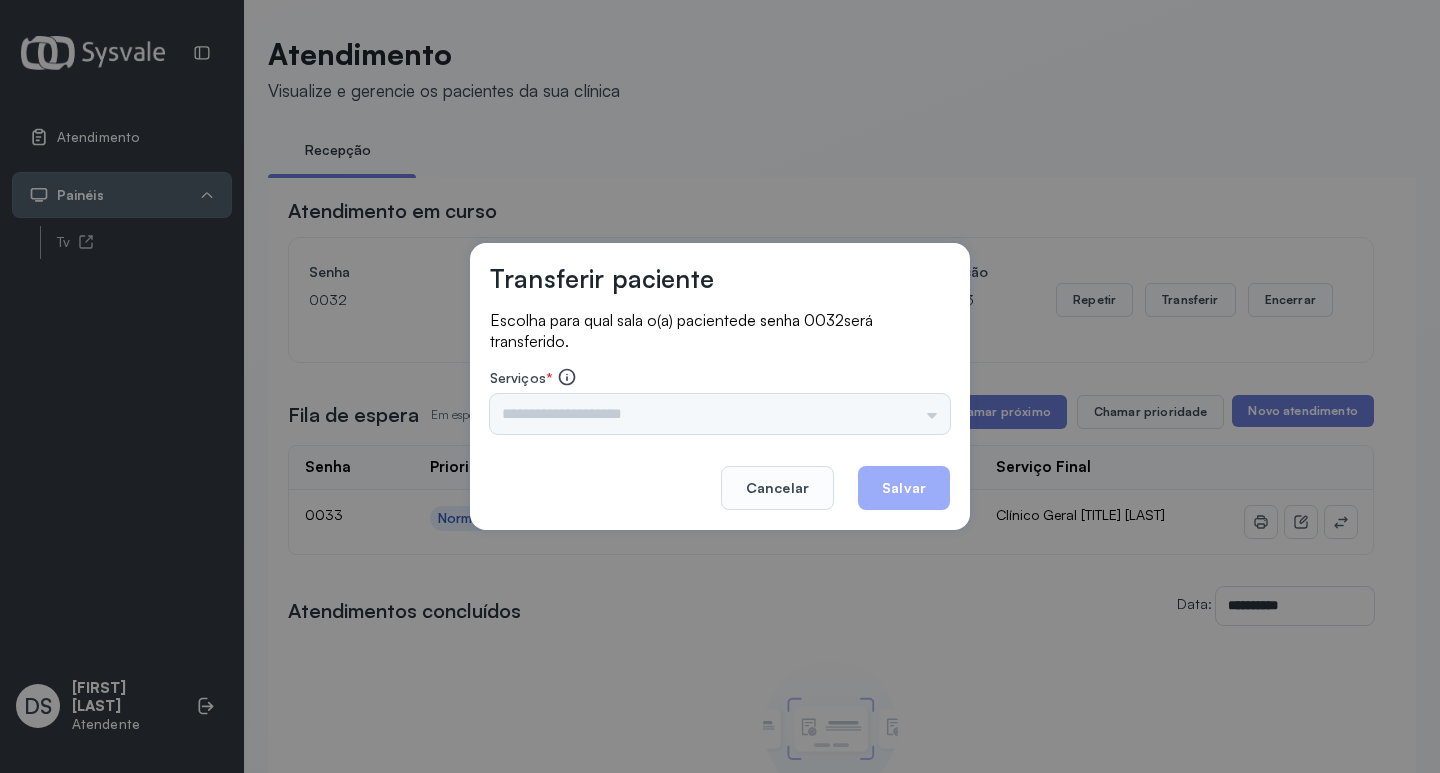 click on "Triagem Ortopedista Dr. [NAME] Ortopedista Dr. [NAME] Ginecologista Dr. [NAME] Ginecologista Dra. [NAME] Obstetra Dr. [NAME] Obstetra Dra. [NAME] Ultrassonografia Dr. [NAME] Ultrassonografia Dr. [NAME] Consulta com Neurologista Dr. [NAME] Reumatologista Dr. [NAME] Endocrinologista [NAME] Dermatologista Dra. [NAME] Nefrologista Dr. [NAME] Geriatra Dra. [NAME] Infectologista Dra. [NAME] Oftalmologista Dra. Consulta Proctologista/Cirurgia Geral Dra. [NAME] Otorrinolaringologista Dr. [NAME] Pequena Cirurgia Dr. [NAME] Pequena Cirurgia Dr. [NAME] ECG Espirometria com Broncodilatador Espirometria sem Broncodilatador Ecocardiograma - Dra. [NAME] [NAME] Exame de PPD Enf. [NAME] RETIRADA DE CERUME DR. [NAME] VACINAÇÃO Preventivo Enf. [NAME] Preventivo Enf. [NAME] [NAME] Consulta de Enfermagem Enf. [NAME] Consulta de Enfermagem Enf. [NAME] Consulta Cardiologista Dr. [NAME] Consulta Enf. [NAME] Dispensação de Medicação Agendamento Consulta Enf. [NAME] Agendamento consulta Enf. [NAME]" at bounding box center [720, 414] 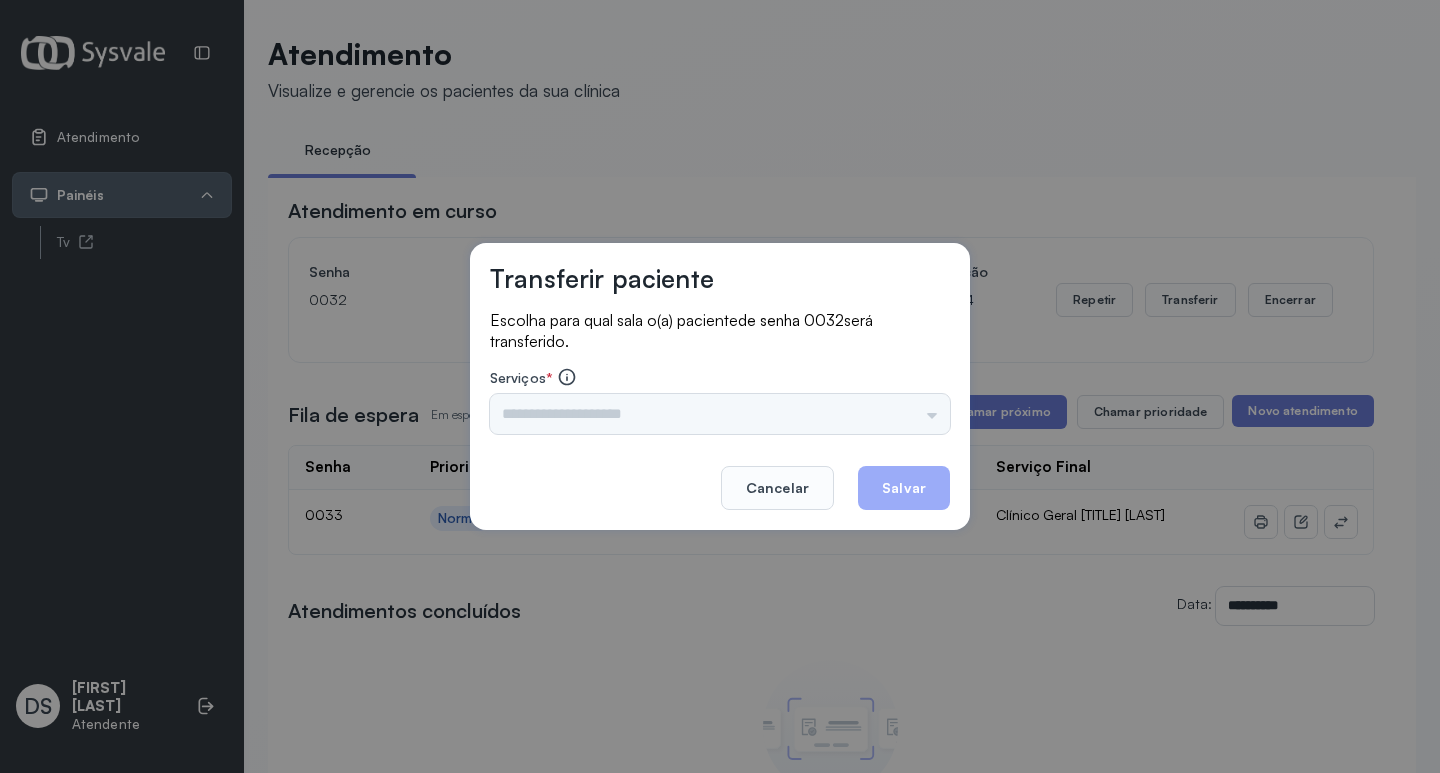 drag, startPoint x: 675, startPoint y: 445, endPoint x: 659, endPoint y: 429, distance: 22.627417 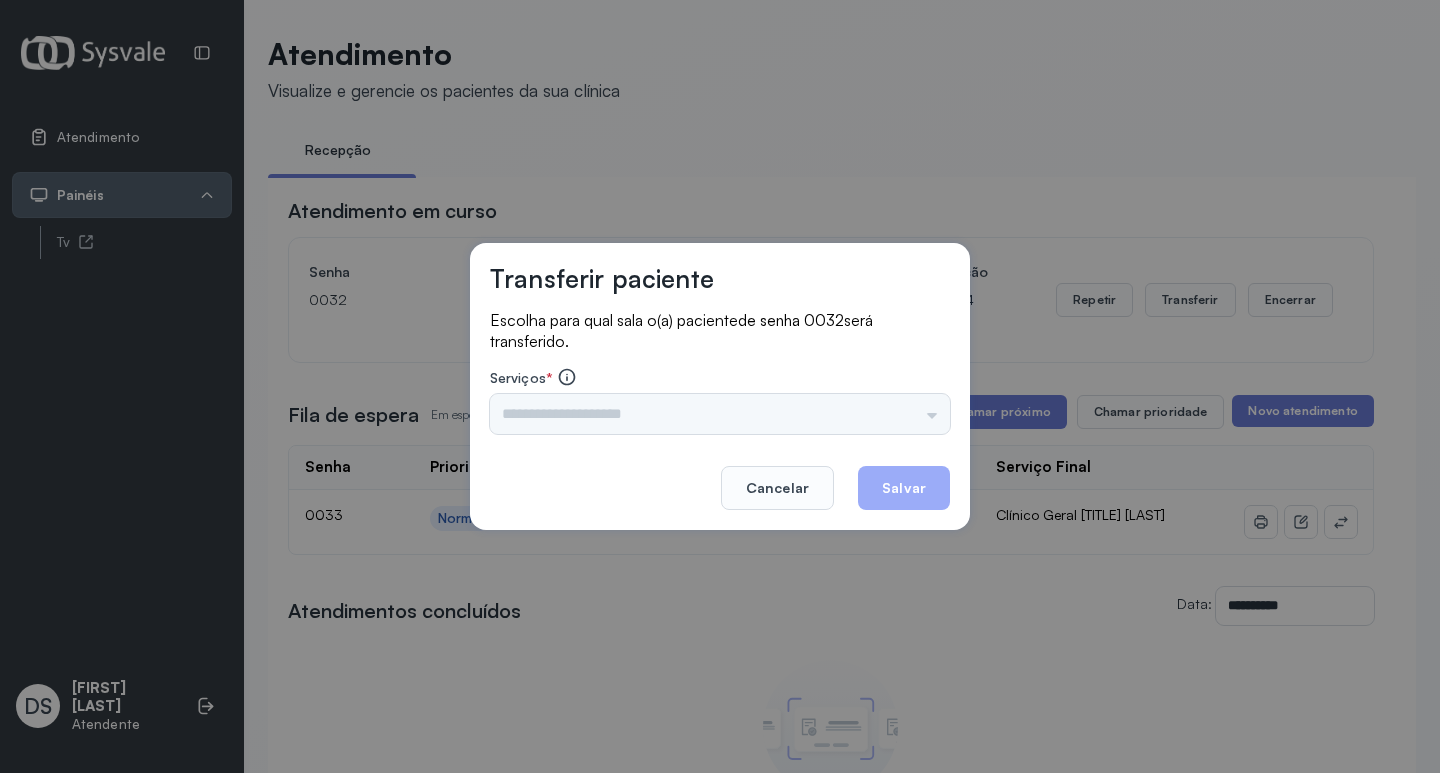 click on "Triagem Ortopedista Dr. [NAME] Ortopedista Dr. [NAME] Ginecologista Dr. [NAME] Ginecologista Dra. [NAME] Obstetra Dr. [NAME] Obstetra Dra. [NAME] Ultrassonografia Dr. [NAME] Ultrassonografia Dr. [NAME] Consulta com Neurologista Dr. [NAME] Reumatologista Dr. [NAME] Endocrinologista [NAME] Dermatologista Dra. [NAME] Nefrologista Dr. [NAME] Geriatra Dra. [NAME] Infectologista Dra. [NAME] Oftalmologista Dra. Consulta Proctologista/Cirurgia Geral Dra. [NAME] Otorrinolaringologista Dr. [NAME] Pequena Cirurgia Dr. [NAME] Pequena Cirurgia Dr. [NAME] ECG Espirometria com Broncodilatador Espirometria sem Broncodilatador Ecocardiograma - Dra. [NAME] [NAME] Exame de PPD Enf. [NAME] RETIRADA DE CERUME DR. [NAME] VACINAÇÃO Preventivo Enf. [NAME] Preventivo Enf. [NAME] [NAME] Consulta de Enfermagem Enf. [NAME] Consulta de Enfermagem Enf. [NAME] Consulta Cardiologista Dr. [NAME] Consulta Enf. [NAME] Dispensação de Medicação Agendamento Consulta Enf. [NAME] Agendamento consulta Enf. [NAME]" at bounding box center [720, 414] 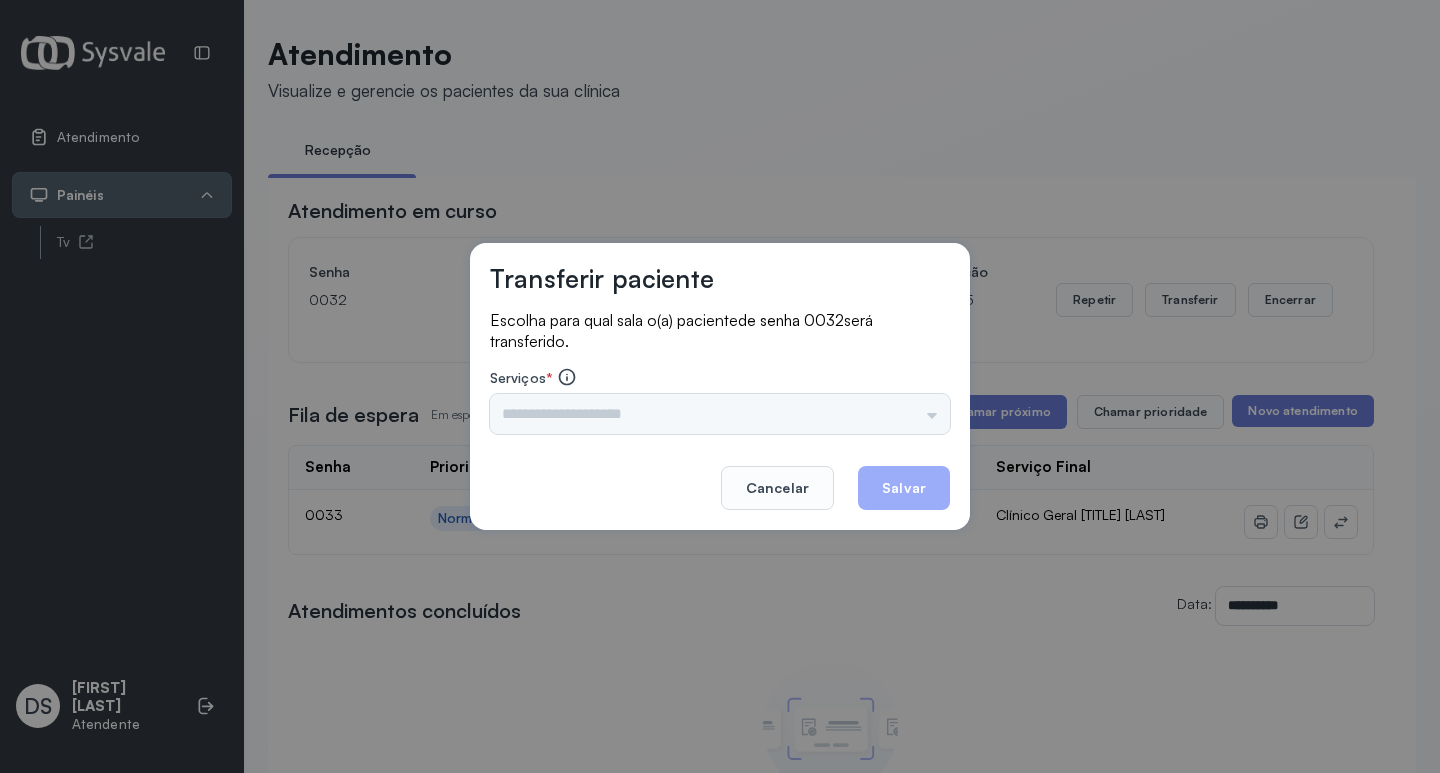 click on "Triagem Ortopedista Dr. [NAME] Ortopedista Dr. [NAME] Ginecologista Dr. [NAME] Ginecologista Dra. [NAME] Obstetra Dr. [NAME] Obstetra Dra. [NAME] Ultrassonografia Dr. [NAME] Ultrassonografia Dr. [NAME] Consulta com Neurologista Dr. [NAME] Reumatologista Dr. [NAME] Endocrinologista [NAME] Dermatologista Dra. [NAME] Nefrologista Dr. [NAME] Geriatra Dra. [NAME] Infectologista Dra. [NAME] Oftalmologista Dra. Consulta Proctologista/Cirurgia Geral Dra. [NAME] Otorrinolaringologista Dr. [NAME] Pequena Cirurgia Dr. [NAME] Pequena Cirurgia Dr. [NAME] ECG Espirometria com Broncodilatador Espirometria sem Broncodilatador Ecocardiograma - Dra. [NAME] [NAME] Exame de PPD Enf. [NAME] RETIRADA DE CERUME DR. [NAME] VACINAÇÃO Preventivo Enf. [NAME] Preventivo Enf. [NAME] [NAME] Consulta de Enfermagem Enf. [NAME] Consulta de Enfermagem Enf. [NAME] Consulta Cardiologista Dr. [NAME] Consulta Enf. [NAME] Dispensação de Medicação Agendamento Consulta Enf. [NAME] Agendamento consulta Enf. [NAME]" at bounding box center [720, 414] 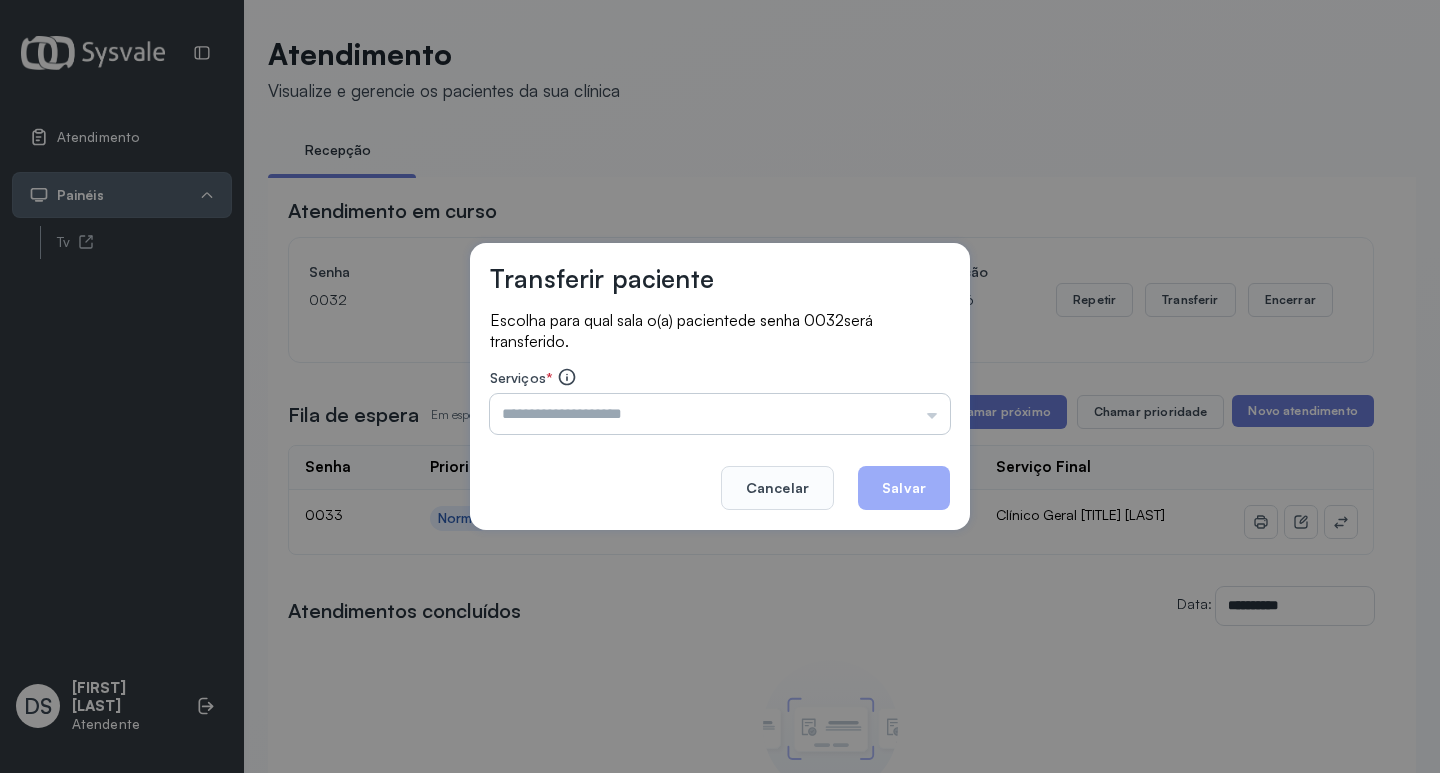 click at bounding box center (720, 414) 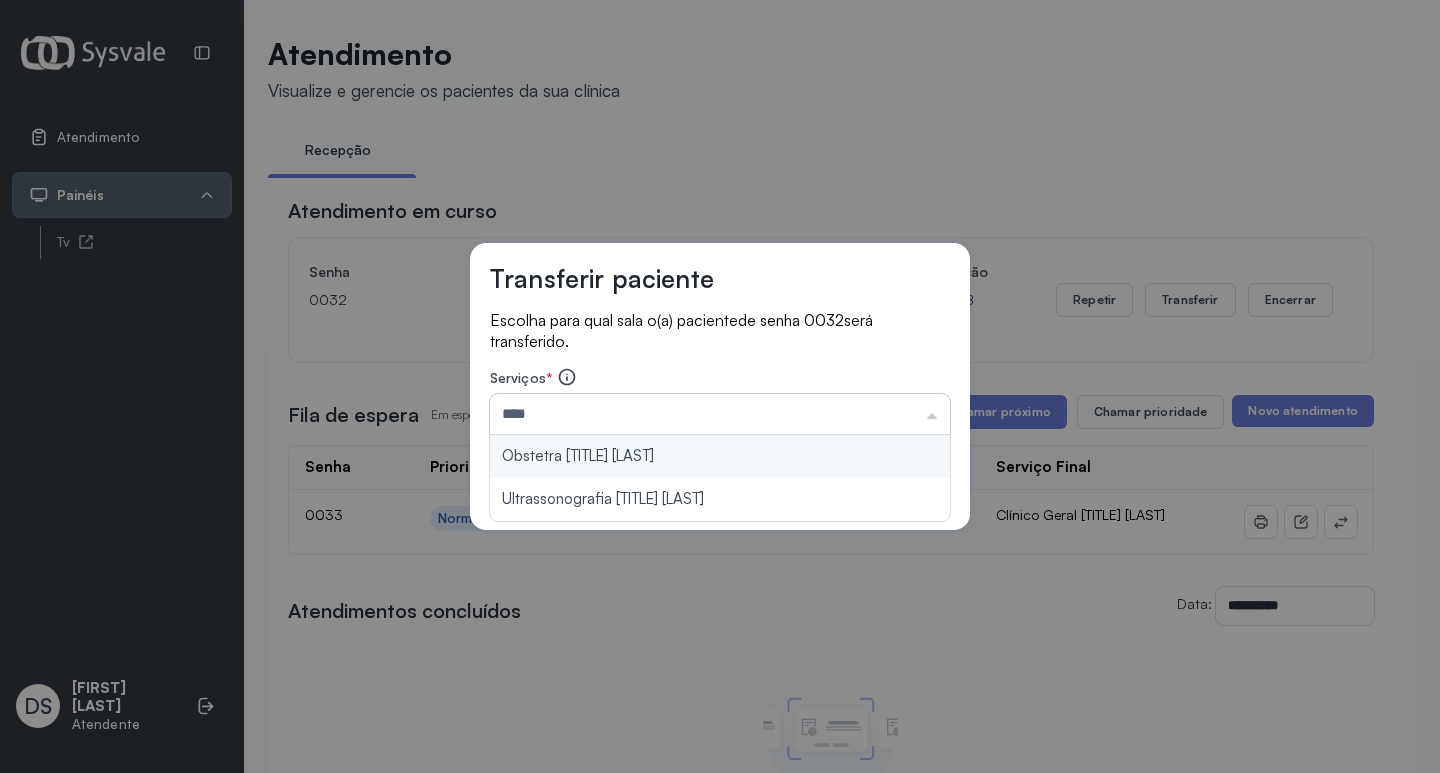 type on "**********" 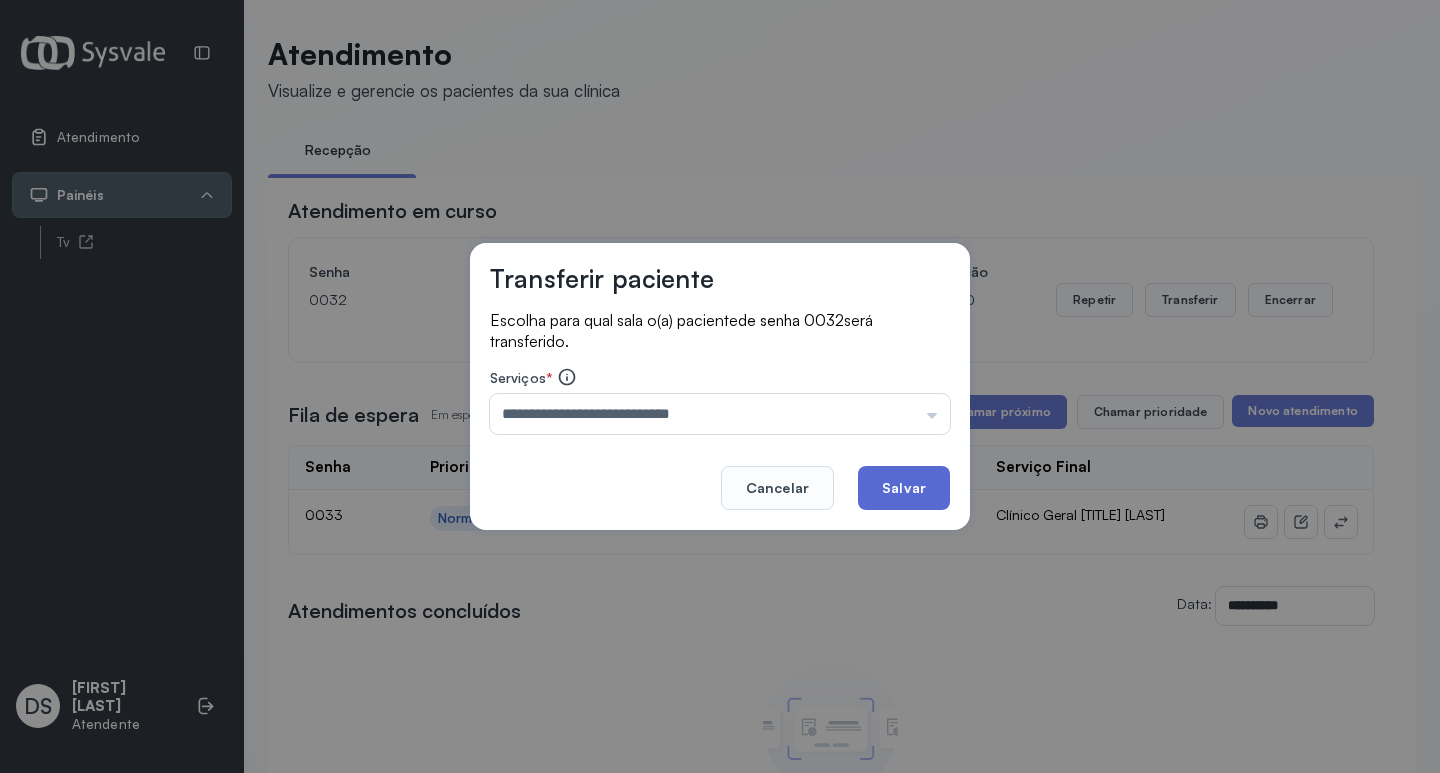 click on "Salvar" 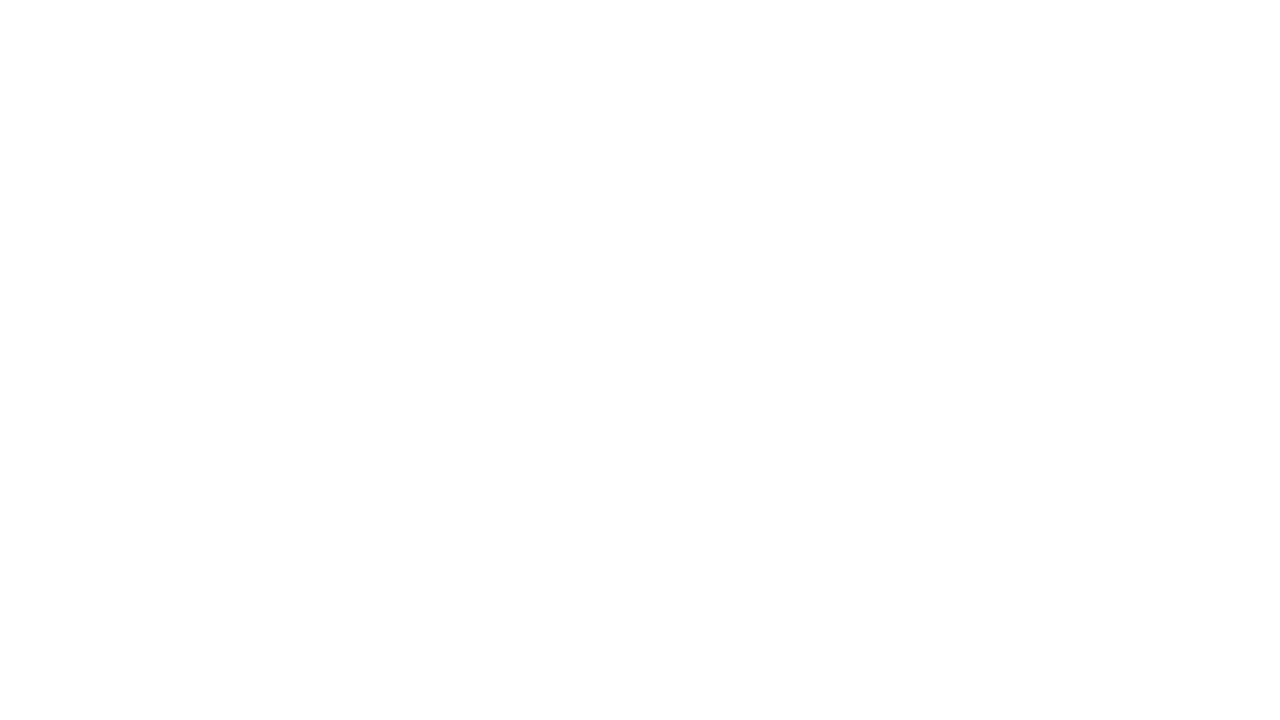 scroll, scrollTop: 0, scrollLeft: 0, axis: both 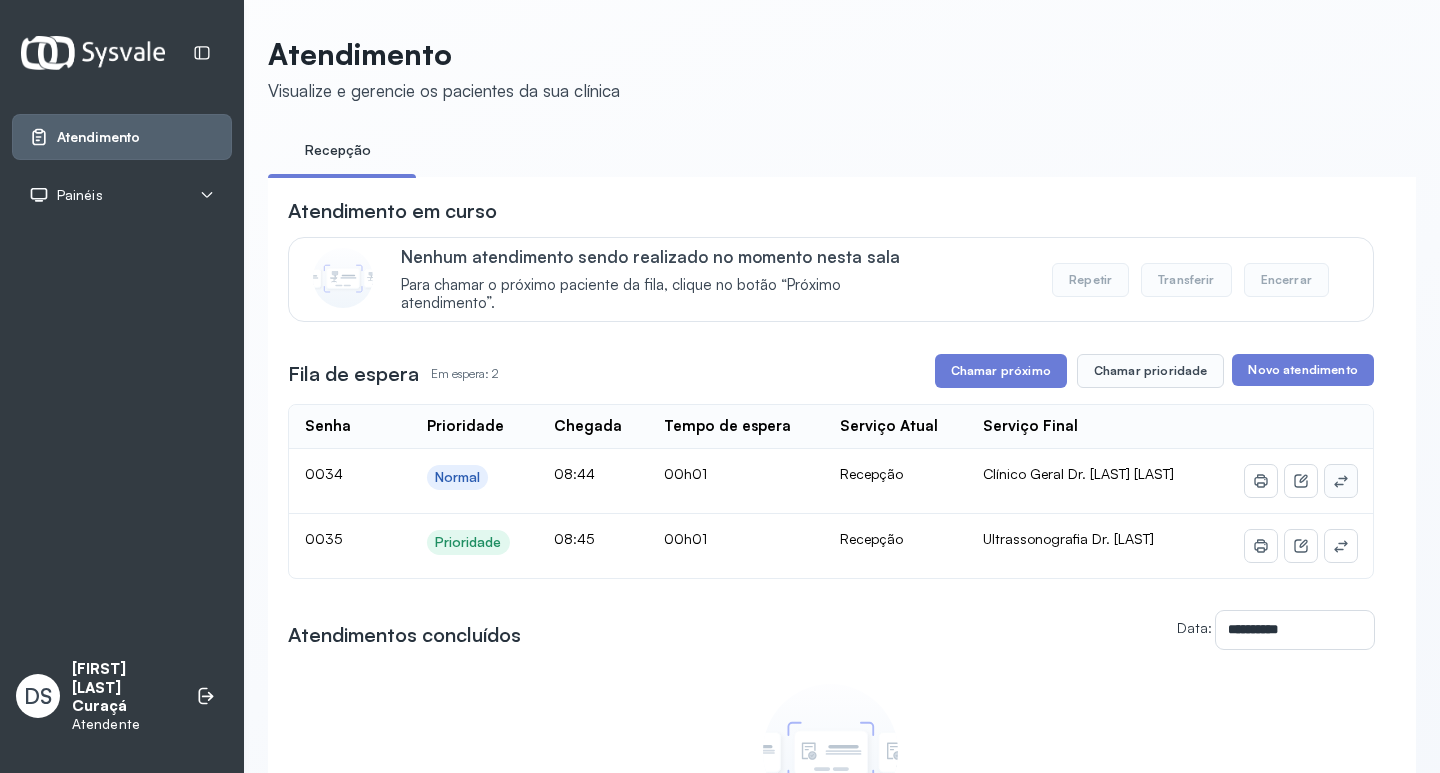 click 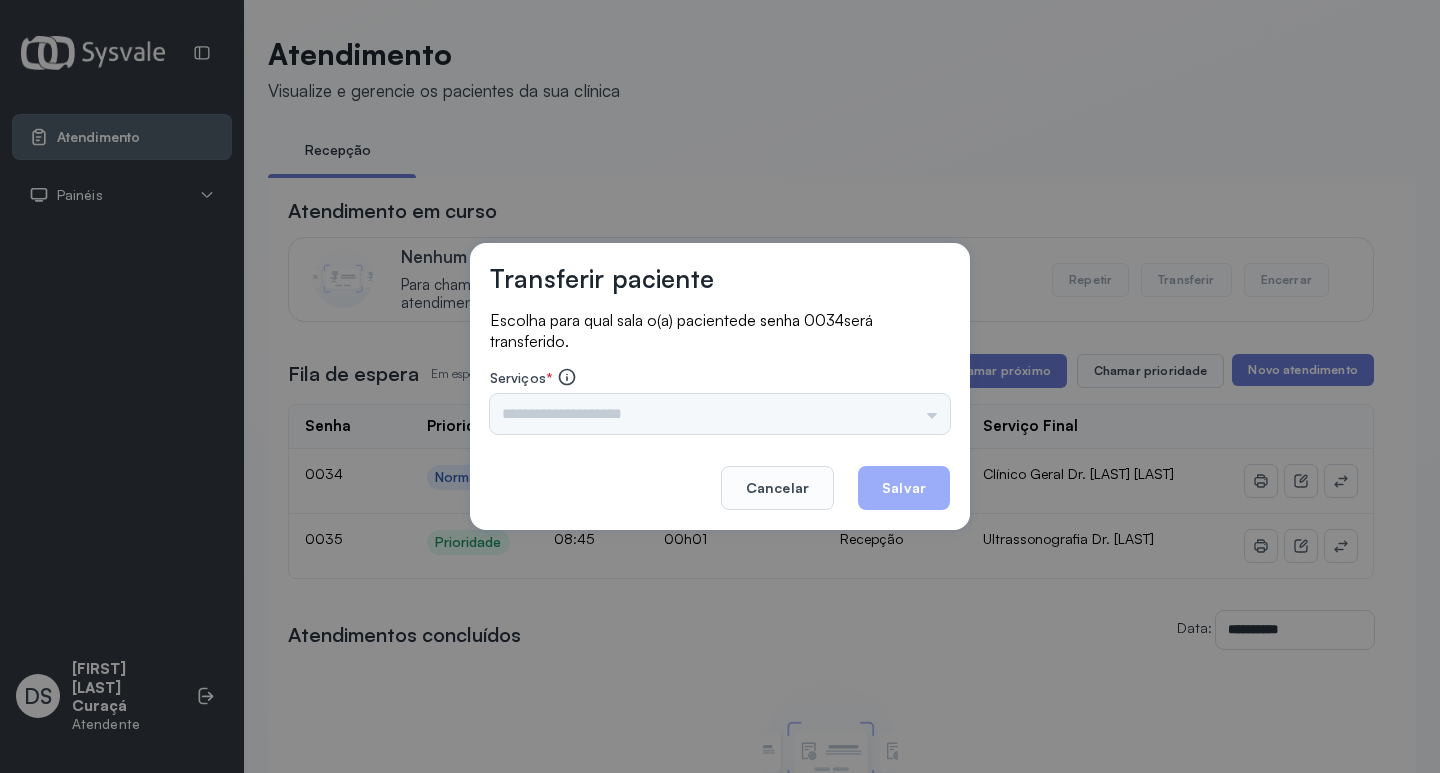 drag, startPoint x: 625, startPoint y: 423, endPoint x: 506, endPoint y: 403, distance: 120.66897 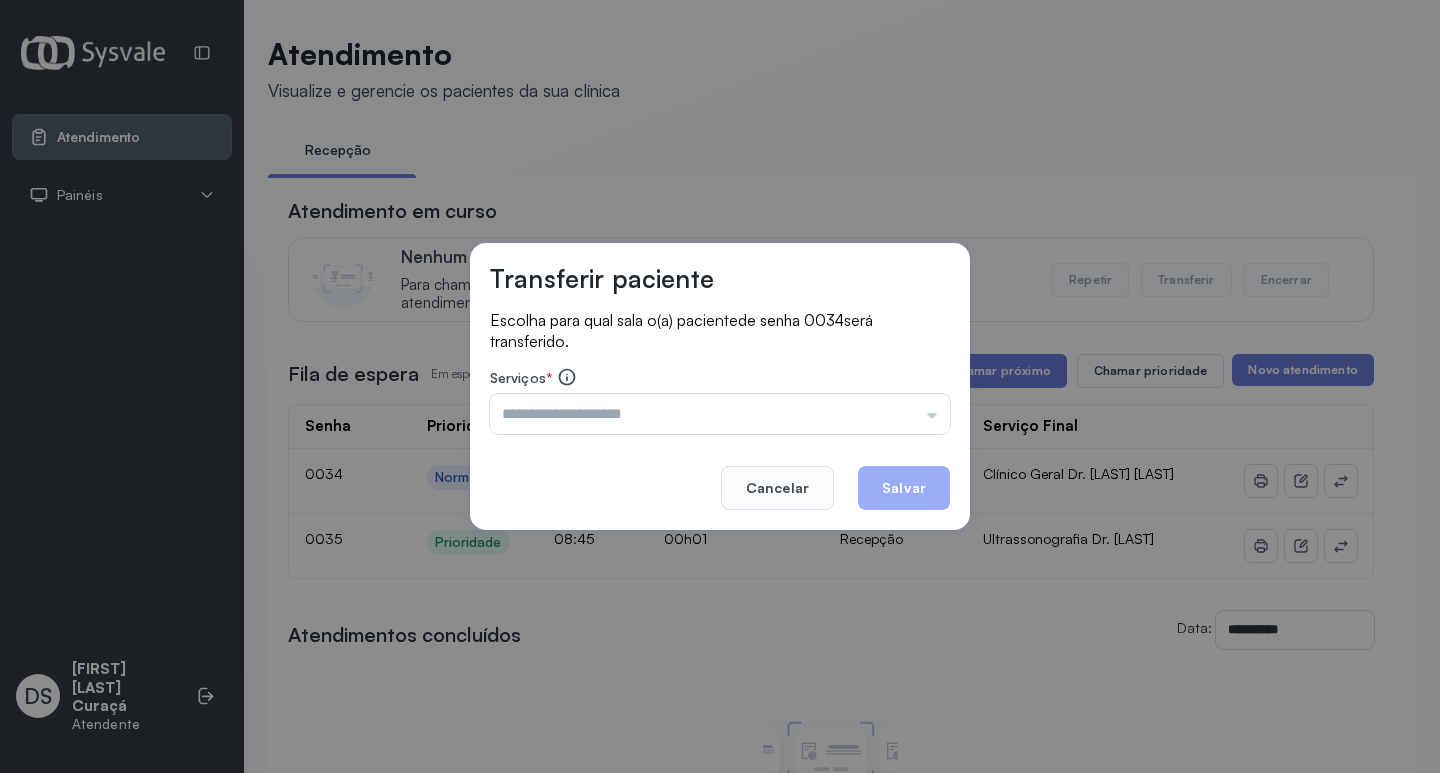 click at bounding box center [720, 414] 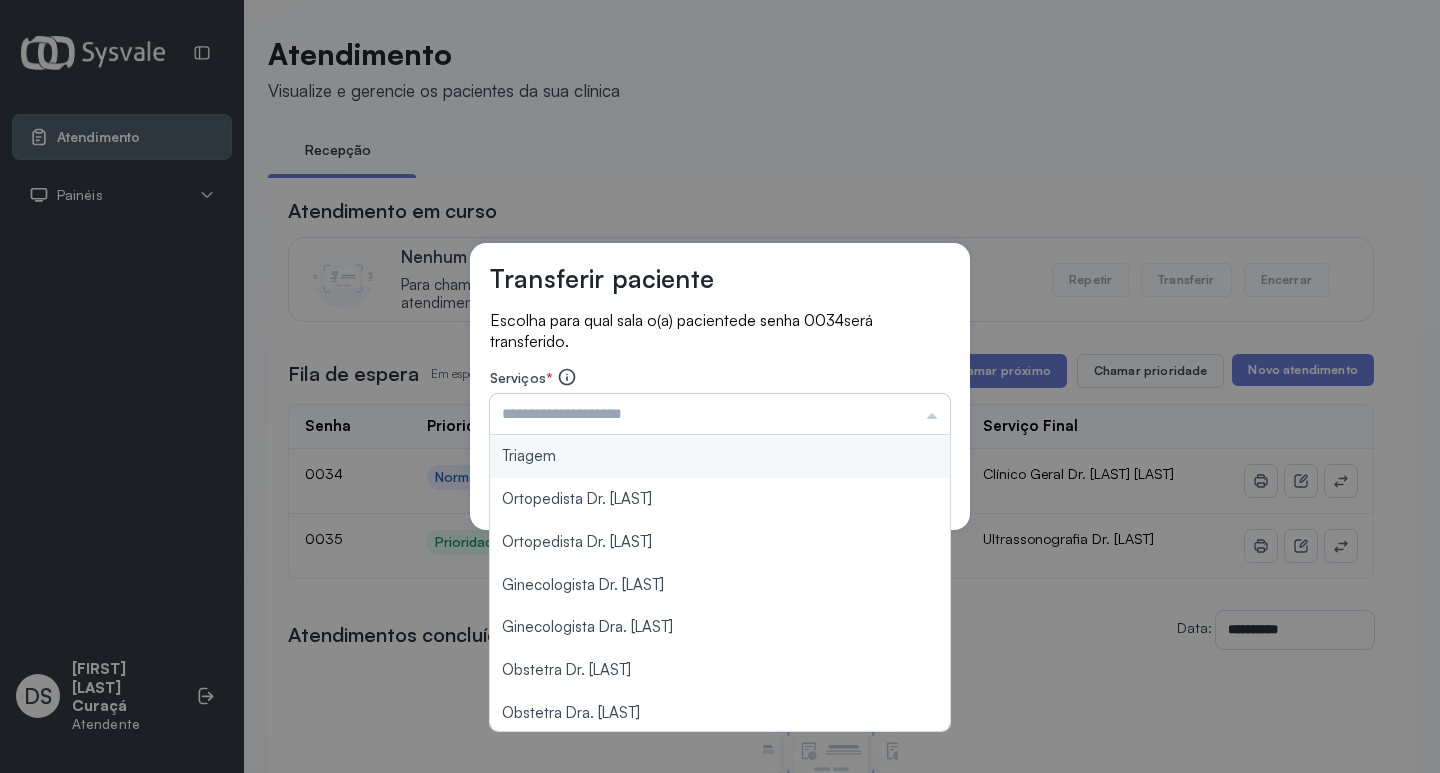click at bounding box center (720, 414) 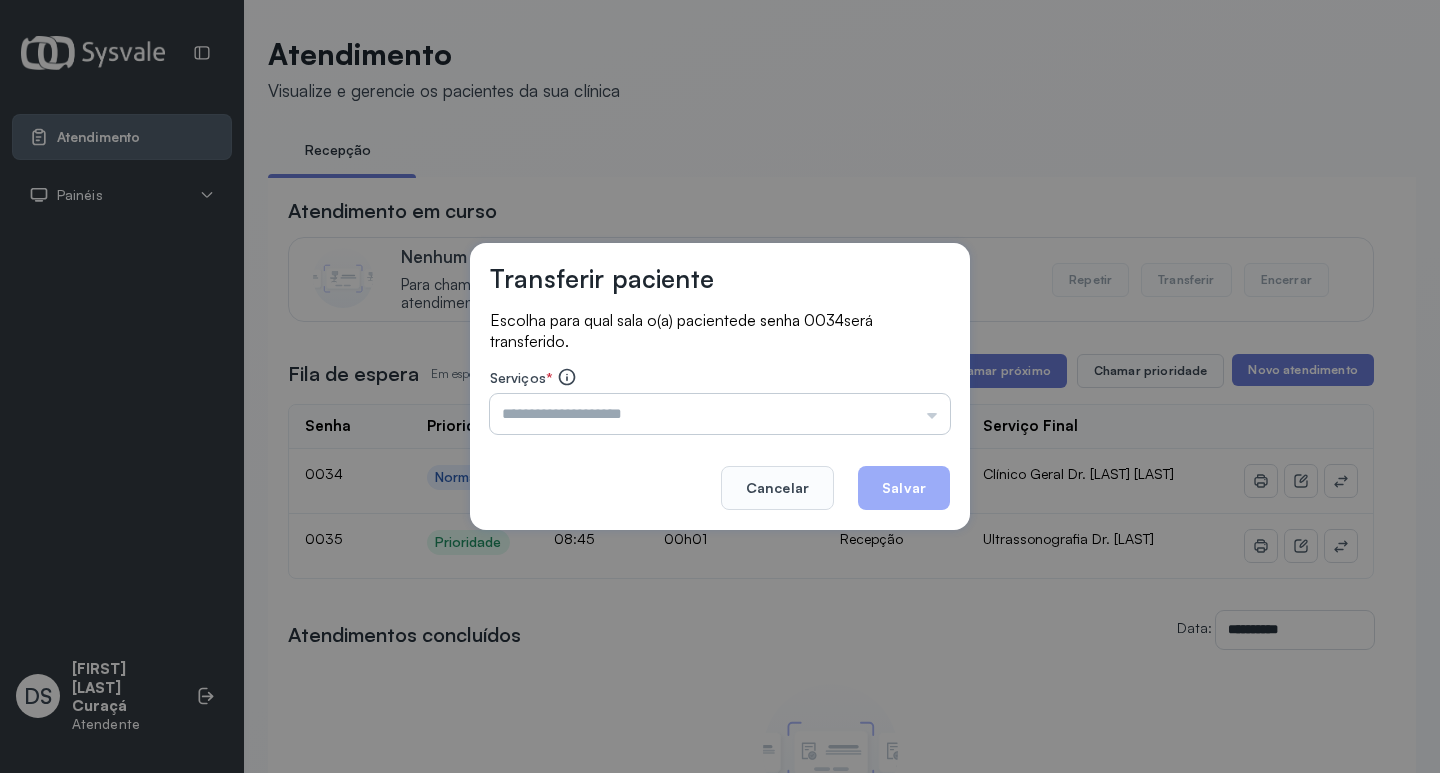 click at bounding box center [720, 414] 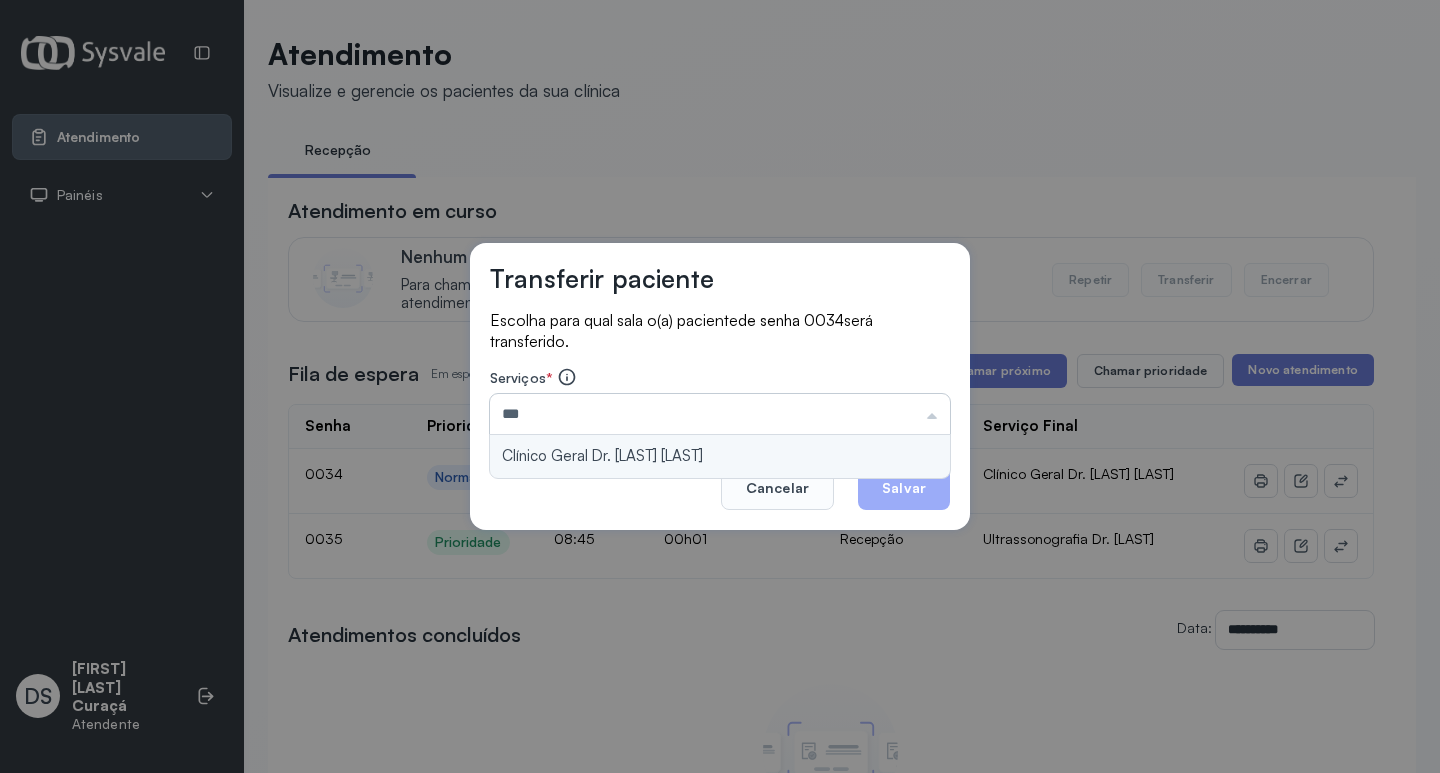 type on "**********" 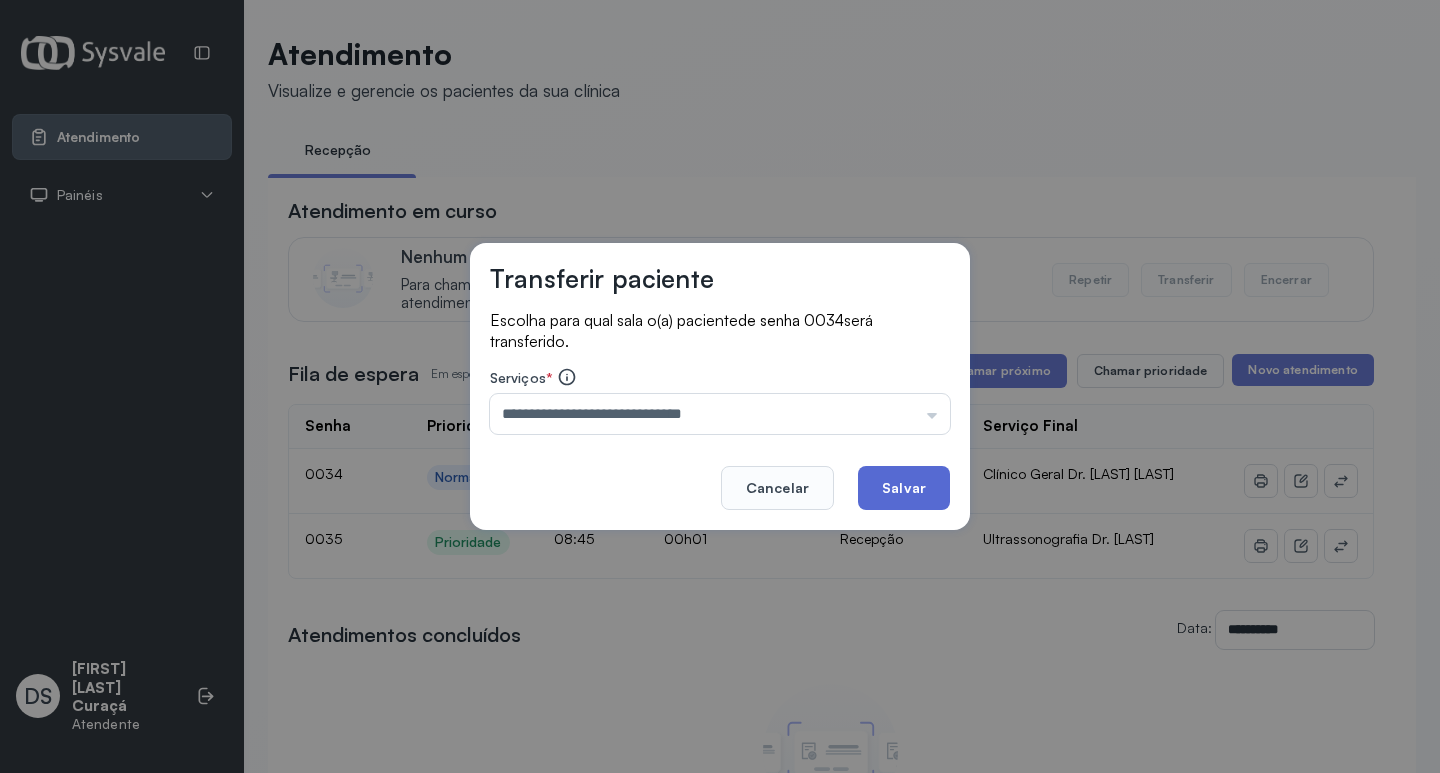 click on "Salvar" 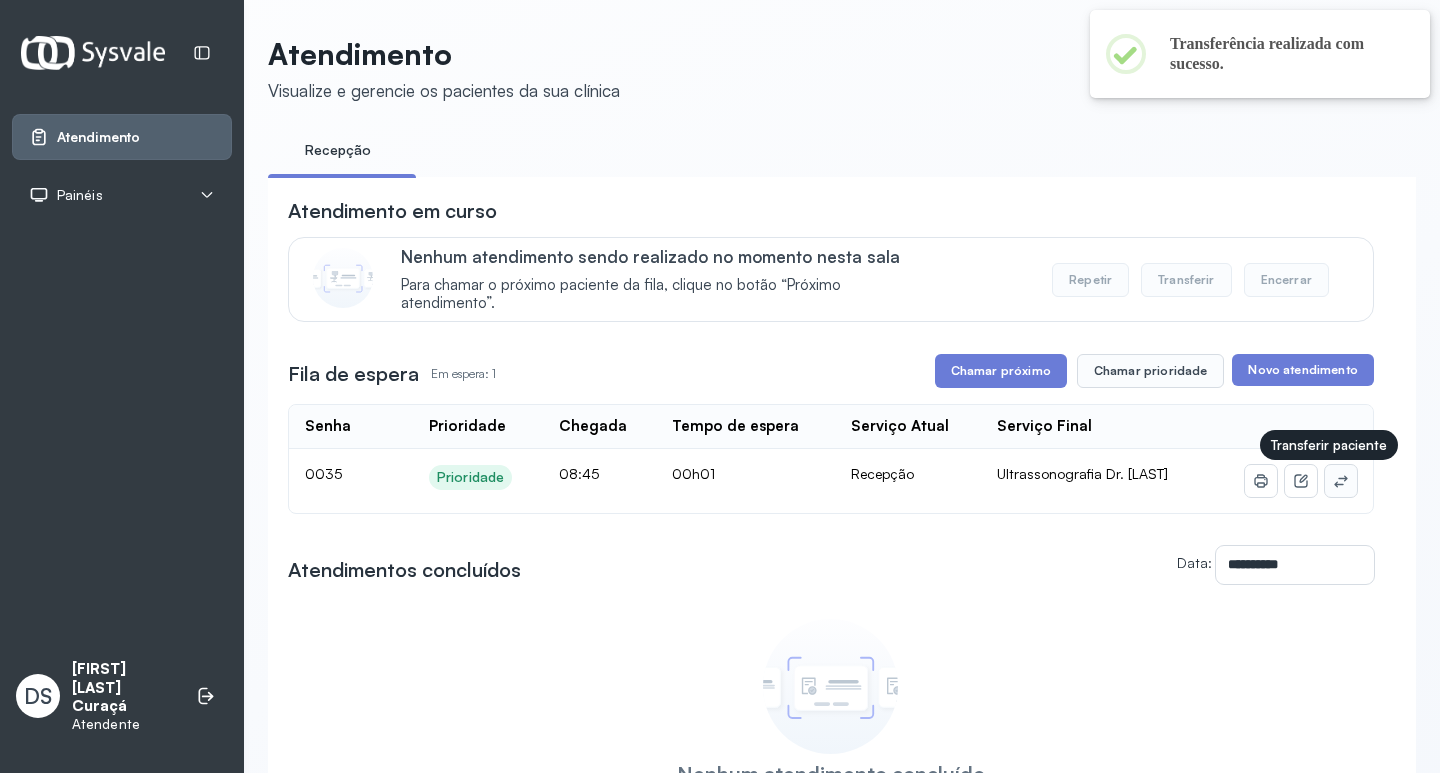 click 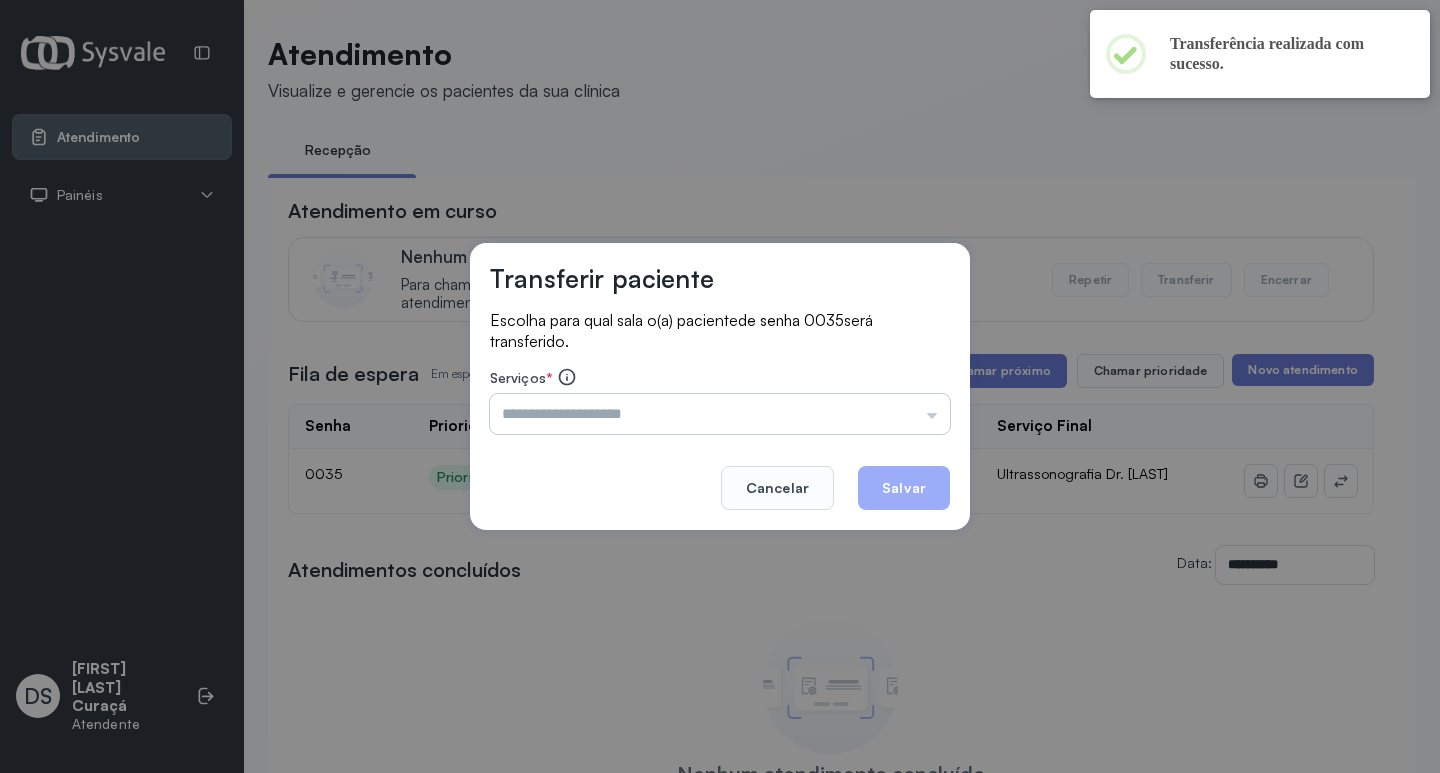 drag, startPoint x: 630, startPoint y: 413, endPoint x: 600, endPoint y: 416, distance: 30.149628 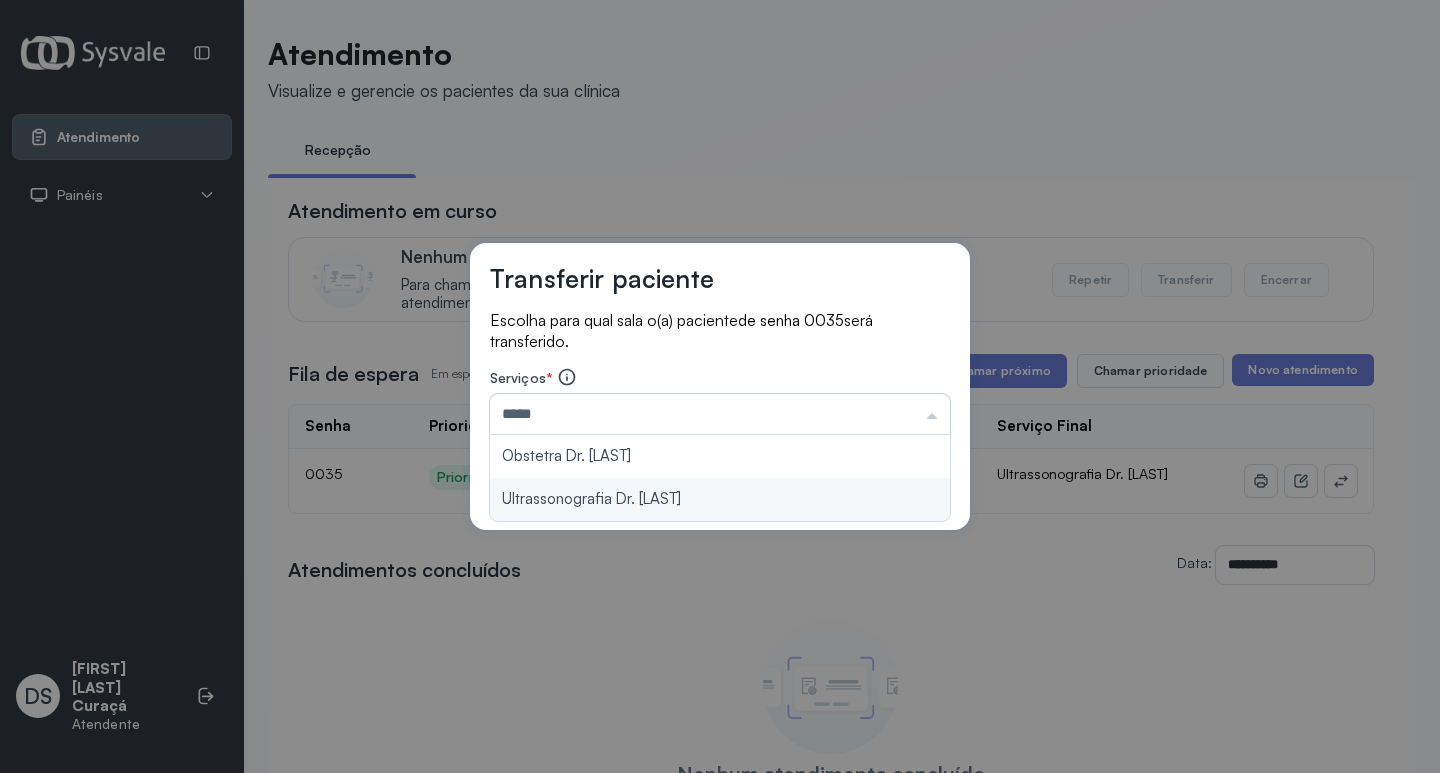 type on "**********" 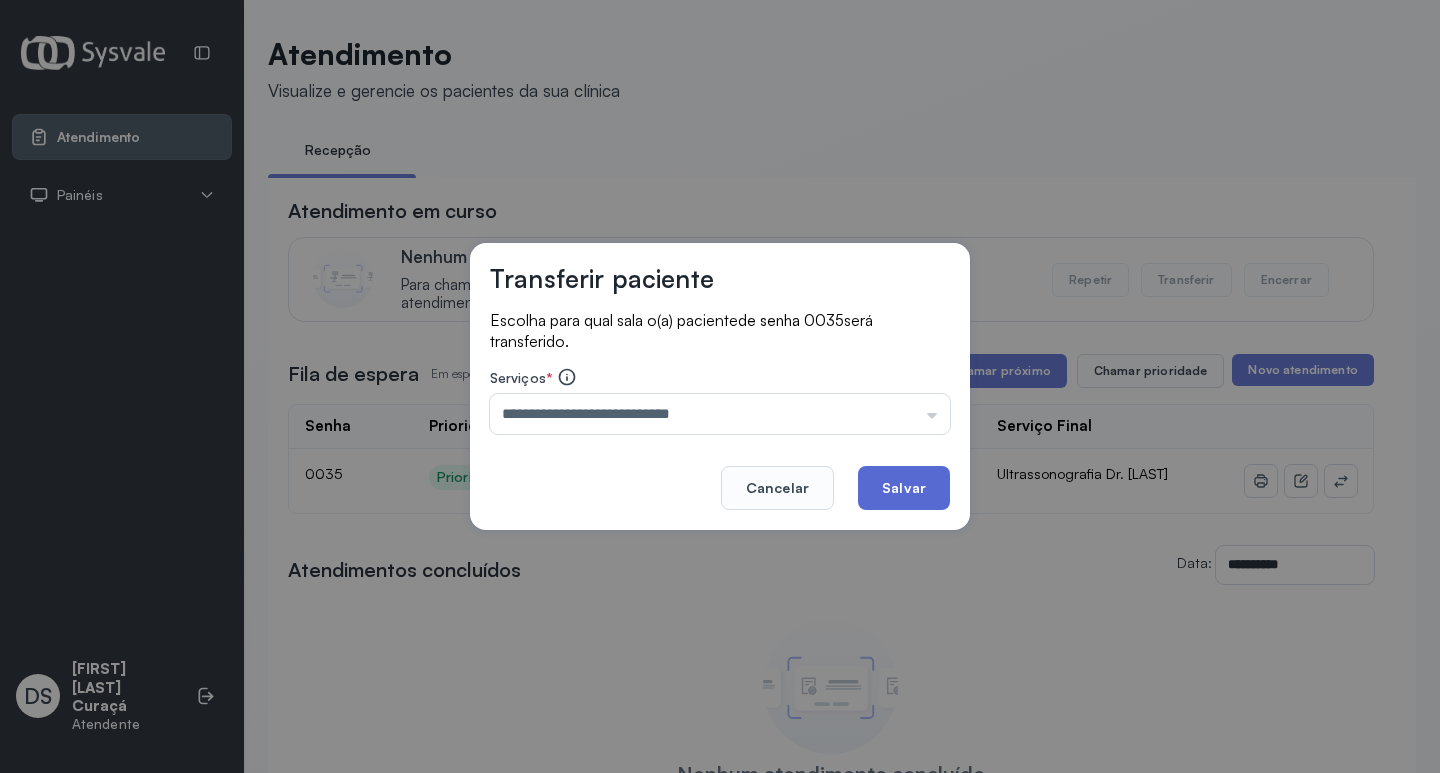 click on "Salvar" 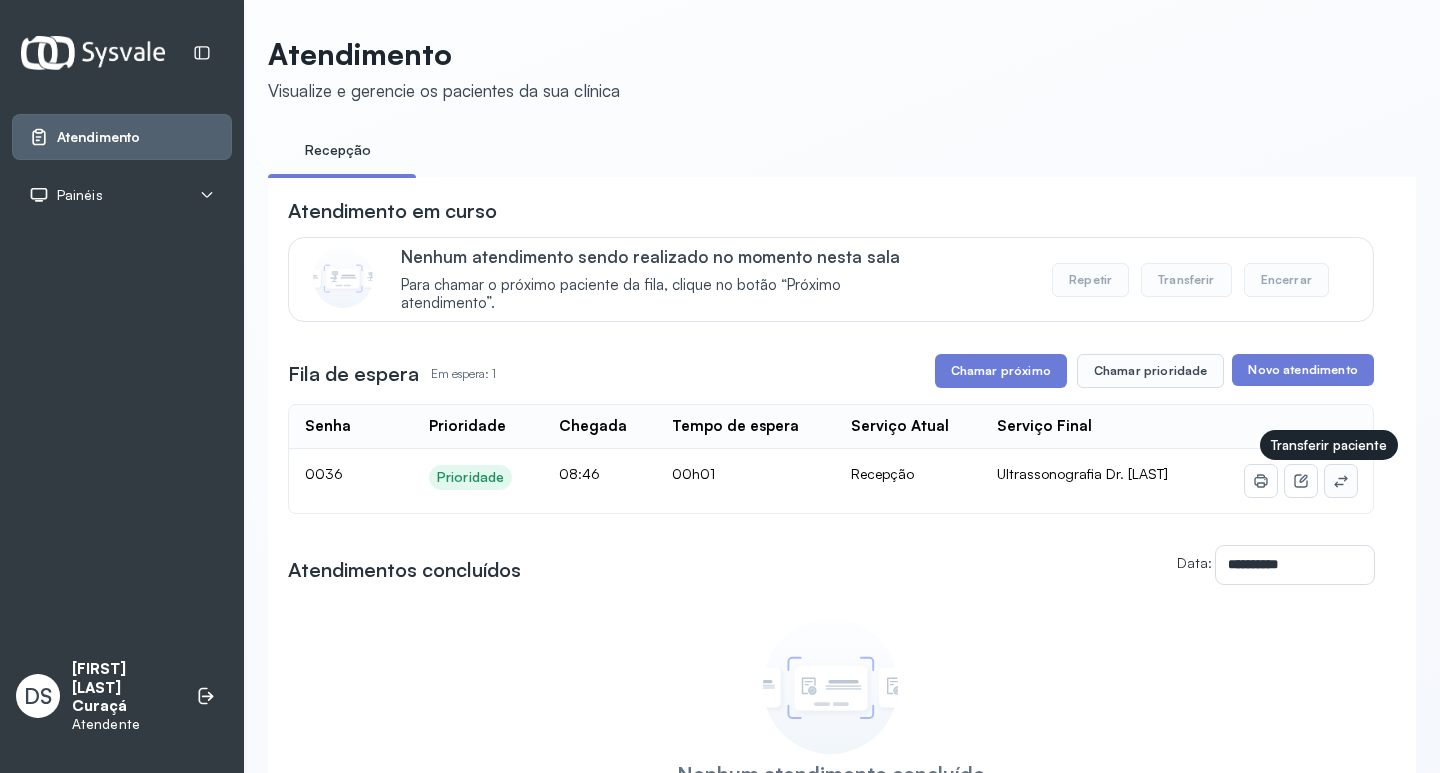 click 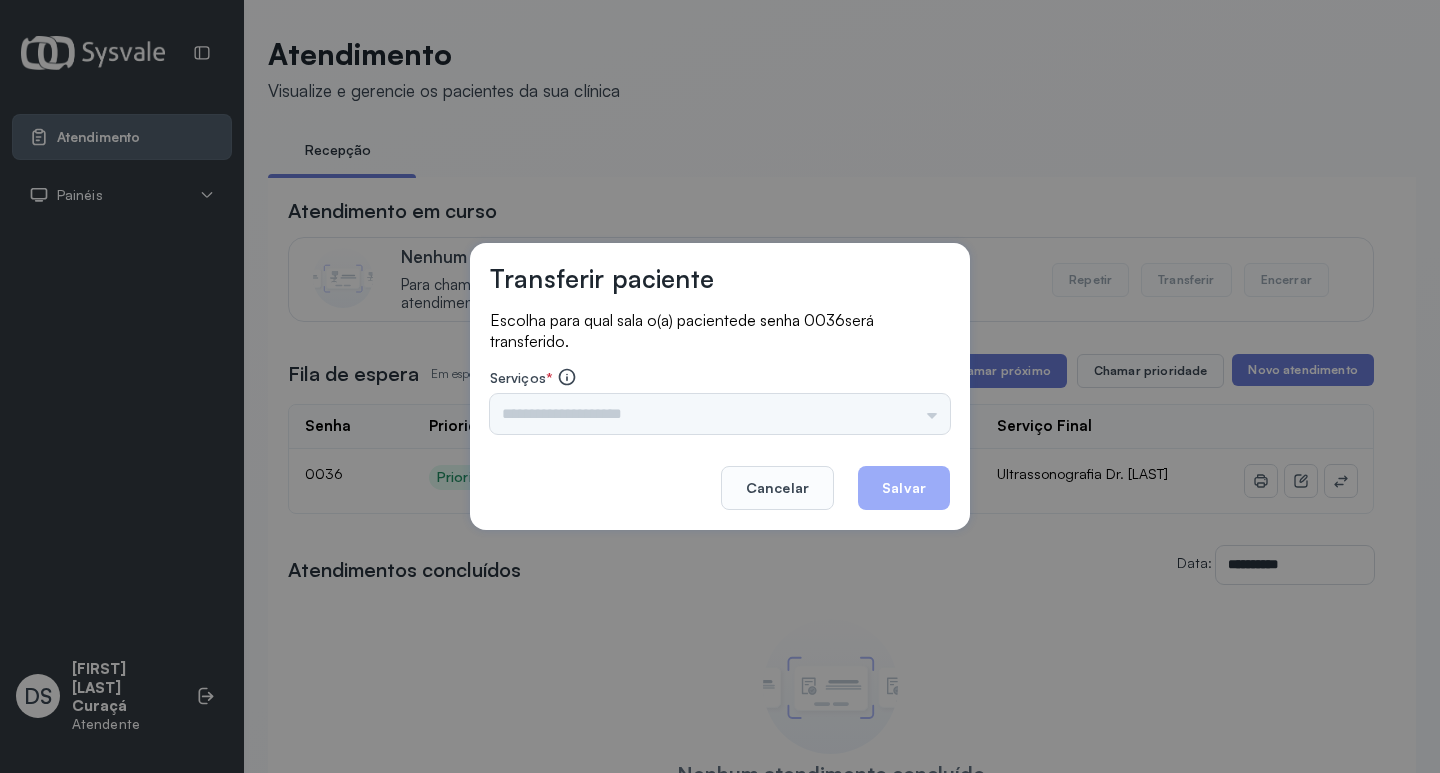 click on "Triagem Ortopedista Dr. [NAME] Ortopedista Dr. [NAME] Ginecologista Dr. [NAME] Ginecologista Dra. [NAME] Obstetra Dr. [NAME] Obstetra Dra. [NAME] Ultrassonografia Dr. [NAME] Ultrassonografia Dr. [NAME] Consulta com Neurologista Dr. [NAME] Reumatologista Dr. [NAME] Endocrinologista [NAME] Dermatologista Dra. [NAME] Nefrologista Dr. [NAME] Geriatra Dra. [NAME] Infectologista Dra. [NAME] Oftalmologista Dra. Consulta Proctologista/Cirurgia Geral Dra. [NAME] Otorrinolaringologista Dr. [NAME] Pequena Cirurgia Dr. [NAME] Pequena Cirurgia Dr. [NAME] ECG Espirometria com Broncodilatador Espirometria sem Broncodilatador Ecocardiograma - Dra. [NAME] [NAME] Exame de PPD Enf. [NAME] RETIRADA DE CERUME DR. [NAME] VACINAÇÃO Preventivo Enf. [NAME] Preventivo Enf. [NAME] [NAME] Consulta de Enfermagem Enf. [NAME] Consulta de Enfermagem Enf. [NAME] Consulta Cardiologista Dr. [NAME] Consulta Enf. [NAME] Dispensação de Medicação Agendamento Consulta Enf. [NAME] Agendamento consulta Enf. [NAME]" at bounding box center (720, 414) 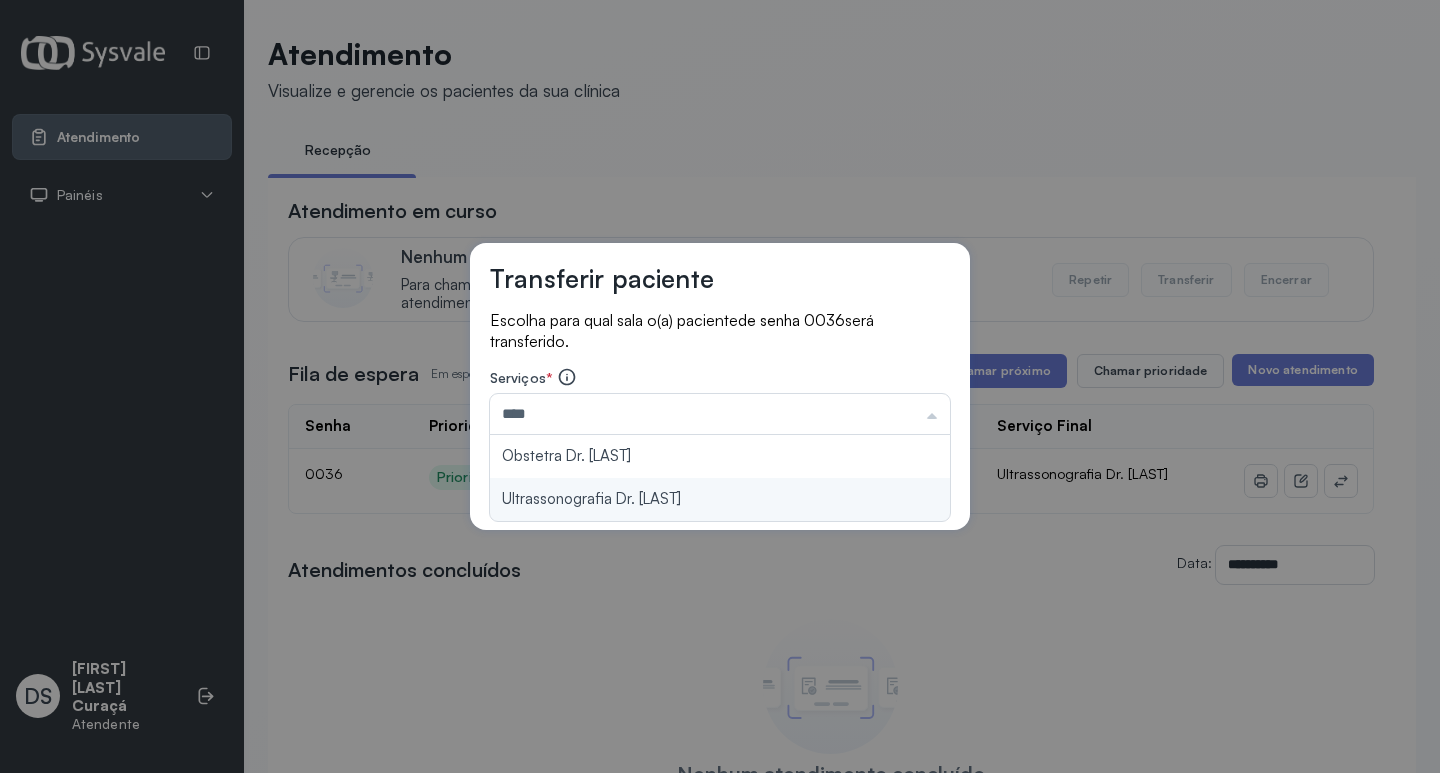 type on "**********" 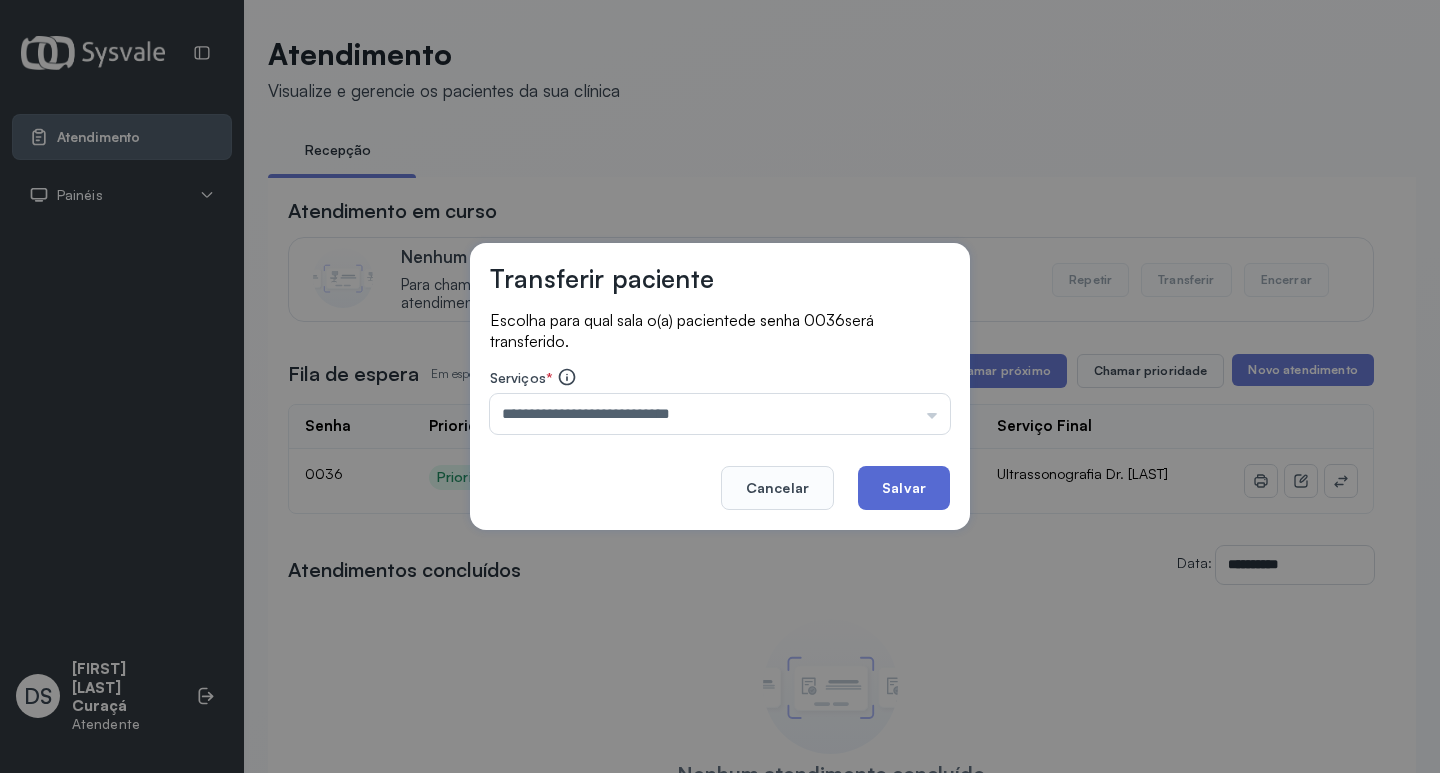click on "Salvar" 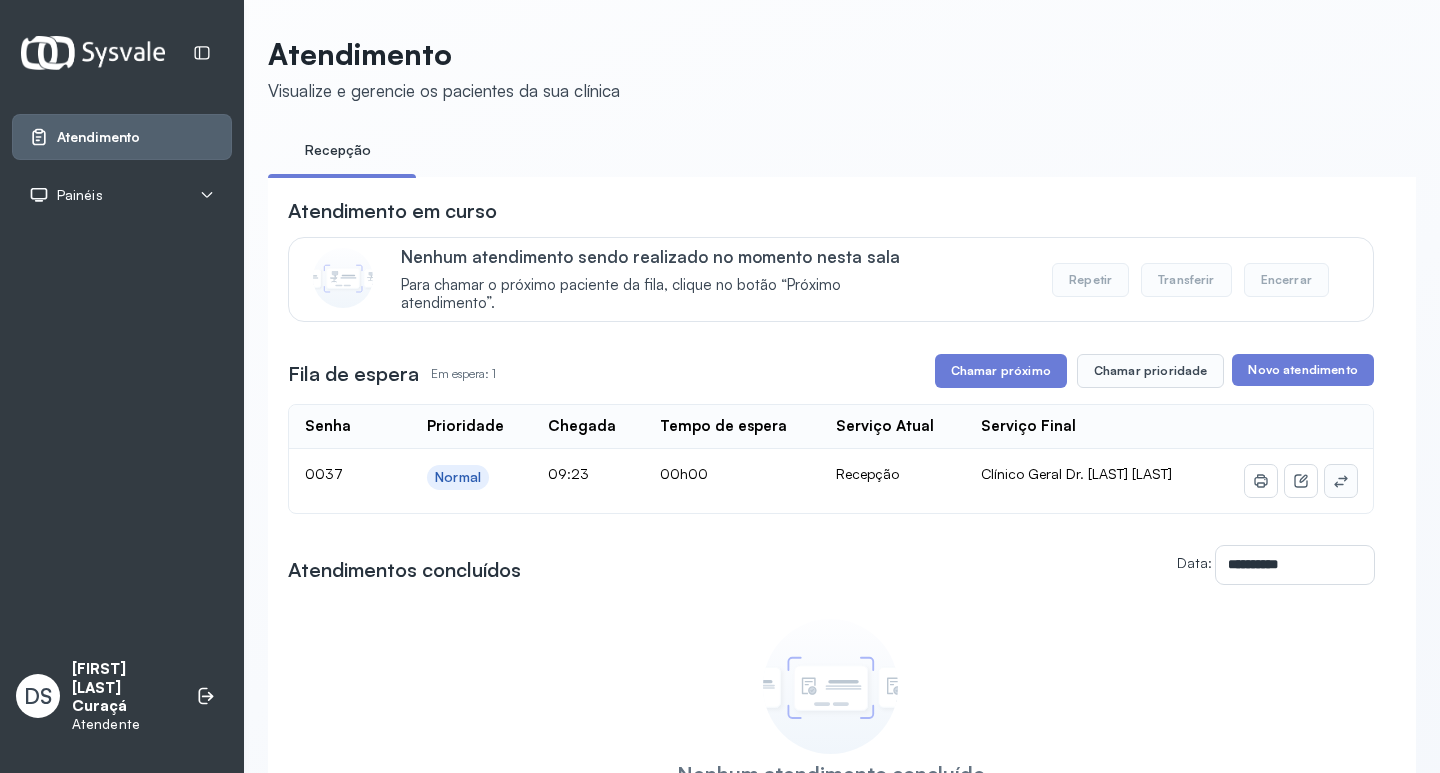 click 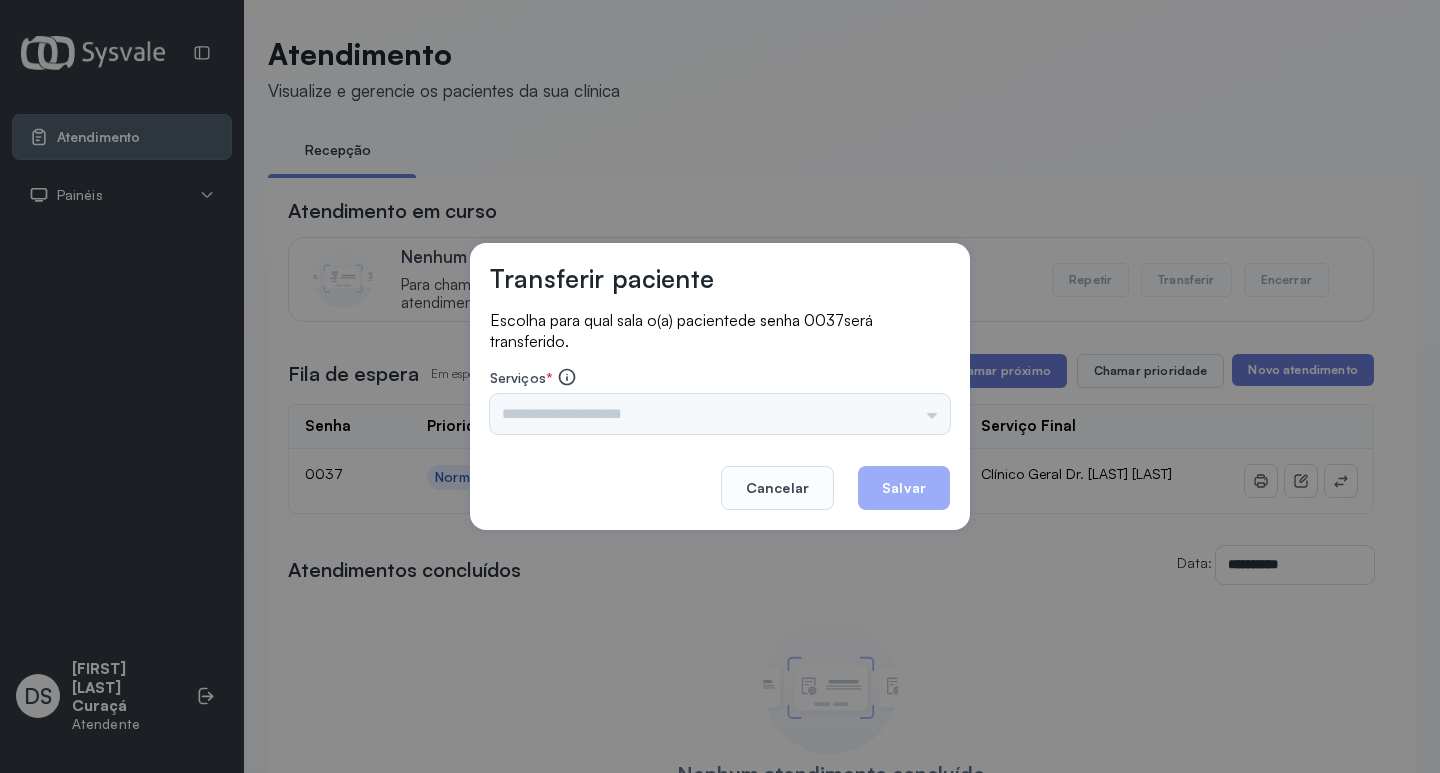 click on "Triagem Ortopedista Dr. [NAME] Ortopedista Dr. [NAME] Ginecologista Dr. [NAME] Ginecologista Dra. [NAME] Obstetra Dr. [NAME] Obstetra Dra. [NAME] Ultrassonografia Dr. [NAME] Ultrassonografia Dr. [NAME] Consulta com Neurologista Dr. [NAME] Reumatologista Dr. [NAME] Endocrinologista [NAME] Dermatologista Dra. [NAME] Nefrologista Dr. [NAME] Geriatra Dra. [NAME] Infectologista Dra. [NAME] Oftalmologista Dra. Consulta Proctologista/Cirurgia Geral Dra. [NAME] Otorrinolaringologista Dr. [NAME] Pequena Cirurgia Dr. [NAME] Pequena Cirurgia Dr. [NAME] ECG Espirometria com Broncodilatador Espirometria sem Broncodilatador Ecocardiograma - Dra. [NAME] [NAME] Exame de PPD Enf. [NAME] RETIRADA DE CERUME DR. [NAME] VACINAÇÃO Preventivo Enf. [NAME] Preventivo Enf. [NAME] [NAME] Consulta de Enfermagem Enf. [NAME] Consulta de Enfermagem Enf. [NAME] Consulta Cardiologista Dr. [NAME] Consulta Enf. [NAME] Dispensação de Medicação Agendamento Consulta Enf. [NAME] Agendamento consulta Enf. [NAME]" at bounding box center (720, 414) 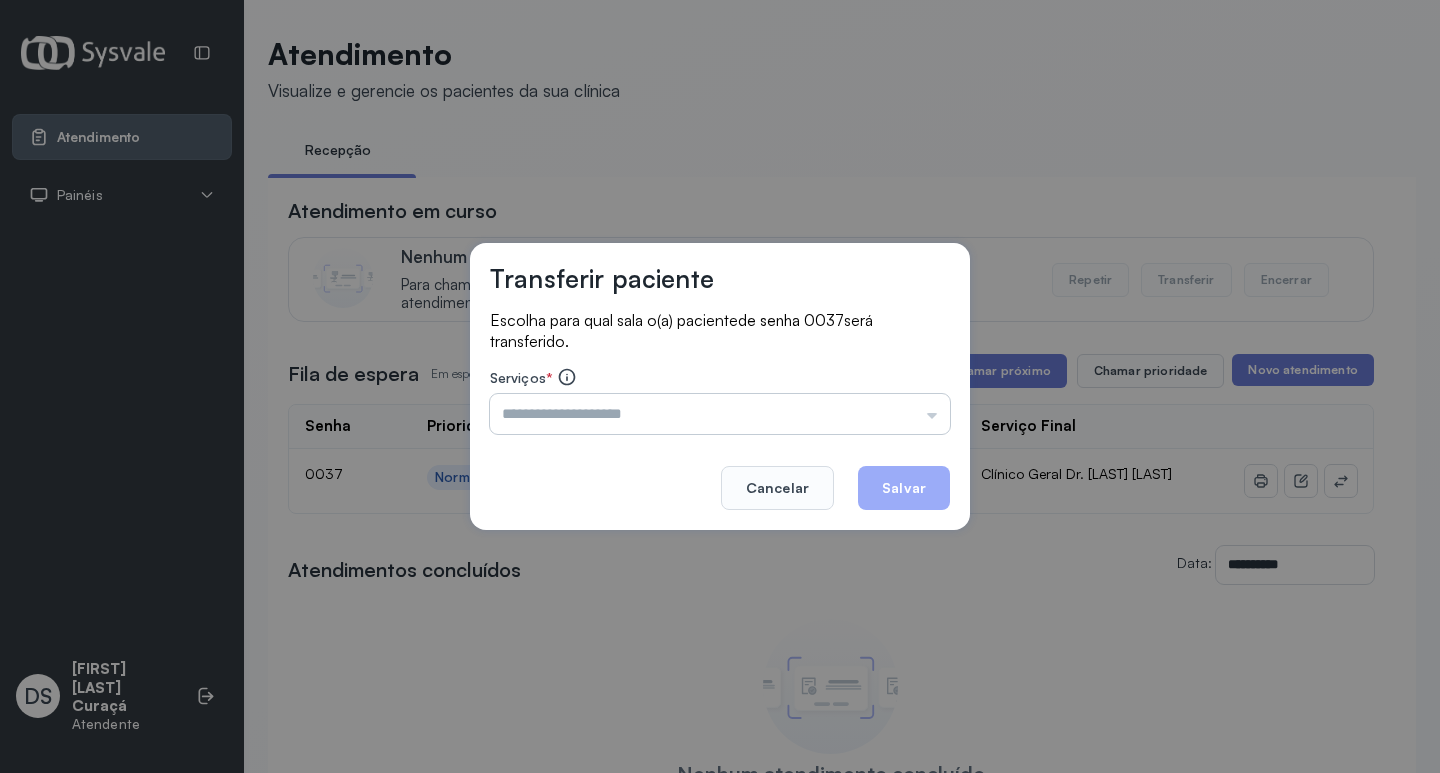click at bounding box center (720, 414) 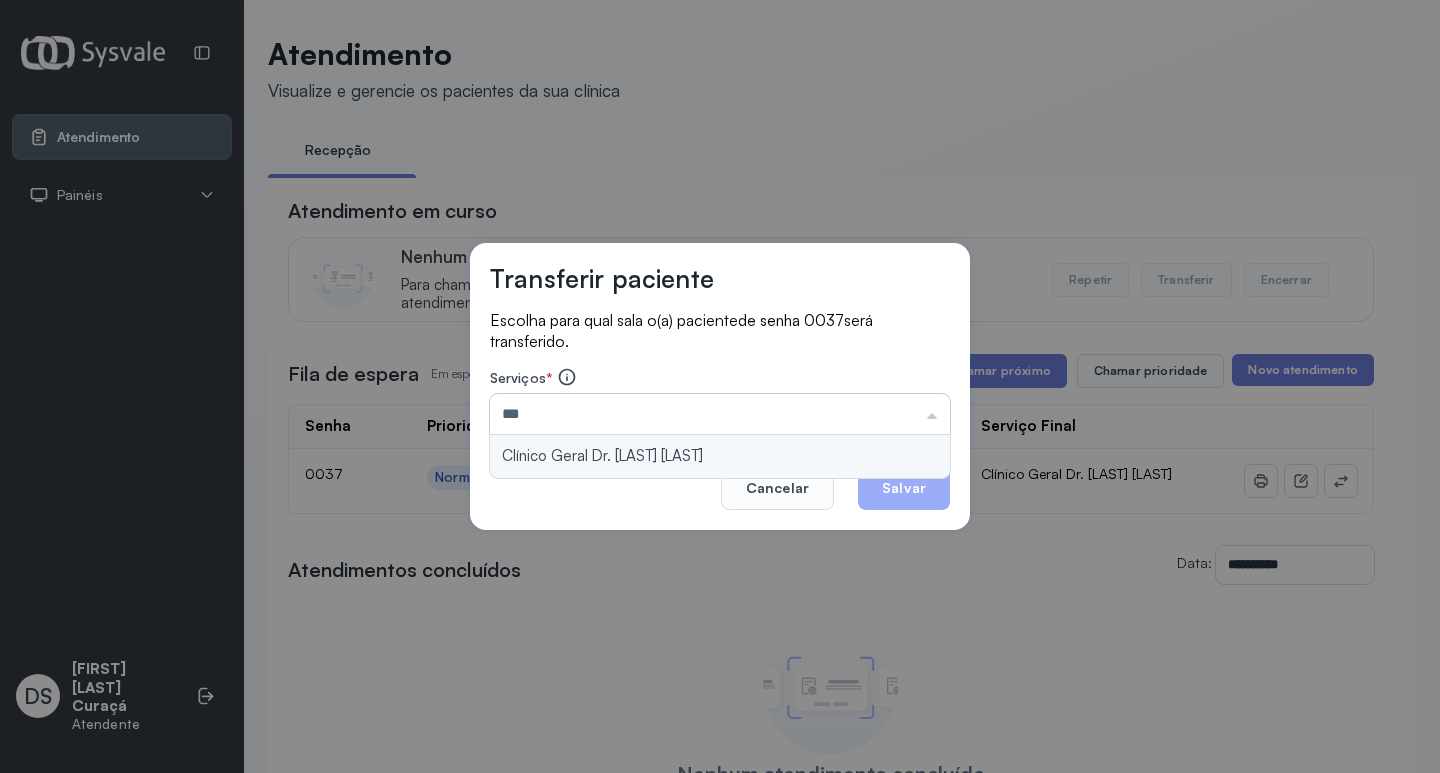 type on "**********" 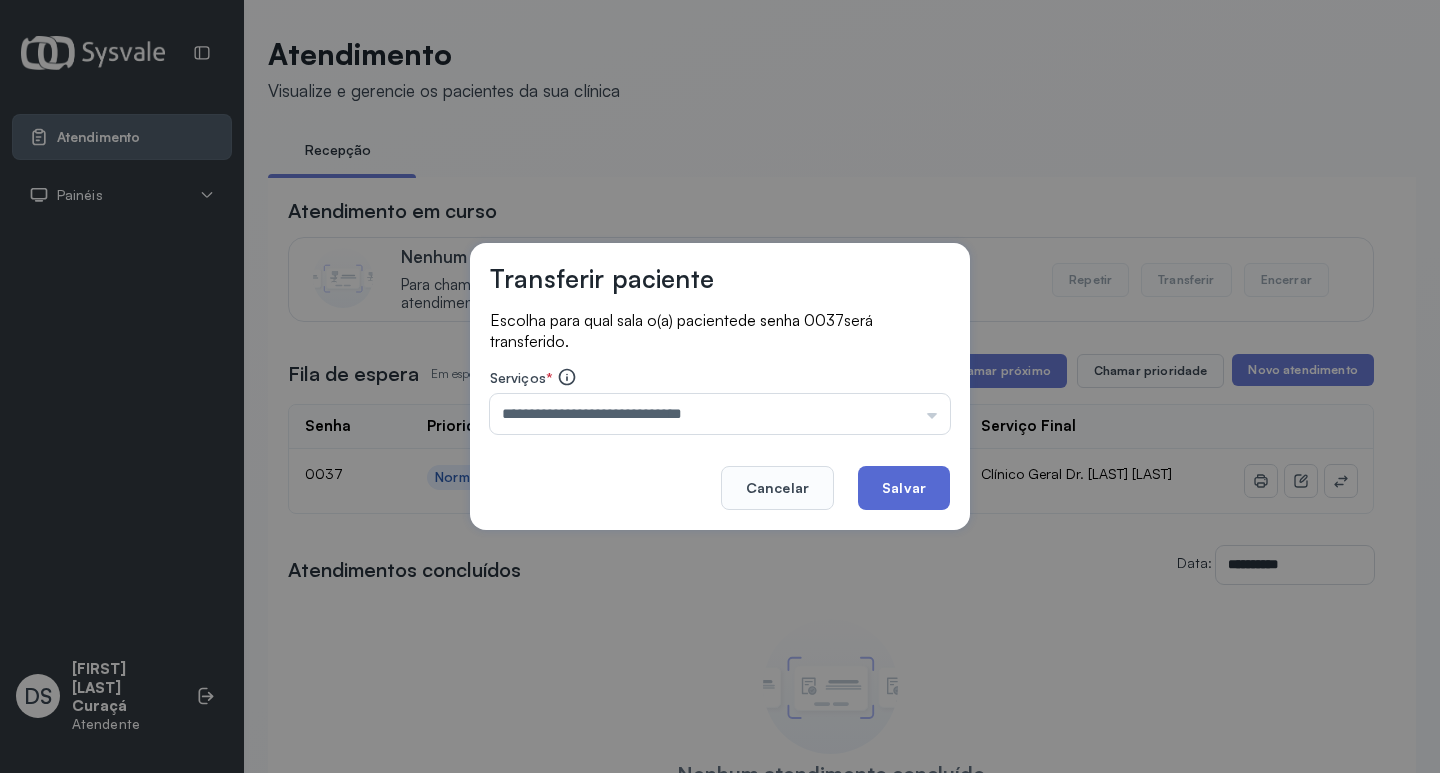 click on "Salvar" 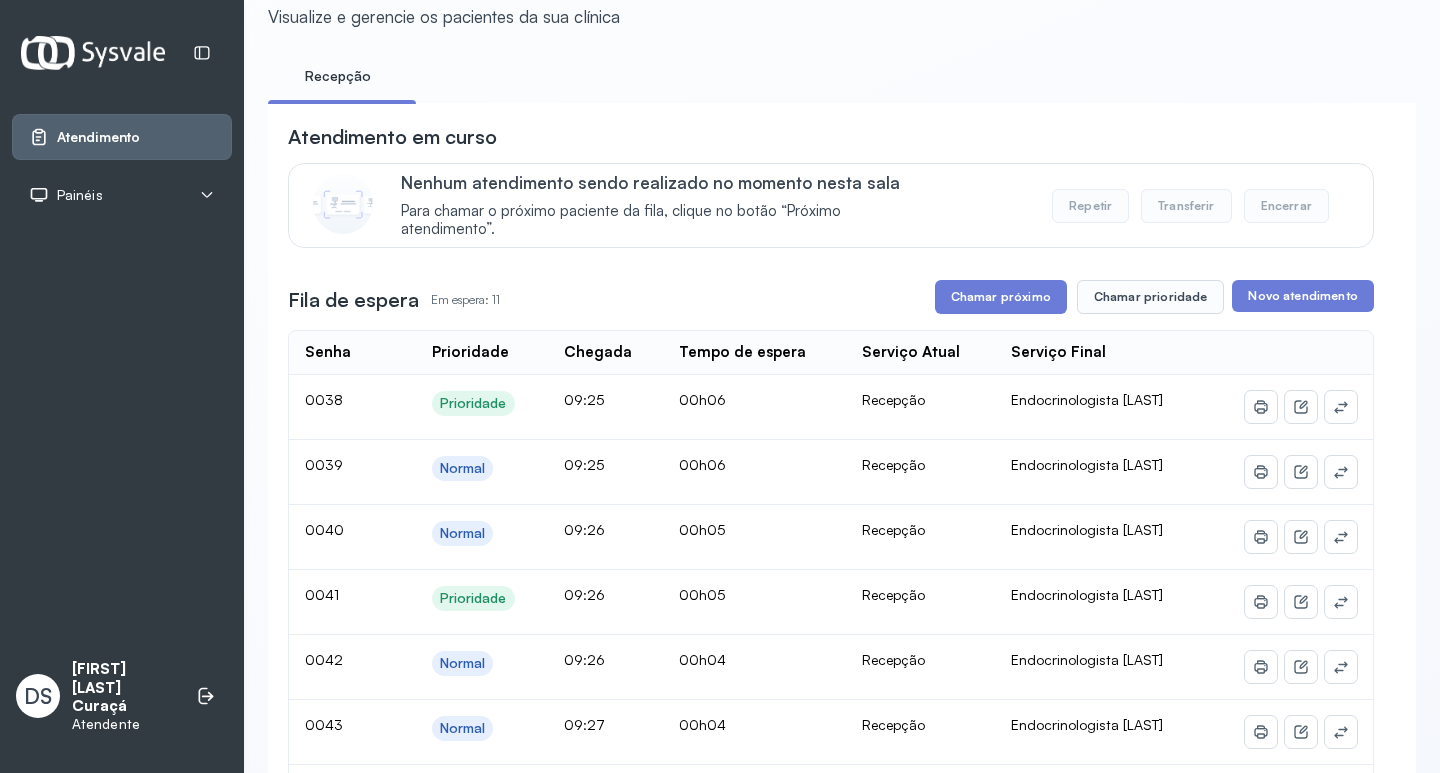 scroll, scrollTop: 200, scrollLeft: 0, axis: vertical 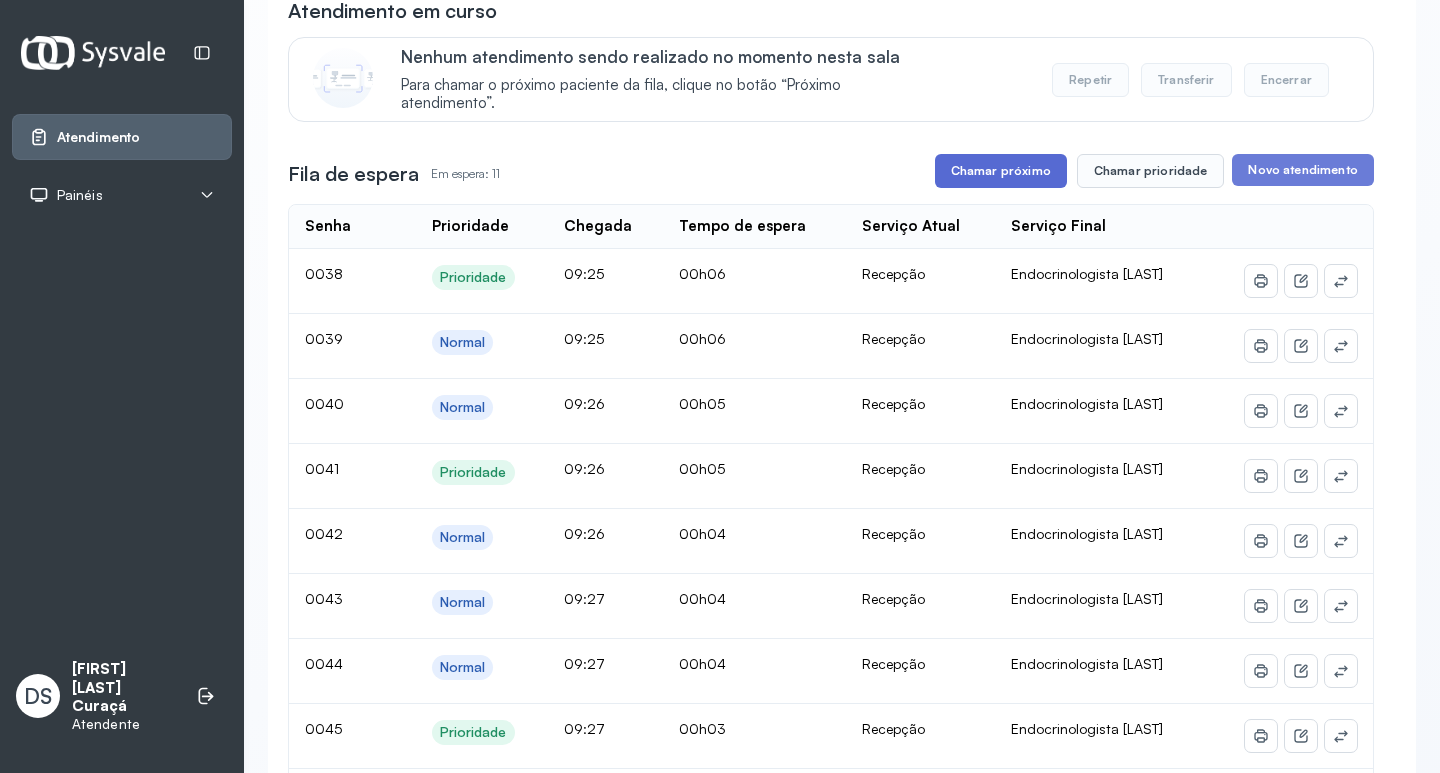 click on "Chamar próximo" at bounding box center (1001, 171) 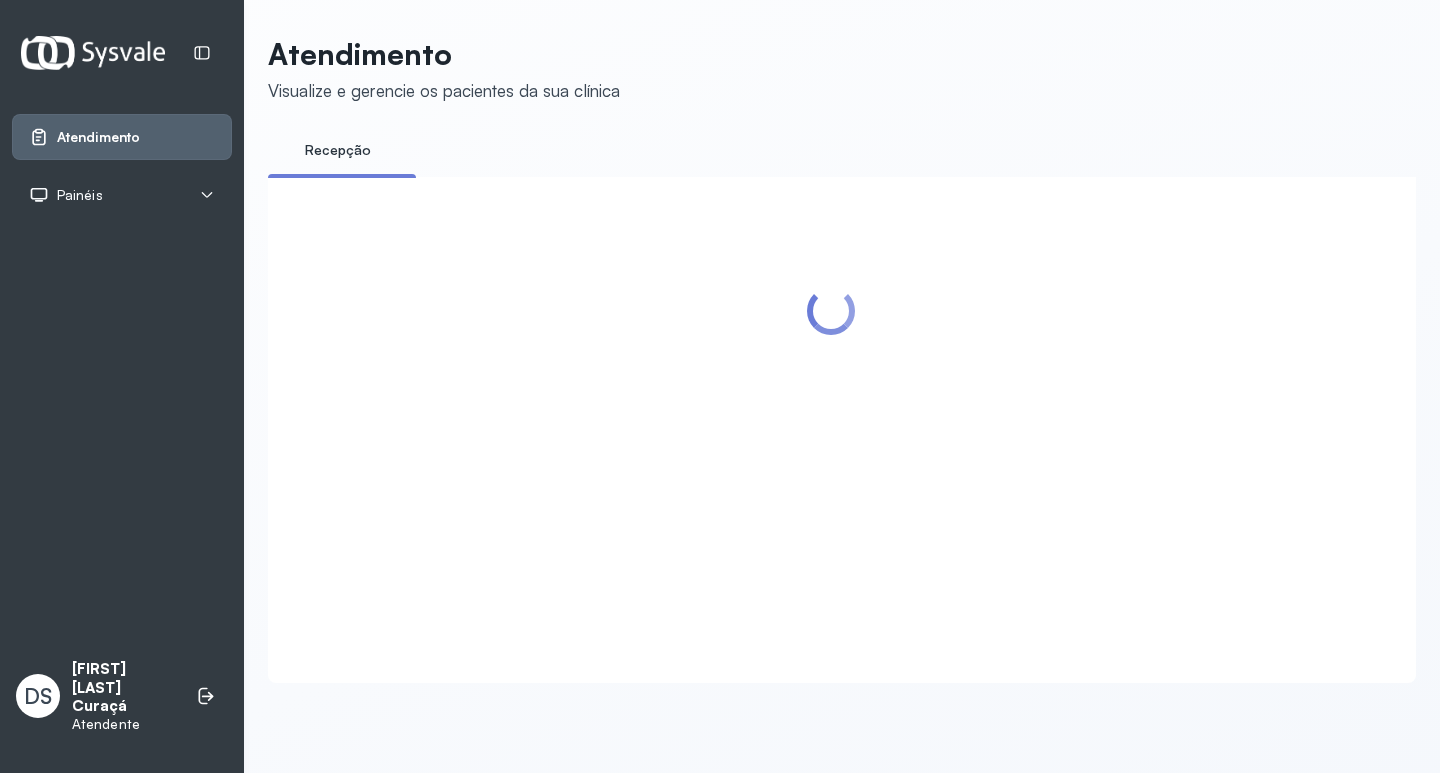 scroll, scrollTop: 0, scrollLeft: 0, axis: both 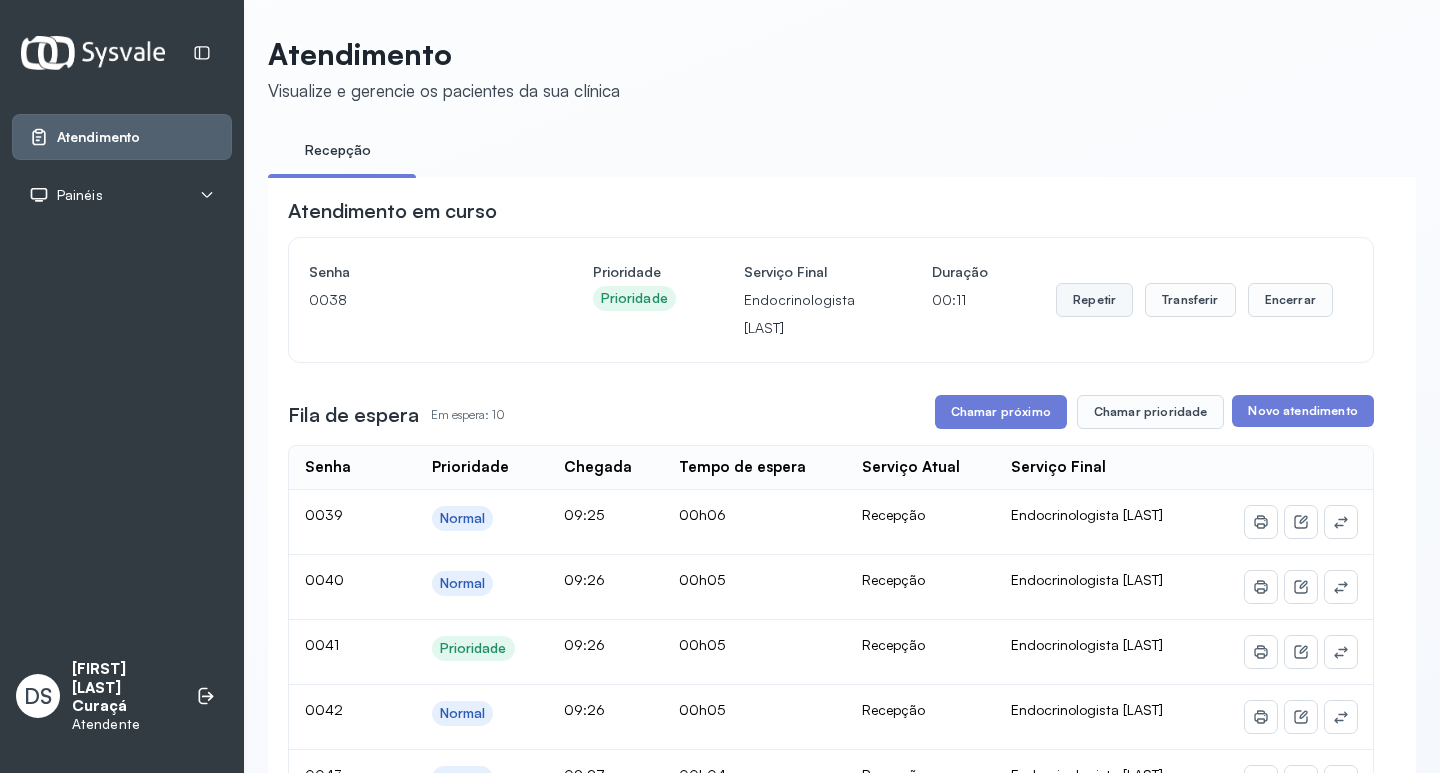 click on "Repetir" at bounding box center (1094, 300) 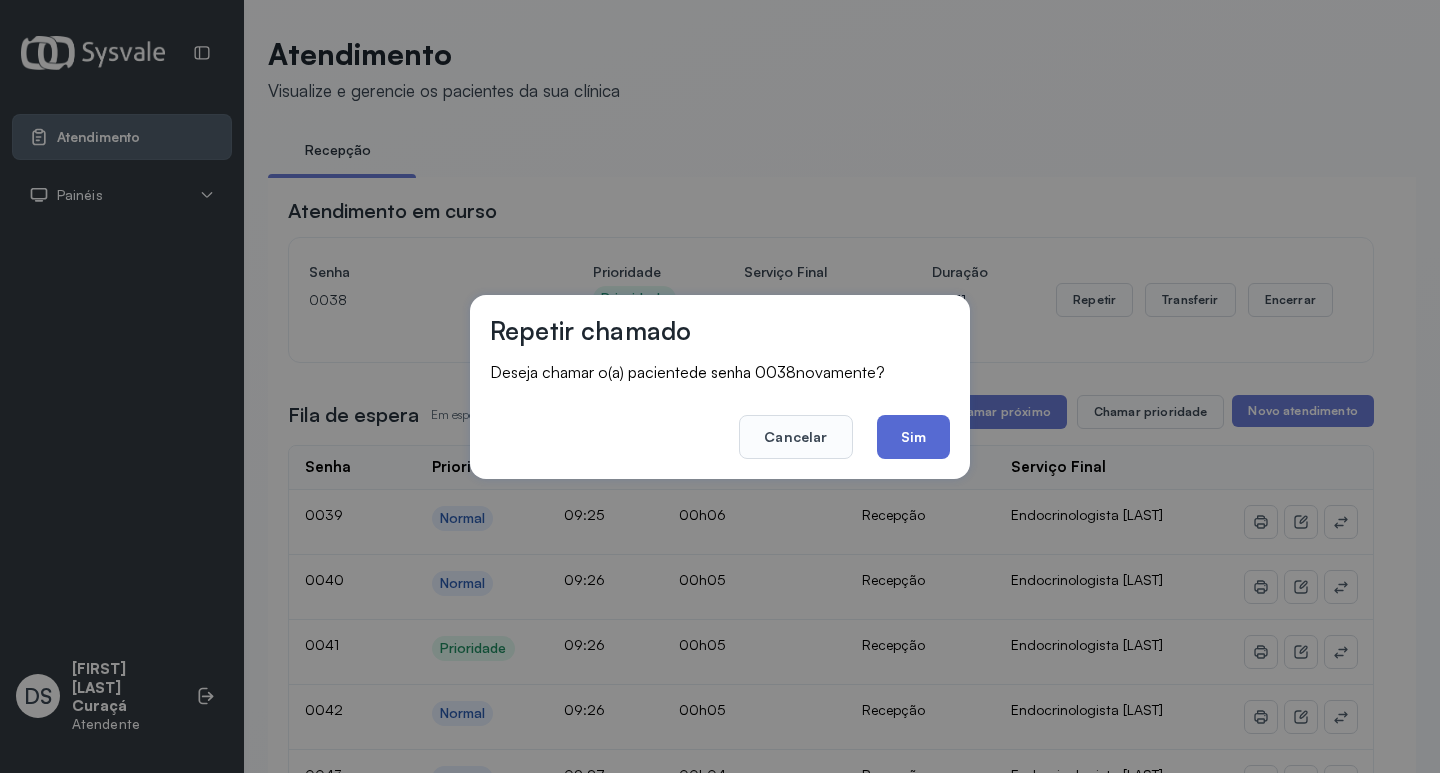 click on "Sim" 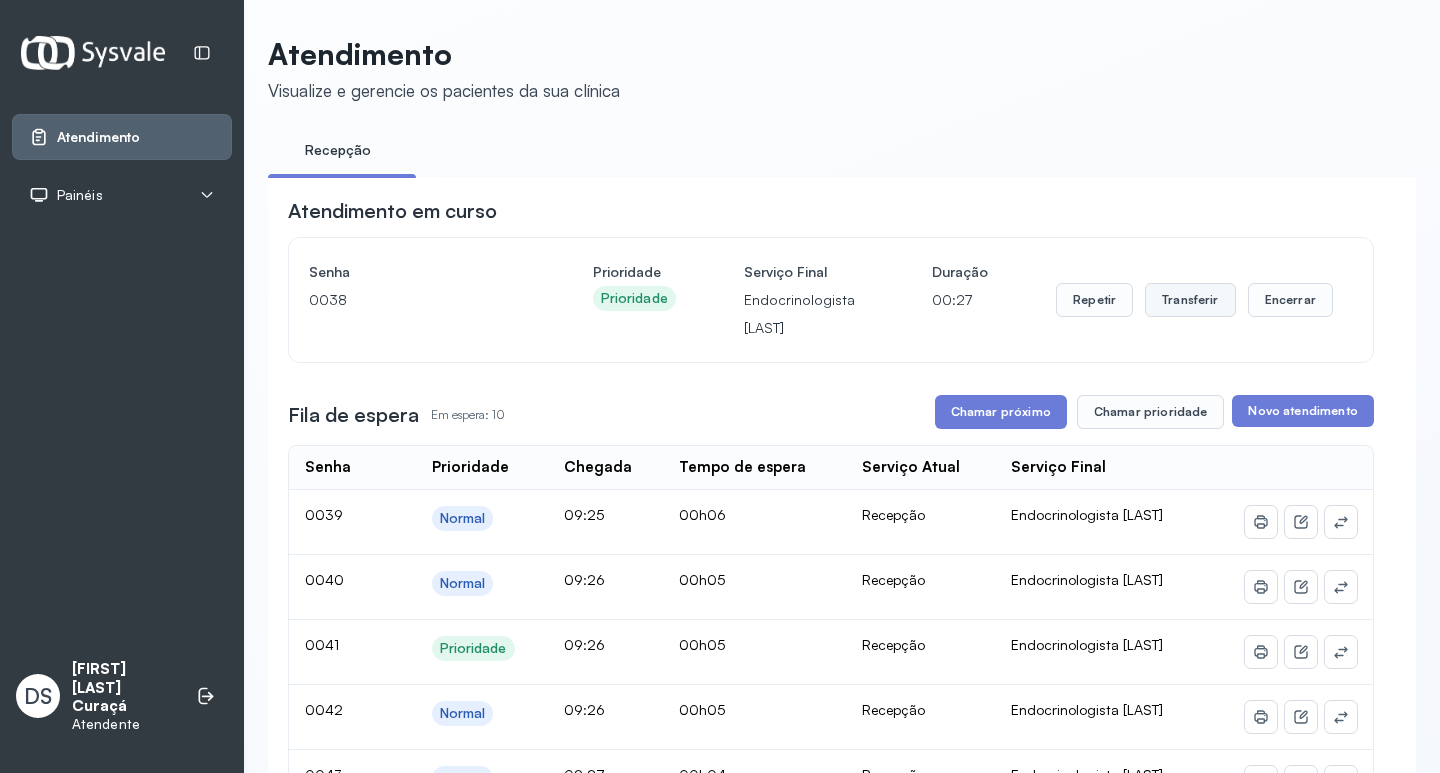 click on "Transferir" at bounding box center [1190, 300] 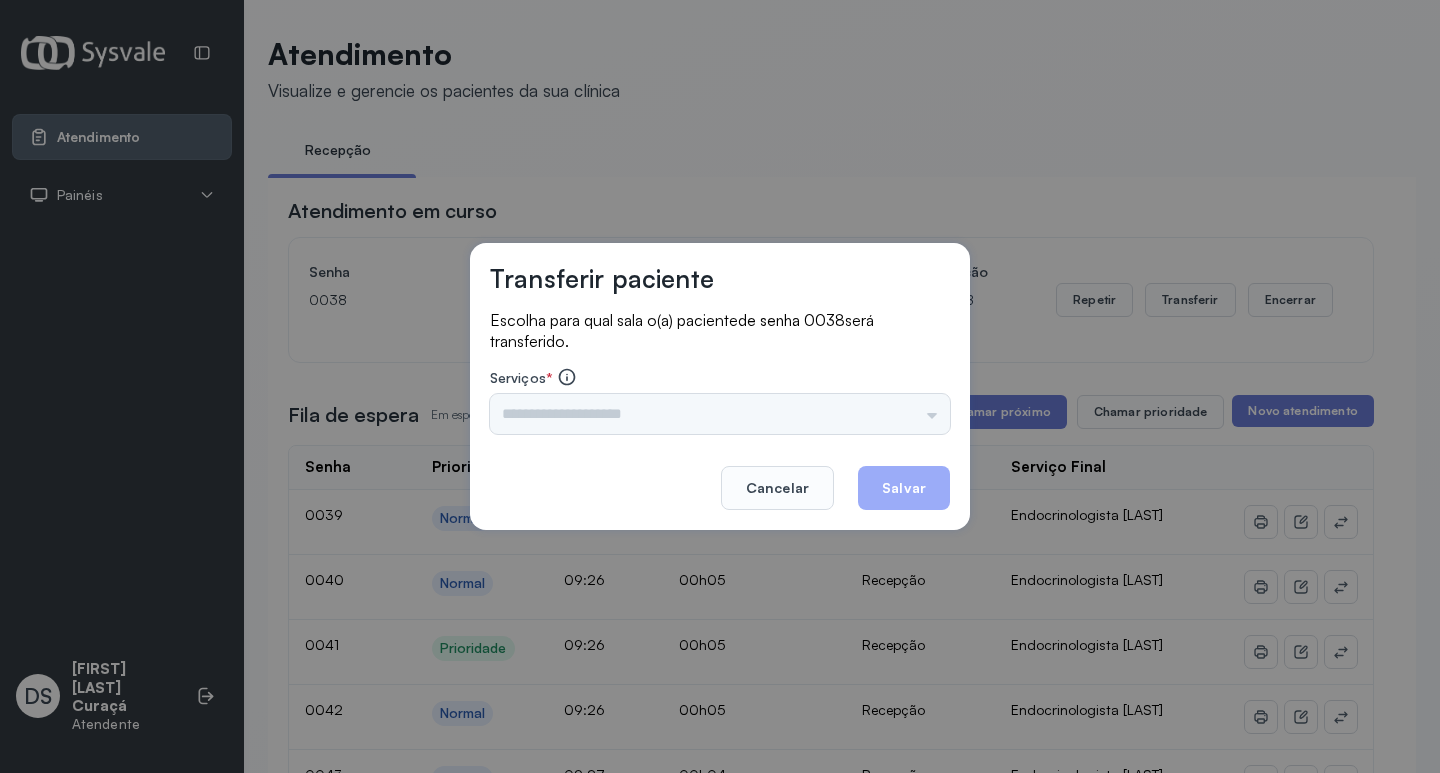 click on "Triagem Ortopedista Dr. [NAME] Ortopedista Dr. [NAME] Ginecologista Dr. [NAME] Ginecologista Dra. [NAME] Obstetra Dr. [NAME] Obstetra Dra. [NAME] Ultrassonografia Dr. [NAME] Ultrassonografia Dr. [NAME] Consulta com Neurologista Dr. [NAME] Reumatologista Dr. [NAME] Endocrinologista [NAME] Dermatologista Dra. [NAME] Nefrologista Dr. [NAME] Geriatra Dra. [NAME] Infectologista Dra. [NAME] Oftalmologista Dra. Consulta Proctologista/Cirurgia Geral Dra. [NAME] Otorrinolaringologista Dr. [NAME] Pequena Cirurgia Dr. [NAME] Pequena Cirurgia Dr. [NAME] ECG Espirometria com Broncodilatador Espirometria sem Broncodilatador Ecocardiograma - Dra. [NAME] [NAME] Exame de PPD Enf. [NAME] RETIRADA DE CERUME DR. [NAME] VACINAÇÃO Preventivo Enf. [NAME] Preventivo Enf. [NAME] [NAME] Consulta de Enfermagem Enf. [NAME] Consulta de Enfermagem Enf. [NAME] Consulta Cardiologista Dr. [NAME] Consulta Enf. [NAME] Dispensação de Medicação Agendamento Consulta Enf. [NAME] Agendamento consulta Enf. [NAME]" at bounding box center [720, 414] 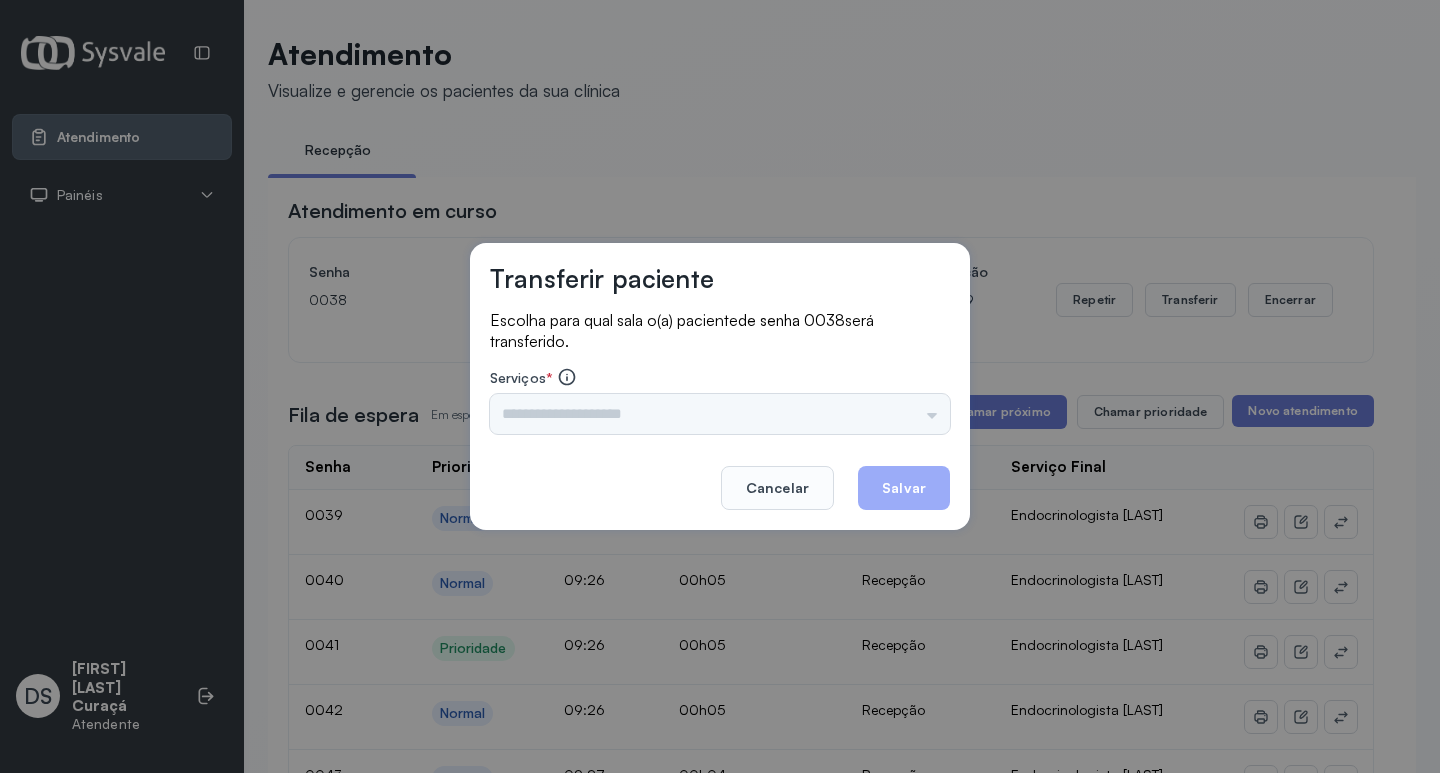 click on "Triagem Ortopedista Dr. [NAME] Ortopedista Dr. [NAME] Ginecologista Dr. [NAME] Ginecologista Dra. [NAME] Obstetra Dr. [NAME] Obstetra Dra. [NAME] Ultrassonografia Dr. [NAME] Ultrassonografia Dr. [NAME] Consulta com Neurologista Dr. [NAME] Reumatologista Dr. [NAME] Endocrinologista [NAME] Dermatologista Dra. [NAME] Nefrologista Dr. [NAME] Geriatra Dra. [NAME] Infectologista Dra. [NAME] Oftalmologista Dra. Consulta Proctologista/Cirurgia Geral Dra. [NAME] Otorrinolaringologista Dr. [NAME] Pequena Cirurgia Dr. [NAME] Pequena Cirurgia Dr. [NAME] ECG Espirometria com Broncodilatador Espirometria sem Broncodilatador Ecocardiograma - Dra. [NAME] [NAME] Exame de PPD Enf. [NAME] RETIRADA DE CERUME DR. [NAME] VACINAÇÃO Preventivo Enf. [NAME] Preventivo Enf. [NAME] [NAME] Consulta de Enfermagem Enf. [NAME] Consulta de Enfermagem Enf. [NAME] Consulta Cardiologista Dr. [NAME] Consulta Enf. [NAME] Dispensação de Medicação Agendamento Consulta Enf. [NAME] Agendamento consulta Enf. [NAME]" at bounding box center (720, 414) 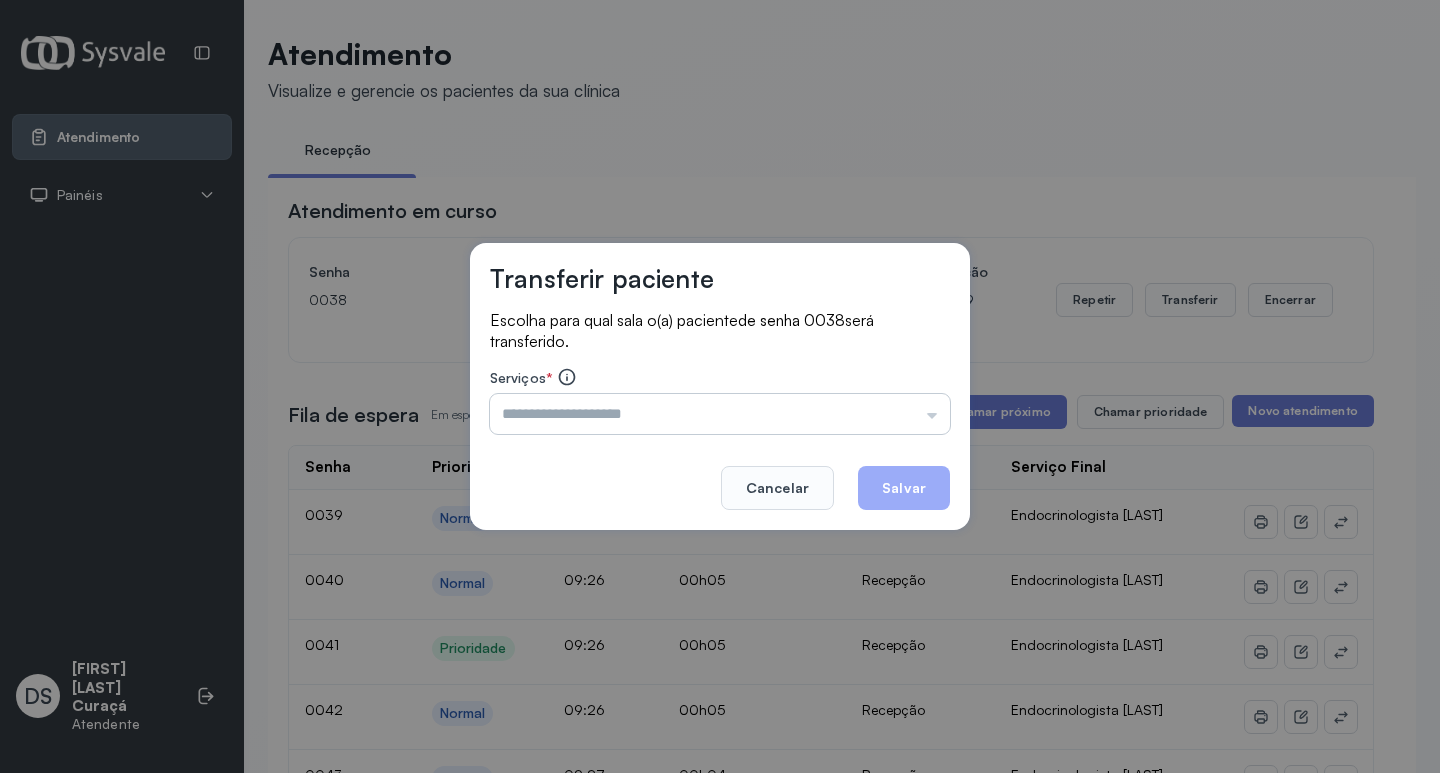 click at bounding box center (720, 414) 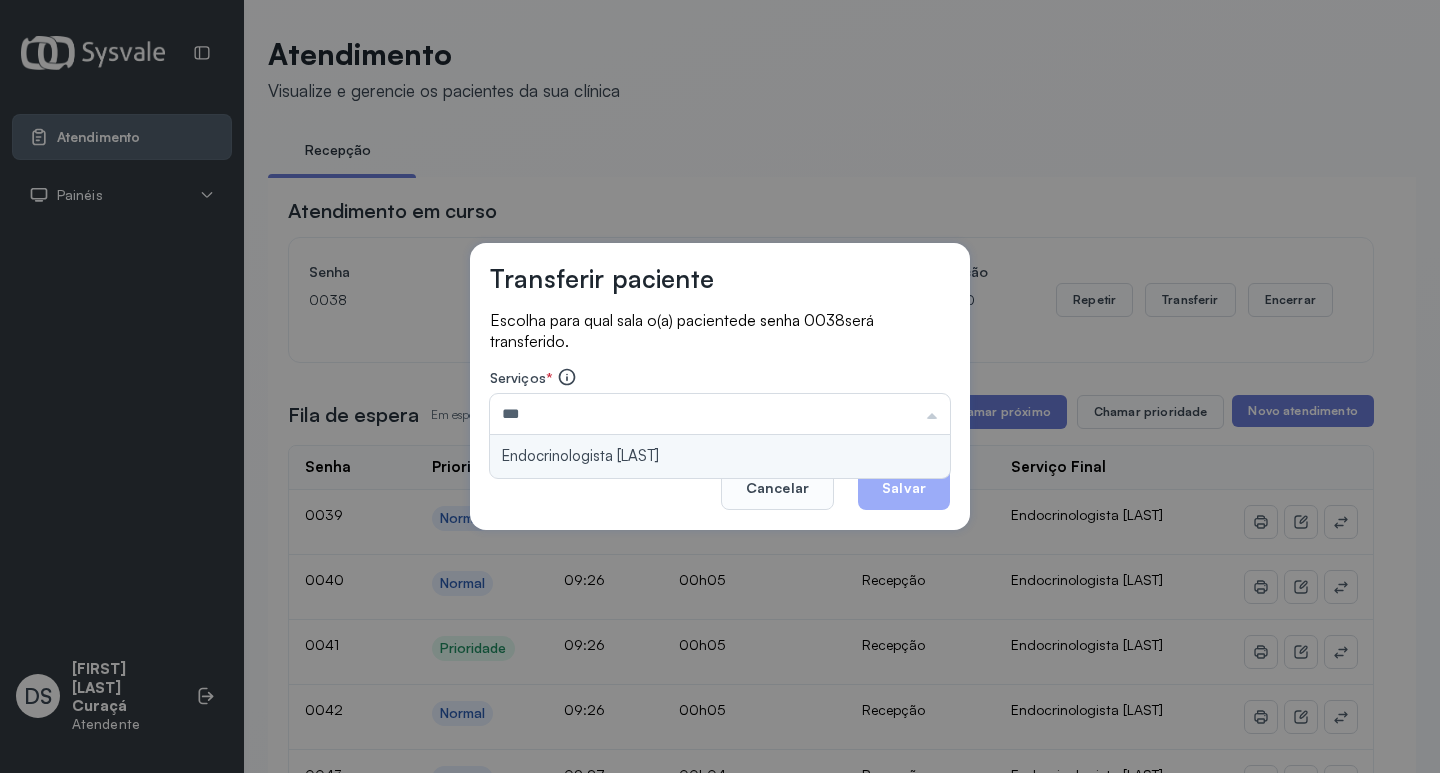 type on "**********" 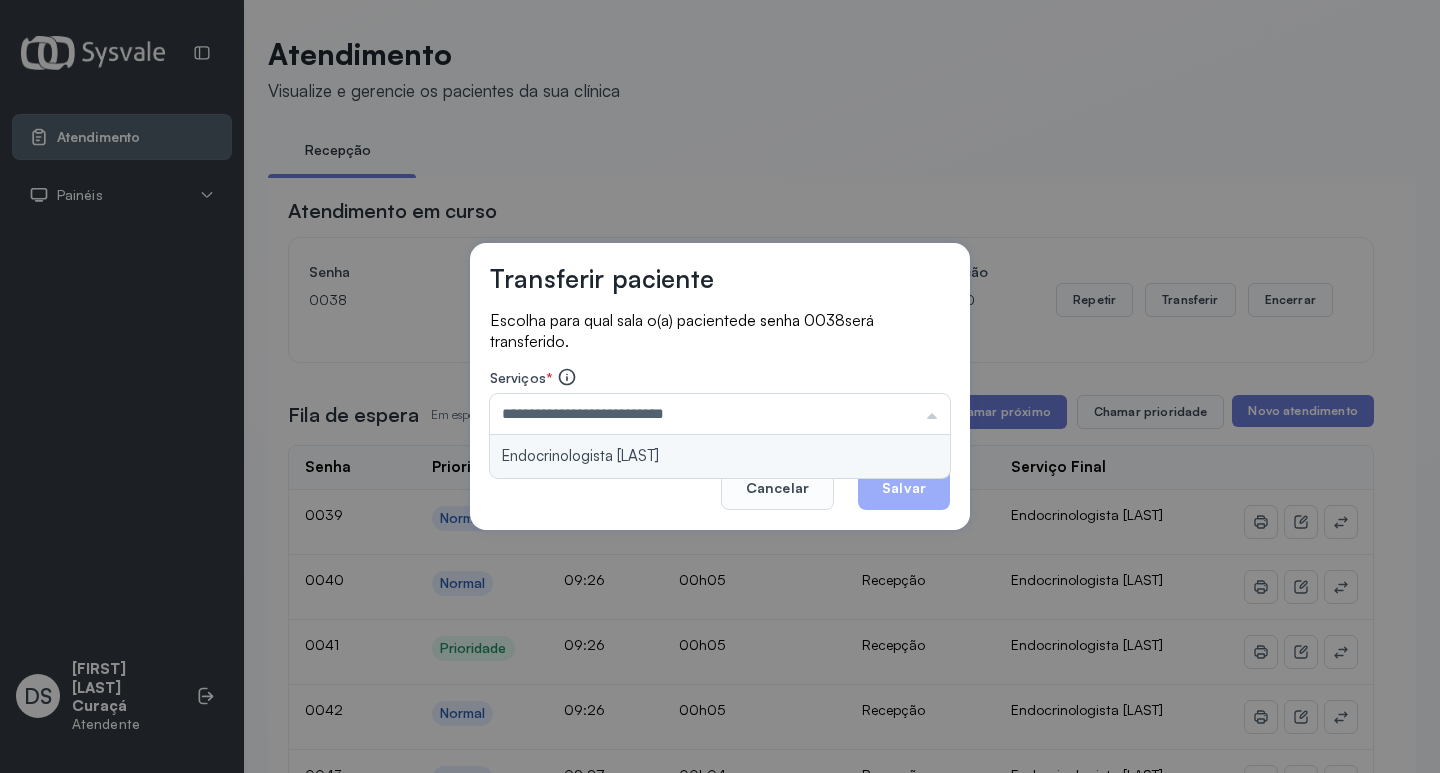 click on "**********" at bounding box center [720, 387] 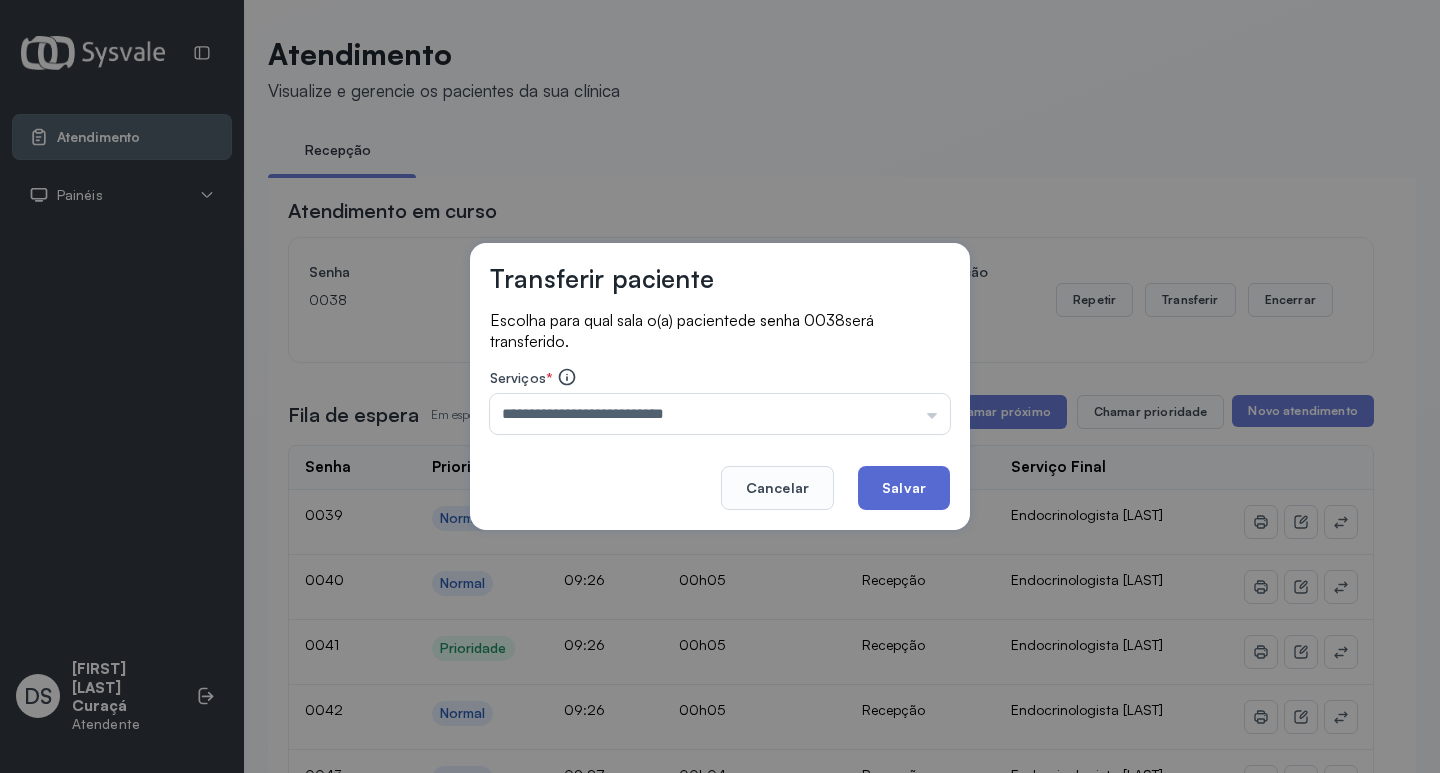 click on "Salvar" 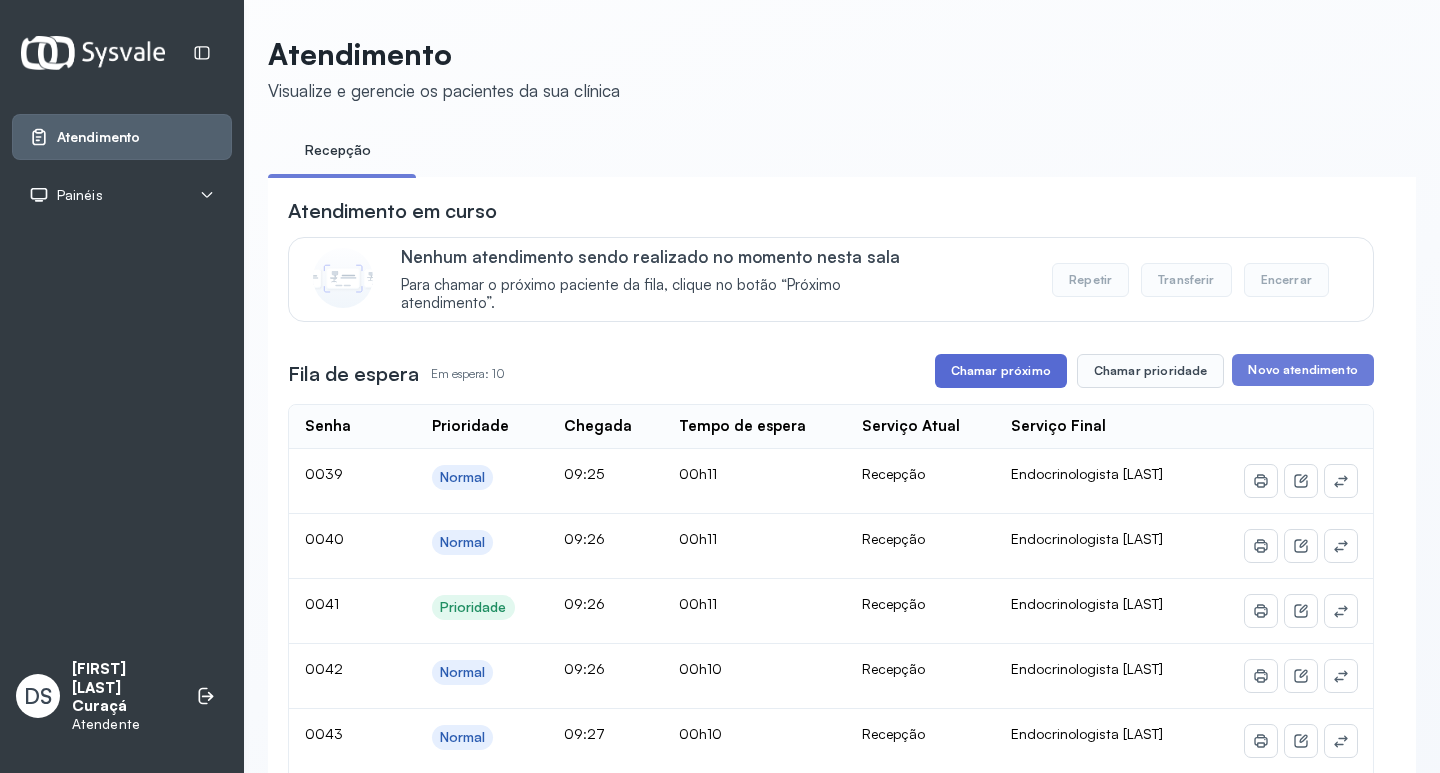 click on "Chamar próximo" at bounding box center [1001, 371] 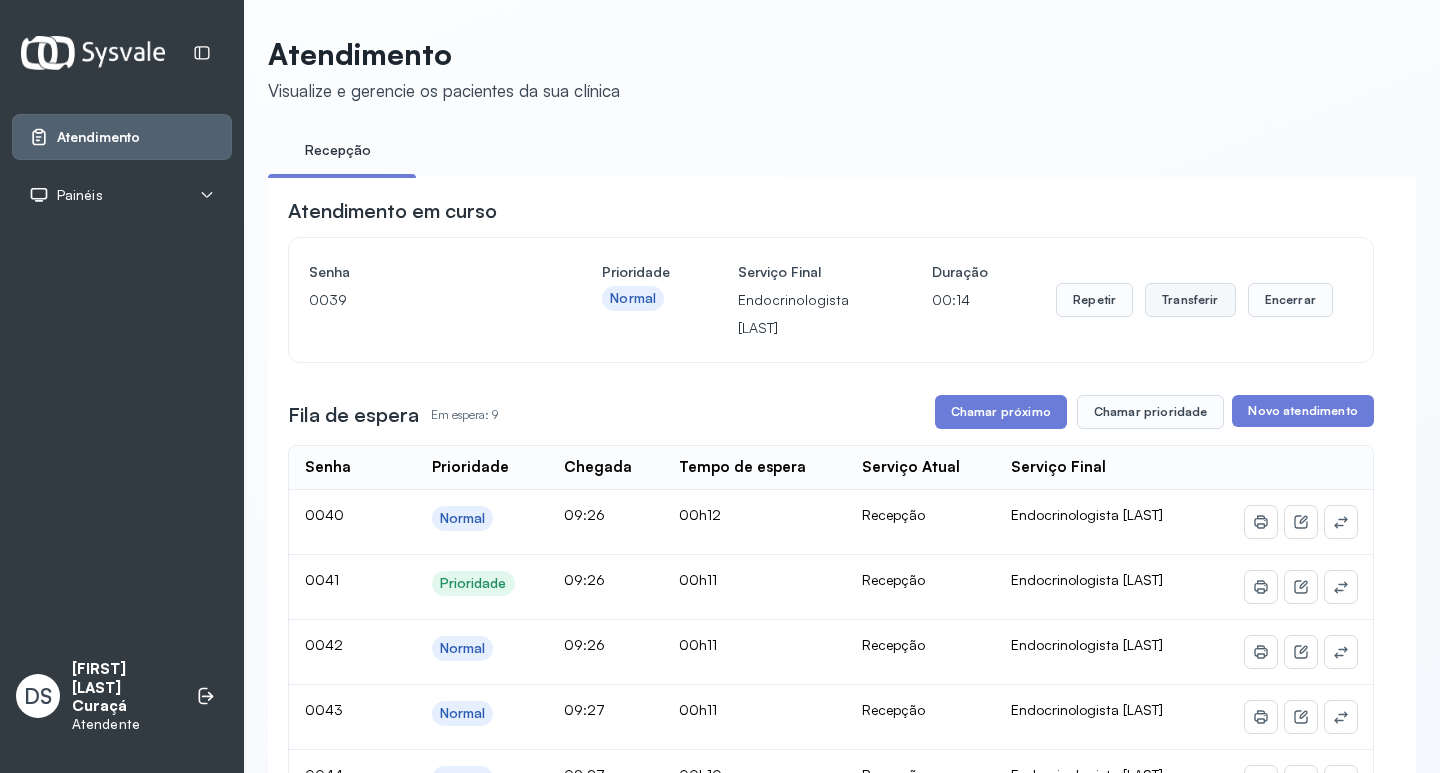 click on "Transferir" at bounding box center [1190, 300] 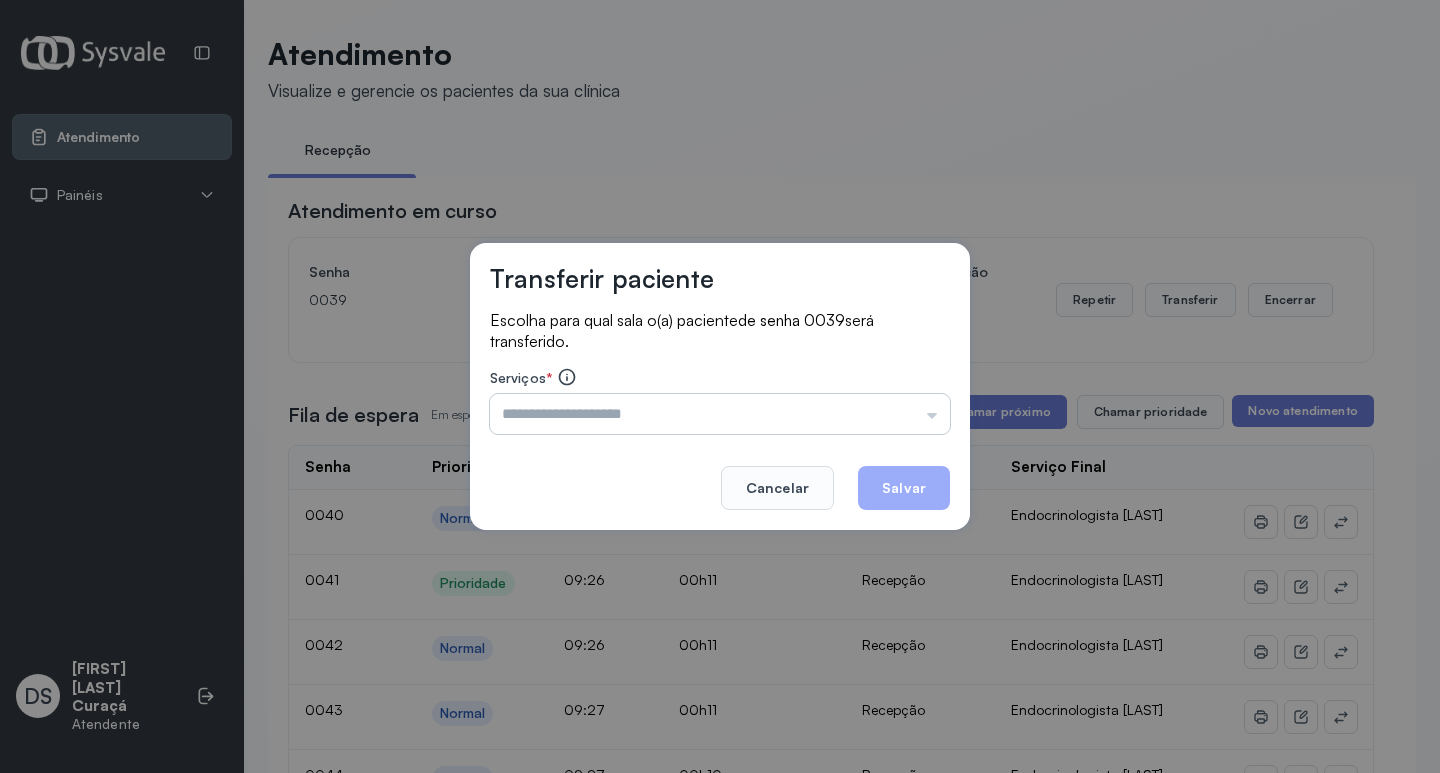 click at bounding box center (720, 414) 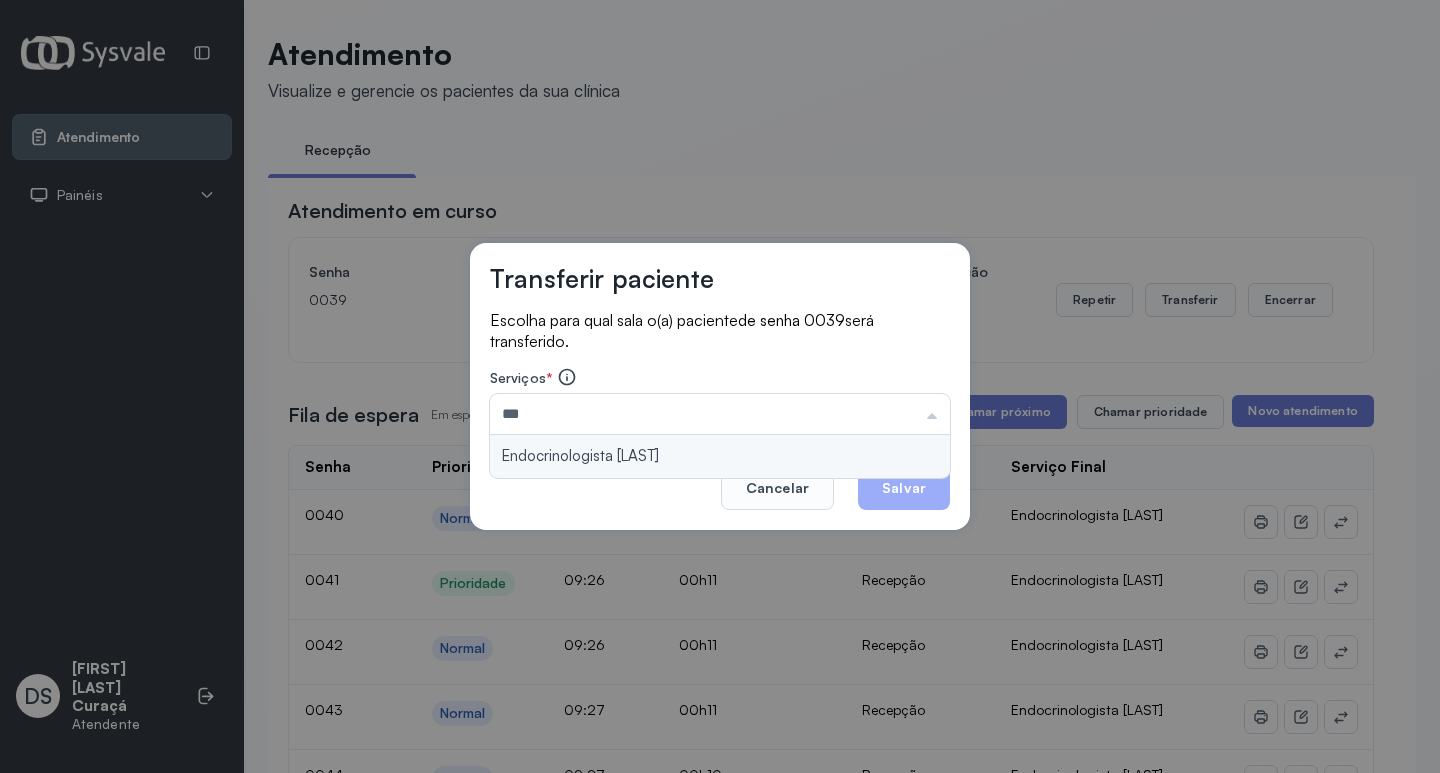 type on "**********" 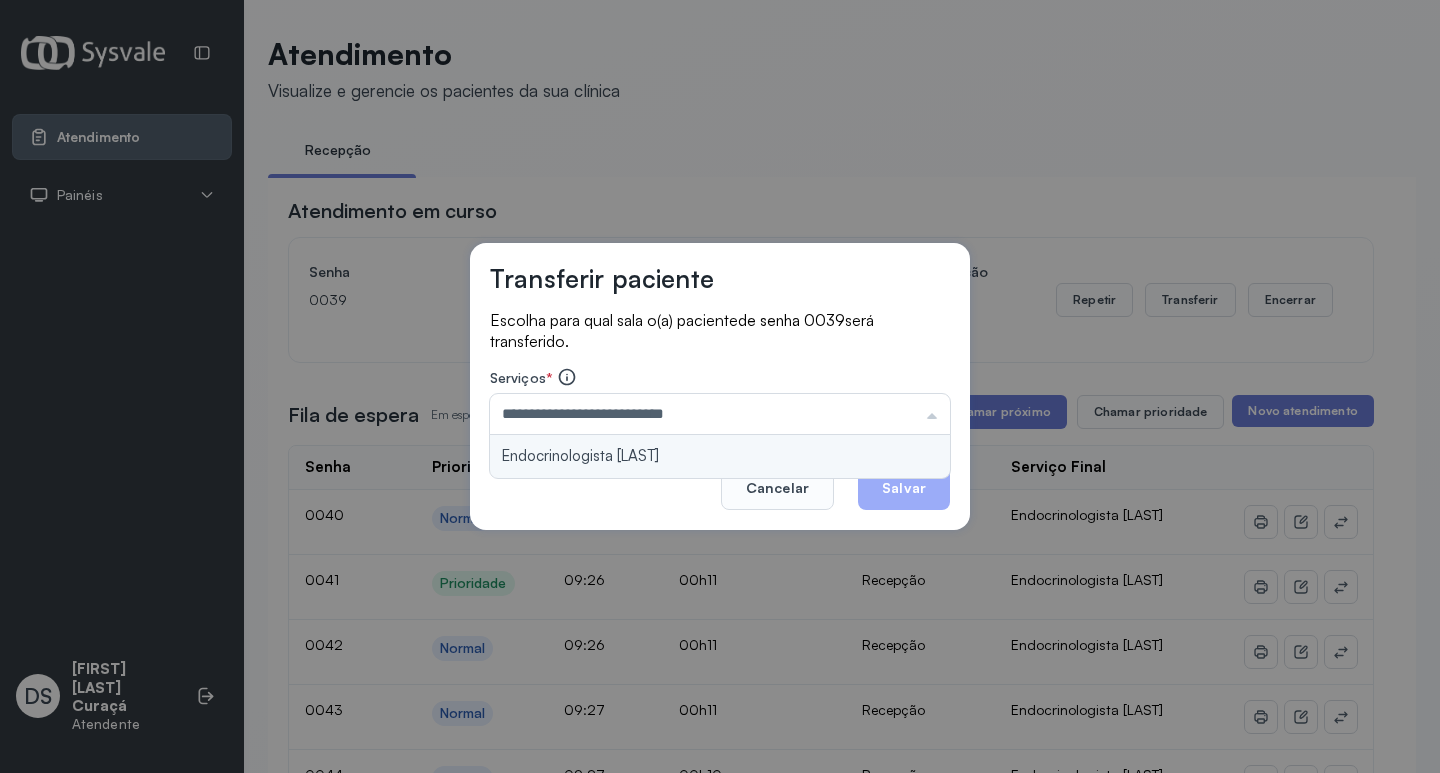 click on "**********" at bounding box center (720, 387) 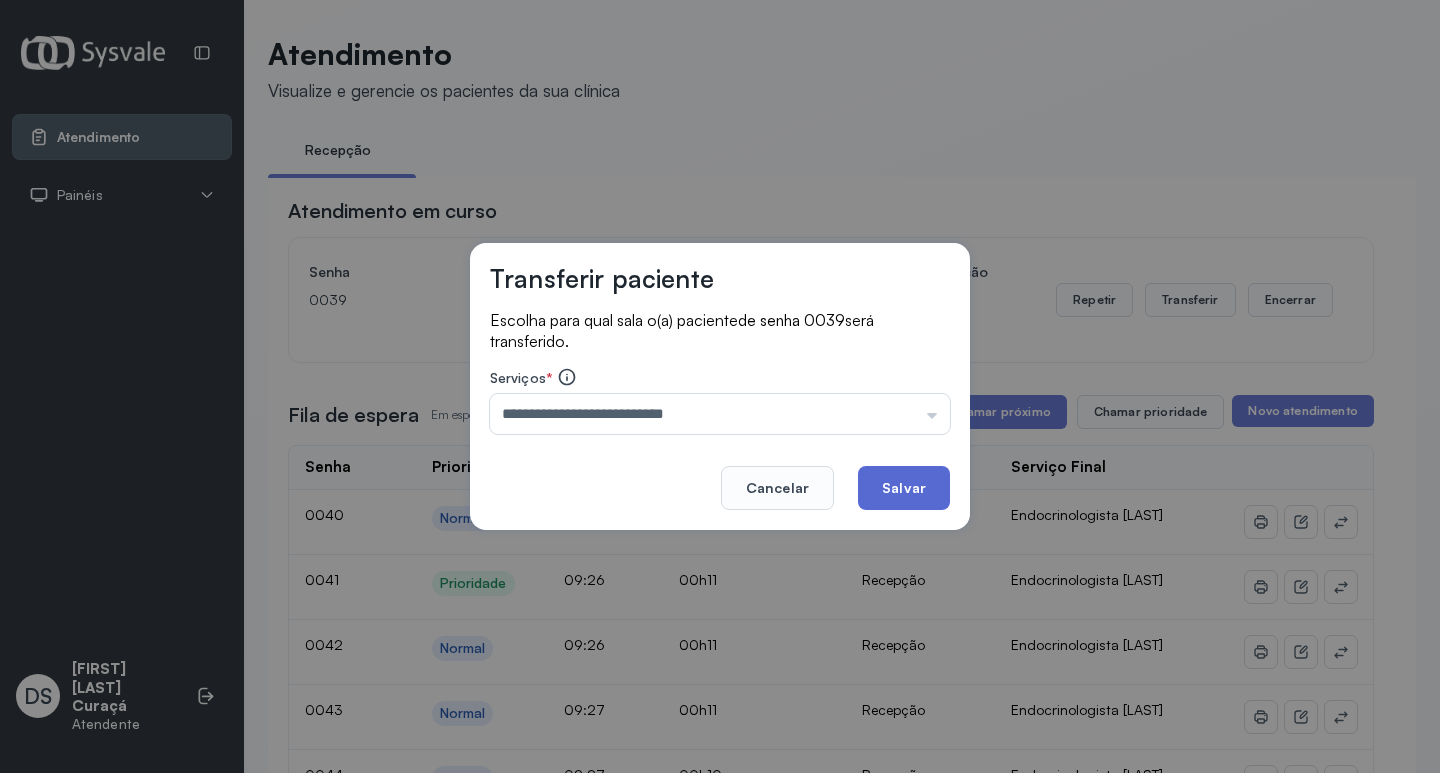 click on "Salvar" 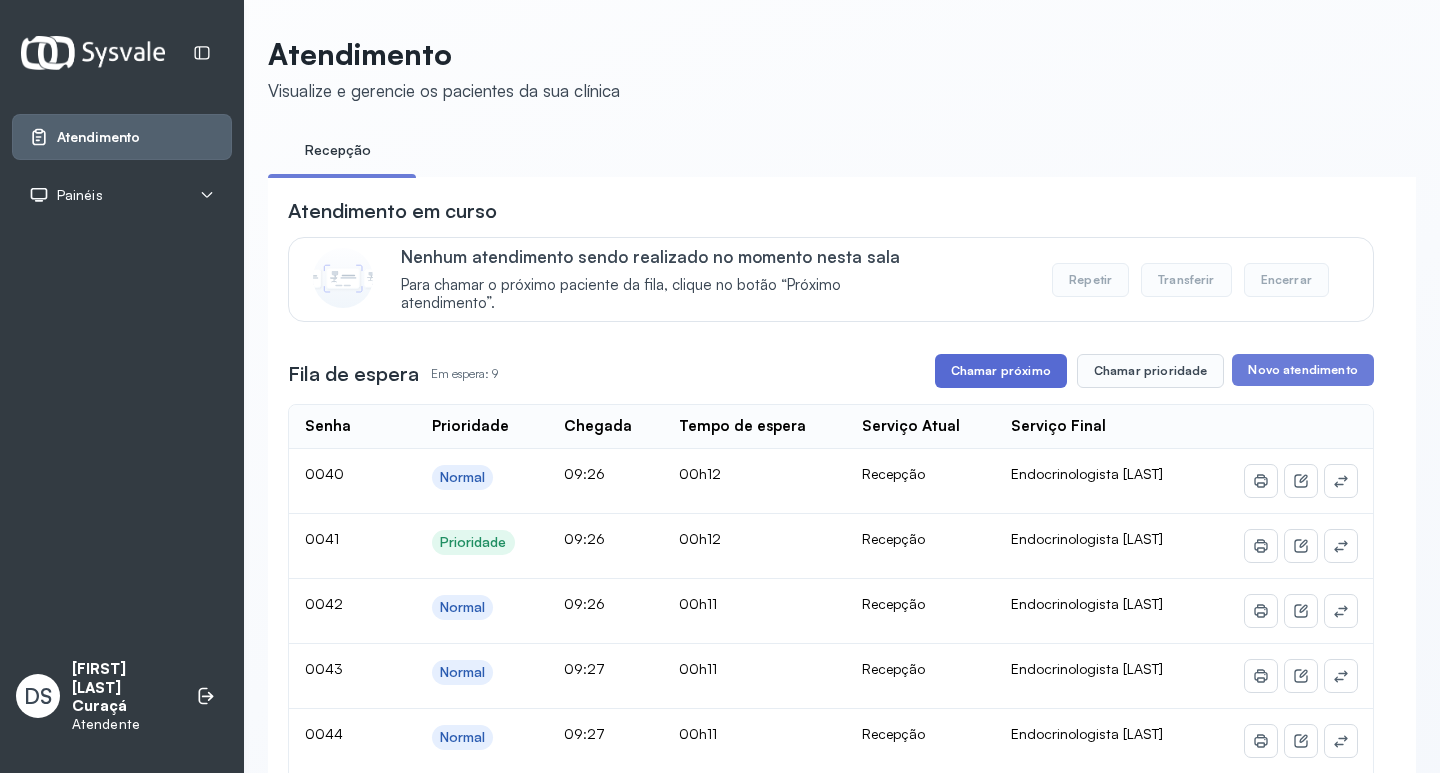 click on "Chamar próximo" at bounding box center (1001, 371) 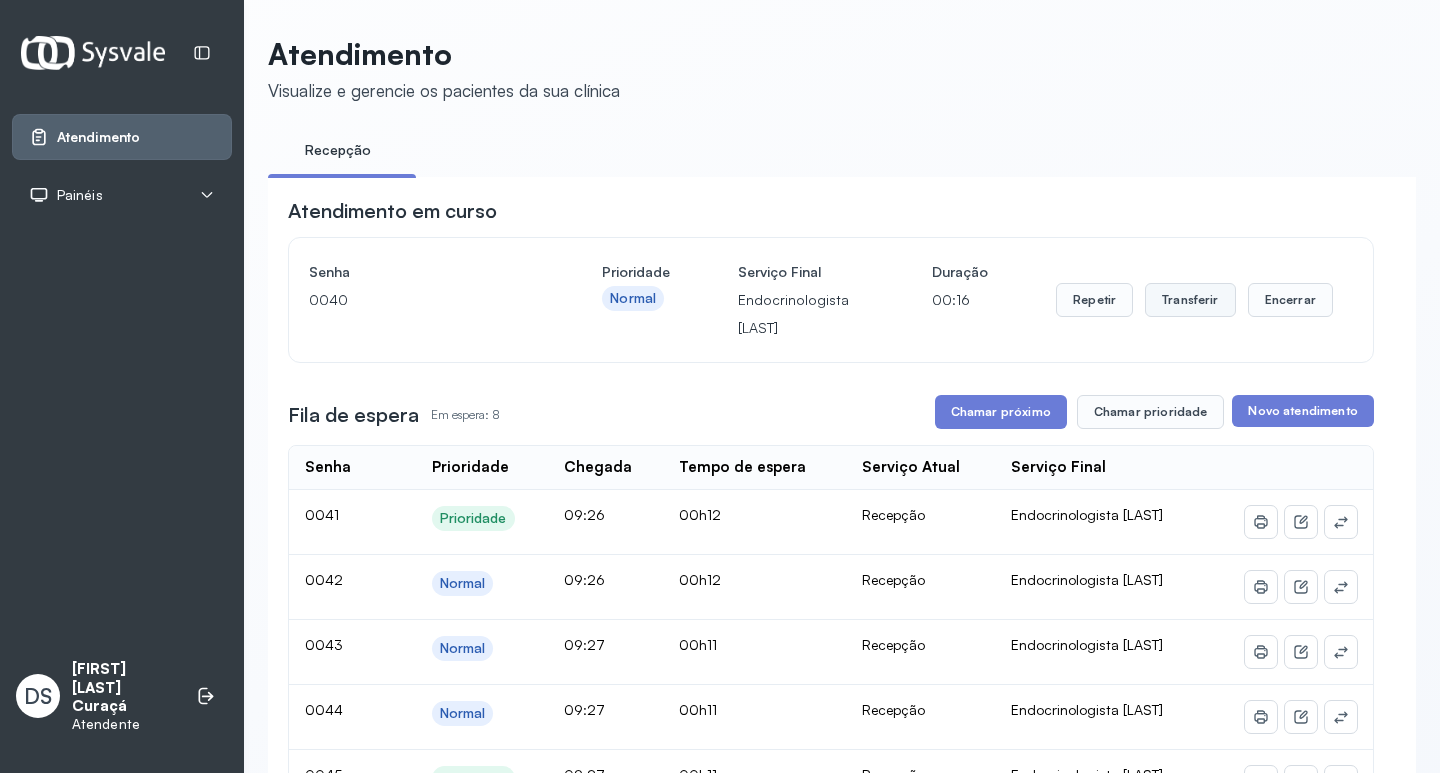 click on "Transferir" at bounding box center [1190, 300] 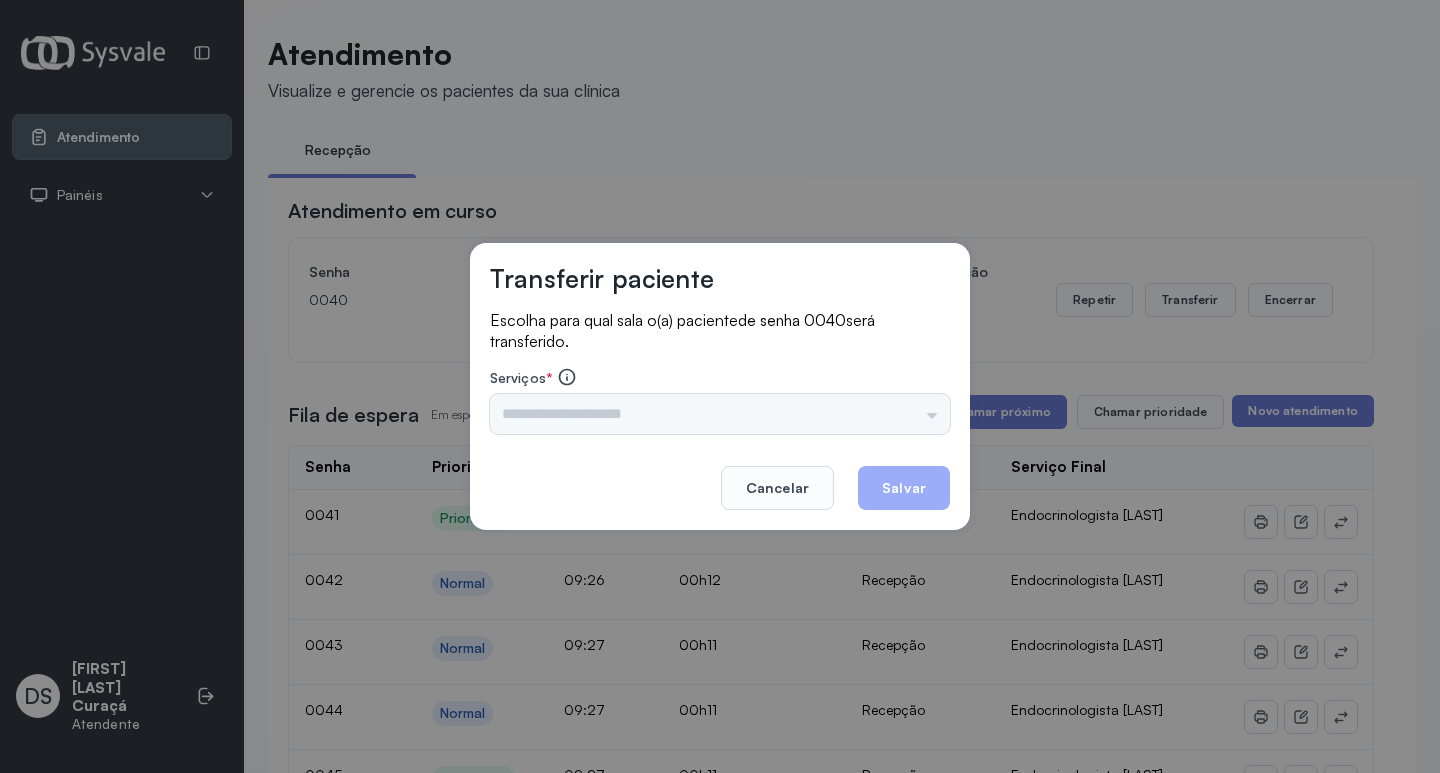 click on "Triagem Ortopedista Dr. [NAME] Ortopedista Dr. [NAME] Ginecologista Dr. [NAME] Ginecologista Dra. [NAME] Obstetra Dr. [NAME] Obstetra Dra. [NAME] Ultrassonografia Dr. [NAME] Ultrassonografia Dr. [NAME] Consulta com Neurologista Dr. [NAME] Reumatologista Dr. [NAME] Endocrinologista [NAME] Dermatologista Dra. [NAME] Nefrologista Dr. [NAME] Geriatra Dra. [NAME] Infectologista Dra. [NAME] Oftalmologista Dra. Consulta Proctologista/Cirurgia Geral Dra. [NAME] Otorrinolaringologista Dr. [NAME] Pequena Cirurgia Dr. [NAME] Pequena Cirurgia Dr. [NAME] ECG Espirometria com Broncodilatador Espirometria sem Broncodilatador Ecocardiograma - Dra. [NAME] [NAME] Exame de PPD Enf. [NAME] RETIRADA DE CERUME DR. [NAME] VACINAÇÃO Preventivo Enf. [NAME] Preventivo Enf. [NAME] [NAME] Consulta de Enfermagem Enf. [NAME] Consulta de Enfermagem Enf. [NAME] Consulta Cardiologista Dr. [NAME] Consulta Enf. [NAME] Dispensação de Medicação Agendamento Consulta Enf. [NAME] Agendamento consulta Enf. [NAME]" at bounding box center [720, 414] 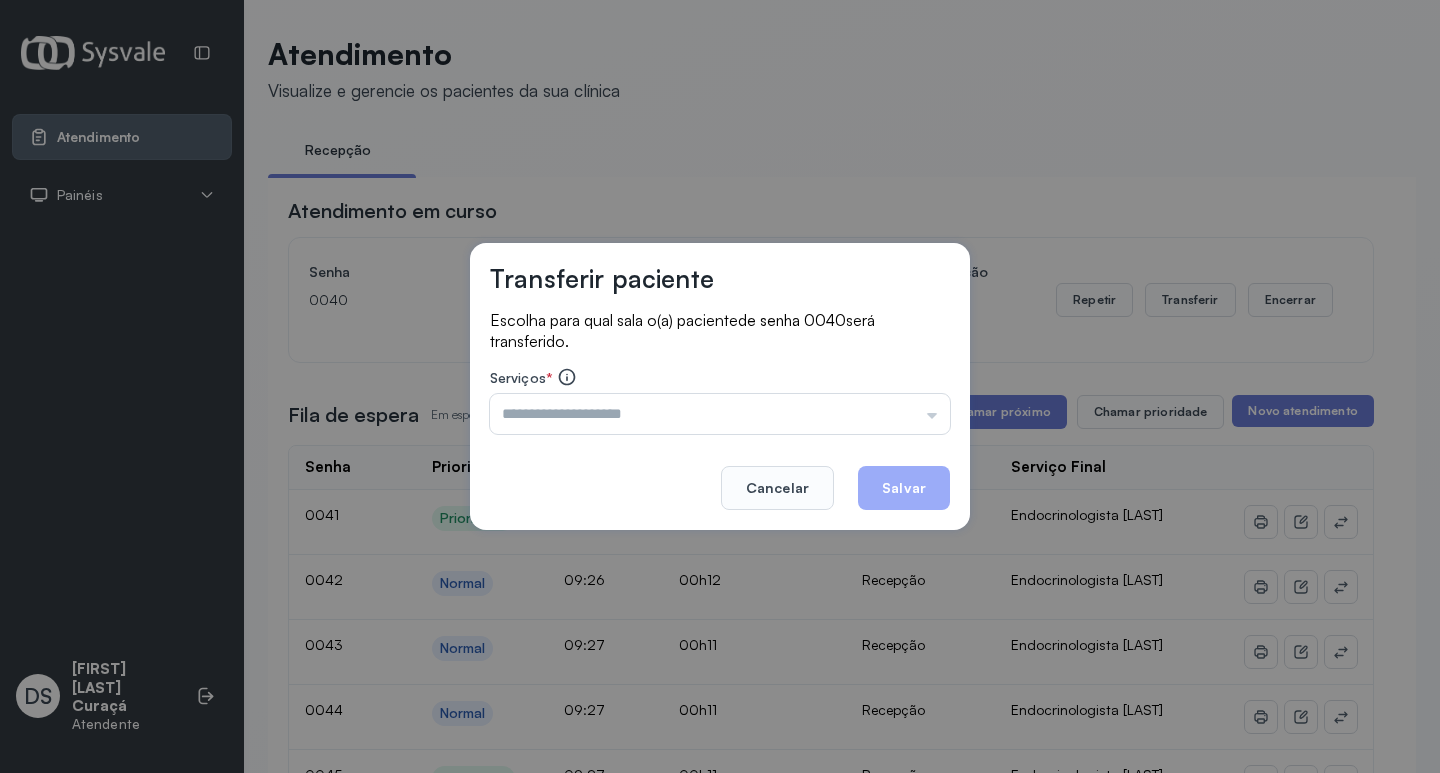 click at bounding box center [720, 414] 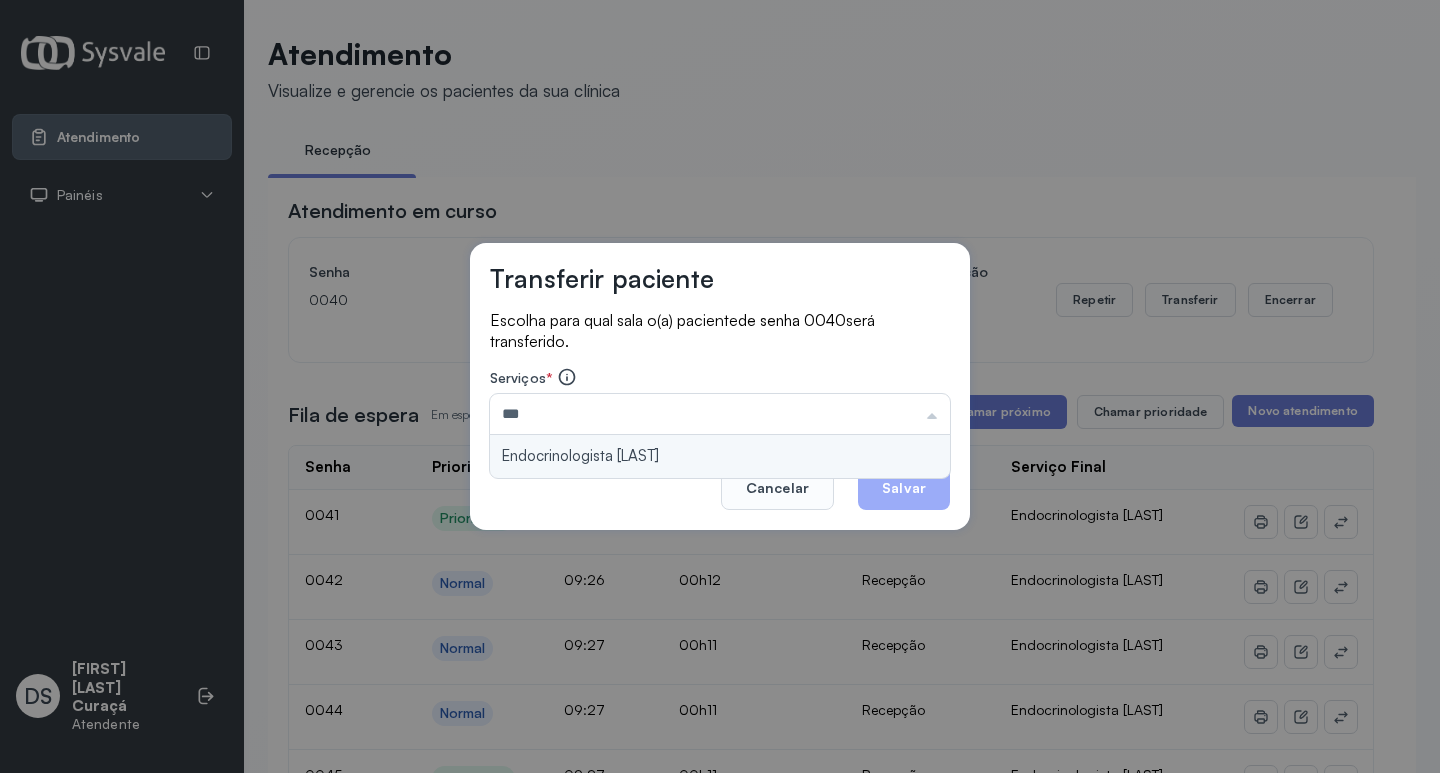 type on "**********" 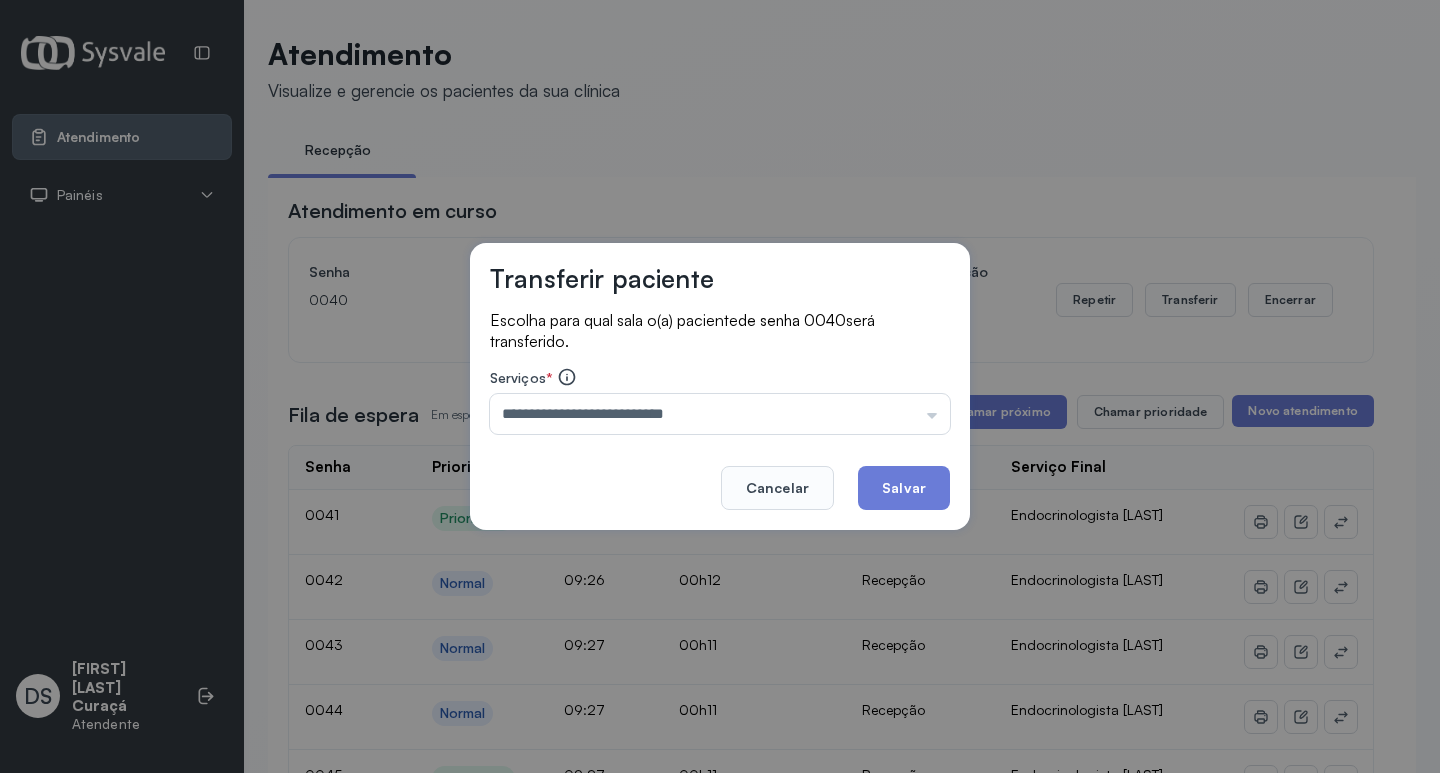 click on "**********" at bounding box center (720, 387) 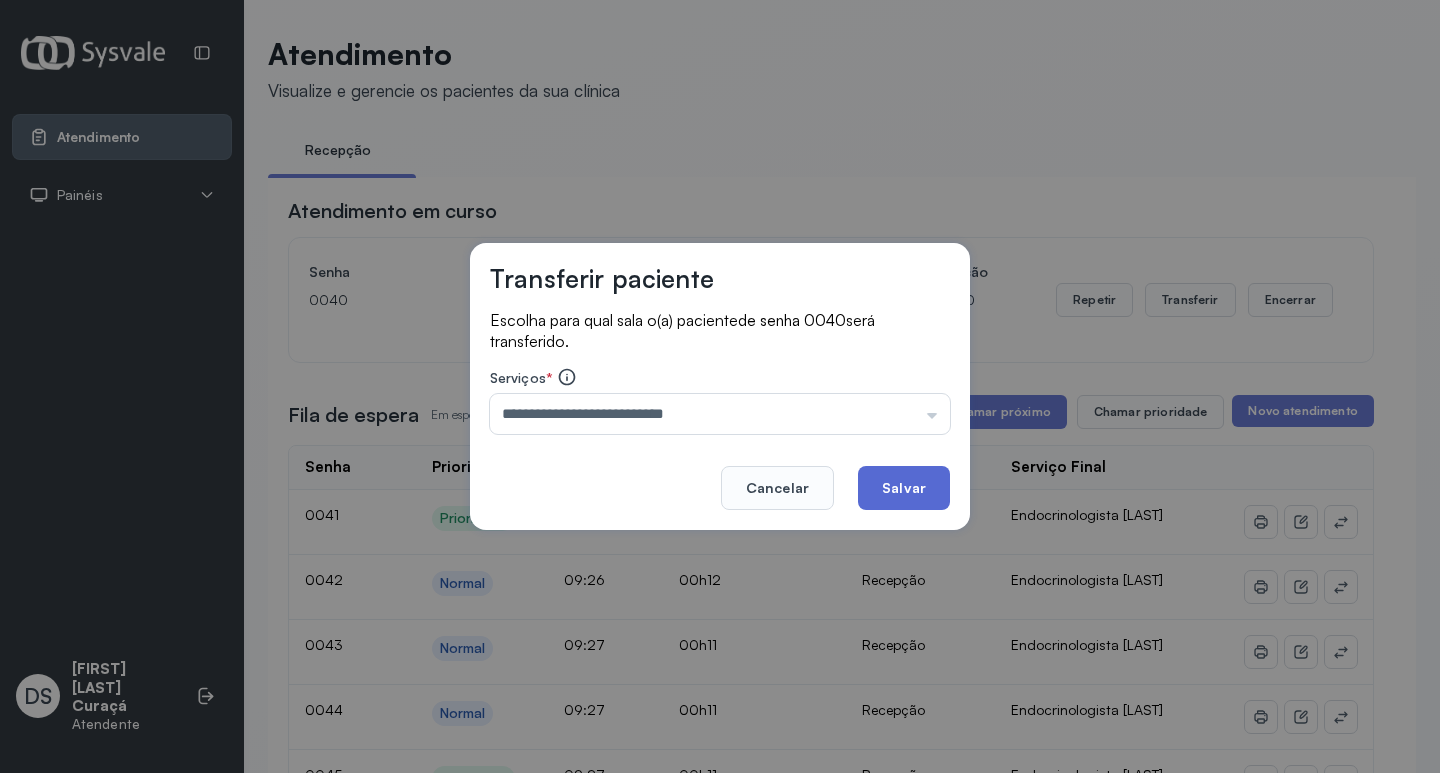 click on "Salvar" 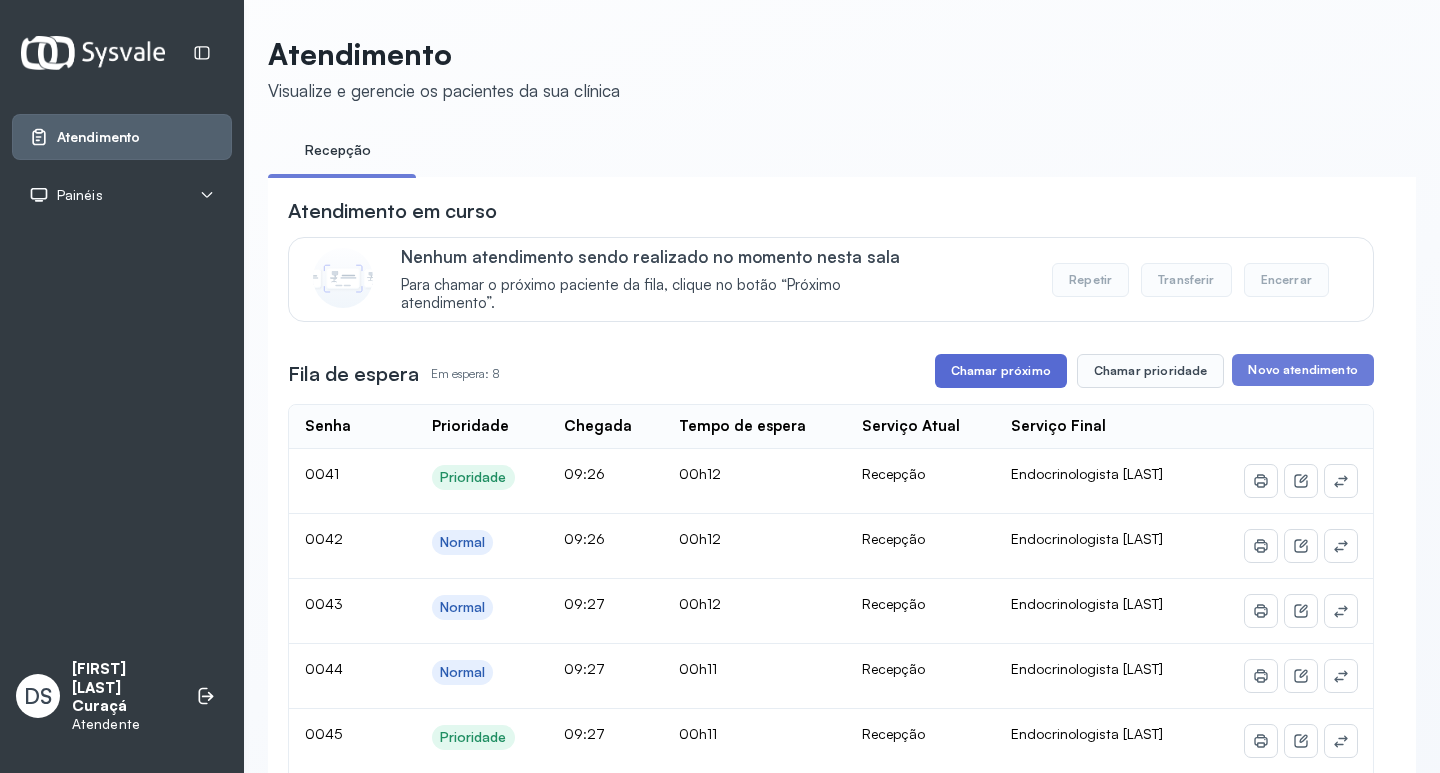 click on "Chamar próximo" at bounding box center (1001, 371) 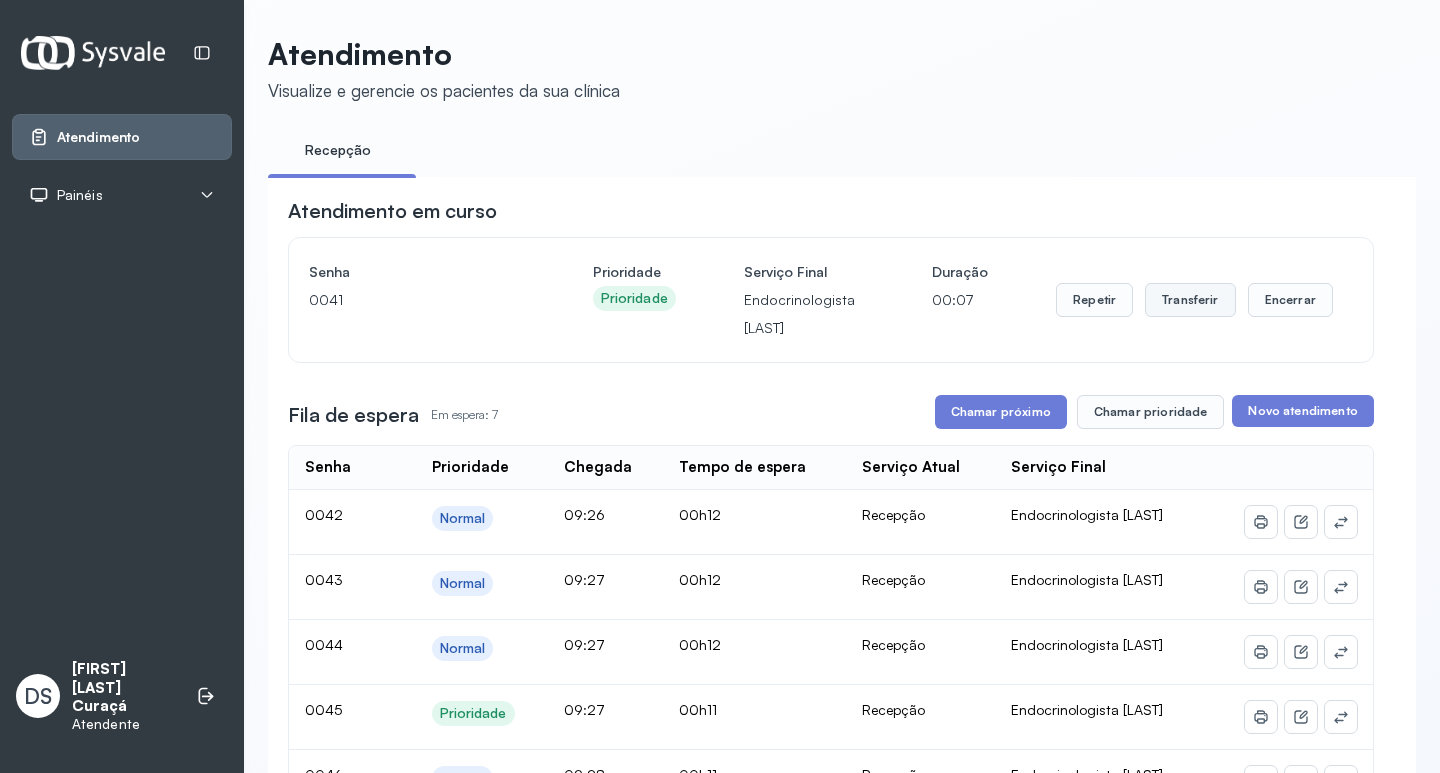 click on "Transferir" at bounding box center (1190, 300) 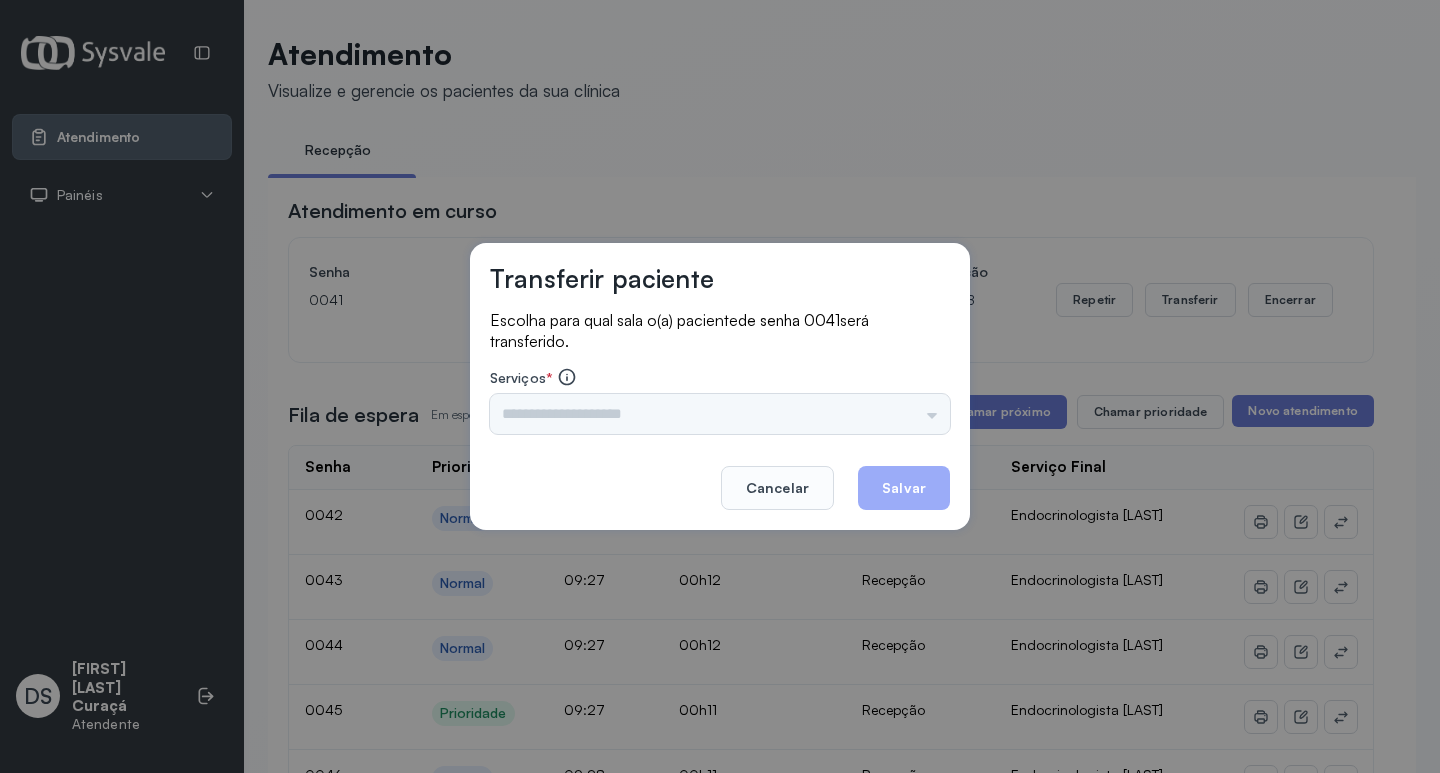 click at bounding box center [720, 414] 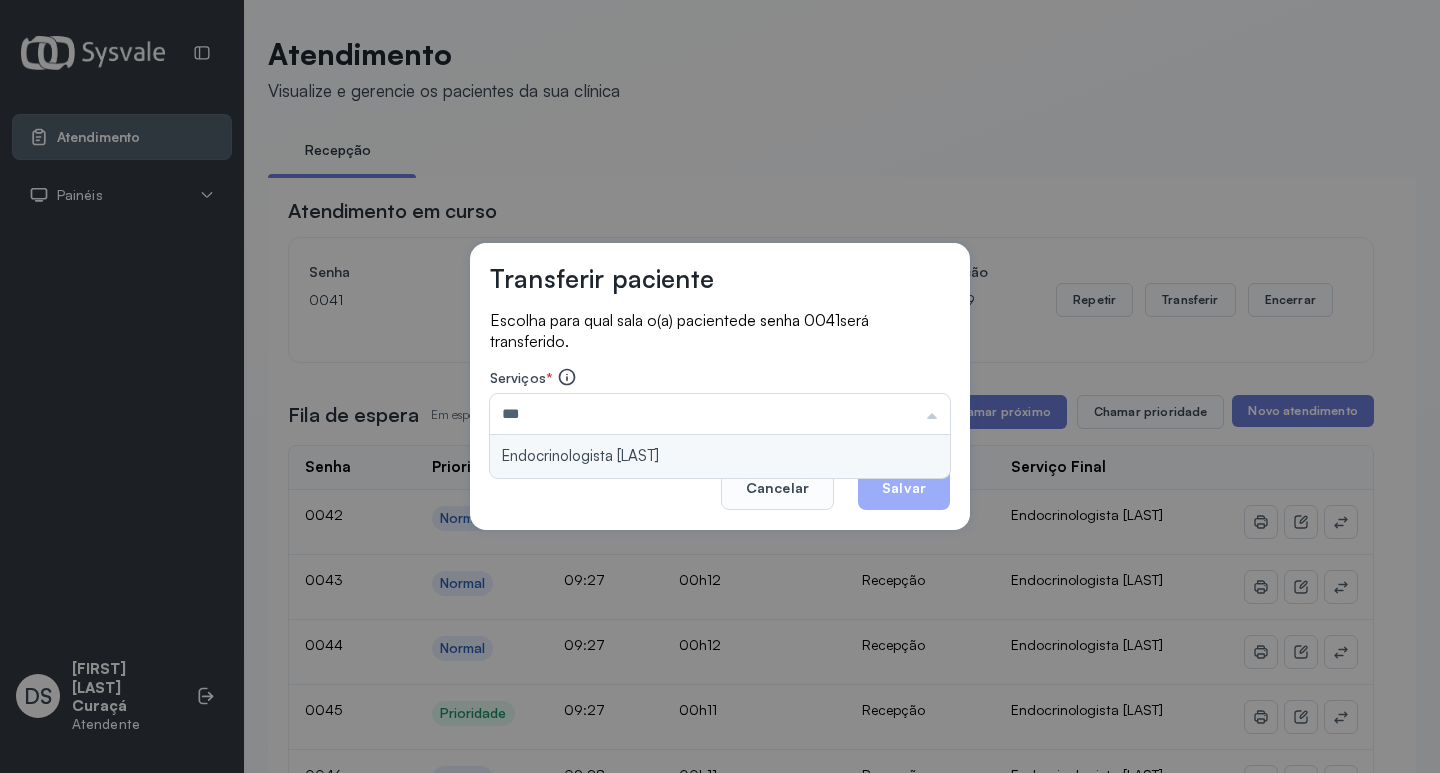 type on "**********" 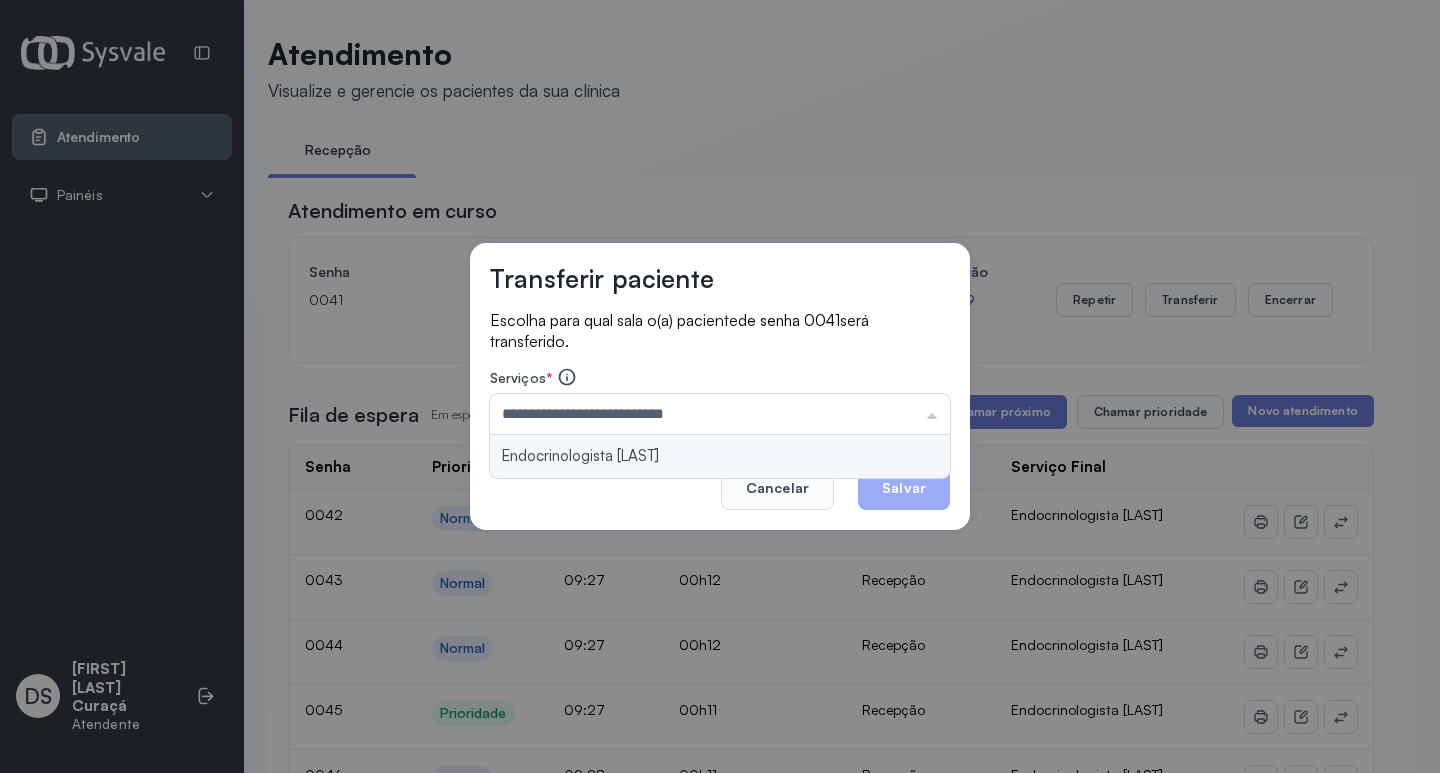 click on "**********" at bounding box center [720, 387] 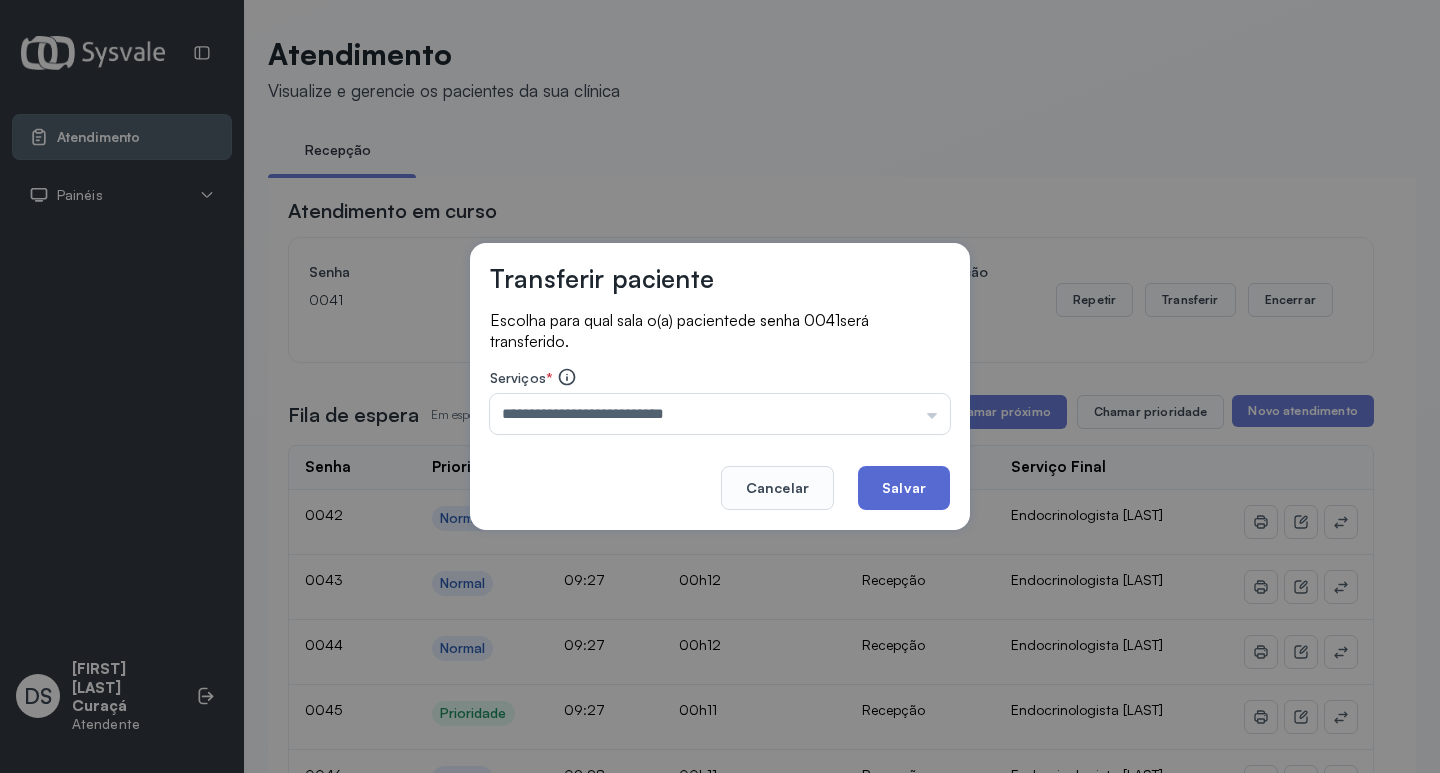 click on "Salvar" 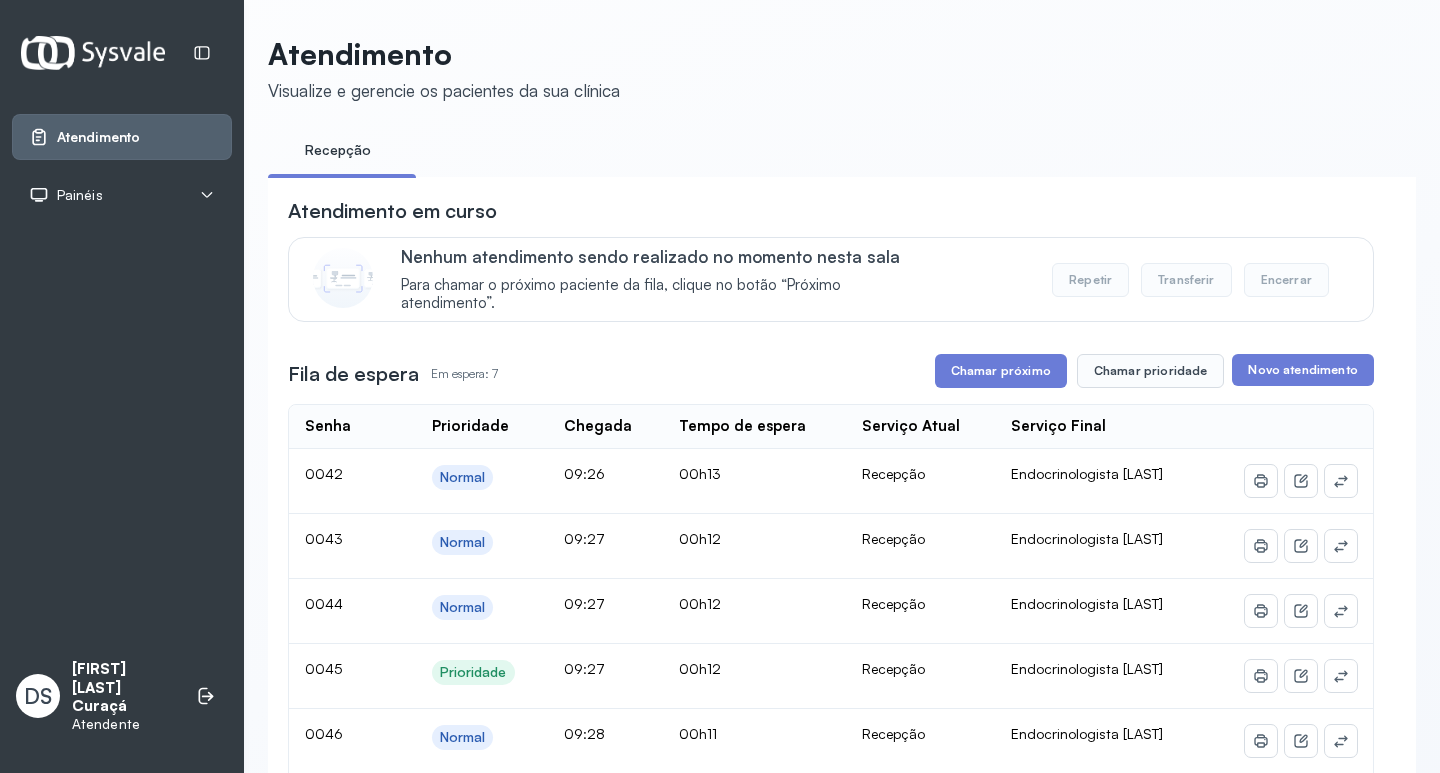 click on "**********" at bounding box center [831, 704] 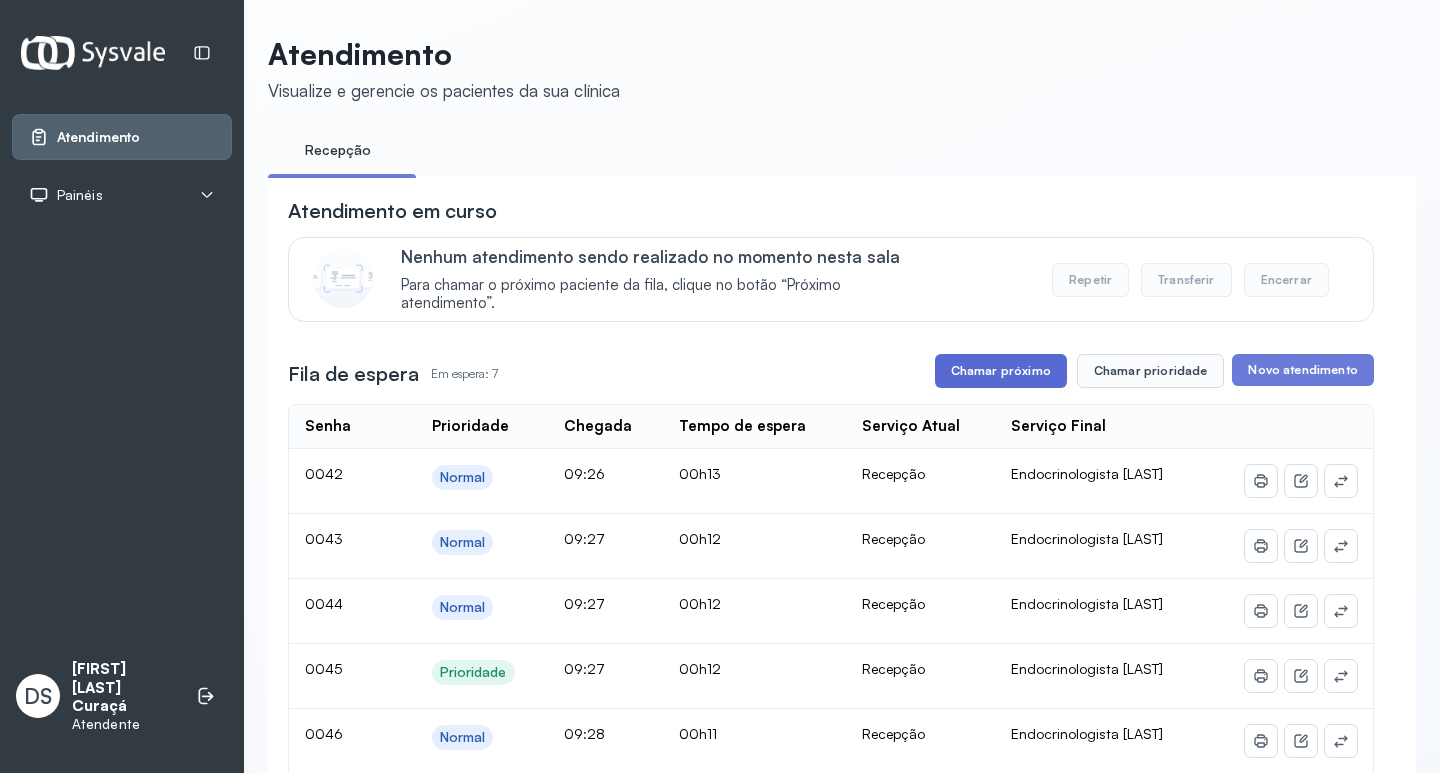 click on "Chamar próximo" at bounding box center (1001, 371) 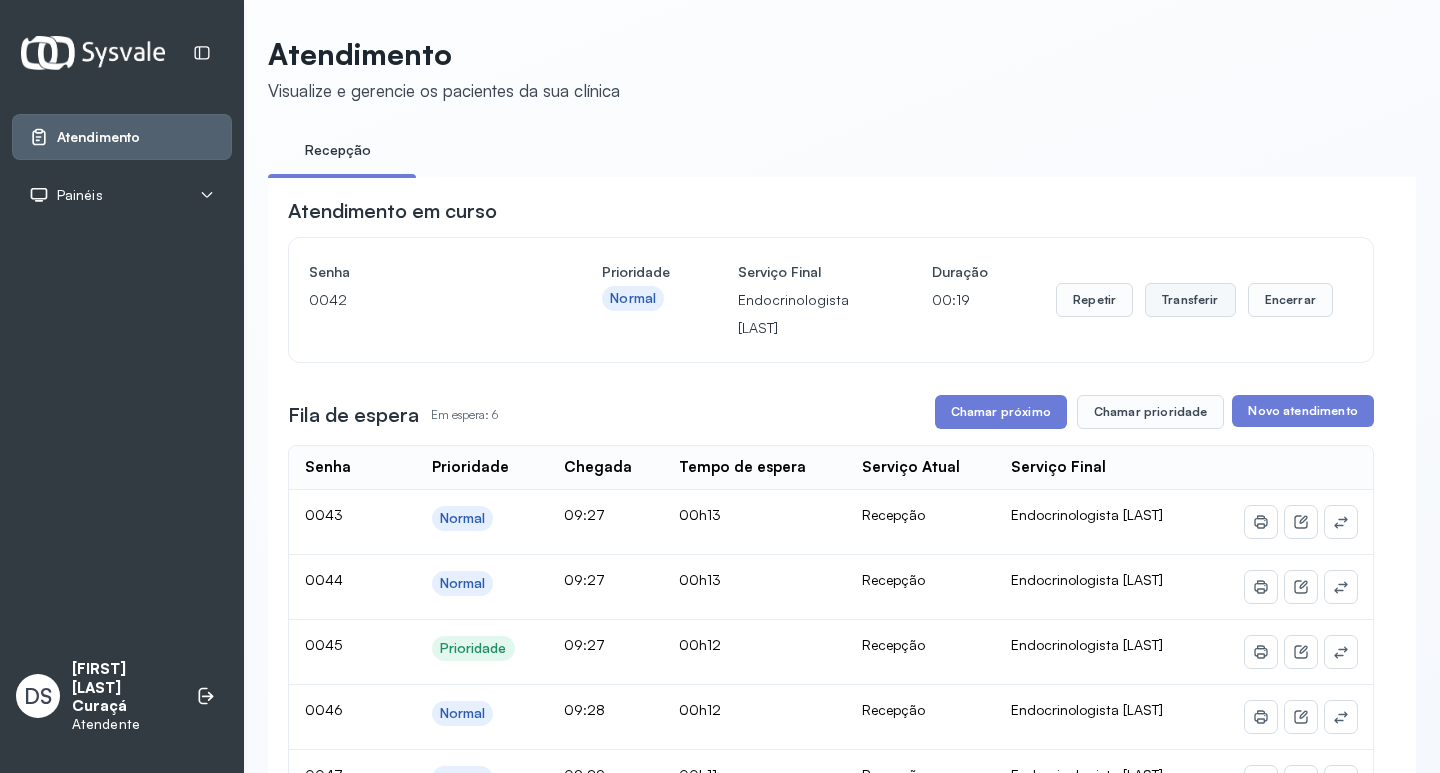 click on "Transferir" at bounding box center [1190, 300] 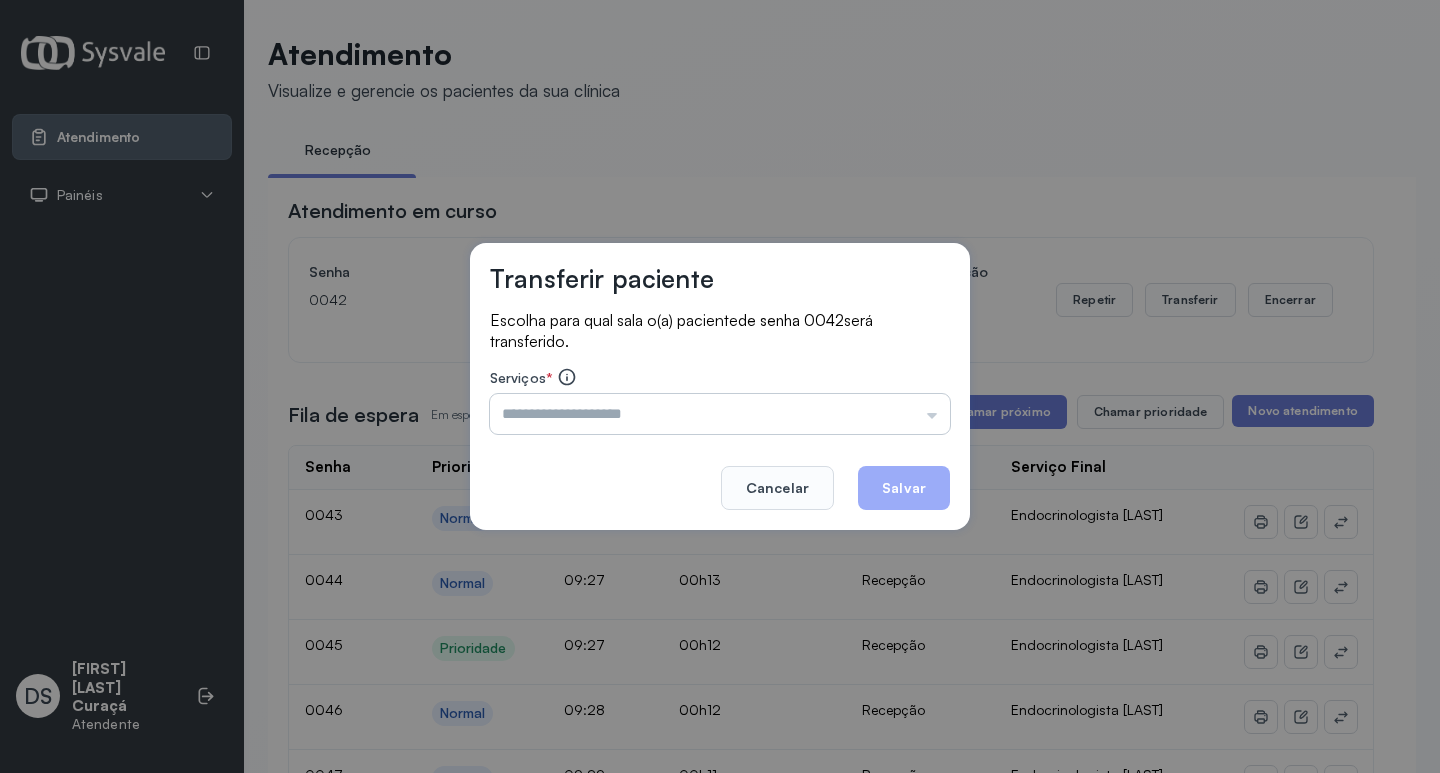 drag, startPoint x: 783, startPoint y: 438, endPoint x: 753, endPoint y: 428, distance: 31.622776 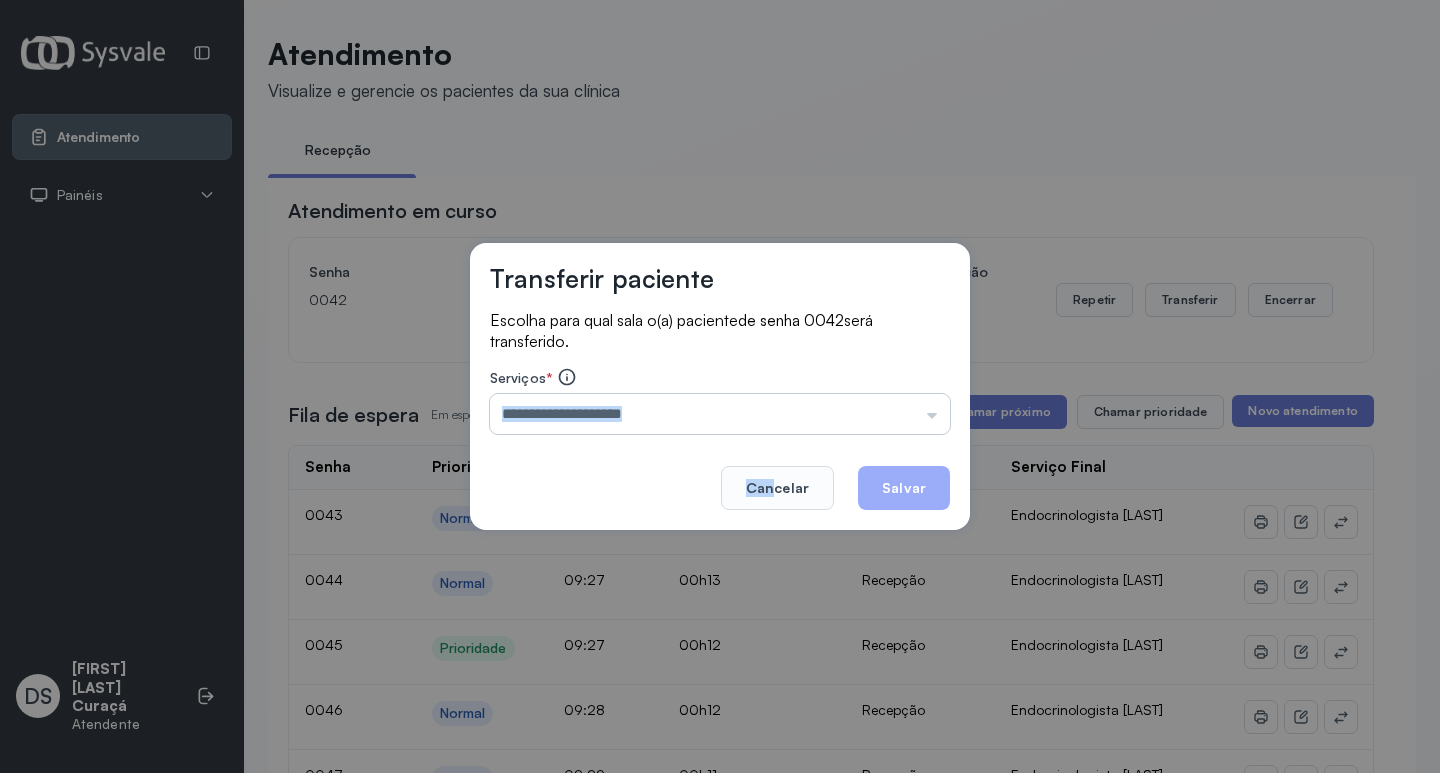 click at bounding box center [720, 414] 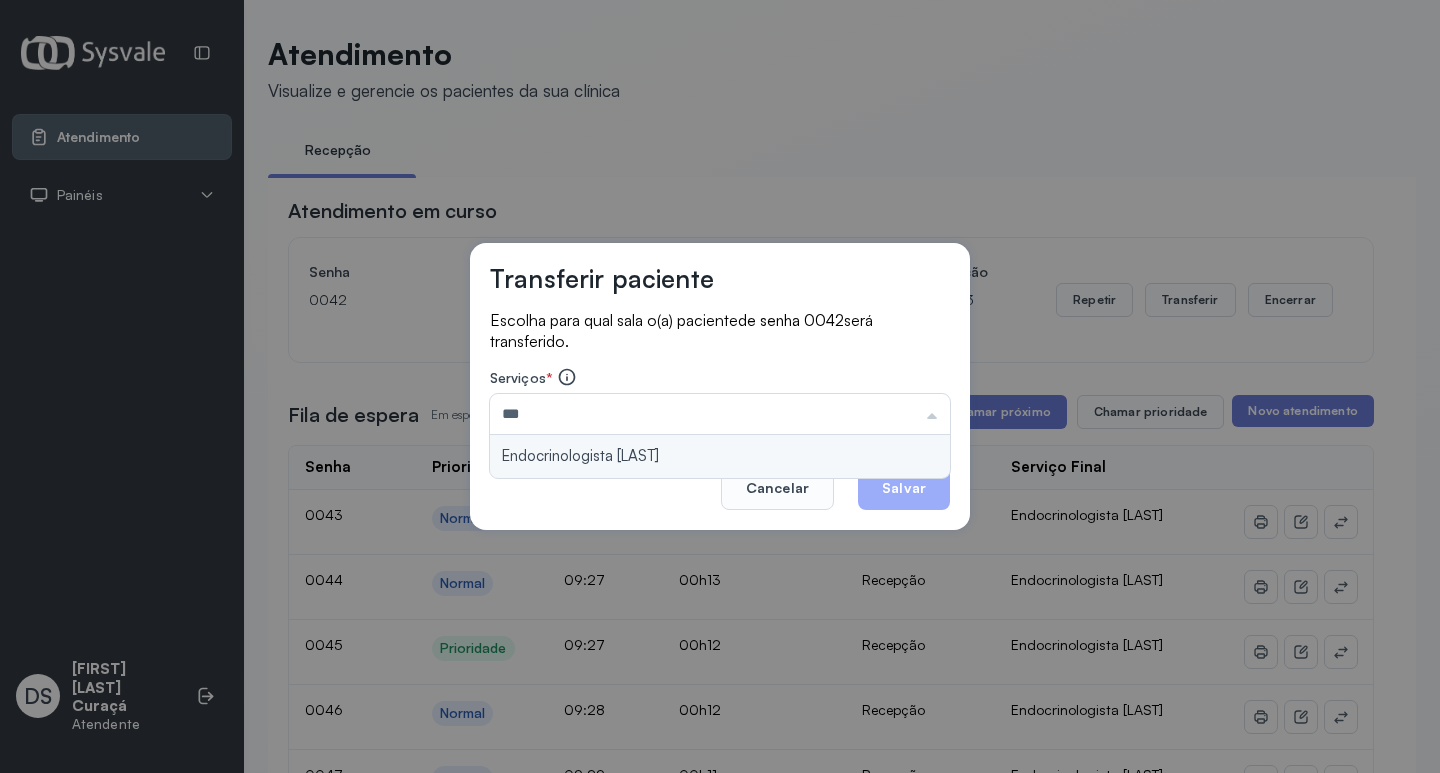 type on "**********" 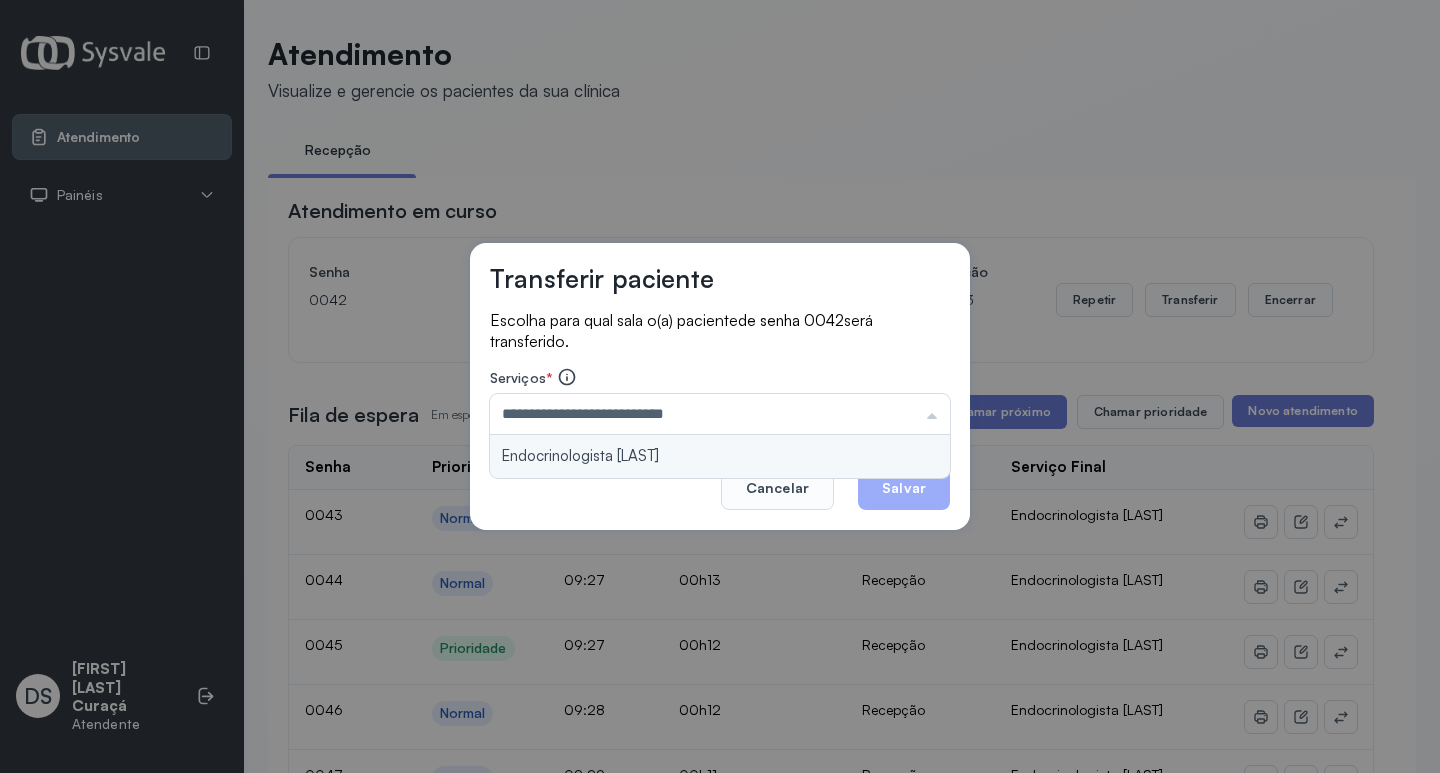 click on "**********" at bounding box center (720, 387) 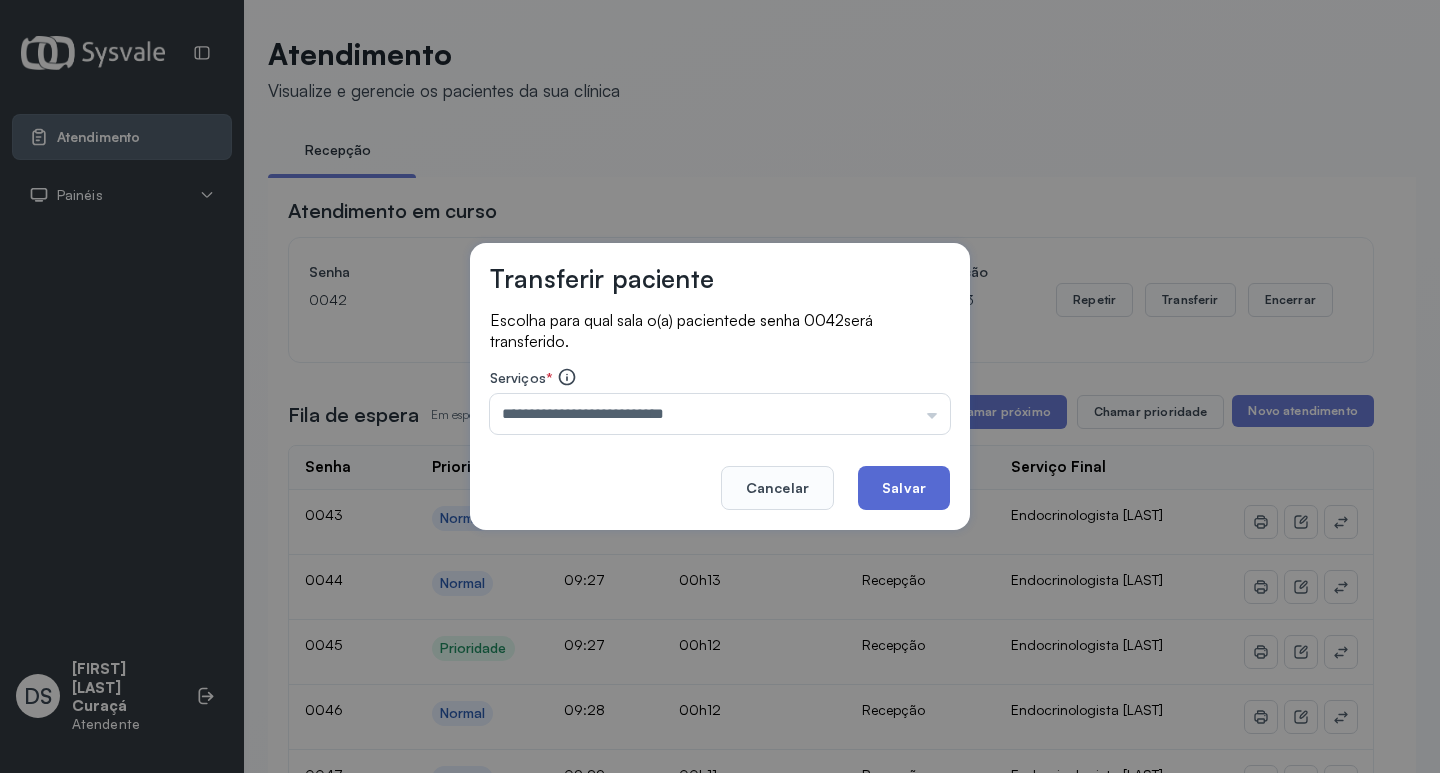 click on "Salvar" 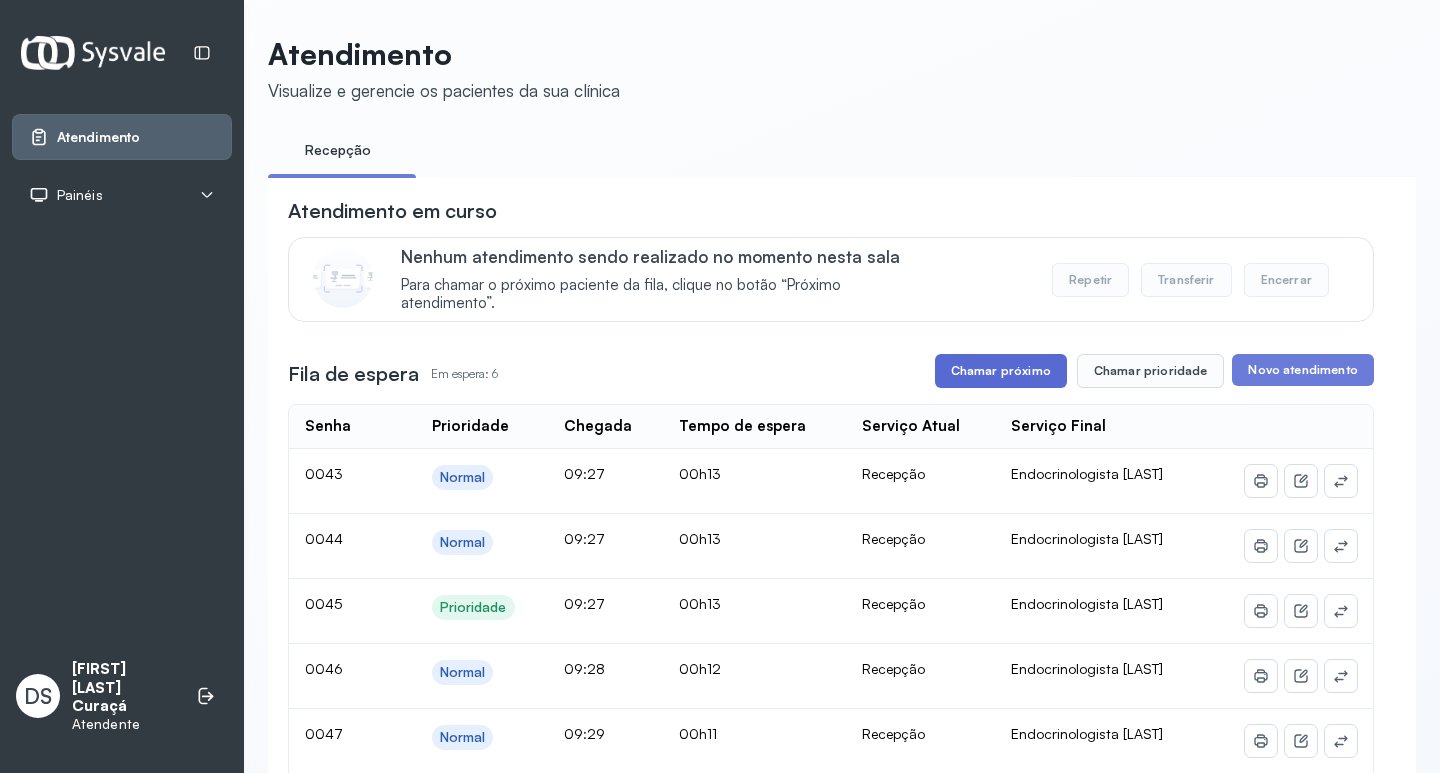 click on "Chamar próximo" at bounding box center (1001, 371) 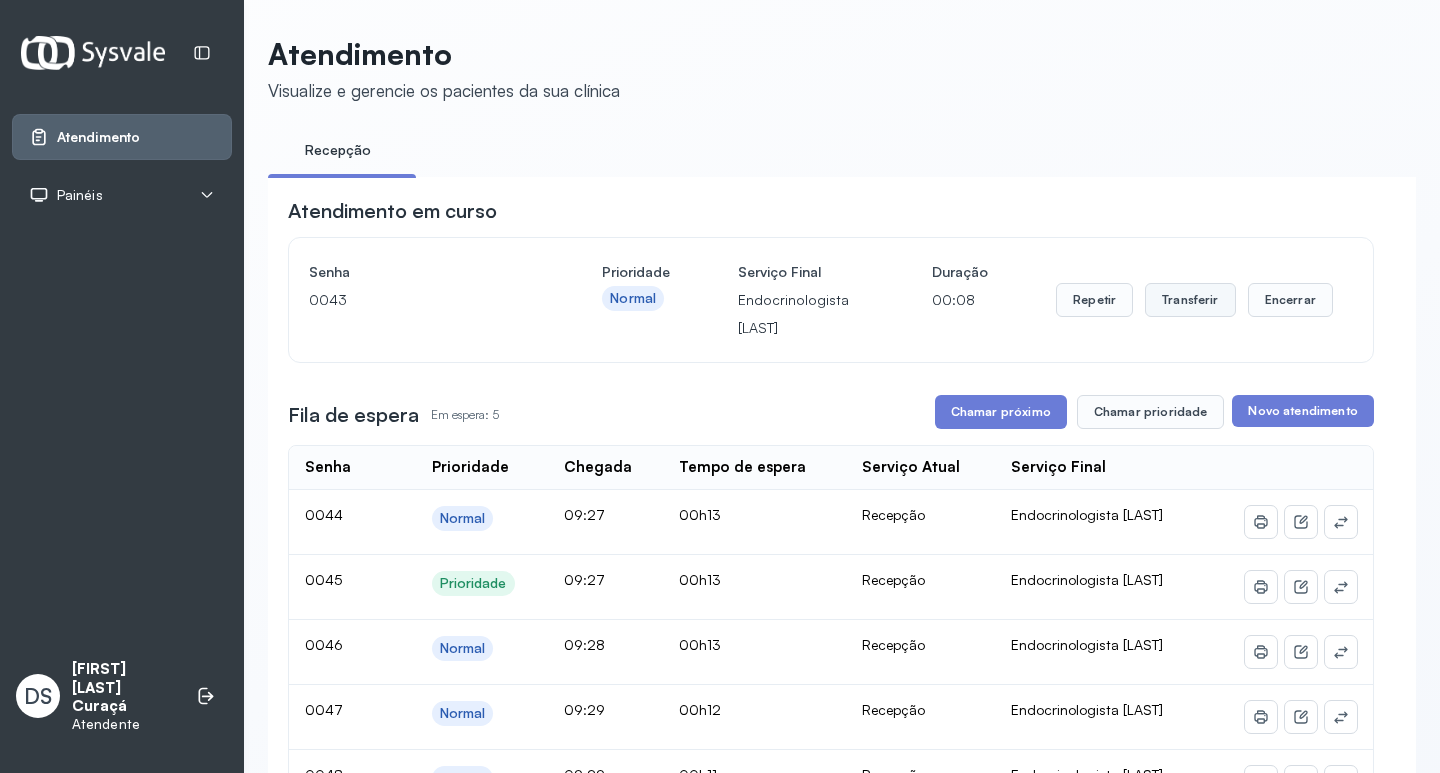 click on "Transferir" at bounding box center (1190, 300) 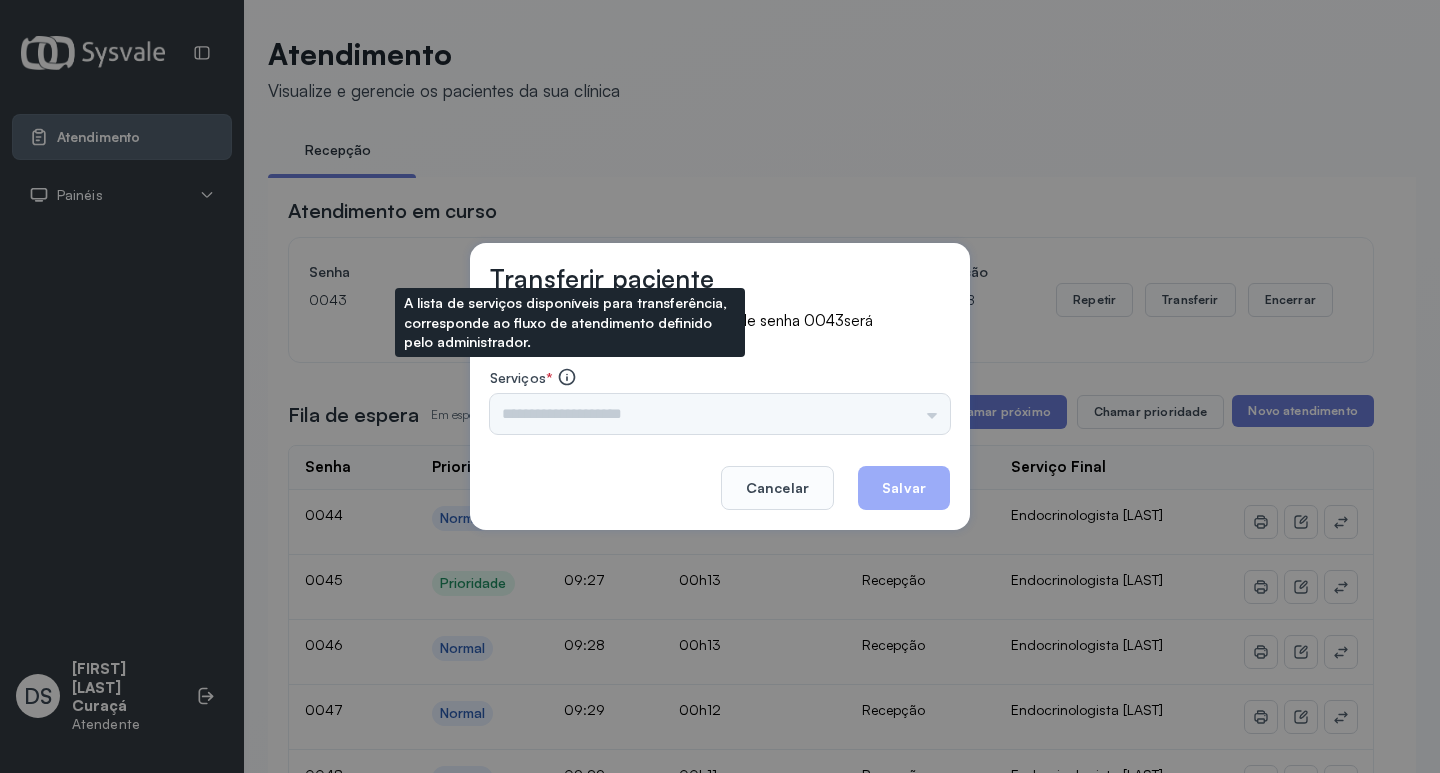 click on "Triagem Ortopedista Dr. [NAME] Ortopedista Dr. [NAME] Ginecologista Dr. [NAME] Ginecologista Dra. [NAME] Obstetra Dr. [NAME] Obstetra Dra. [NAME] Ultrassonografia Dr. [NAME] Ultrassonografia Dr. [NAME] Consulta com Neurologista Dr. [NAME] Reumatologista Dr. [NAME] Endocrinologista [NAME] Dermatologista Dra. [NAME] Nefrologista Dr. [NAME] Geriatra Dra. [NAME] Infectologista Dra. [NAME] Oftalmologista Dra. Consulta Proctologista/Cirurgia Geral Dra. [NAME] Otorrinolaringologista Dr. [NAME] Pequena Cirurgia Dr. [NAME] Pequena Cirurgia Dr. [NAME] ECG Espirometria com Broncodilatador Espirometria sem Broncodilatador Ecocardiograma - Dra. [NAME] [NAME] Exame de PPD Enf. [NAME] RETIRADA DE CERUME DR. [NAME] VACINAÇÃO Preventivo Enf. [NAME] Preventivo Enf. [NAME] [NAME] Consulta de Enfermagem Enf. [NAME] Consulta de Enfermagem Enf. [NAME] Consulta Cardiologista Dr. [NAME] Consulta Enf. [NAME] Dispensação de Medicação Agendamento Consulta Enf. [NAME] Agendamento consulta Enf. [NAME]" at bounding box center (720, 414) 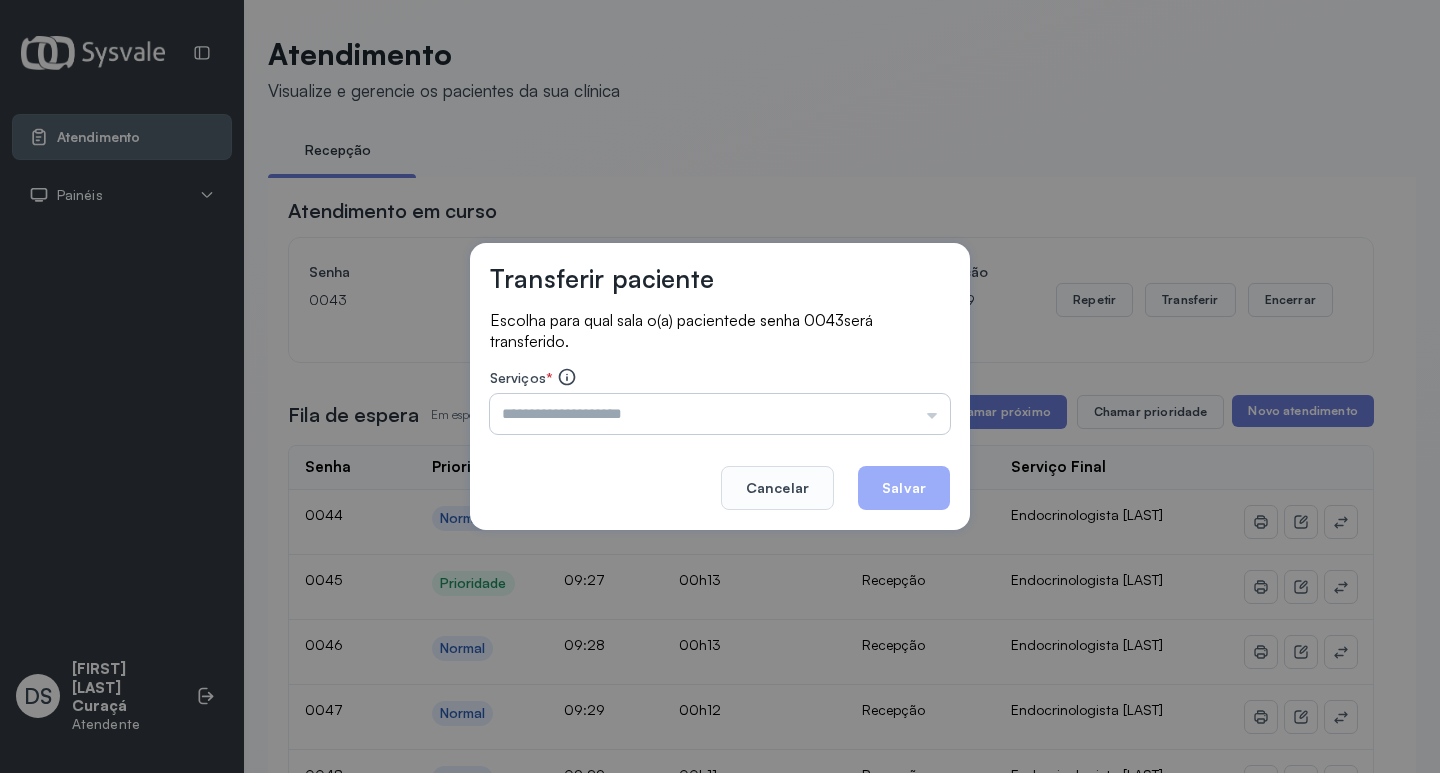 click at bounding box center [720, 414] 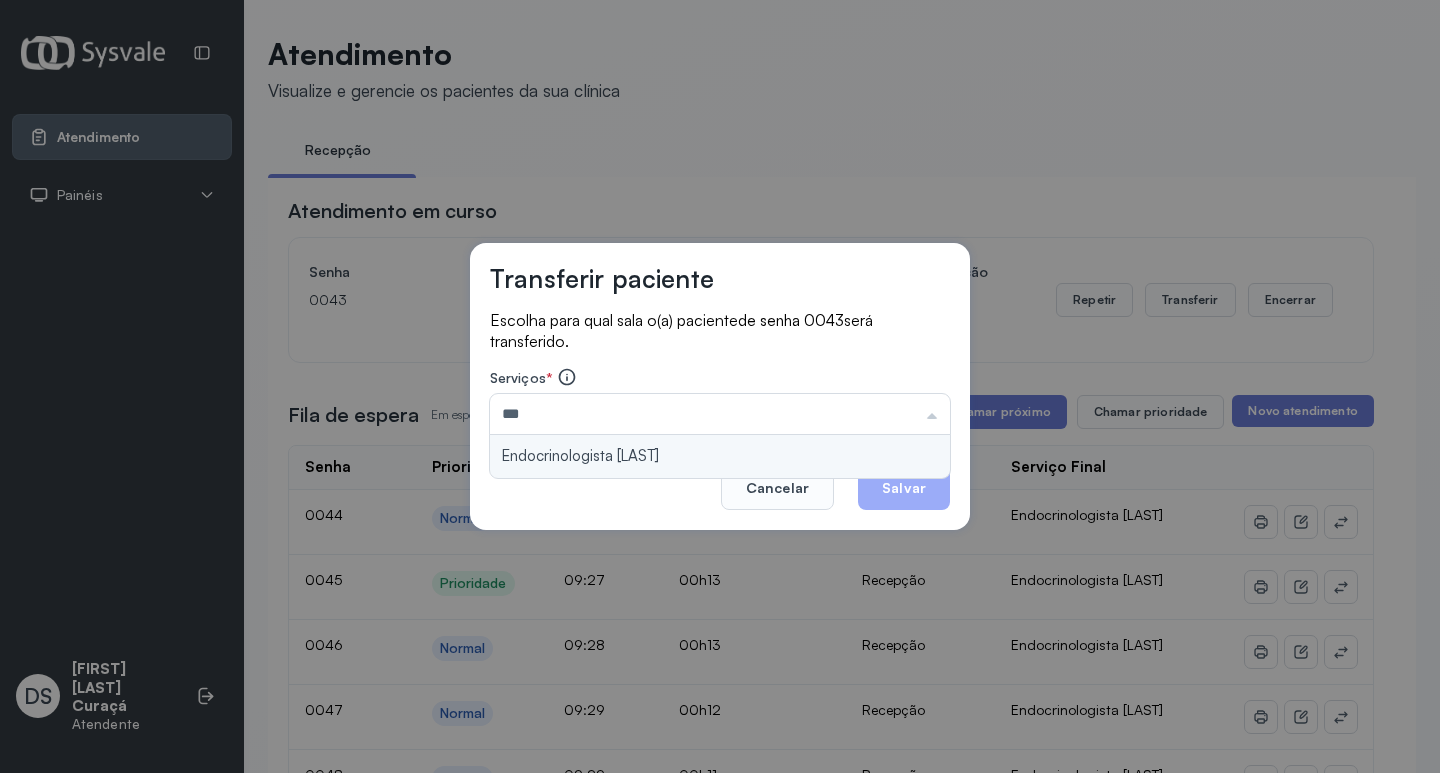type on "**********" 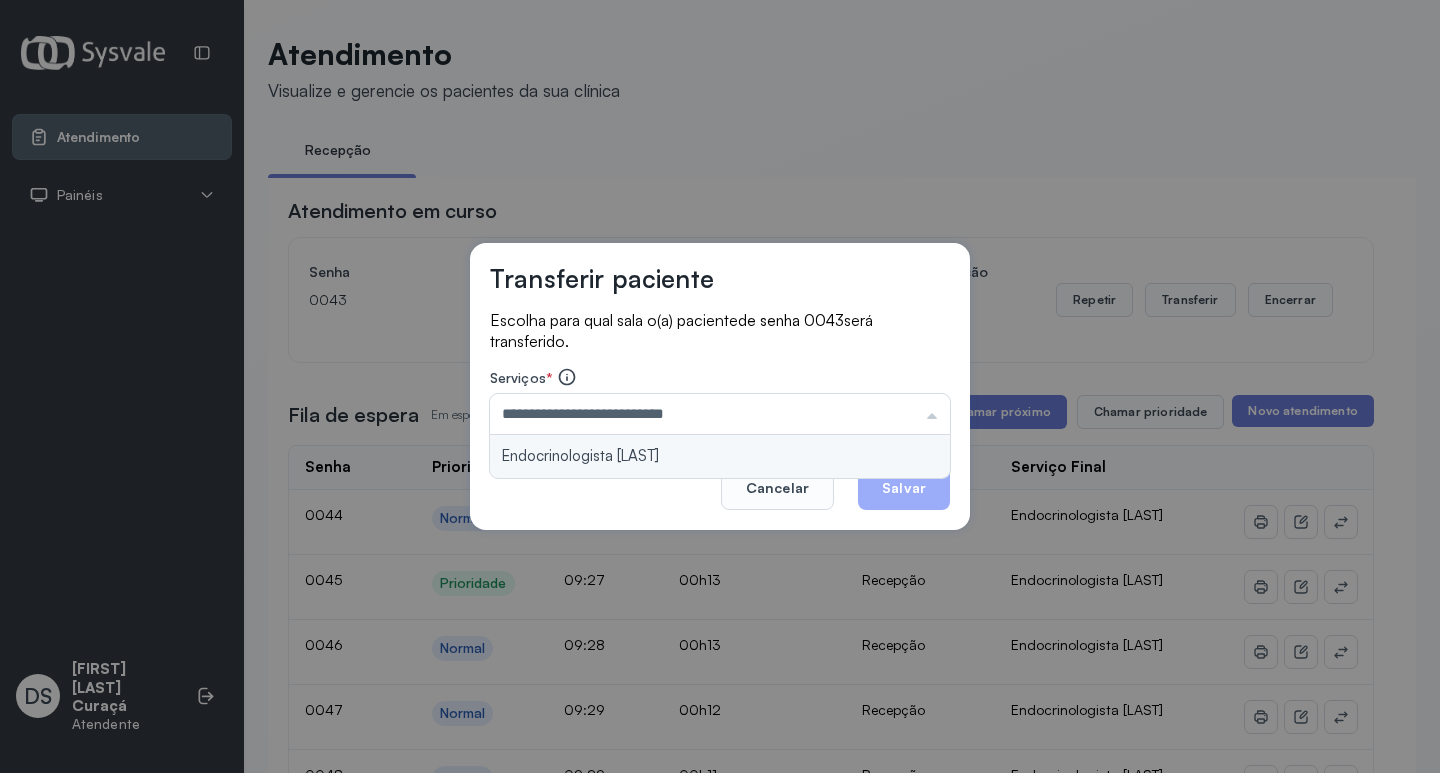 click on "**********" at bounding box center [720, 387] 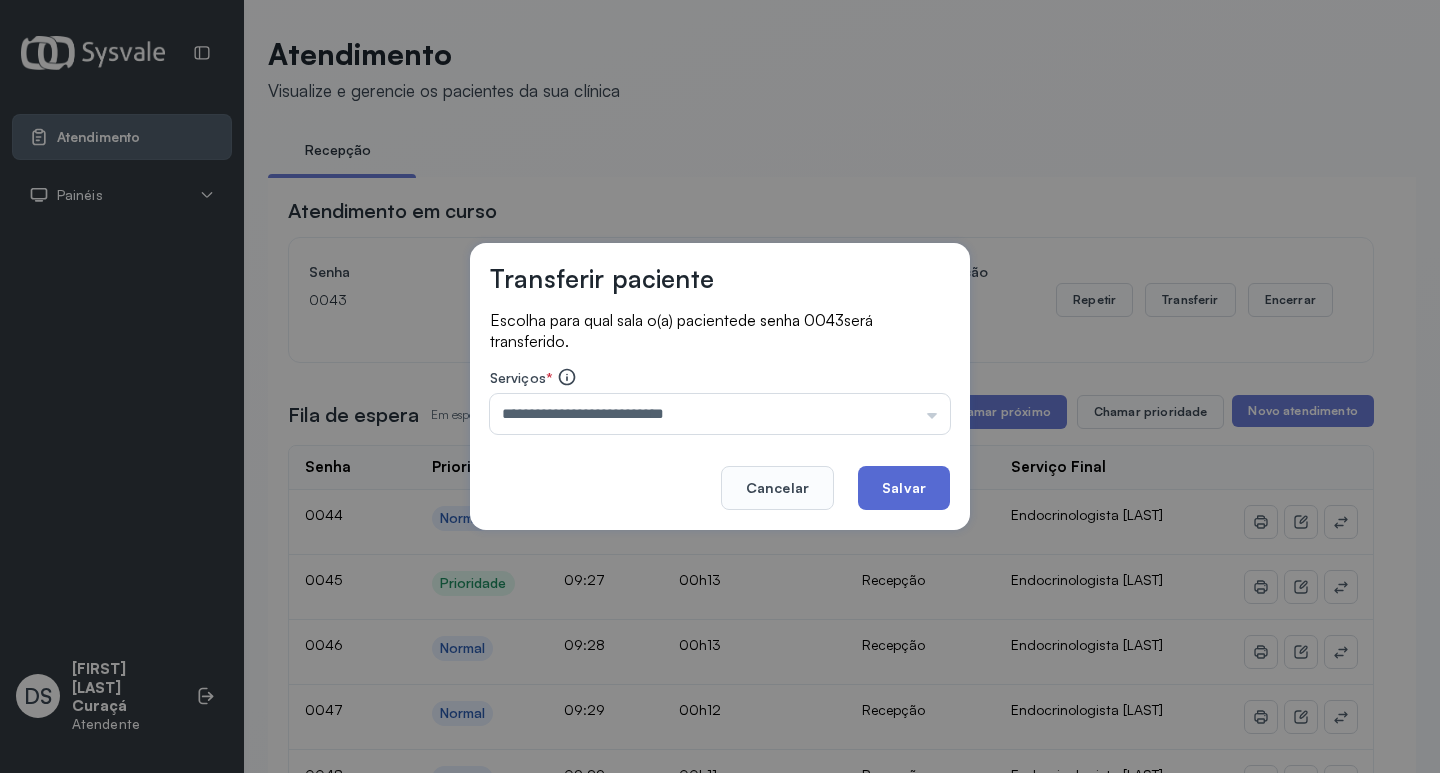 click on "Salvar" 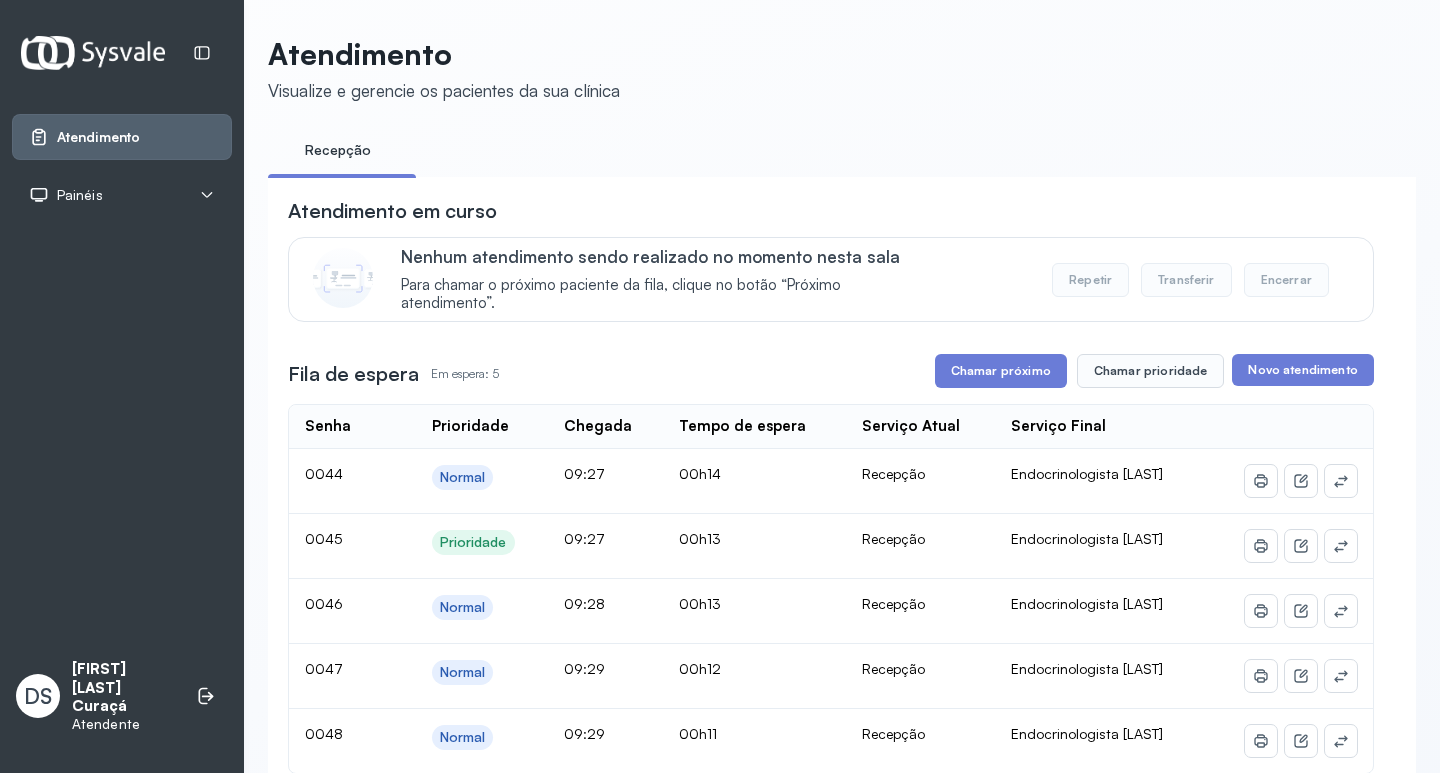 click on "Chamar próximo" at bounding box center (1001, 371) 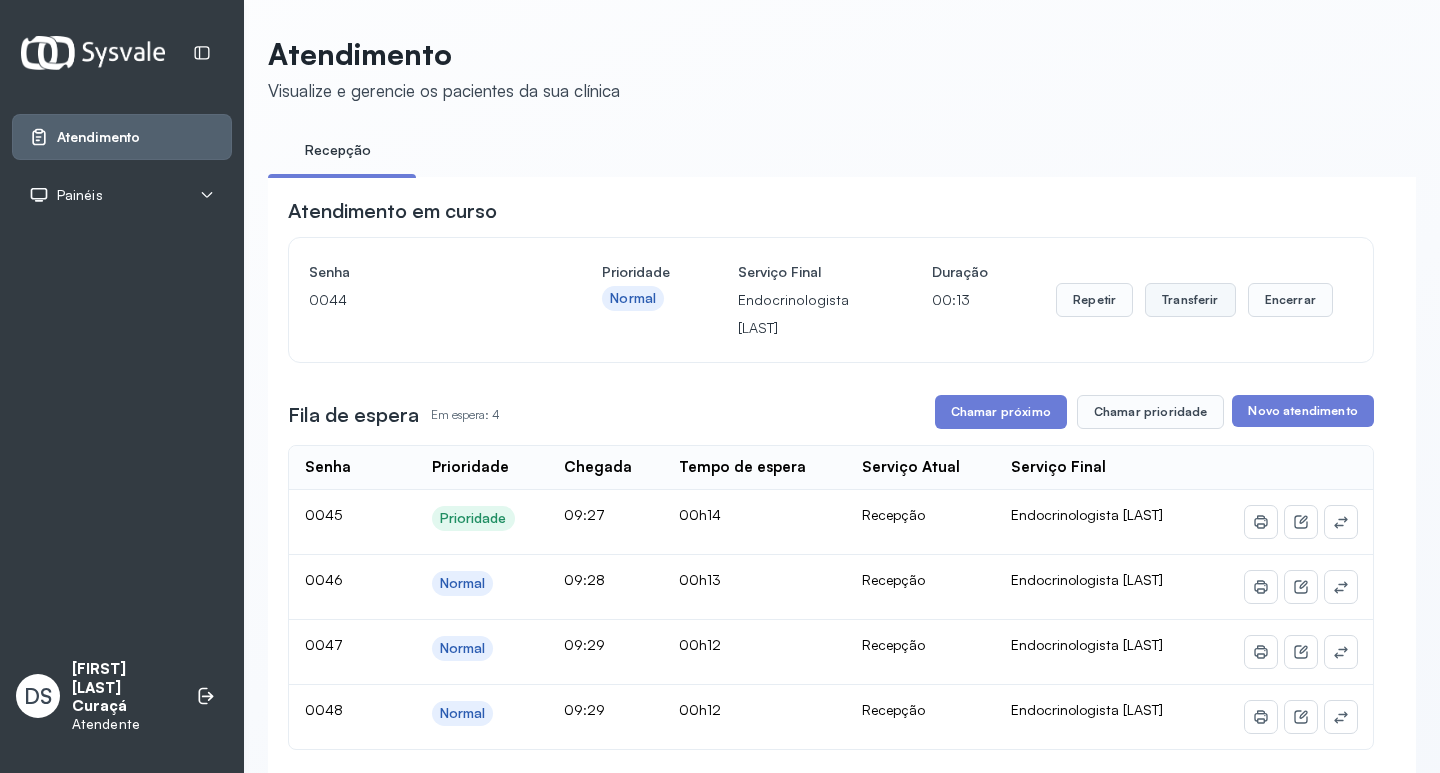click on "Transferir" at bounding box center [1190, 300] 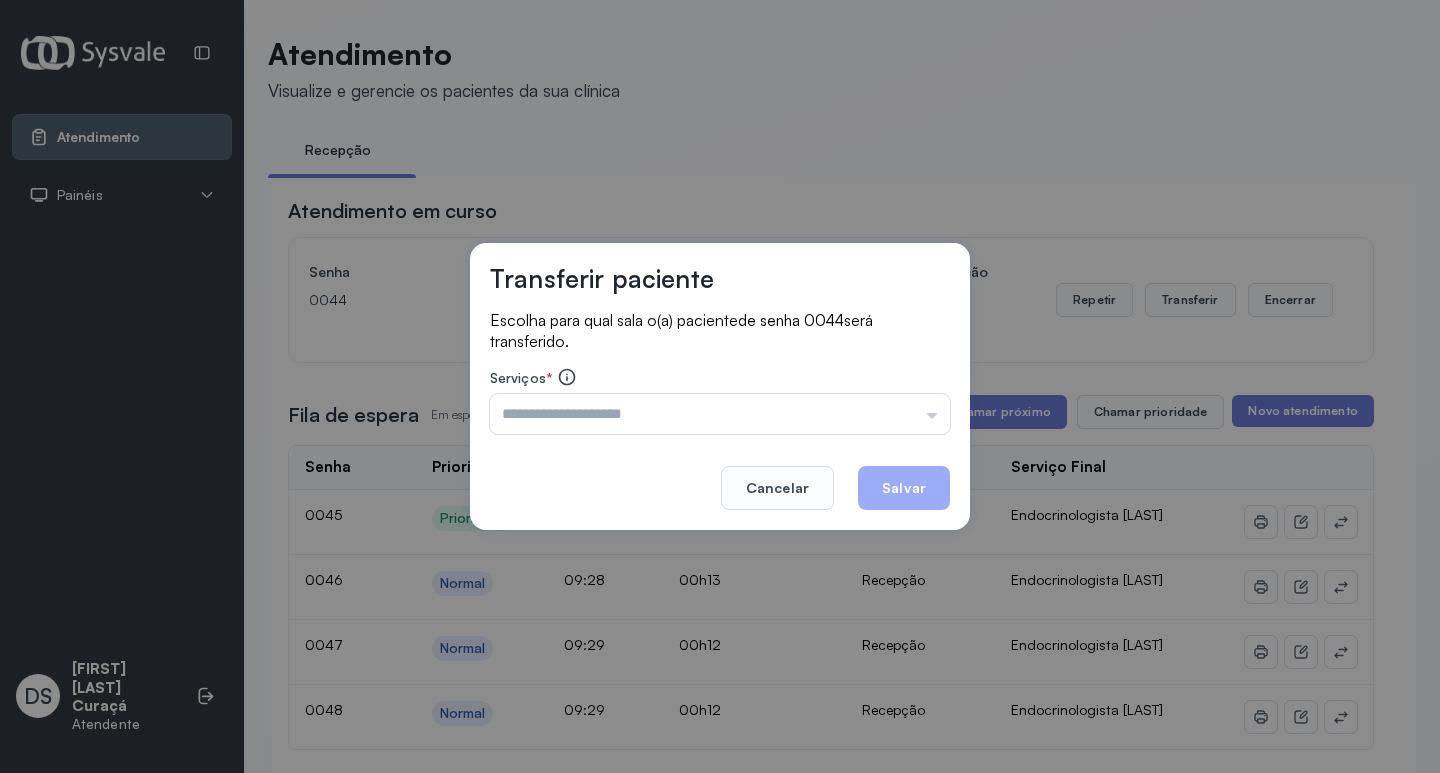 click on "Triagem Ortopedista Dr. [NAME] Ortopedista Dr. [NAME] Ginecologista Dr. [NAME] Ginecologista Dra. [NAME] Obstetra Dr. [NAME] Obstetra Dra. [NAME] Ultrassonografia Dr. [NAME] Ultrassonografia Dr. [NAME] Consulta com Neurologista Dr. [NAME] Reumatologista Dr. [NAME] Endocrinologista [NAME] Dermatologista Dra. [NAME] Nefrologista Dr. [NAME] Geriatra Dra. [NAME] Infectologista Dra. [NAME] Oftalmologista Dra. Consulta Proctologista/Cirurgia Geral Dra. [NAME] Otorrinolaringologista Dr. [NAME] Pequena Cirurgia Dr. [NAME] Pequena Cirurgia Dr. [NAME] ECG Espirometria com Broncodilatador Espirometria sem Broncodilatador Ecocardiograma - Dra. [NAME] [NAME] Exame de PPD Enf. [NAME] RETIRADA DE CERUME DR. [NAME] VACINAÇÃO Preventivo Enf. [NAME] Preventivo Enf. [NAME] [NAME] Consulta de Enfermagem Enf. [NAME] Consulta de Enfermagem Enf. [NAME] Consulta Cardiologista Dr. [NAME] Consulta Enf. [NAME] Dispensação de Medicação Agendamento Consulta Enf. [NAME] Agendamento consulta Enf. [NAME]" at bounding box center (720, 414) 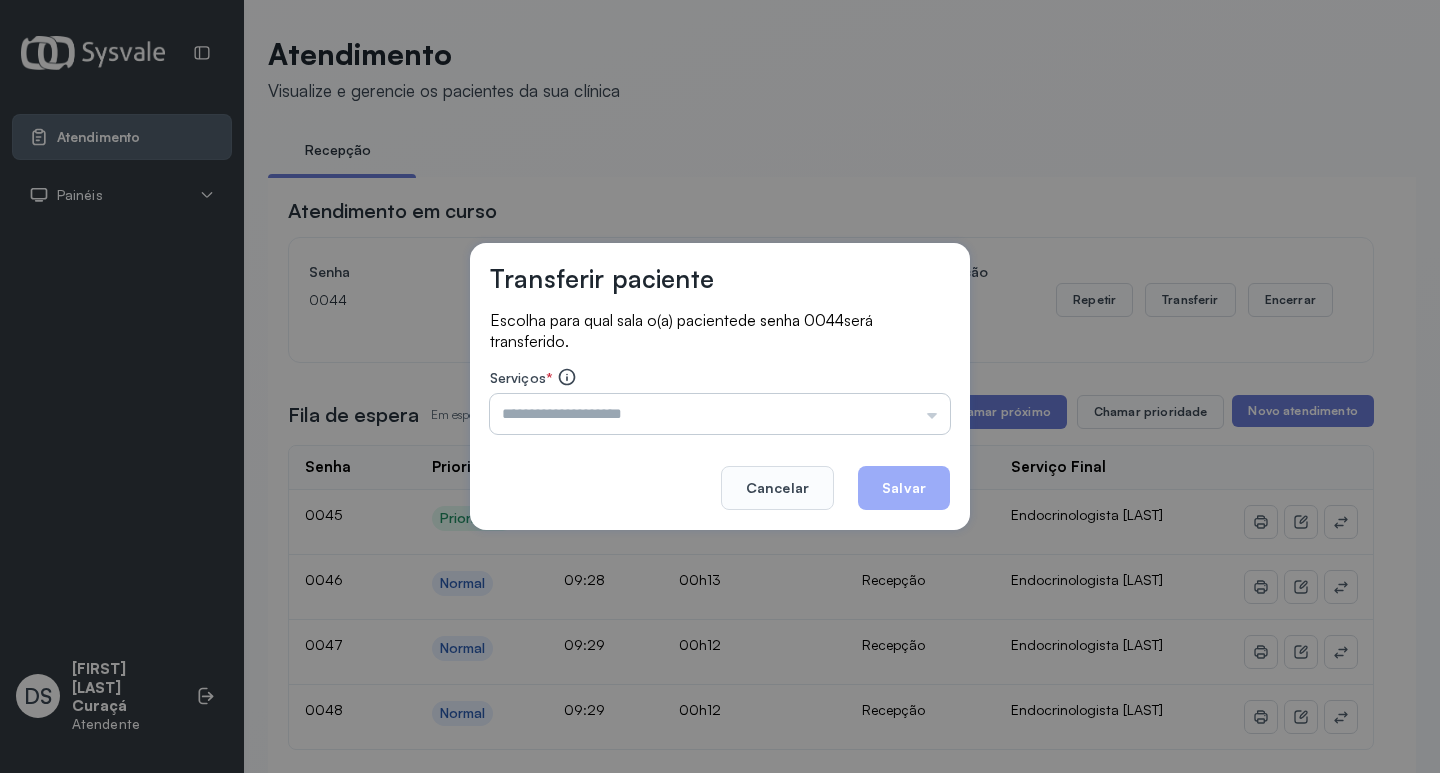 click at bounding box center (720, 414) 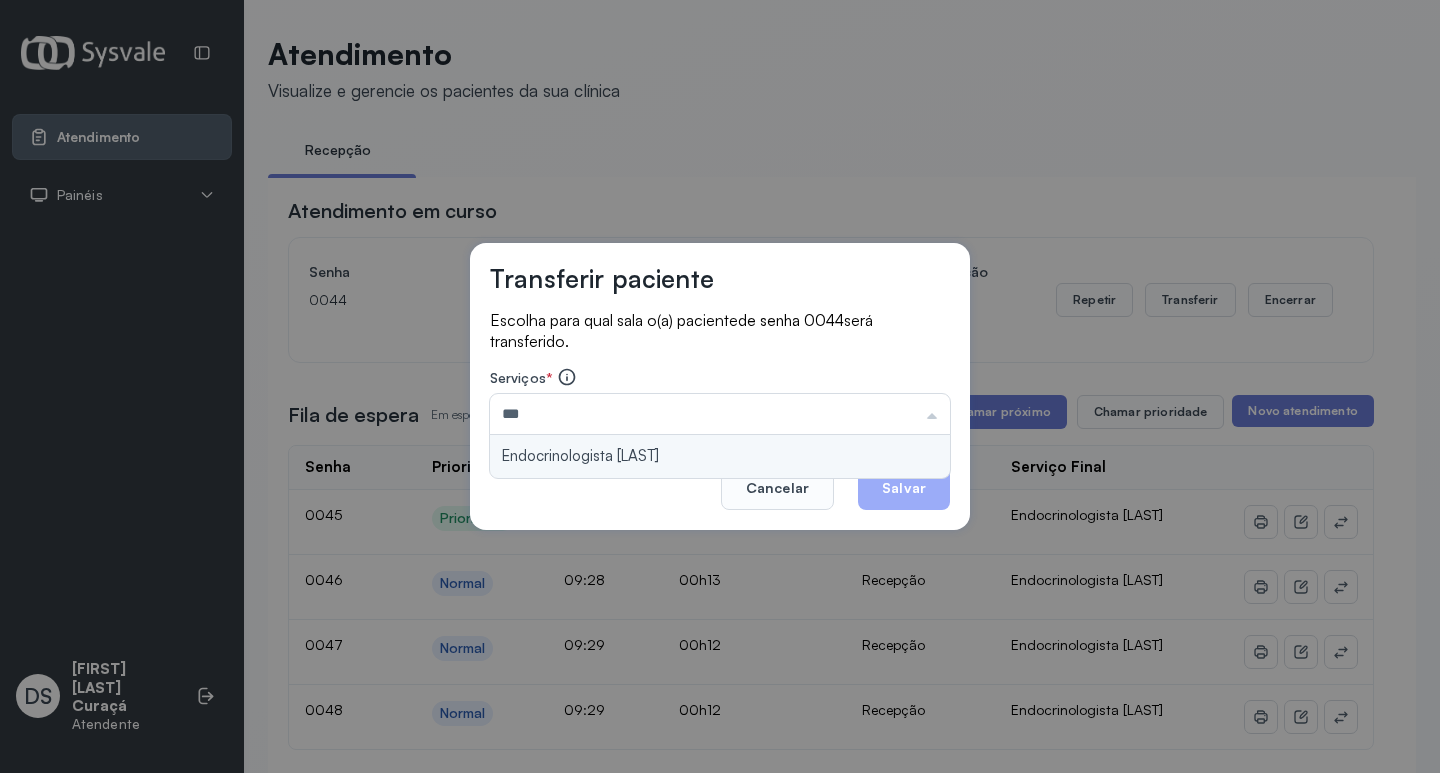 type on "**********" 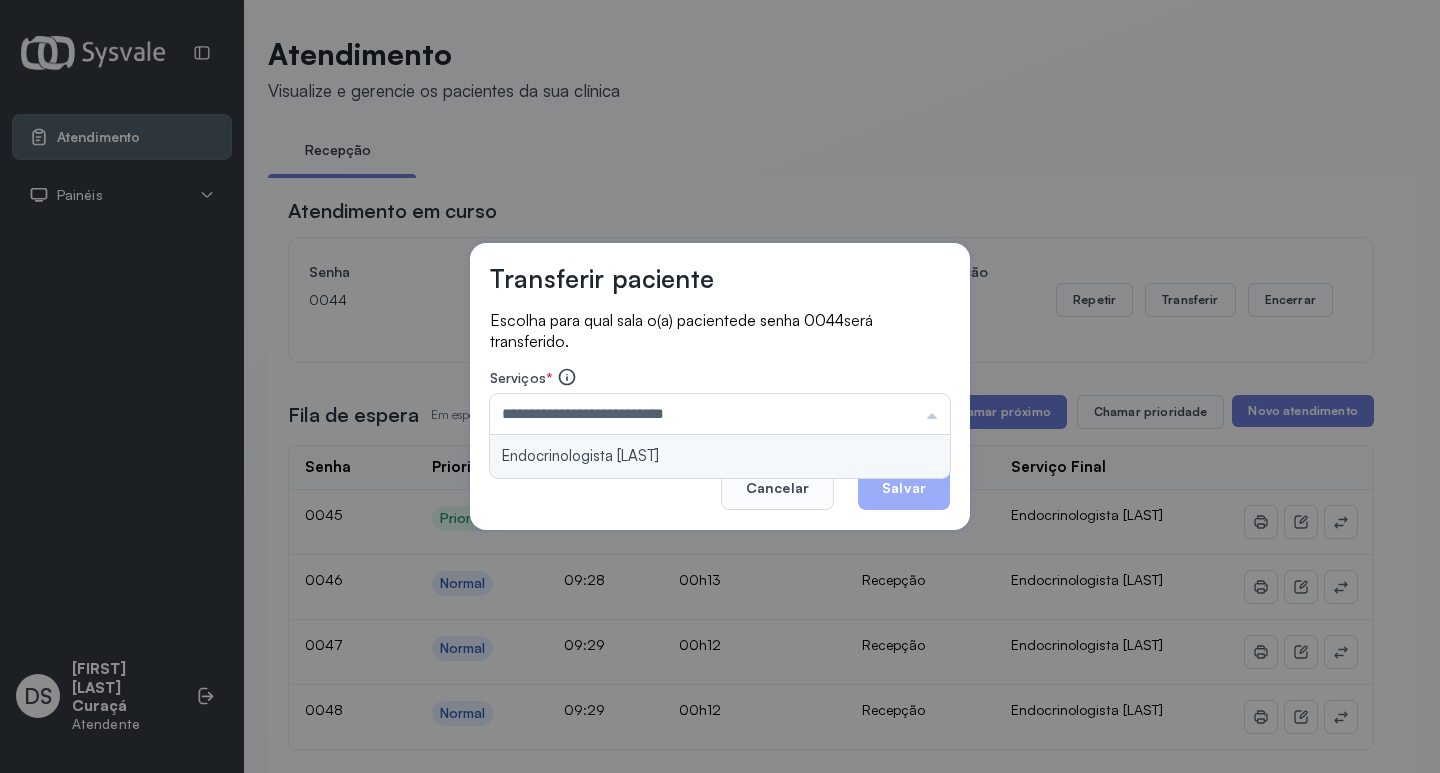 click on "**********" at bounding box center [720, 387] 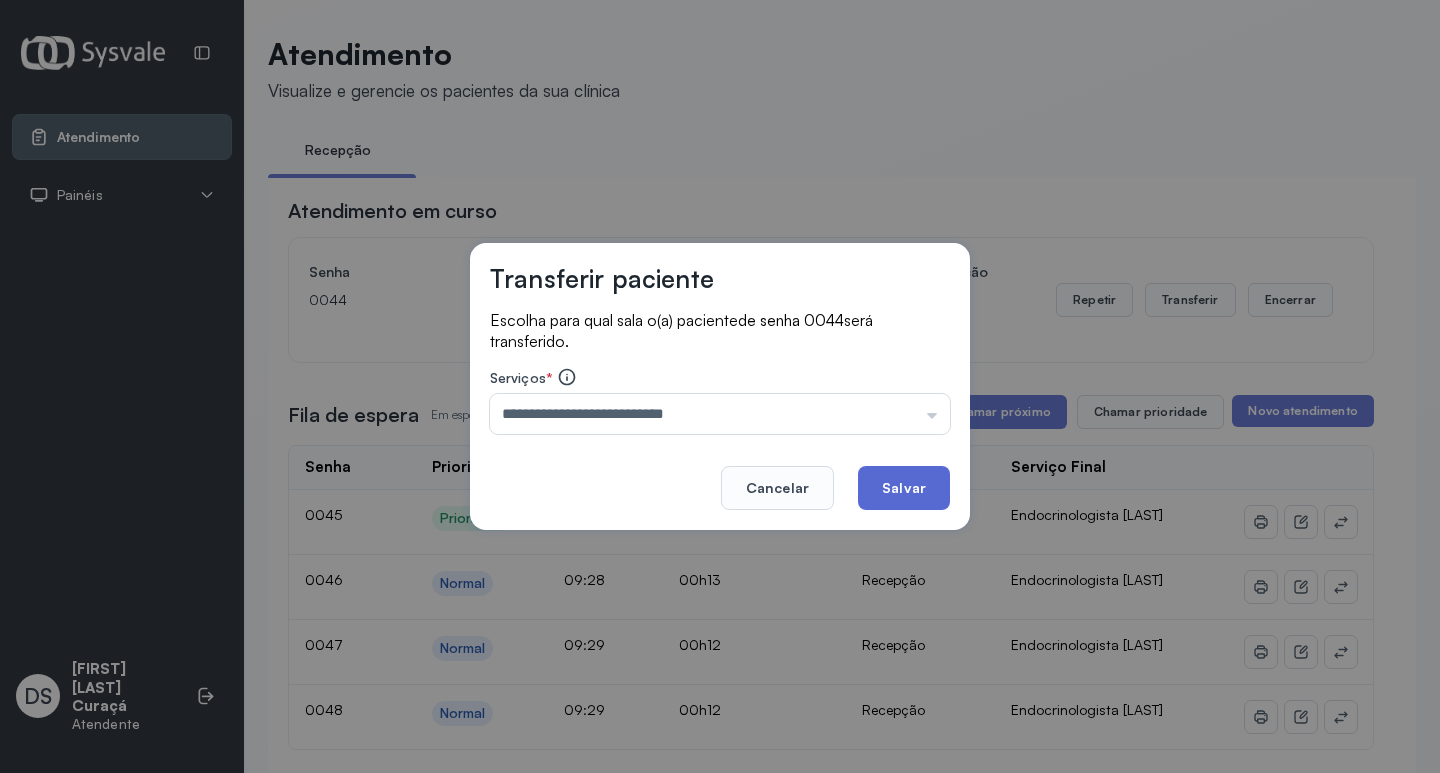 click on "Salvar" 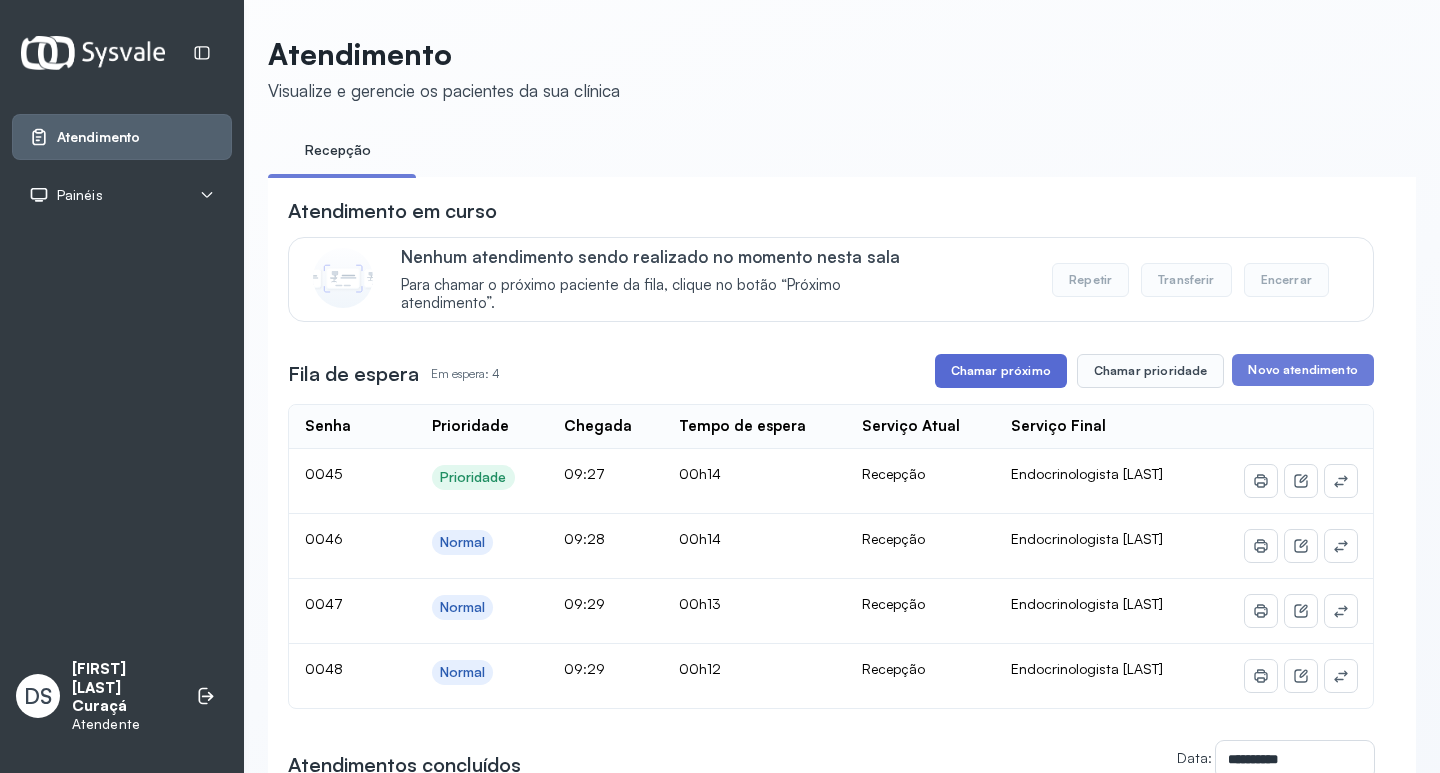 click on "Chamar próximo" at bounding box center (1001, 371) 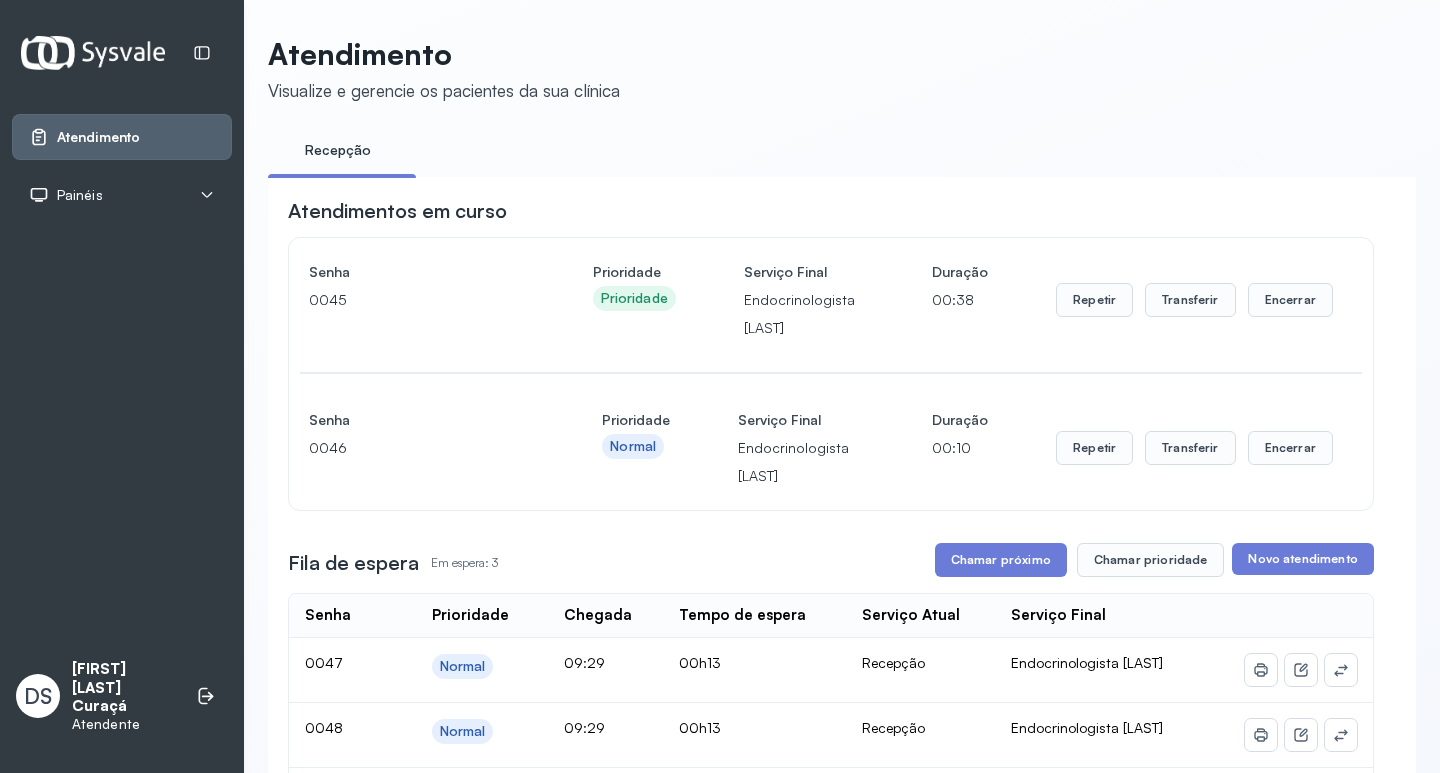click on "Repetir Transferir Encerrar" at bounding box center [1194, 300] 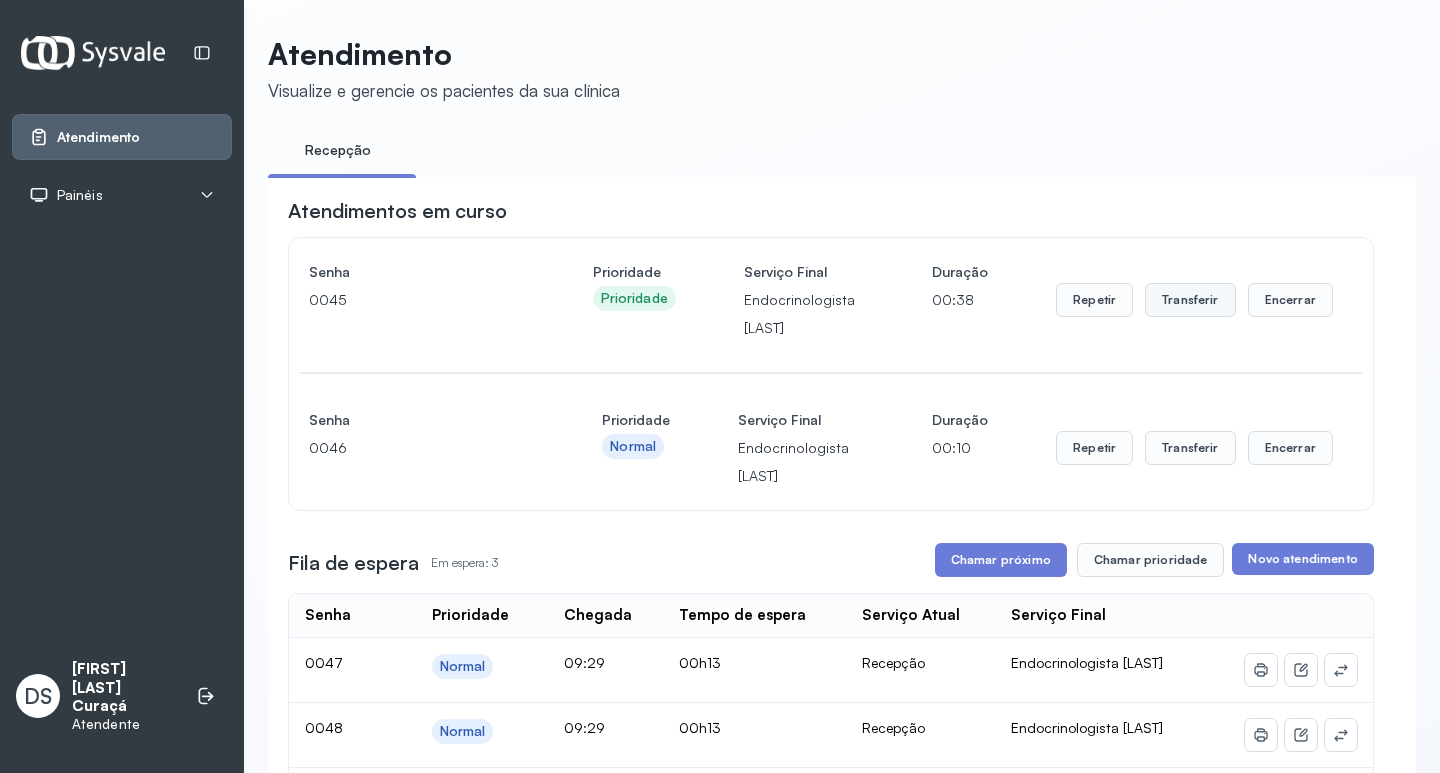 click on "Transferir" at bounding box center (1190, 300) 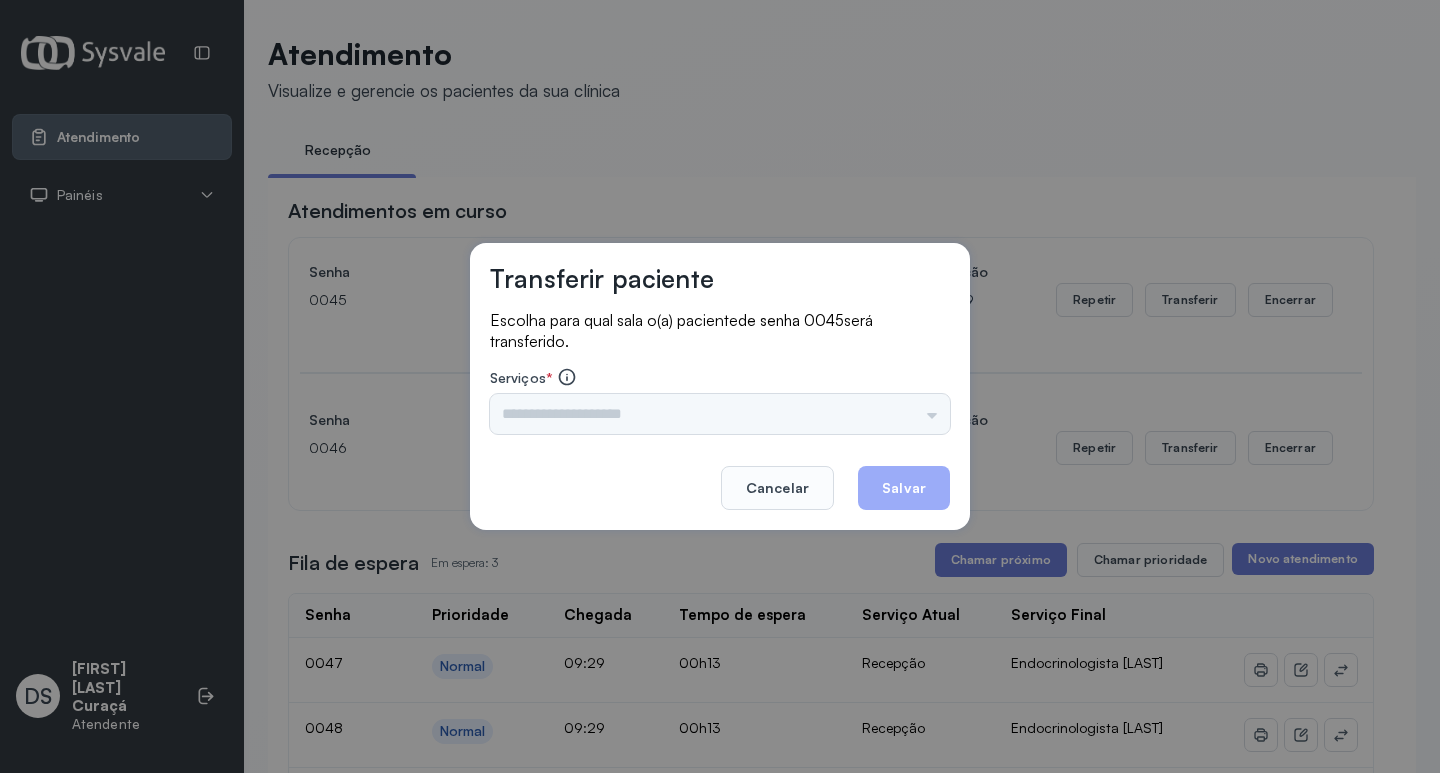 click on "Serviços * Triagem Ortopedista Dr. [NAME] Ortopedista Dr. [NAME] Ginecologista Dr. [NAME] Ginecologista Dra. [NAME] Obstetra Dr. [NAME] Obstetra Dra. [NAME] Ultrassonografia Dr. [NAME] Ultrassonografia Dr. [NAME] Consulta com Neurologista Dr. [NAME] Reumatologista Dr. [NAME] Endocrinologista [NAME] Dermatologista Dra. [NAME] Nefrologista Dr. [NAME] Geriatra Dra. [NAME] Infectologista Dra. [NAME] Oftalmologista Dra. Consulta Proctologista/Cirurgia Geral Dra. [NAME] Otorrinolaringologista Dr. [NAME] Pequena Cirurgia Dr. [NAME] Pequena Cirurgia Dr. [NAME] ECG Espirometria com Broncodilatador Espirometria sem Broncodilatador Ecocardiograma - Dra. [NAME] Exame de PPD Enf. [NAME] RETIRADA DE CERUME DR. [NAME] VACINAÇÃO Preventivo Enf. [NAME] Preventivo Enf. [NAME] [NAME] Consulta de Enfermagem Enf. [NAME] Consulta de Enfermagem Enf. [NAME] Consulta Cardiologista Dr. [NAME] Consulta Enf. [NAME] Dispensação de Medicação Agendamento Consulta Enf. [NAME] consulta Dr. [NAME]" 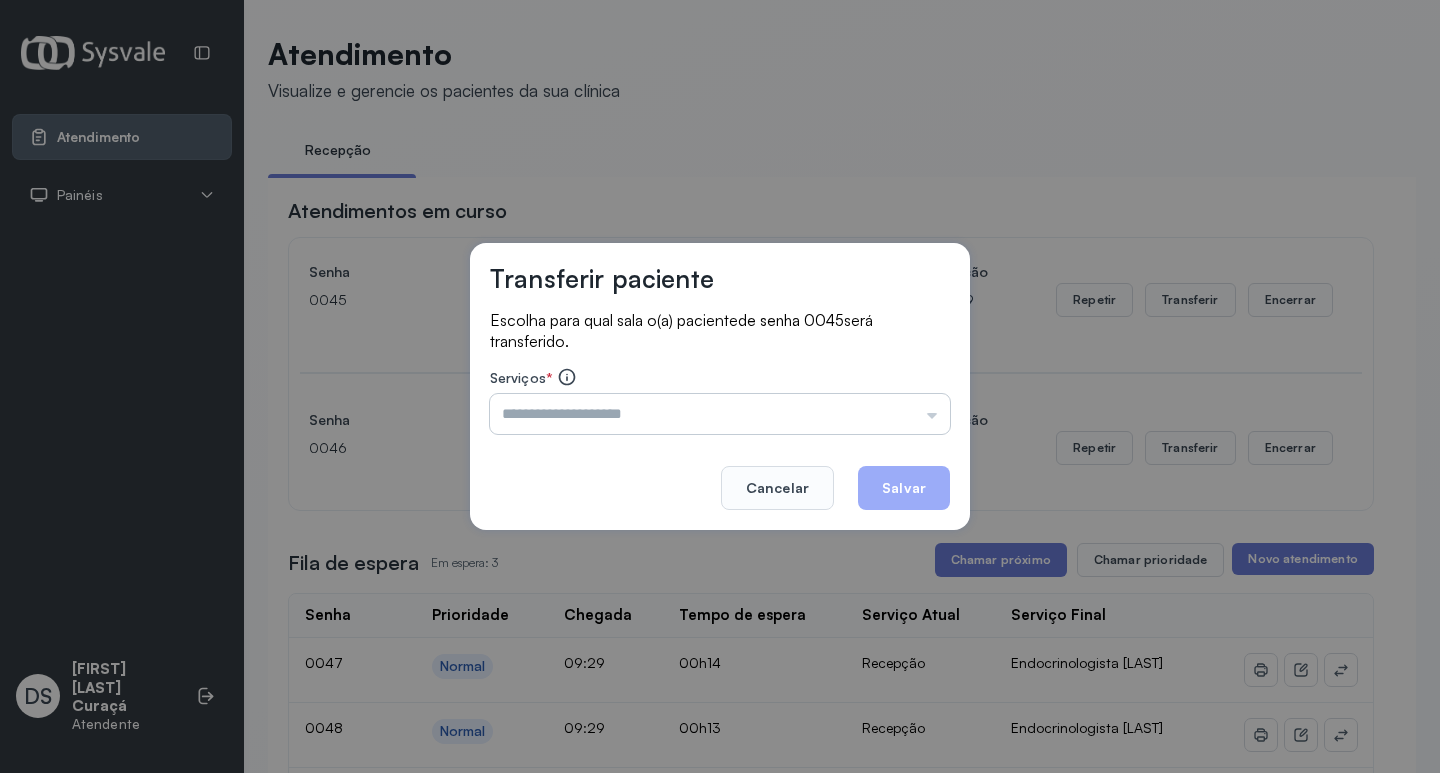 click at bounding box center [720, 414] 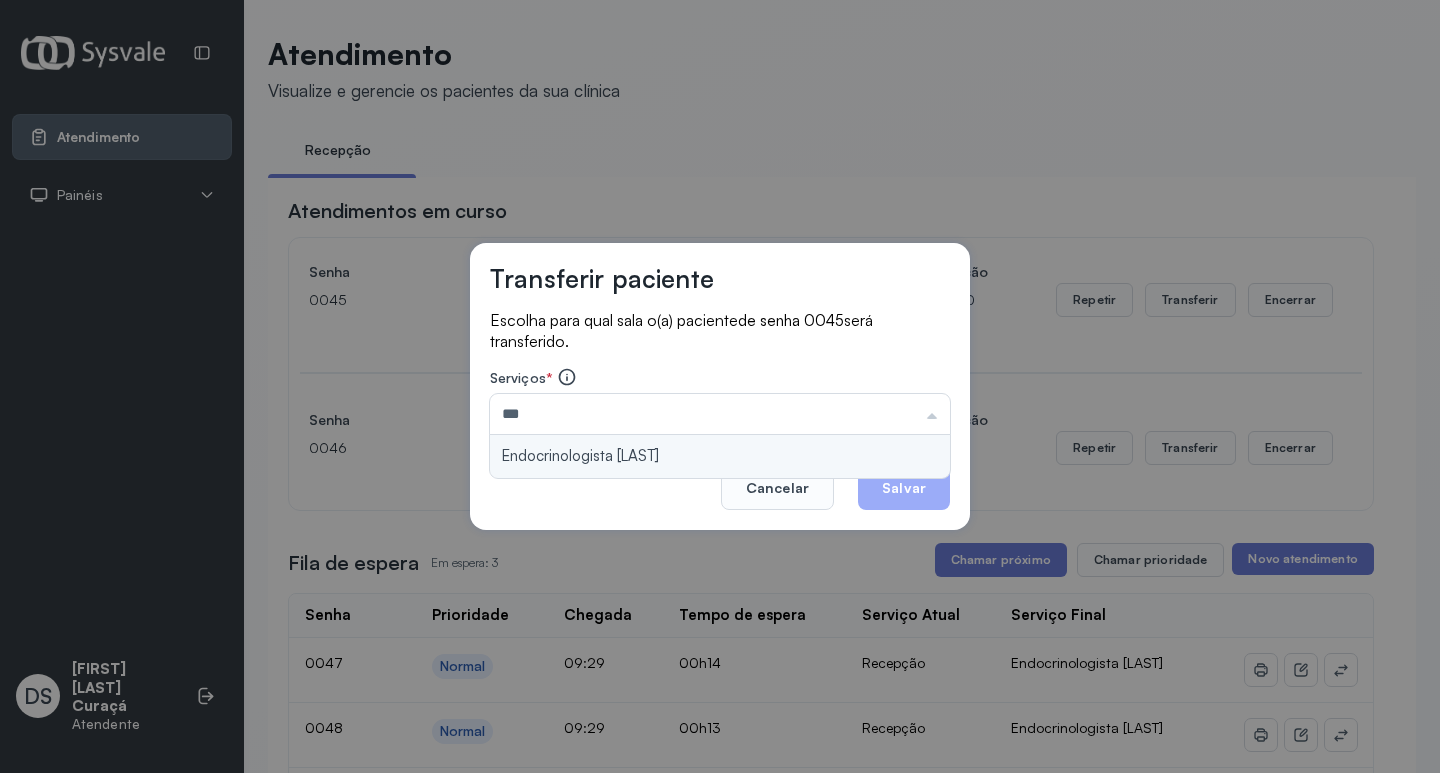type on "**********" 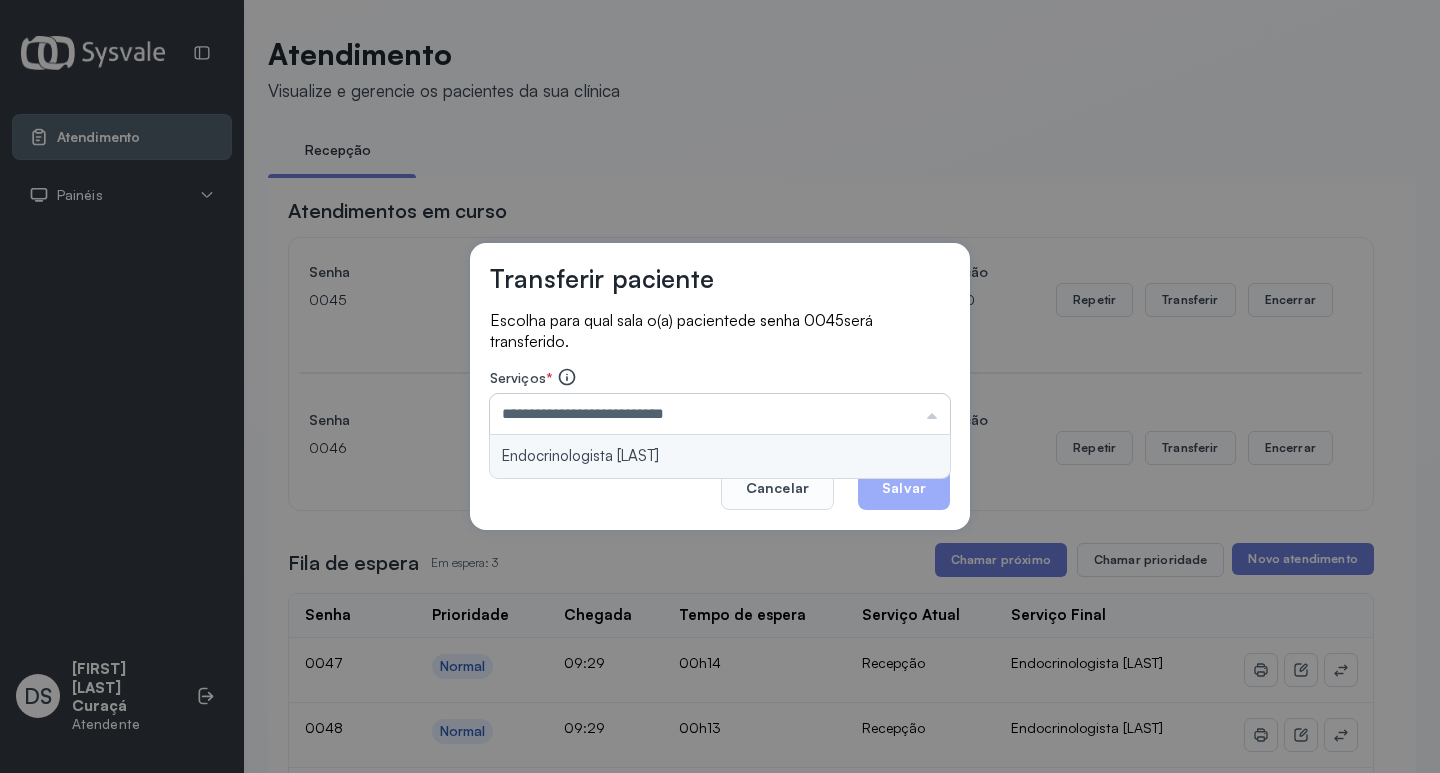 drag, startPoint x: 591, startPoint y: 456, endPoint x: 719, endPoint y: 429, distance: 130.81667 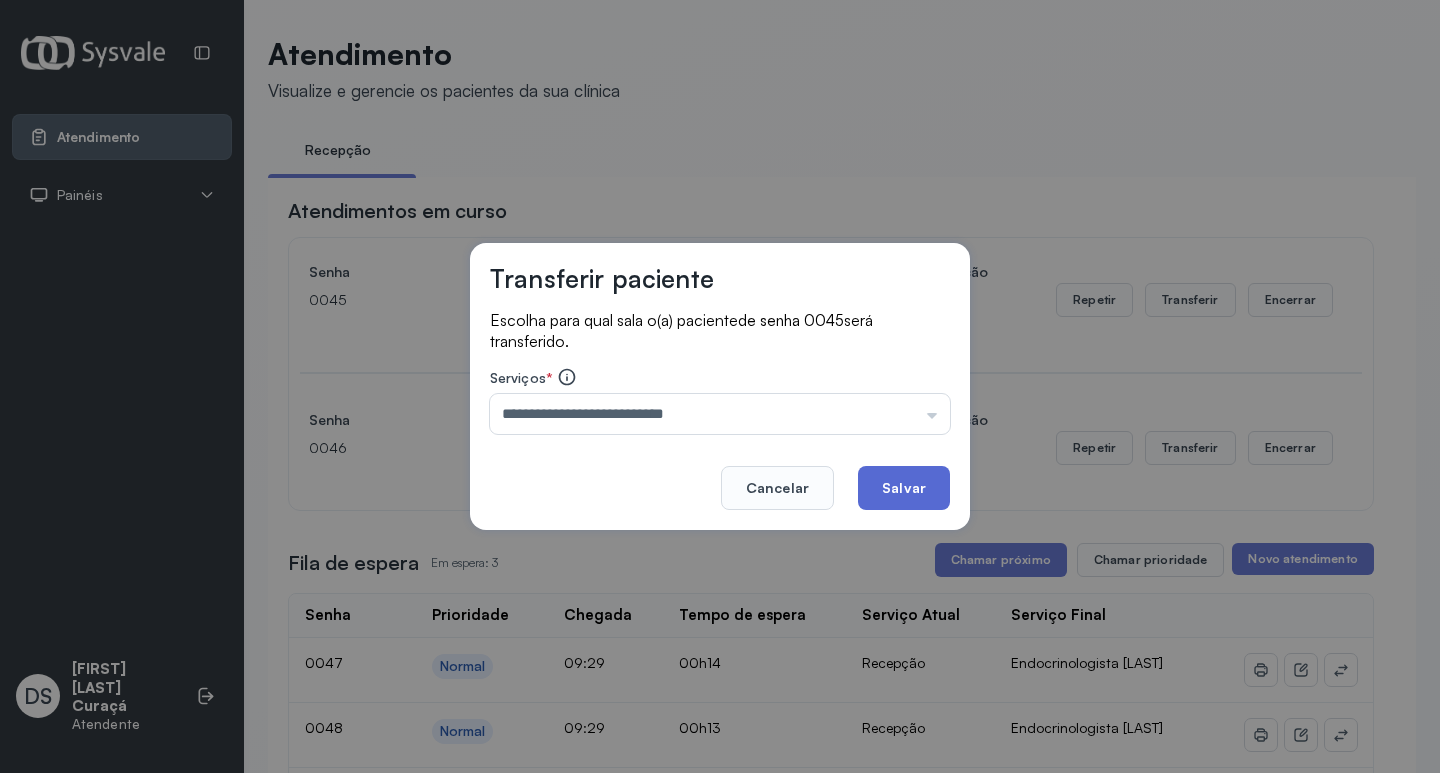 click on "Salvar" 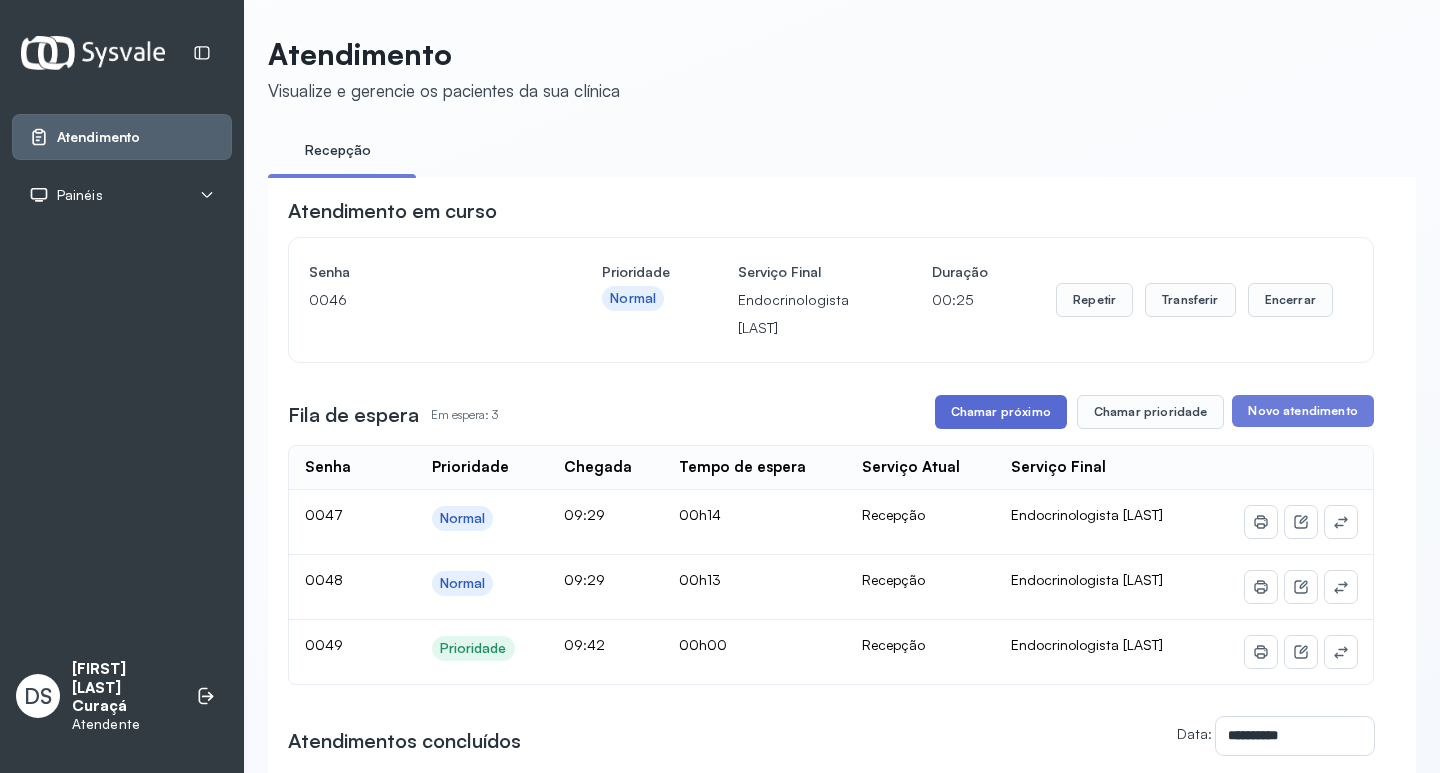 click on "Chamar próximo" at bounding box center (1001, 412) 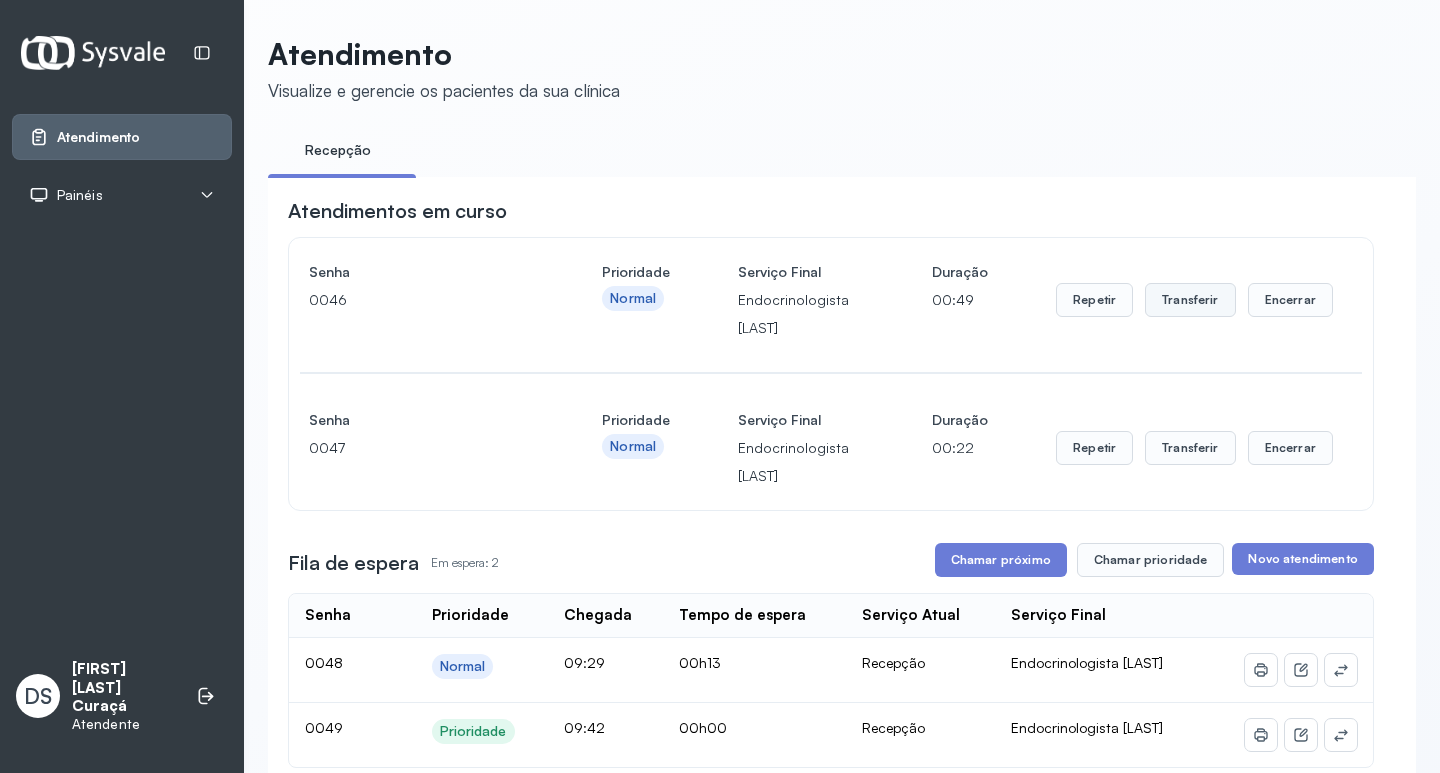 click on "Transferir" at bounding box center [1190, 300] 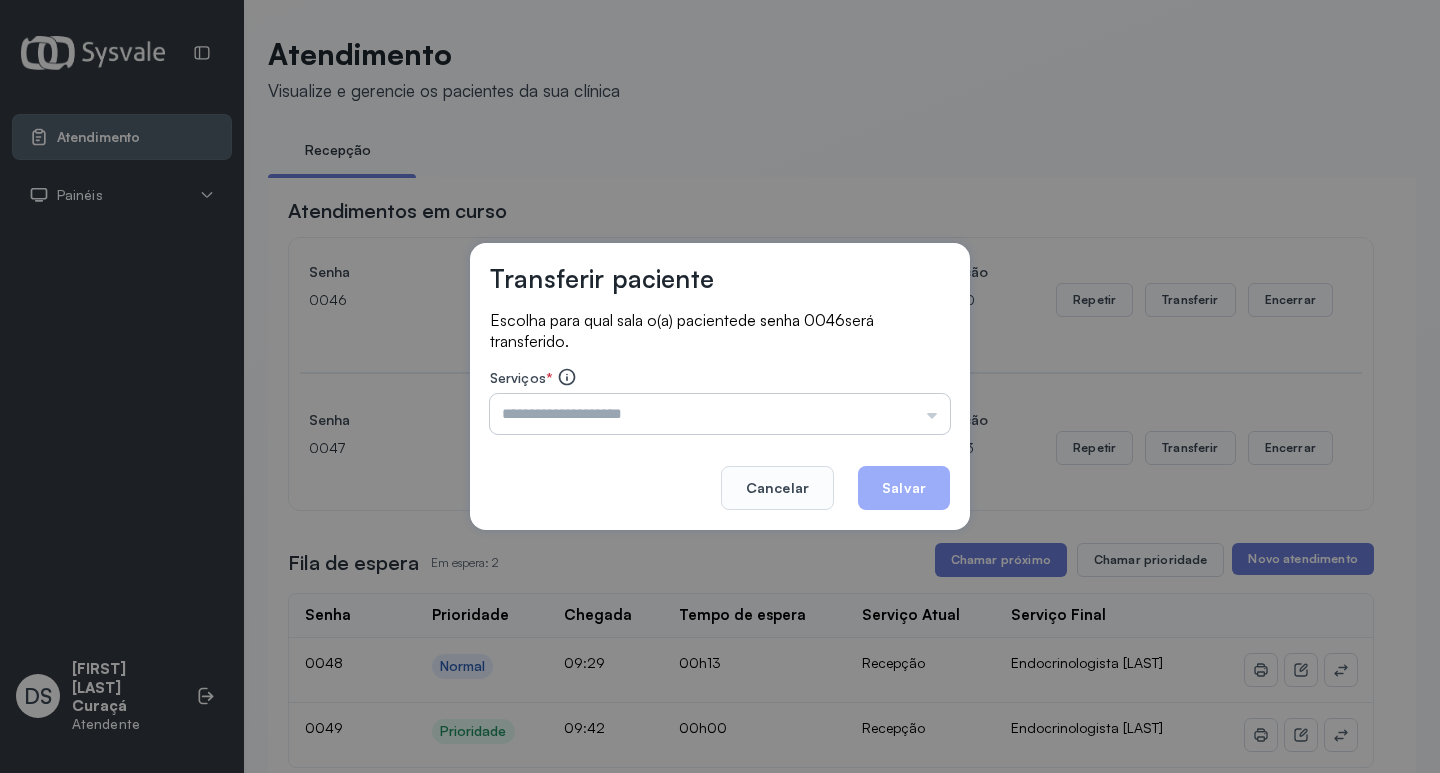 click at bounding box center [720, 414] 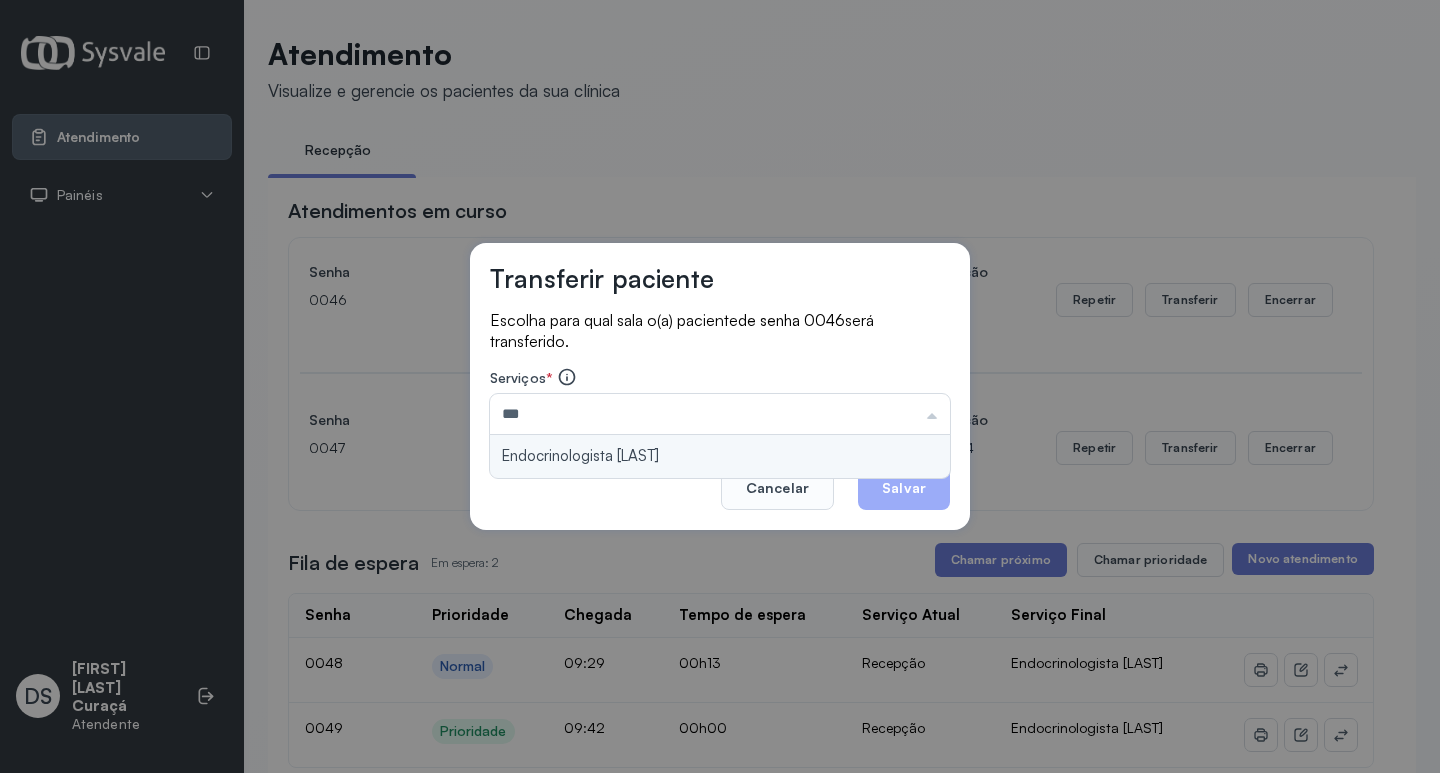 type on "**********" 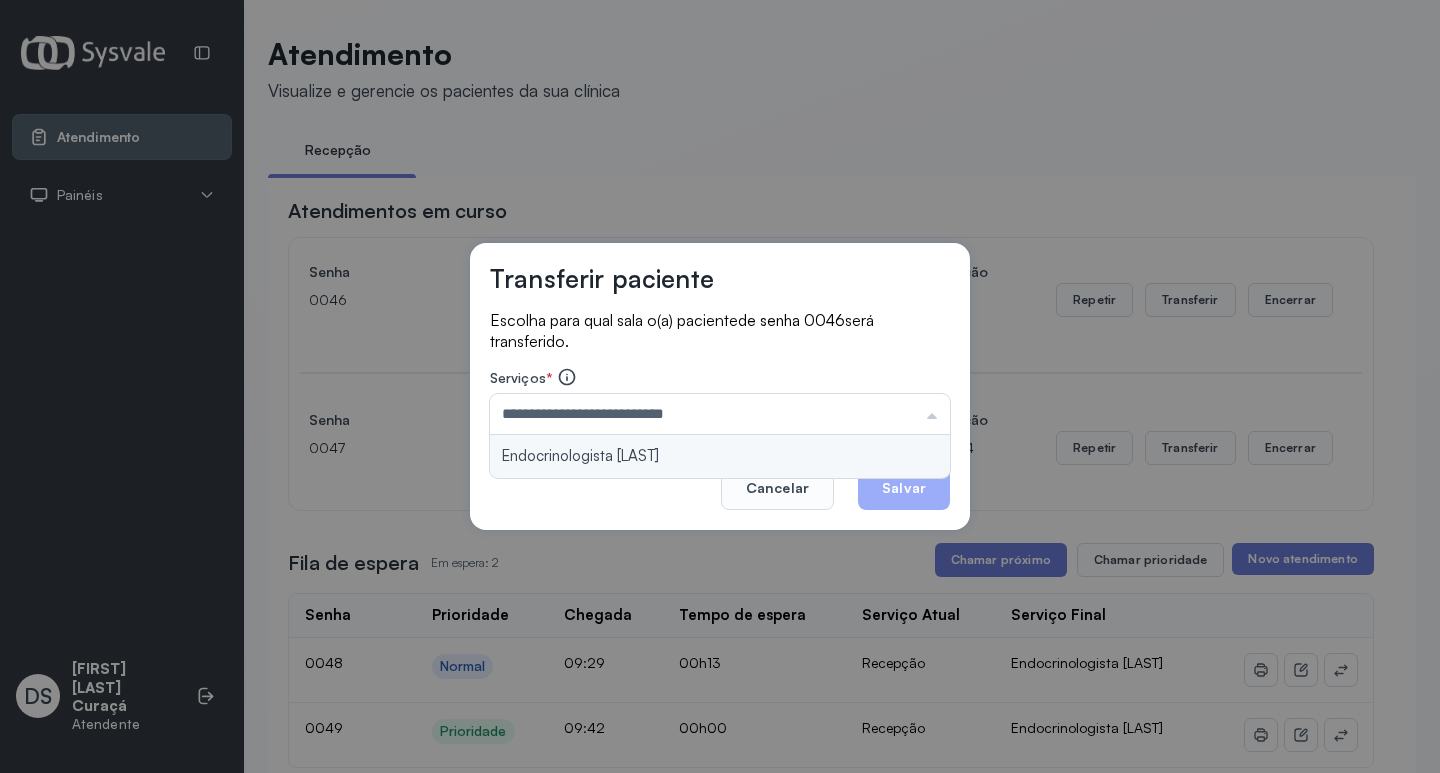 click on "**********" at bounding box center [720, 387] 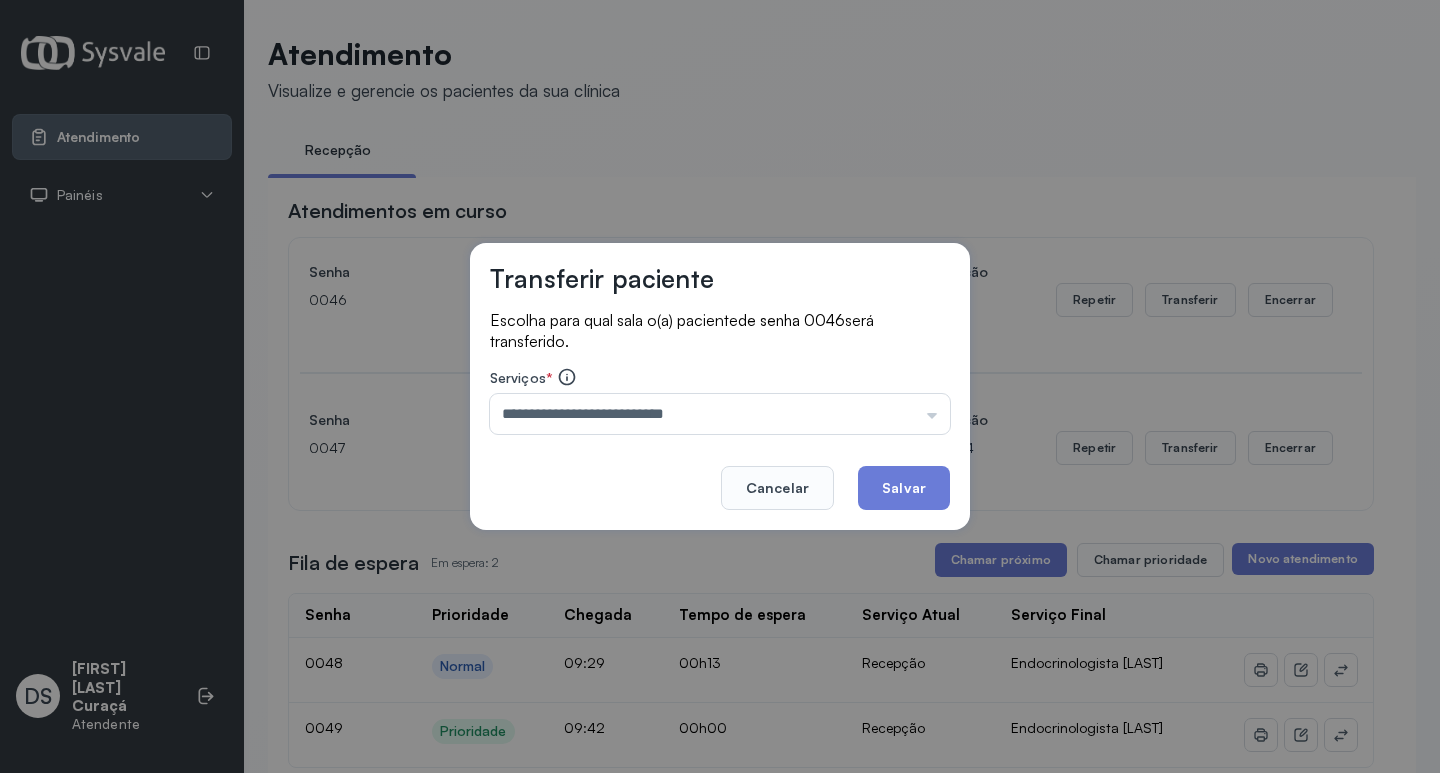 click on "Salvar" 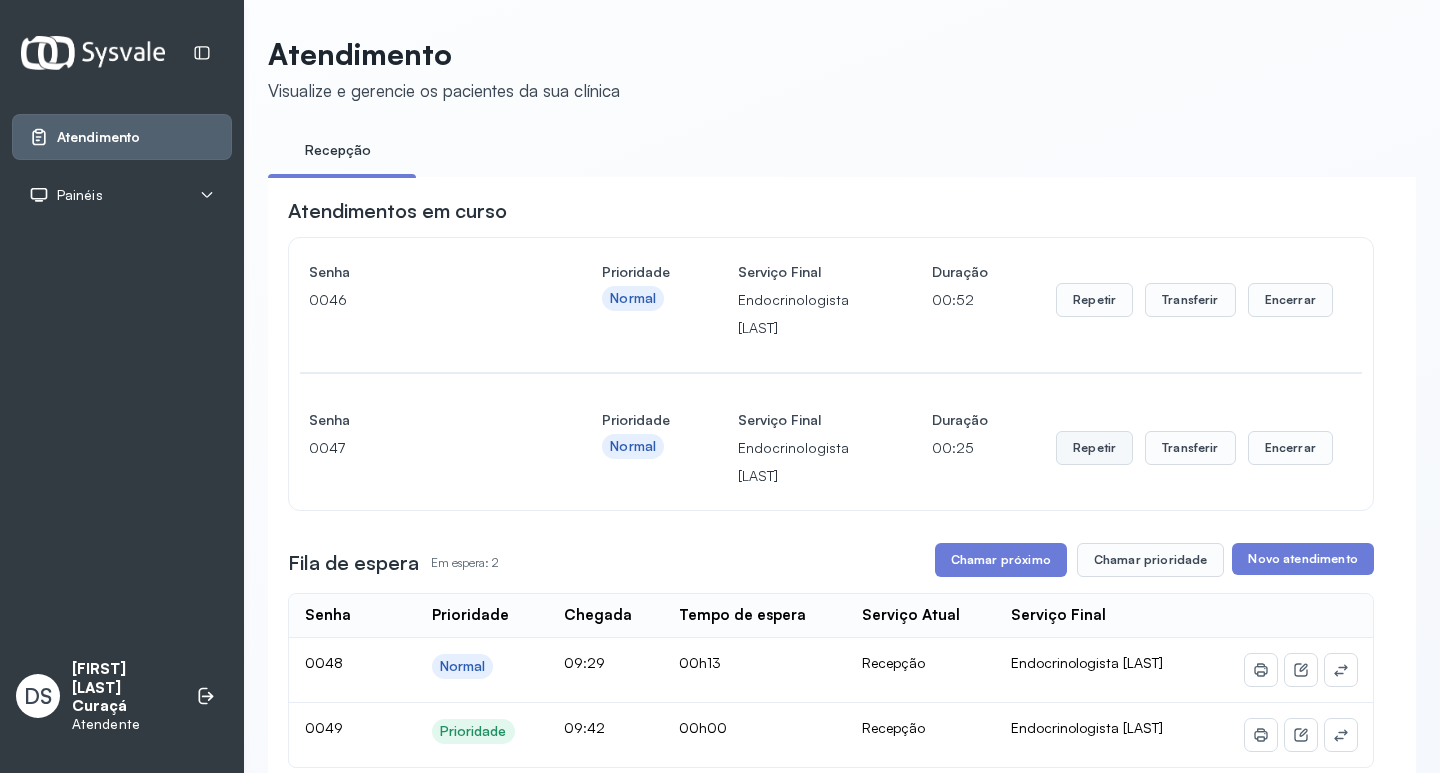 click on "Repetir" at bounding box center [1094, 300] 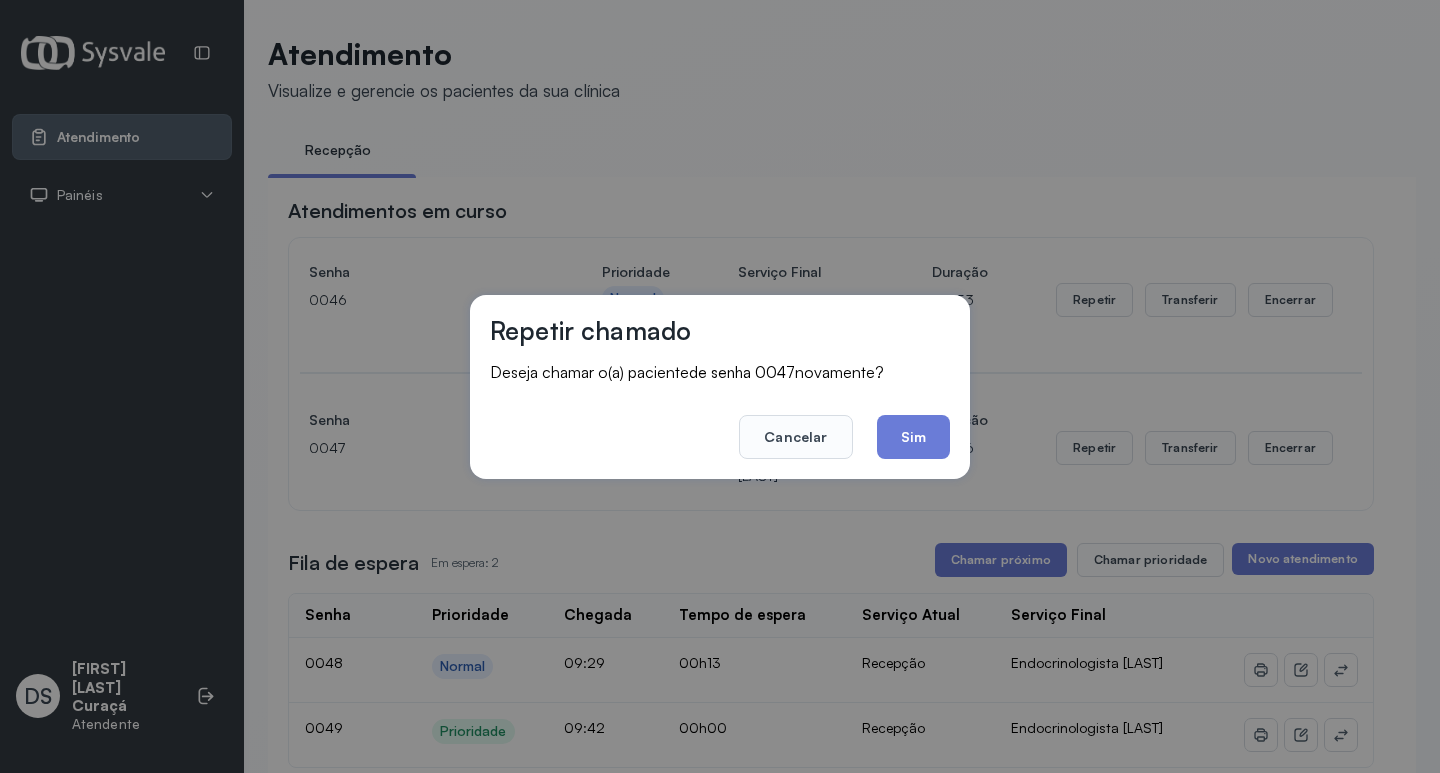 click on "Sim" 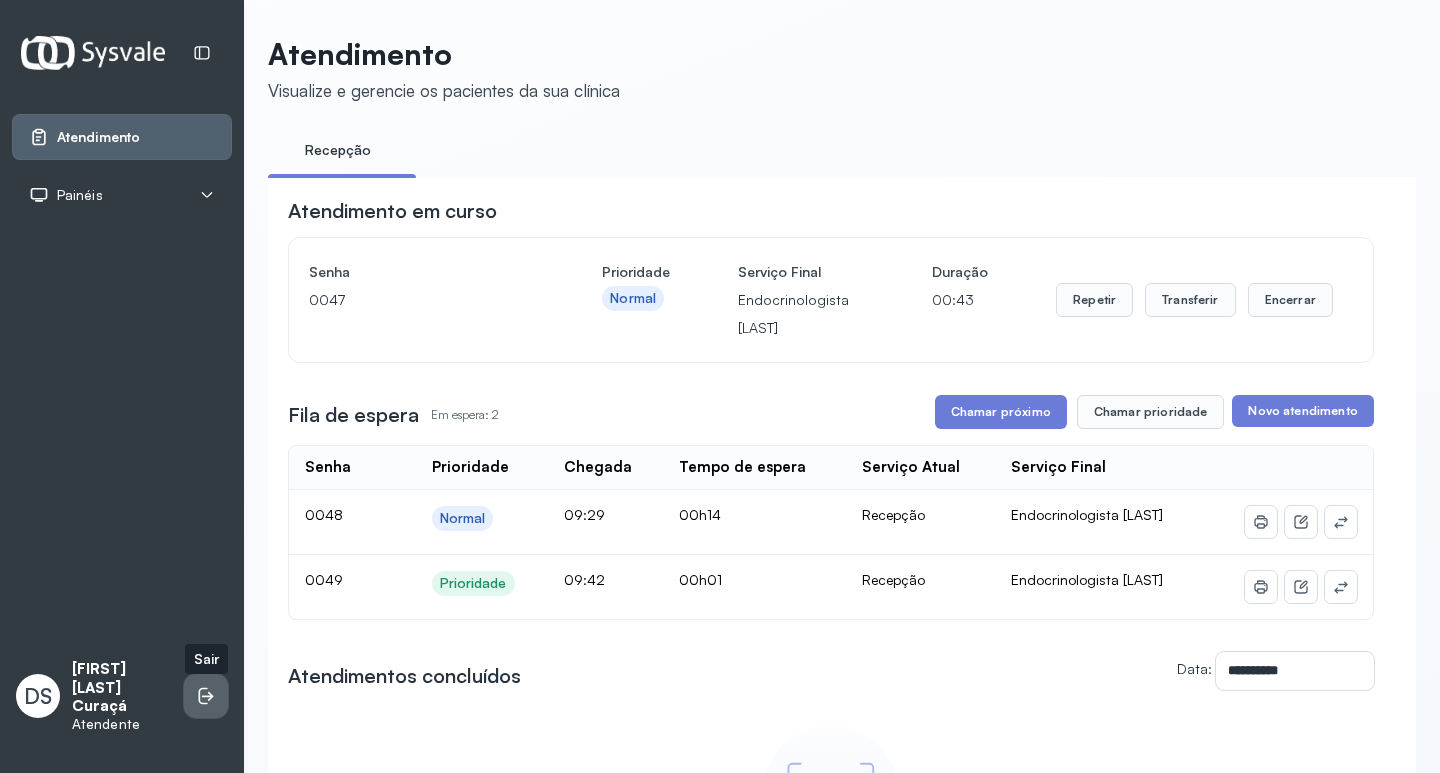 click 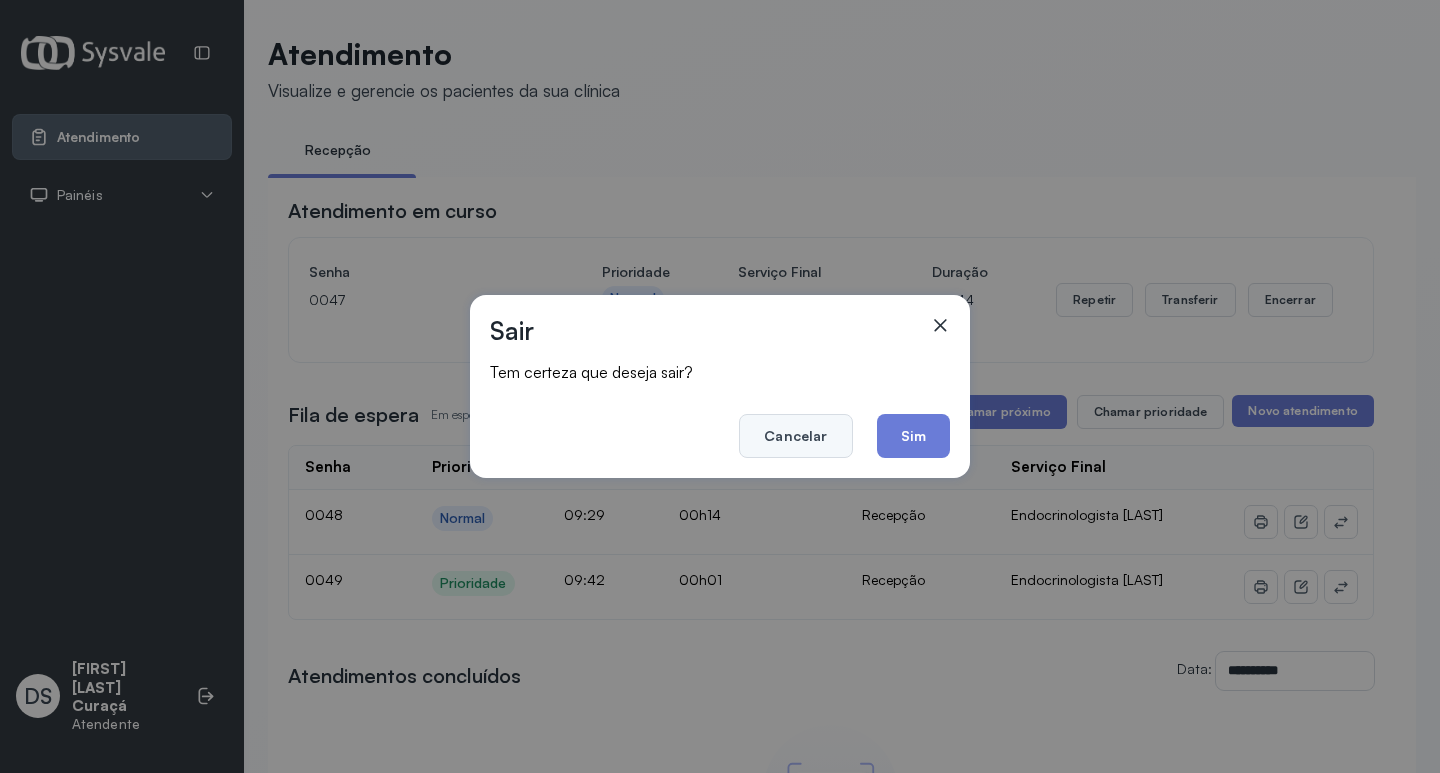 click on "Cancelar" 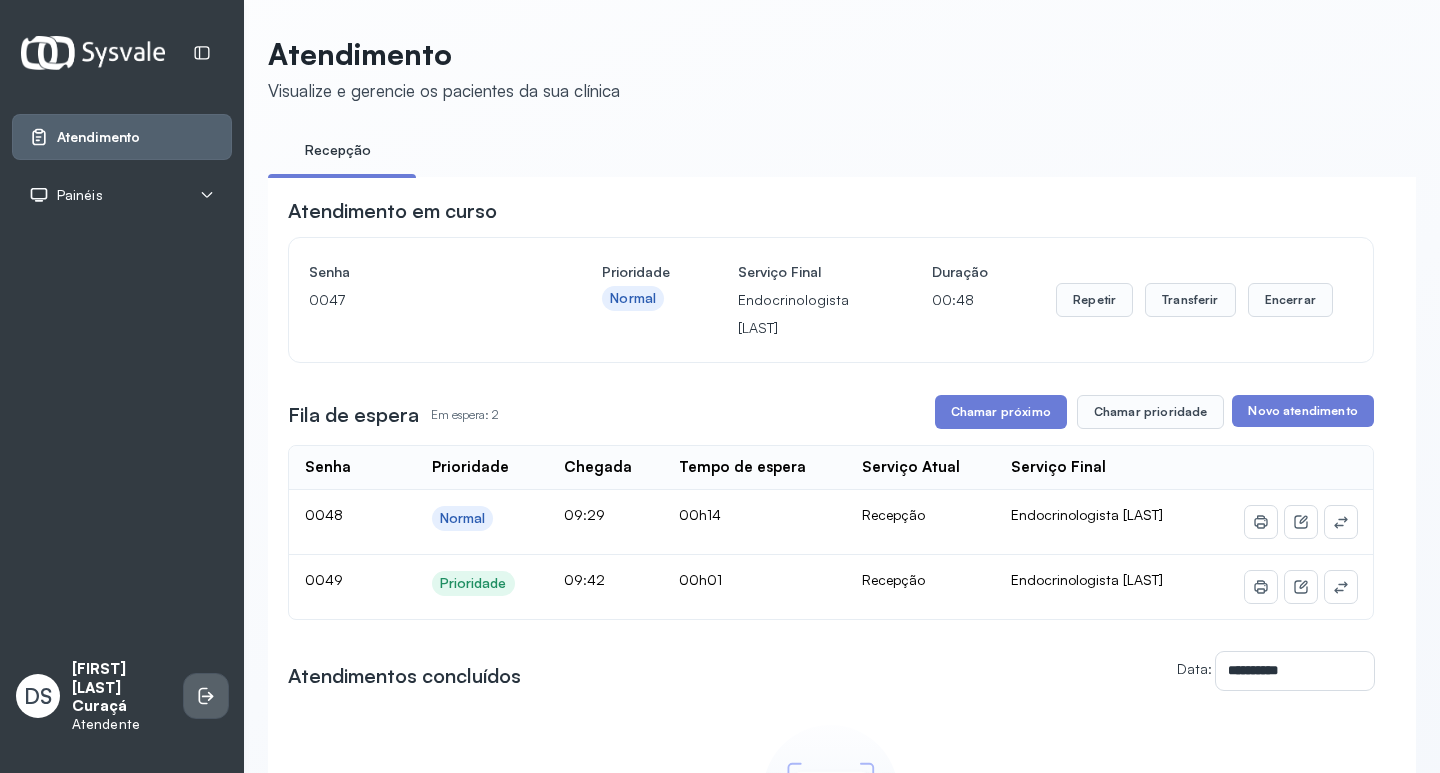 click at bounding box center [206, 696] 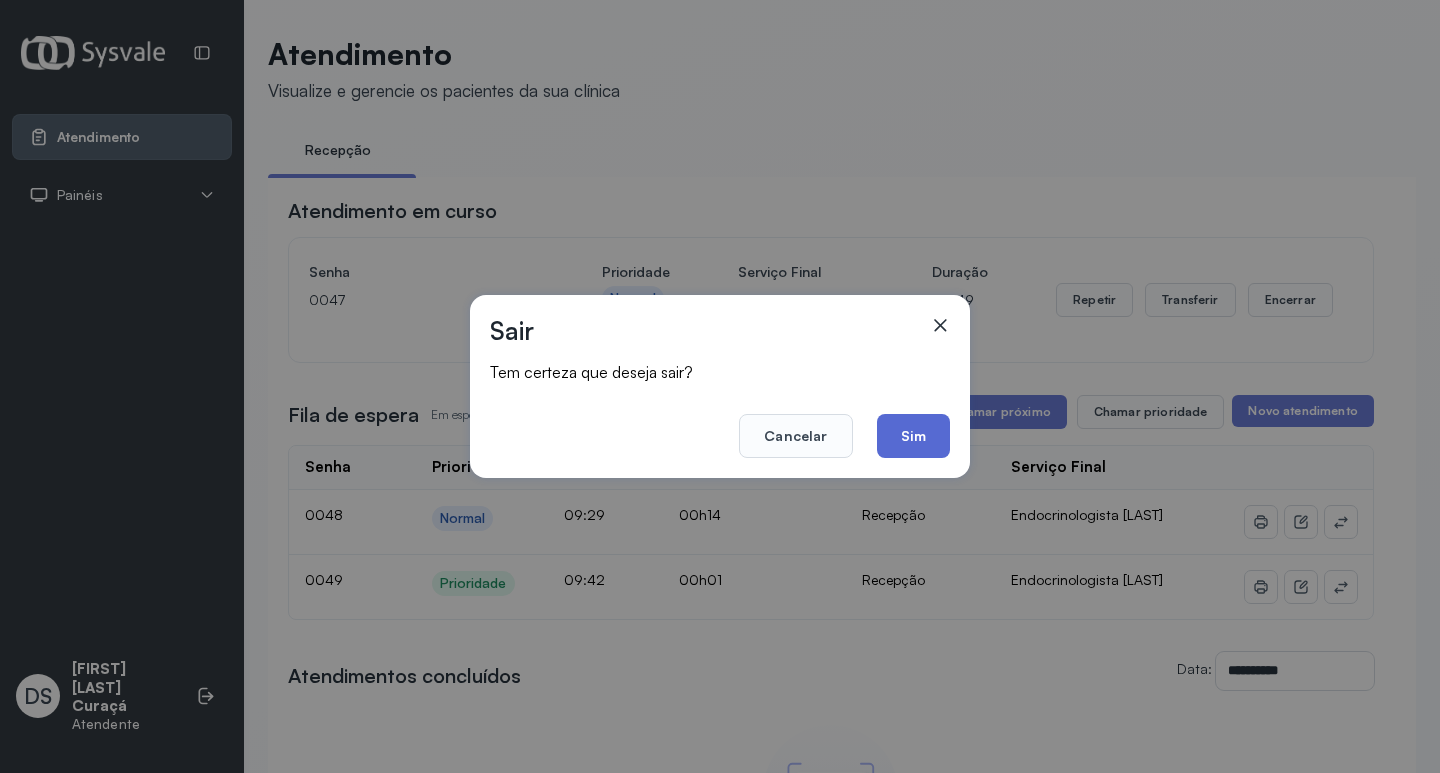 click on "Sim" 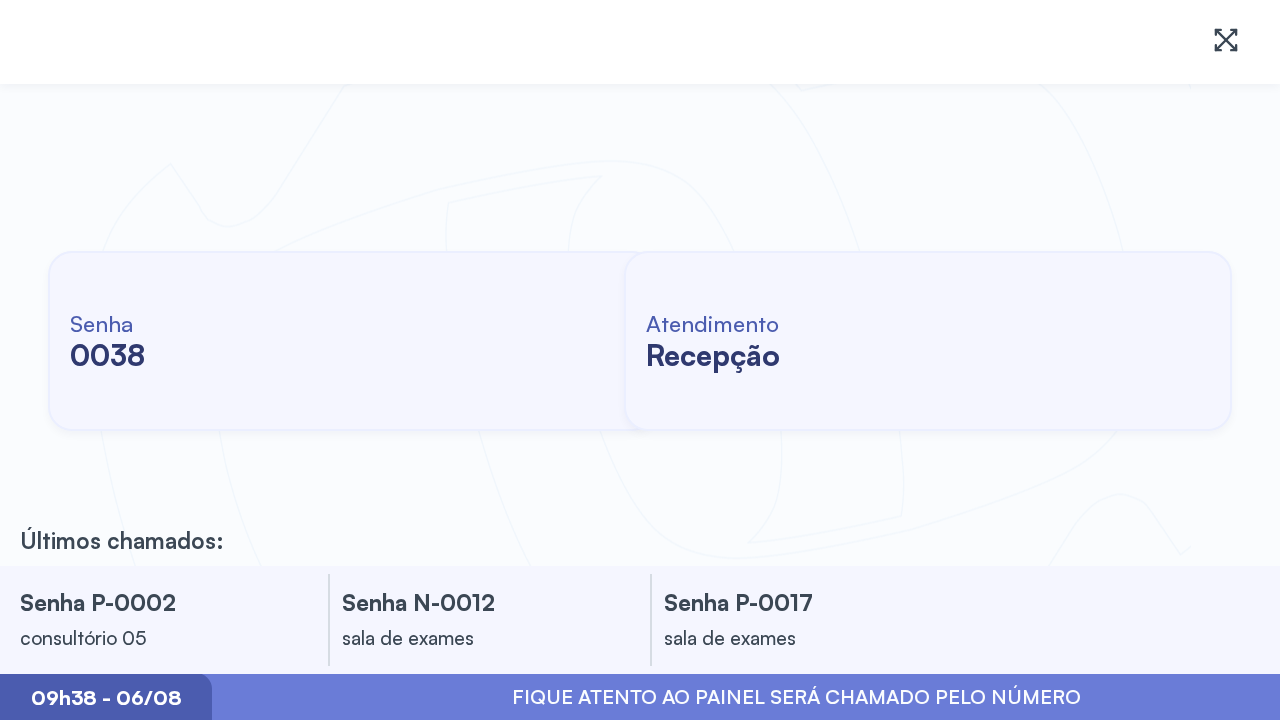 scroll, scrollTop: 0, scrollLeft: 0, axis: both 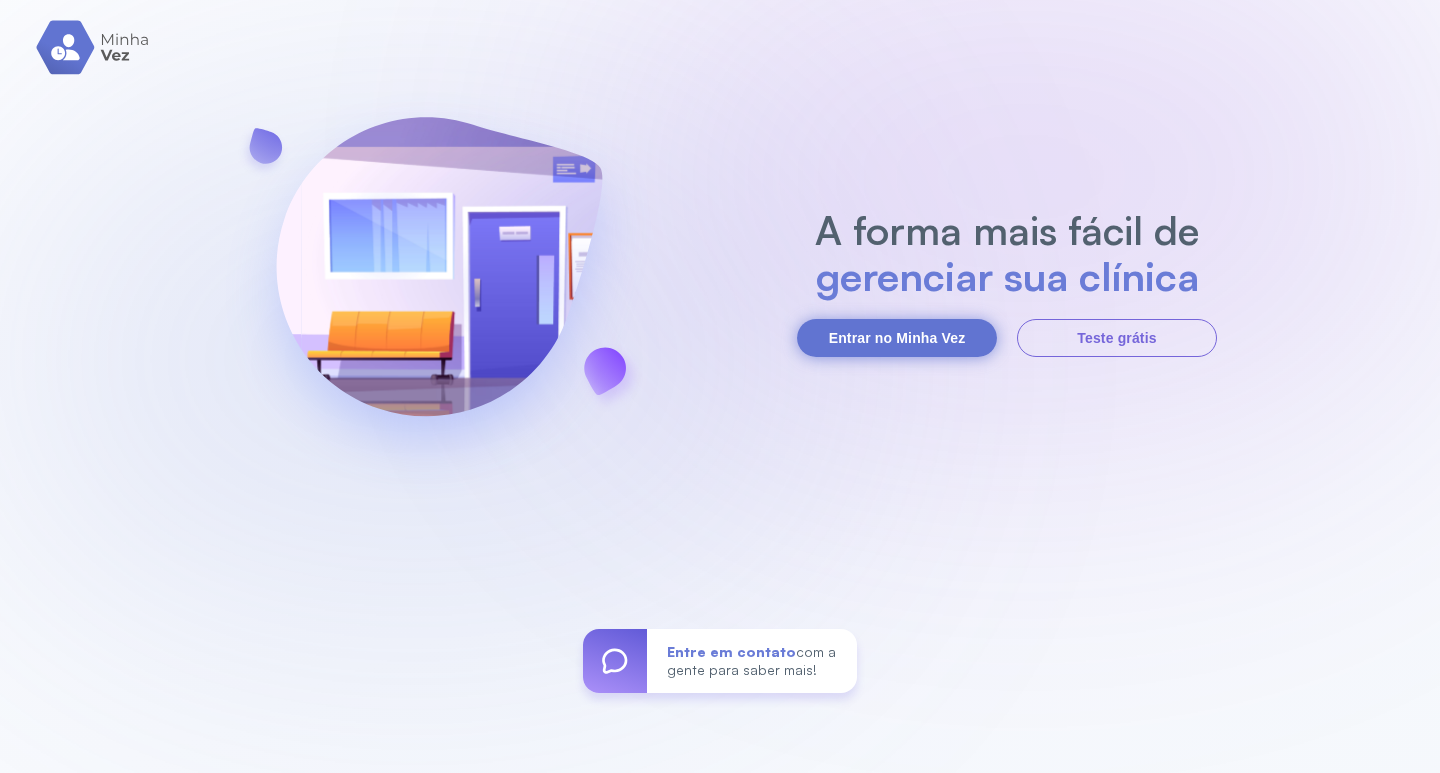 click on "Entrar no Minha Vez" at bounding box center (897, 338) 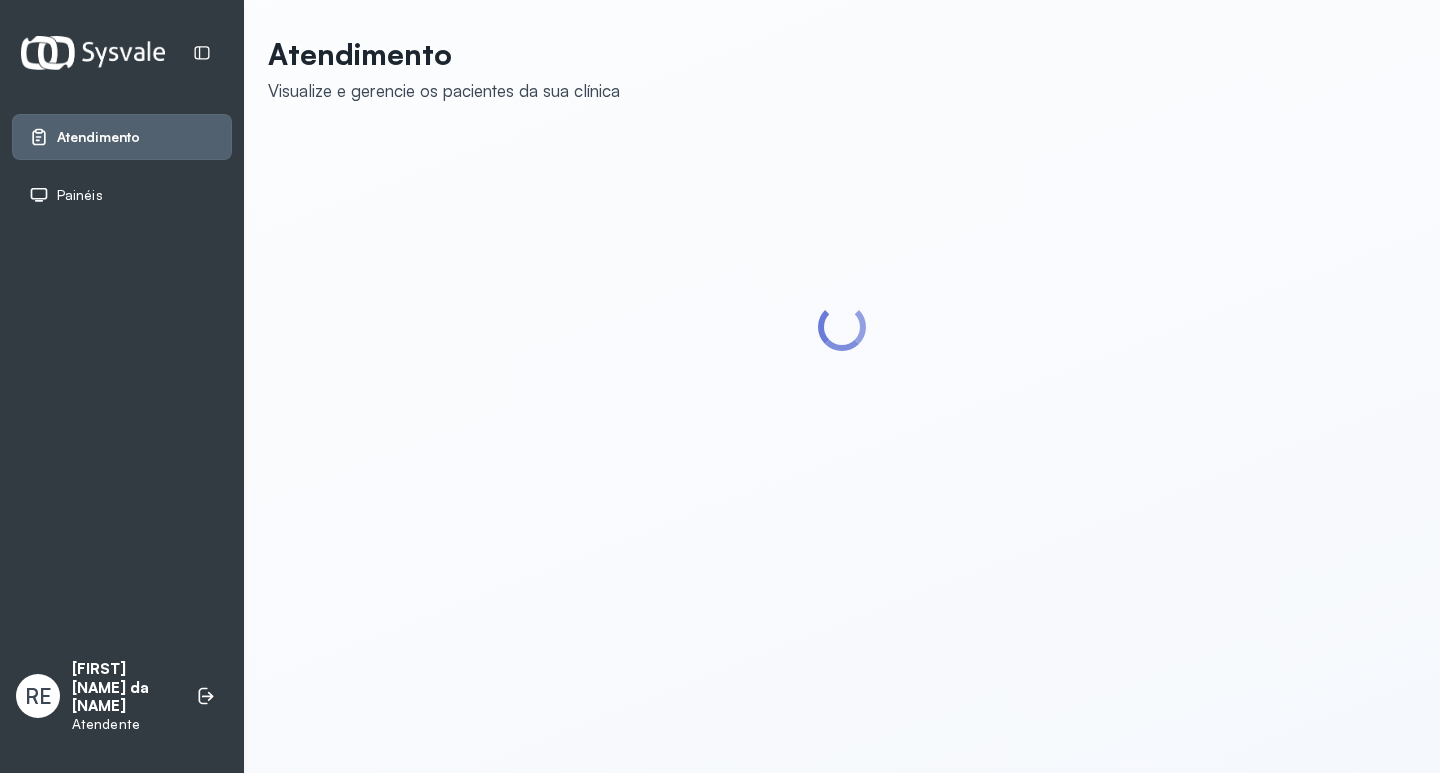 scroll, scrollTop: 0, scrollLeft: 0, axis: both 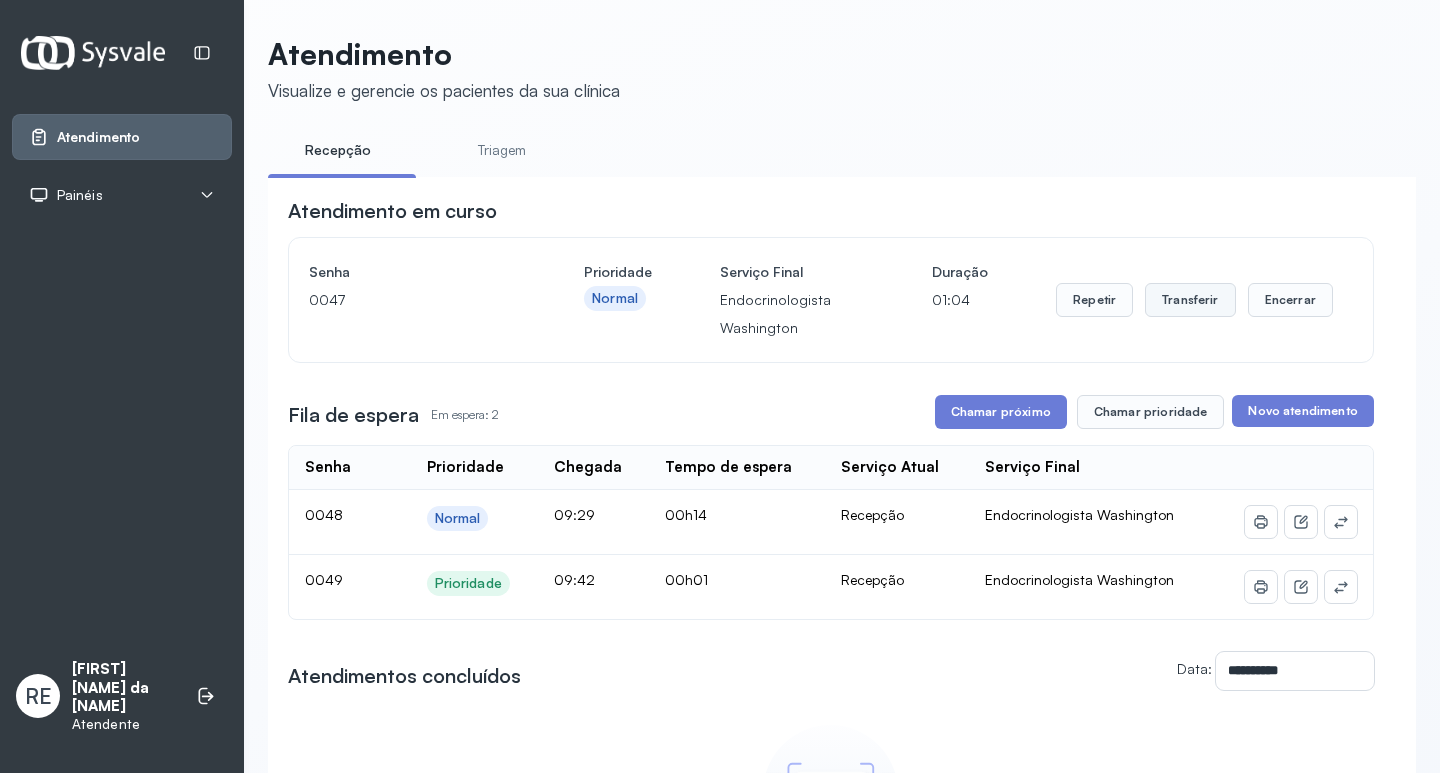 click on "Transferir" at bounding box center (1190, 300) 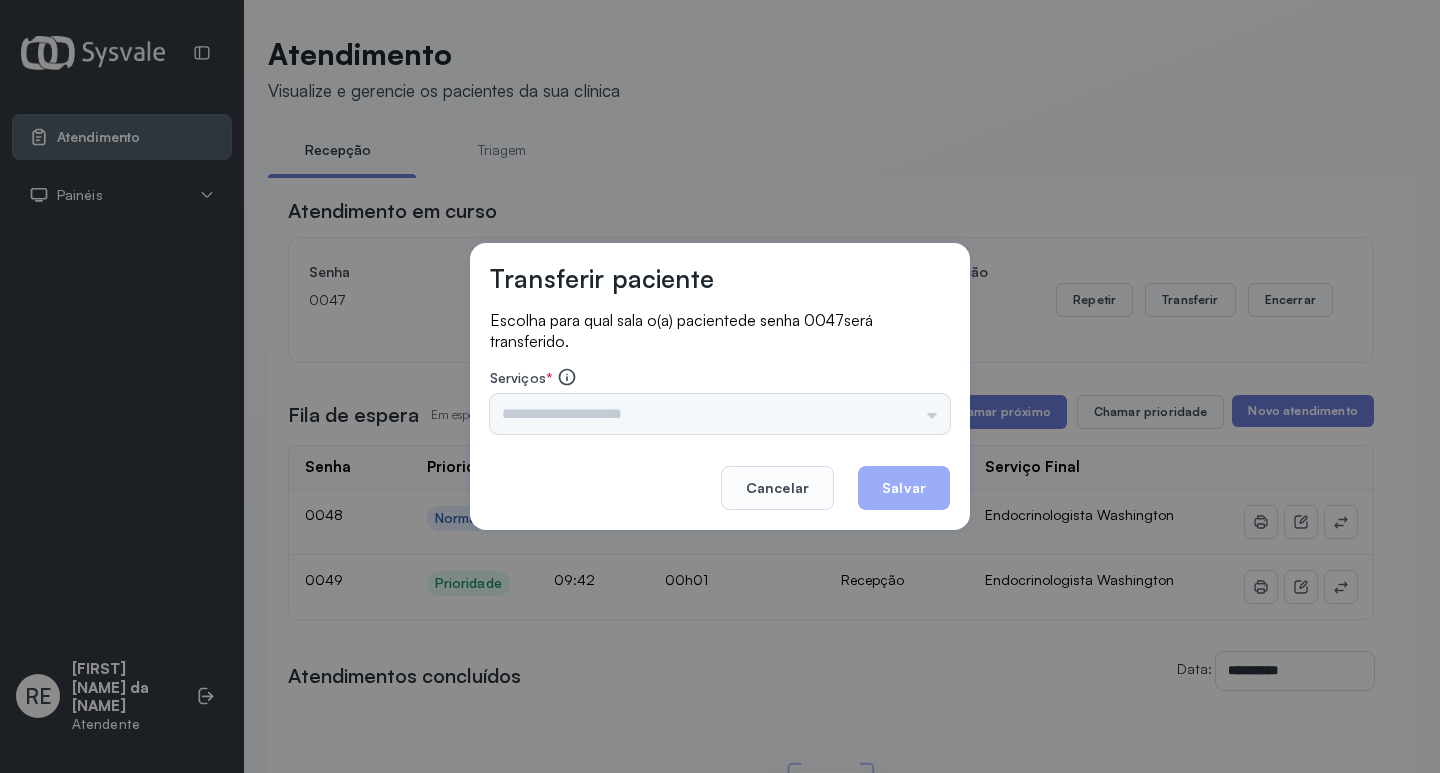 click on "Nenhuma opção encontrada" at bounding box center (720, 414) 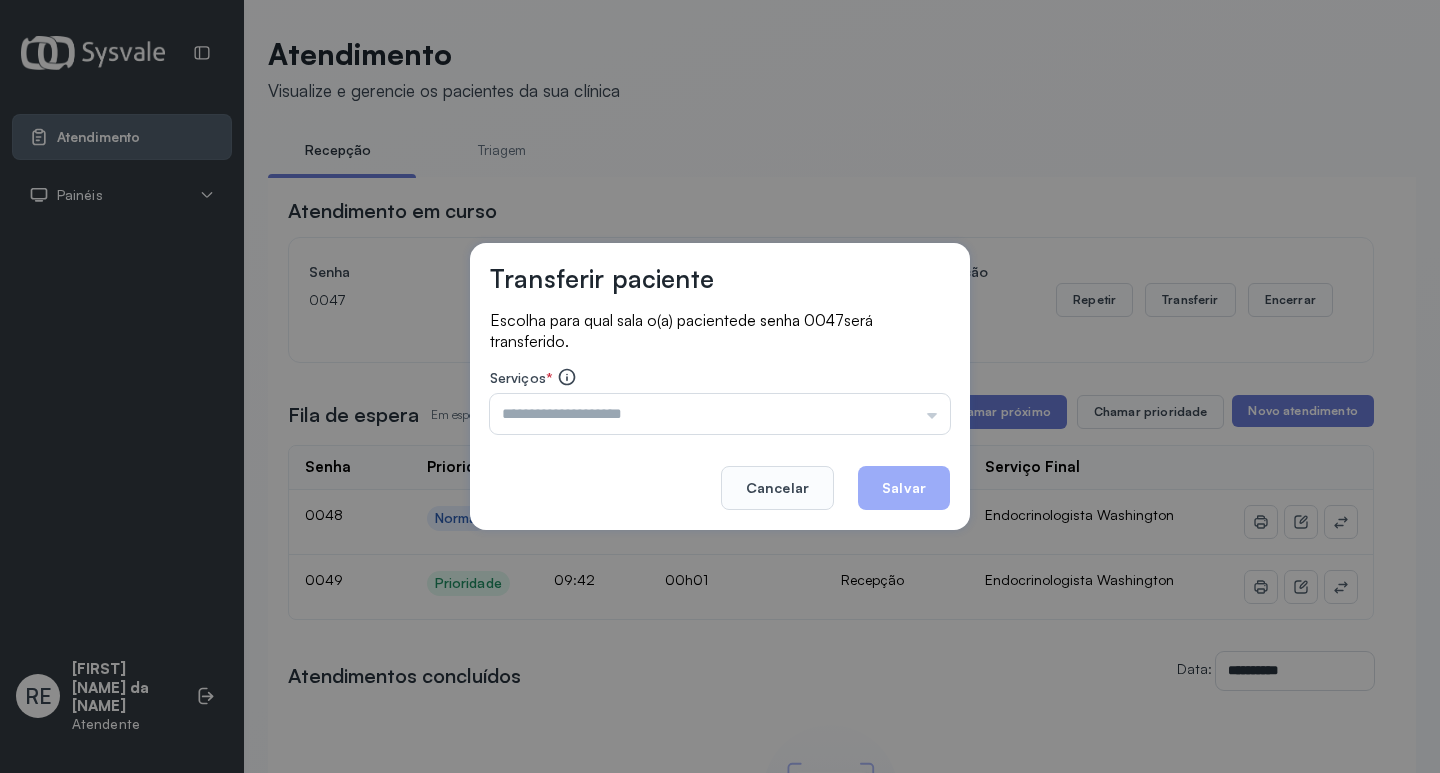 click on "Triagem Ortopedista Dr. [NAME] Ortopedista Dr. [NAME] Ginecologista Dr. [NAME] Ginecologista Dra. [NAME] Obstetra Dr. [NAME] Obstetra Dra. [NAME] Ultrassonografia Dr. [NAME] Ultrassonografia Dr. [NAME] Consulta com Neurologista Dr. [NAME] Reumatologista Dr. [NAME] Endocrinologista [NAME] Dermatologista Dra. [NAME] Nefrologista Dr. [NAME] Geriatra Dra. [NAME] Infectologista Dra. [NAME] Oftalmologista Dra. Consulta Proctologista/Cirurgia Geral Dra. [NAME] Otorrinolaringologista Dr. [NAME] Pequena Cirurgia Dr. [NAME] Pequena Cirurgia Dr. [NAME] ECG Espirometria com Broncodilatador Espirometria sem Broncodilatador Ecocardiograma - Dra. [NAME] [NAME] Exame de PPD Enf. [NAME] RETIRADA DE CERUME DR. [NAME] VACINAÇÃO Preventivo Enf. [NAME] Preventivo Enf. [NAME] [NAME] Consulta de Enfermagem Enf. [NAME] Consulta de Enfermagem Enf. [NAME] Consulta Cardiologista Dr. [NAME] Consulta Enf. [NAME] Dispensação de Medicação Agendamento Consulta Enf. [NAME] Agendamento consulta Enf. [NAME]" at bounding box center (720, 414) 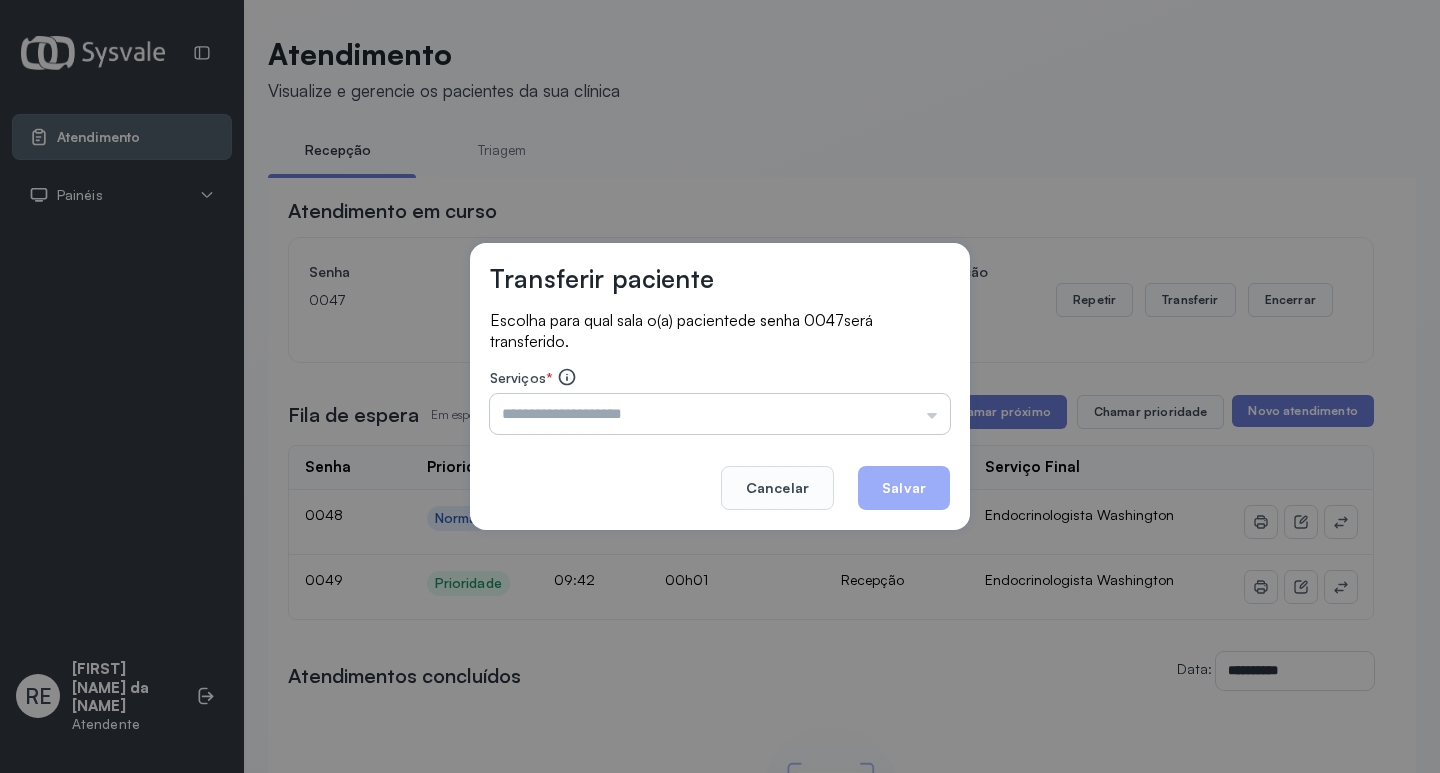 click at bounding box center [720, 414] 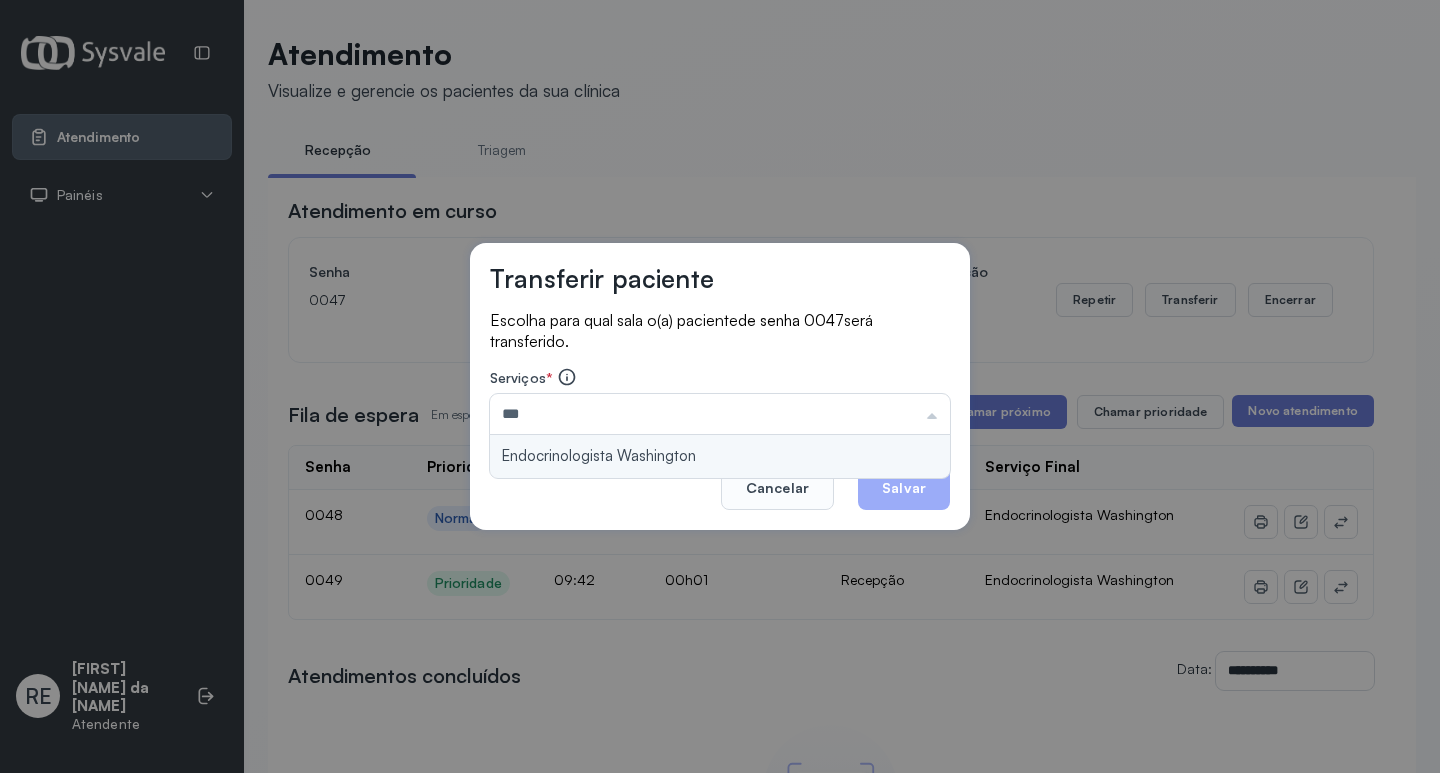 type on "**********" 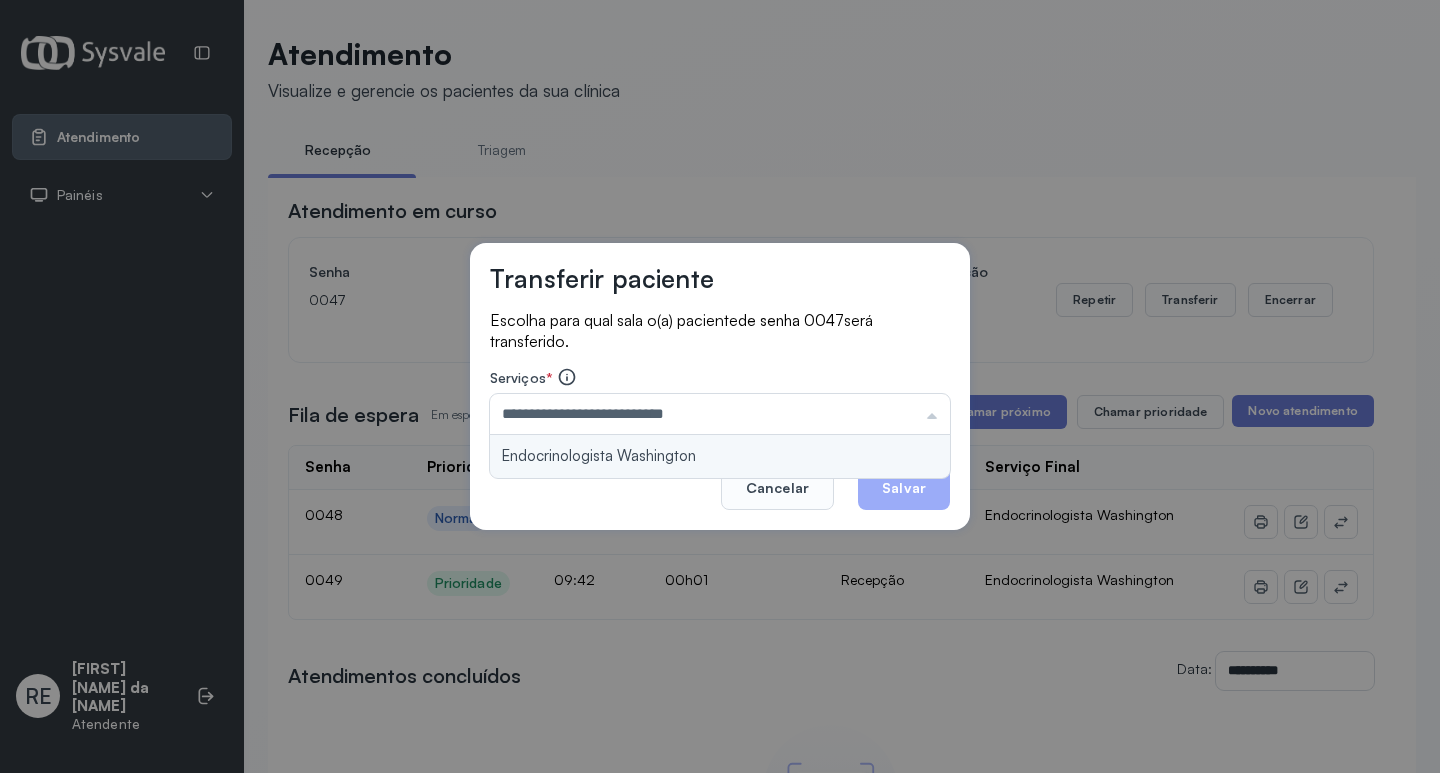 click on "**********" at bounding box center (720, 387) 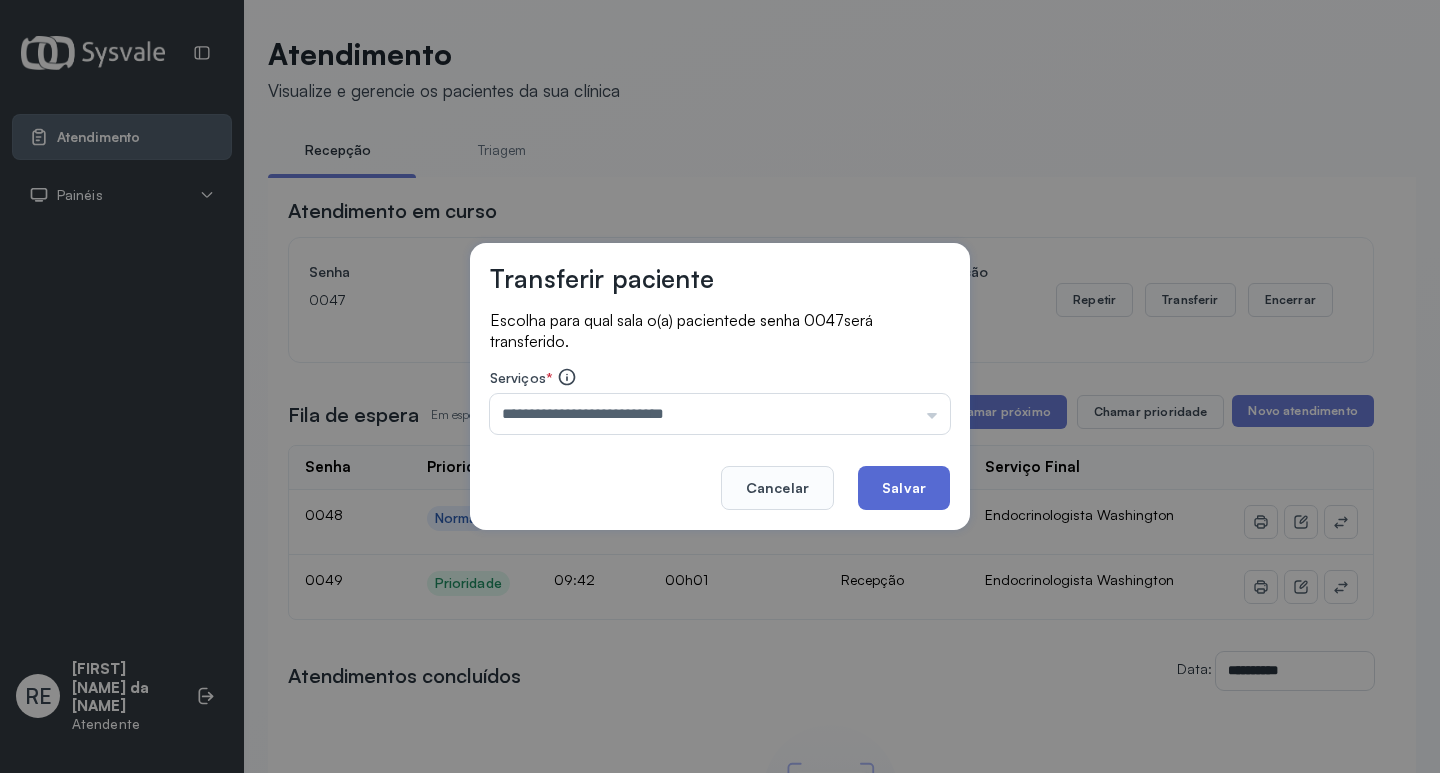 drag, startPoint x: 907, startPoint y: 496, endPoint x: 915, endPoint y: 467, distance: 30.083218 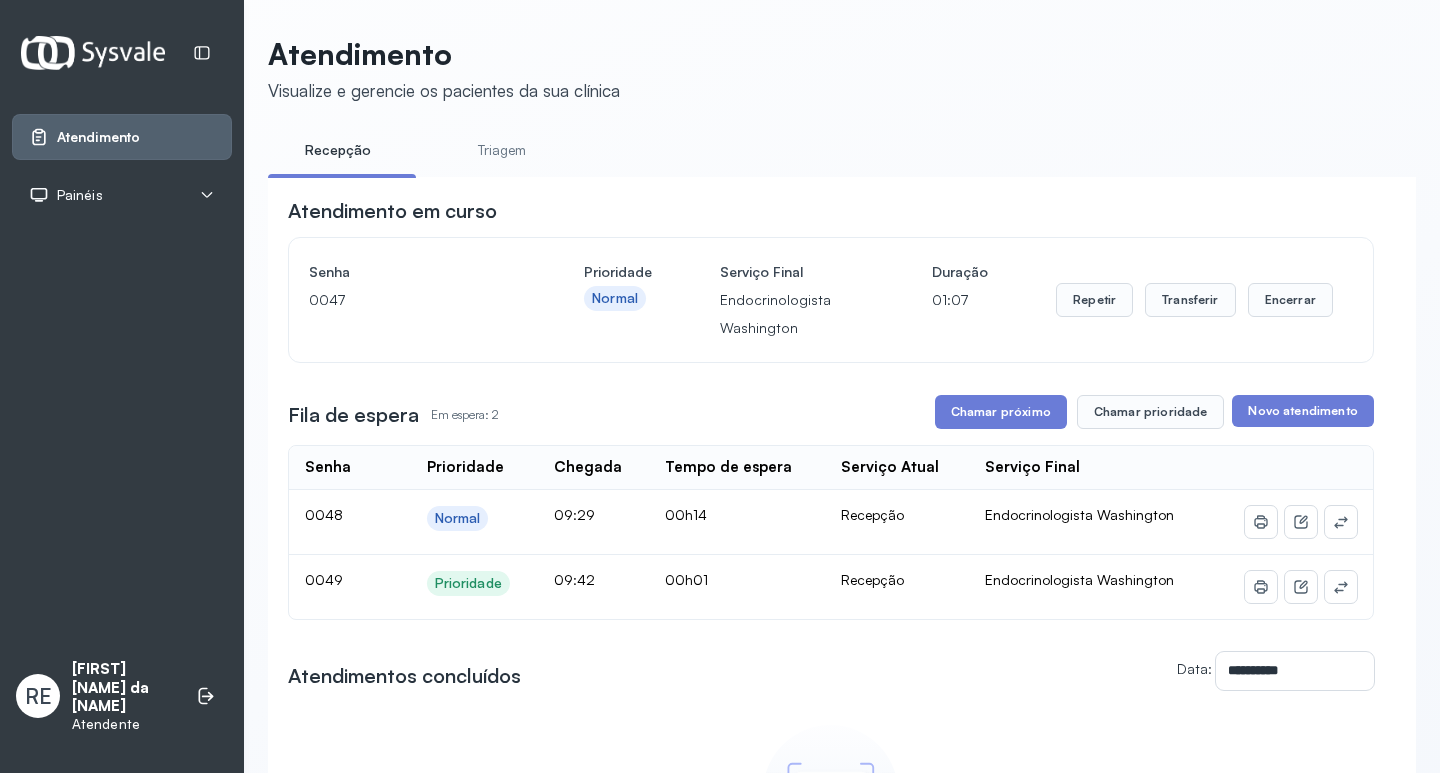 click on "Fila de espera  Em espera: 2 Chamar próximo Chamar prioridade Novo atendimento" at bounding box center [831, 412] 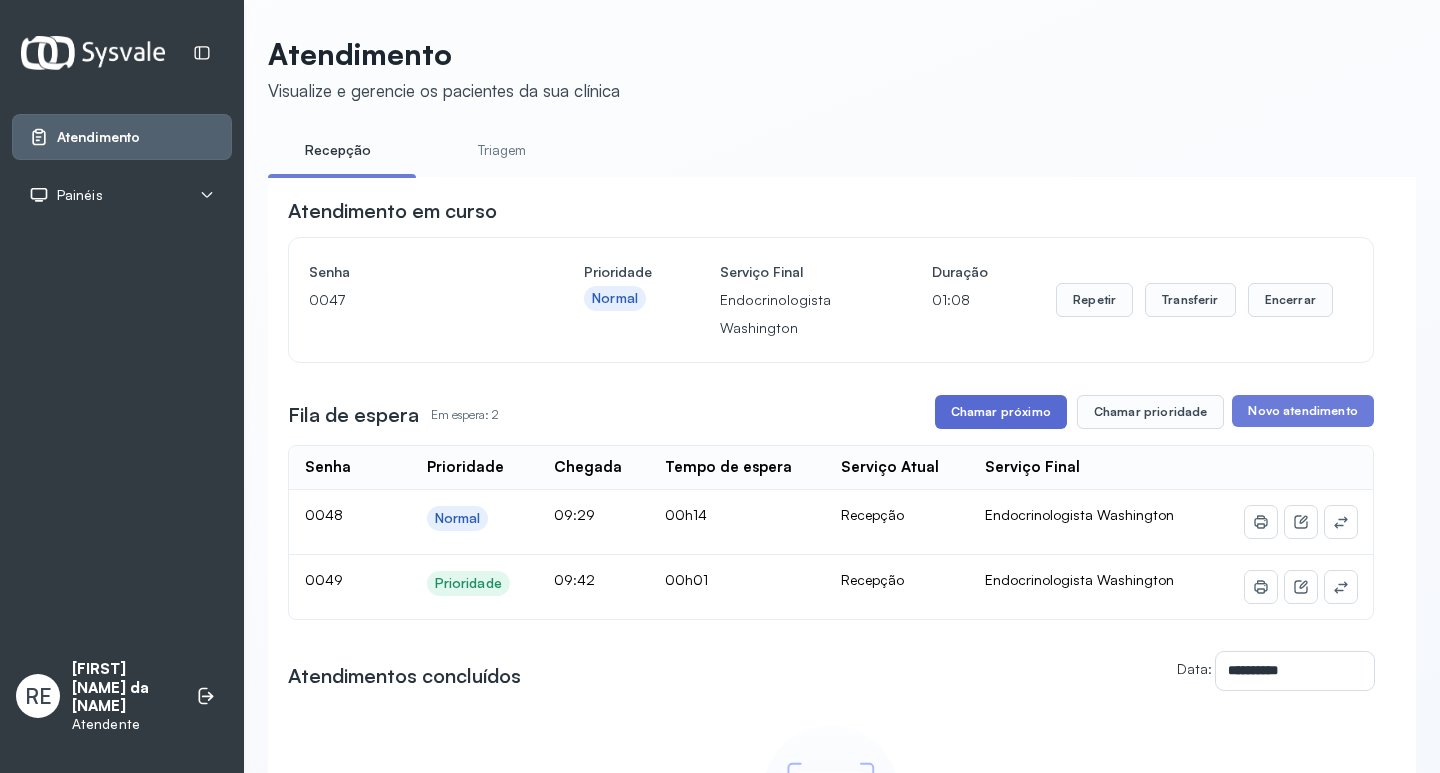 click on "Chamar próximo" at bounding box center (1001, 412) 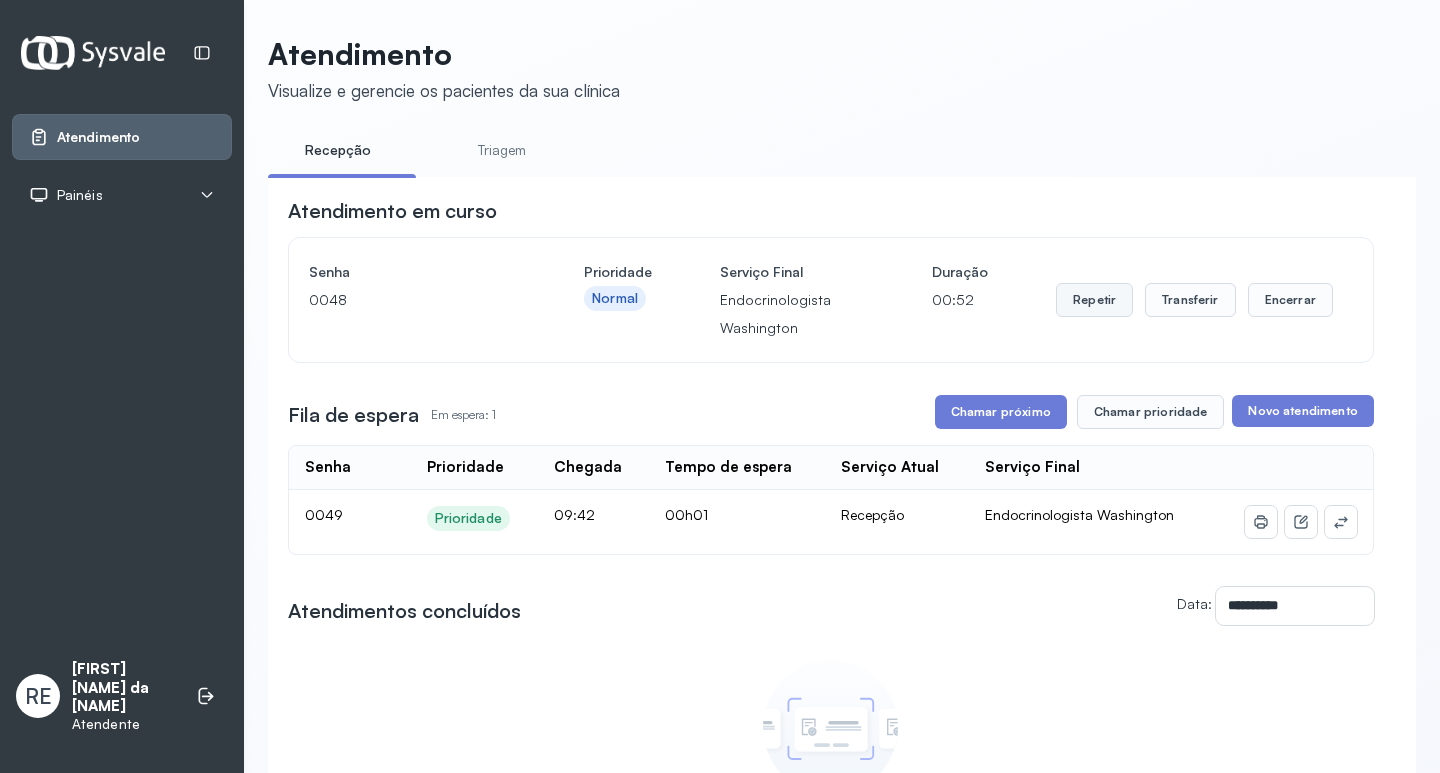 click on "Repetir" at bounding box center (1094, 300) 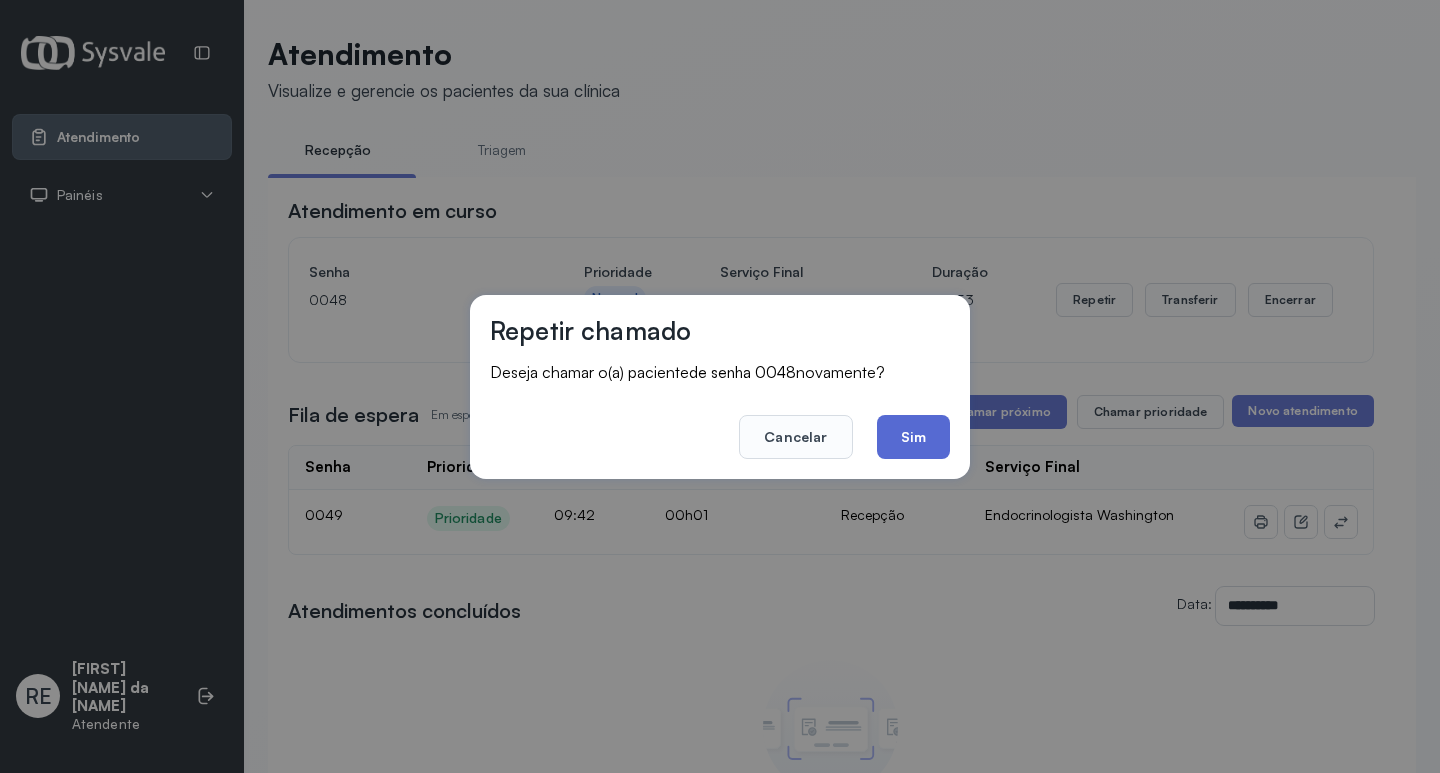 click on "Sim" 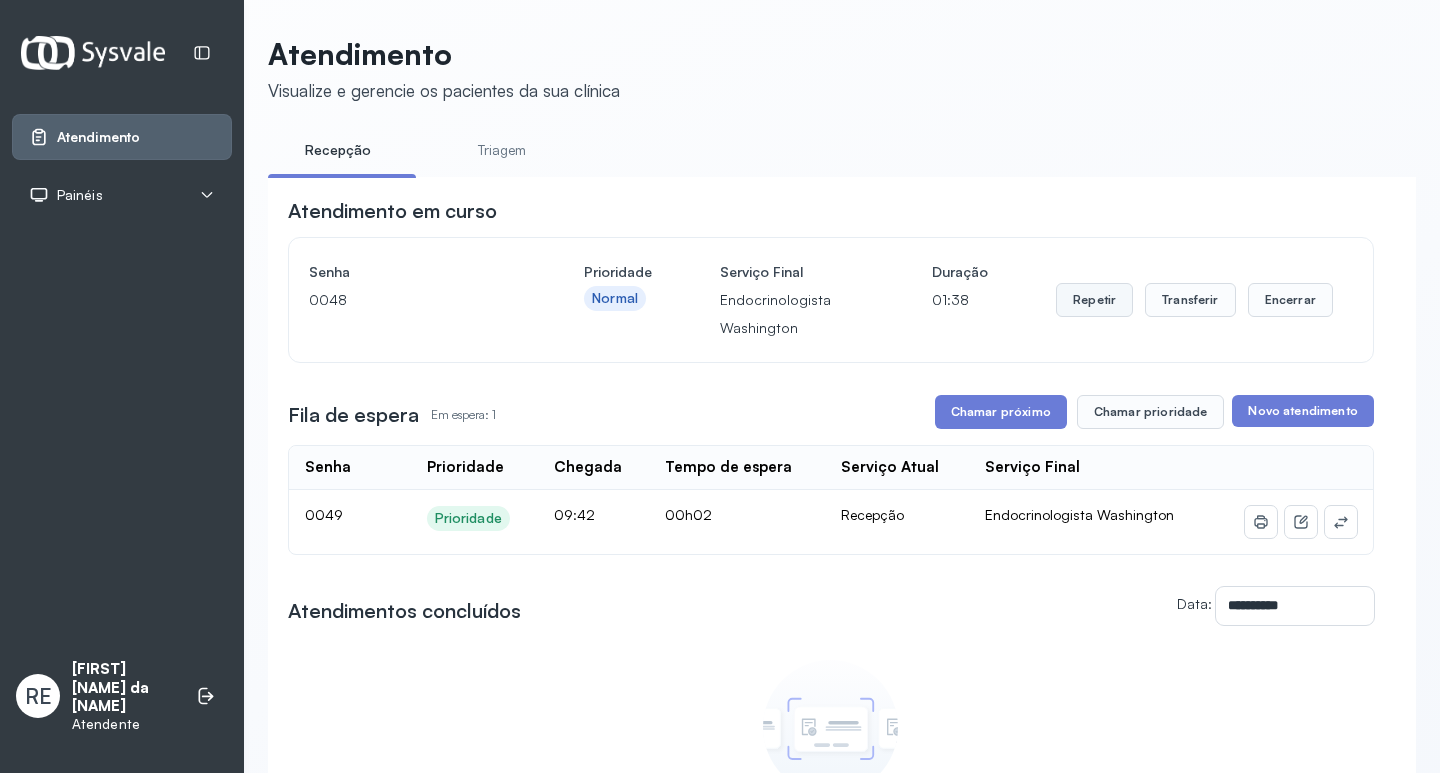 click on "Repetir" at bounding box center (1094, 300) 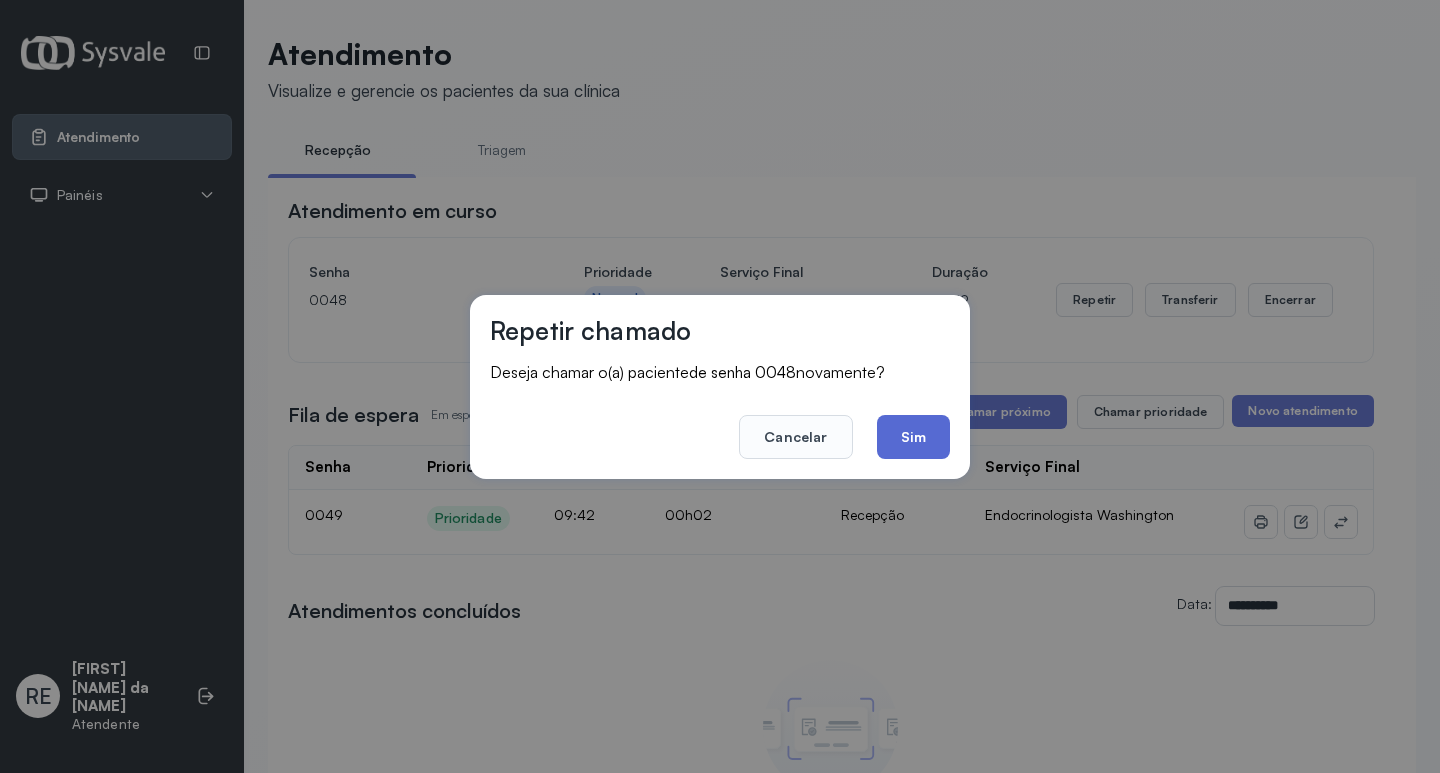 click on "Sim" 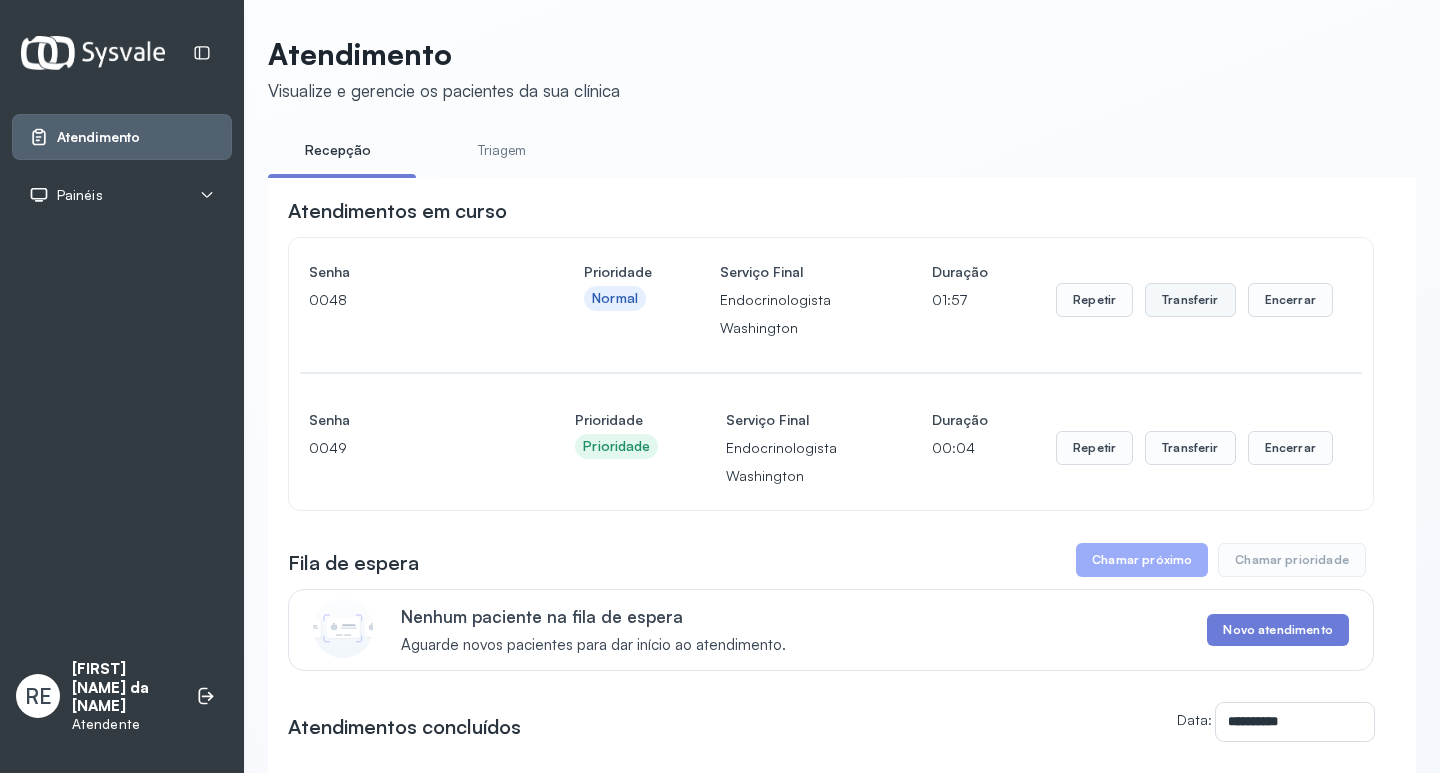 click on "Transferir" at bounding box center [1190, 300] 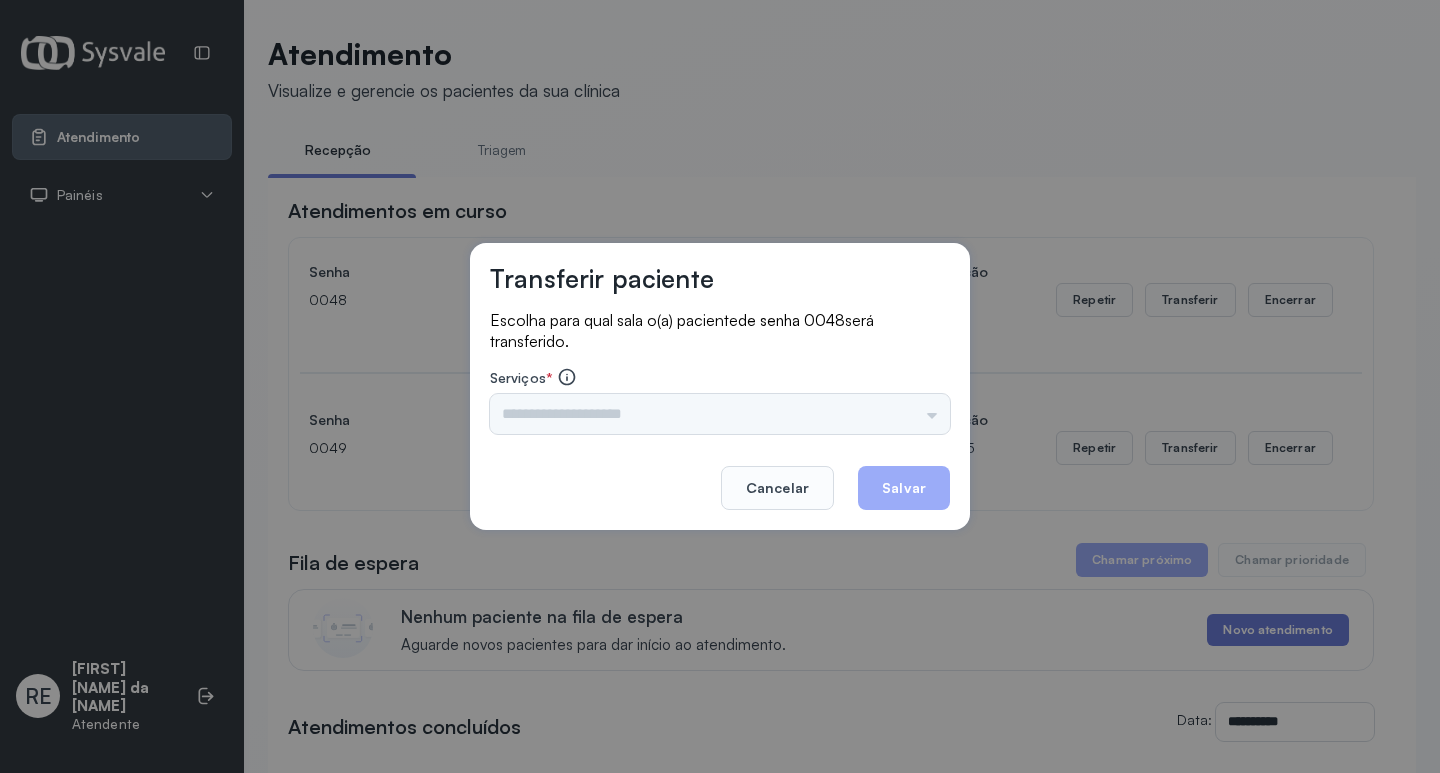 click on "Triagem Ortopedista Dr. [NAME] Ortopedista Dr. [NAME] Ginecologista Dr. [NAME] Ginecologista Dra. [NAME] Obstetra Dr. [NAME] Obstetra Dra. [NAME] Ultrassonografia Dr. [NAME] Ultrassonografia Dr. [NAME] Consulta com Neurologista Dr. [NAME] Reumatologista Dr. [NAME] Endocrinologista [NAME] Dermatologista Dra. [NAME] Nefrologista Dr. [NAME] Geriatra Dra. [NAME] Infectologista Dra. [NAME] Oftalmologista Dra. Consulta Proctologista/Cirurgia Geral Dra. [NAME] Otorrinolaringologista Dr. [NAME] Pequena Cirurgia Dr. [NAME] Pequena Cirurgia Dr. [NAME] ECG Espirometria com Broncodilatador Espirometria sem Broncodilatador Ecocardiograma - Dra. [NAME] [NAME] Exame de PPD Enf. [NAME] RETIRADA DE CERUME DR. [NAME] VACINAÇÃO Preventivo Enf. [NAME] Preventivo Enf. [NAME] [NAME] Consulta de Enfermagem Enf. [NAME] Consulta de Enfermagem Enf. [NAME] Consulta Cardiologista Dr. [NAME] Consulta Enf. [NAME] Dispensação de Medicação Agendamento Consulta Enf. [NAME] Agendamento consulta Enf. [NAME]" at bounding box center (720, 414) 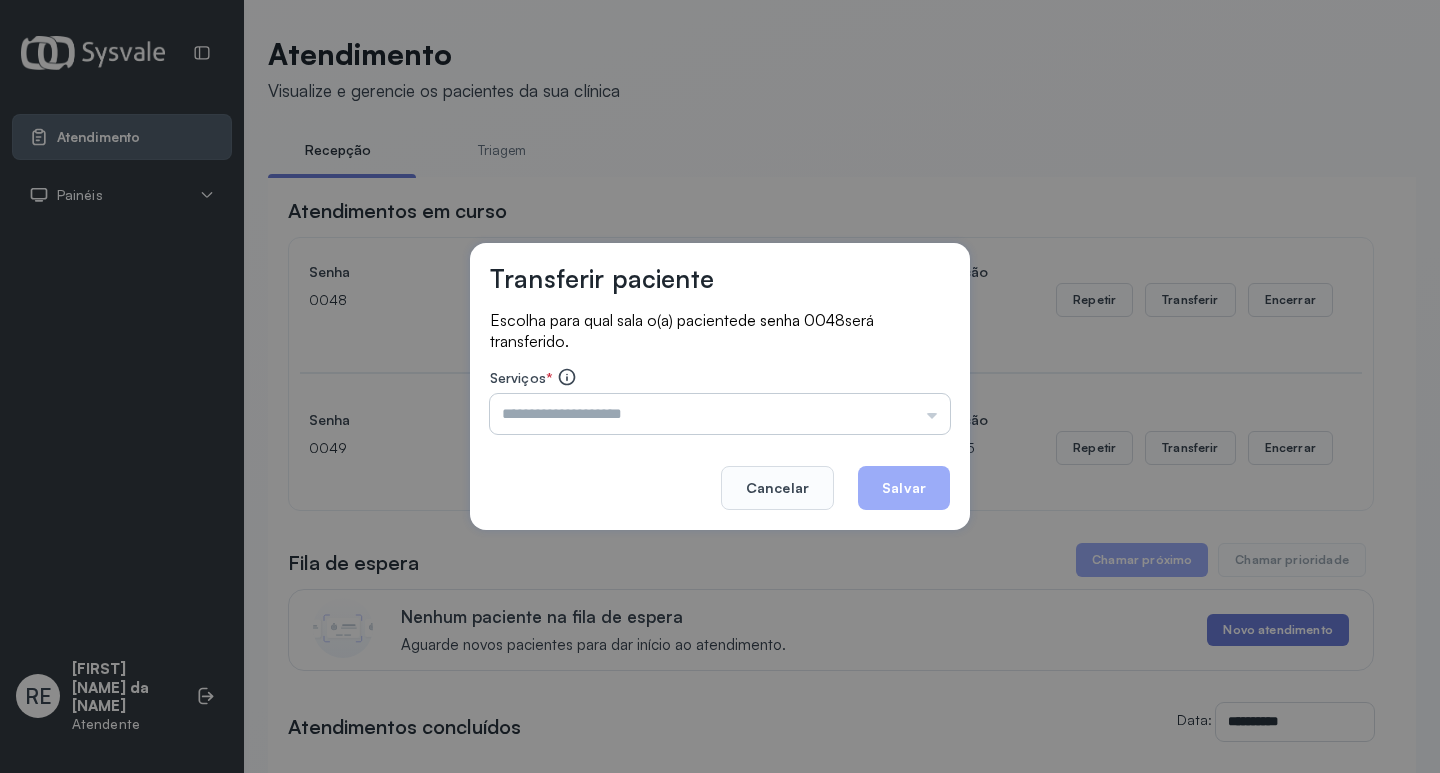 click at bounding box center (720, 414) 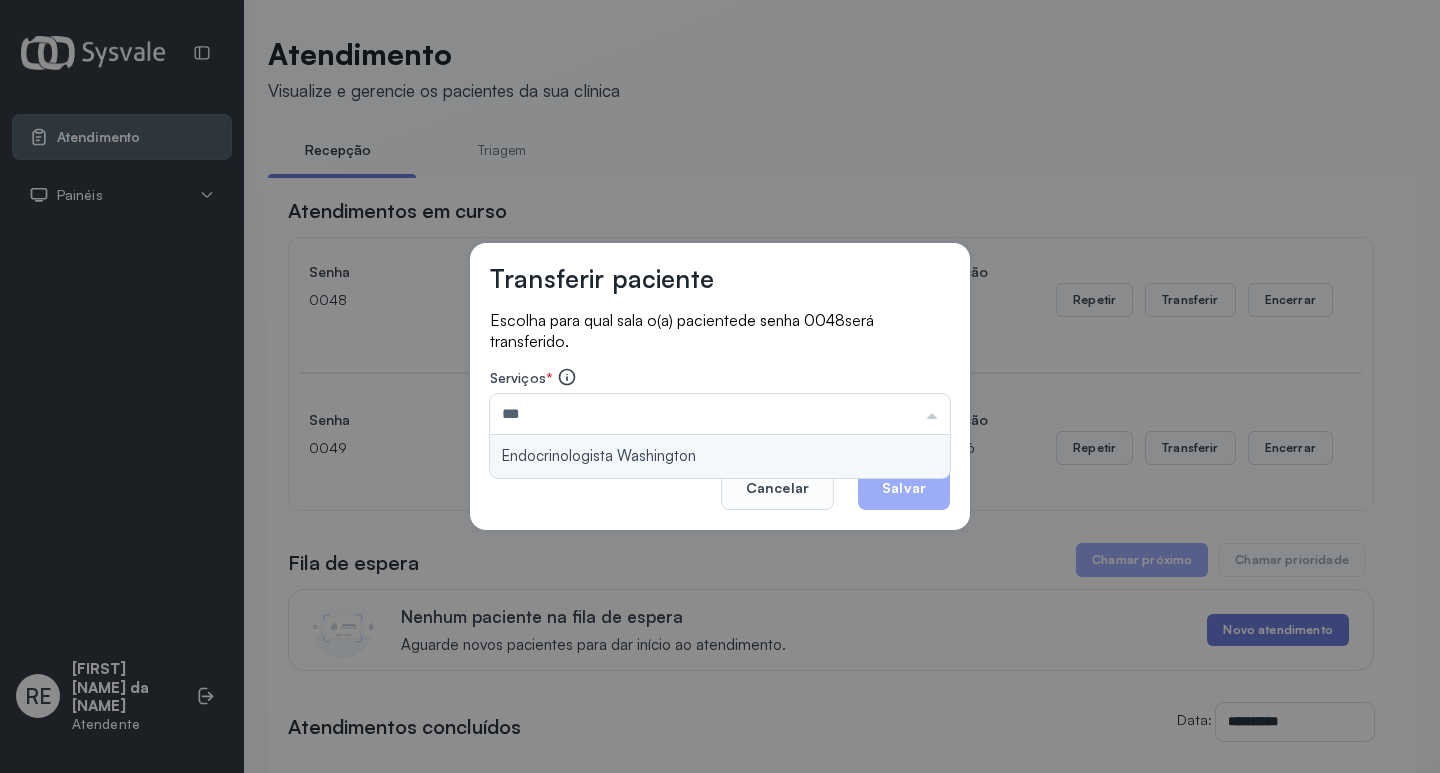 type on "**********" 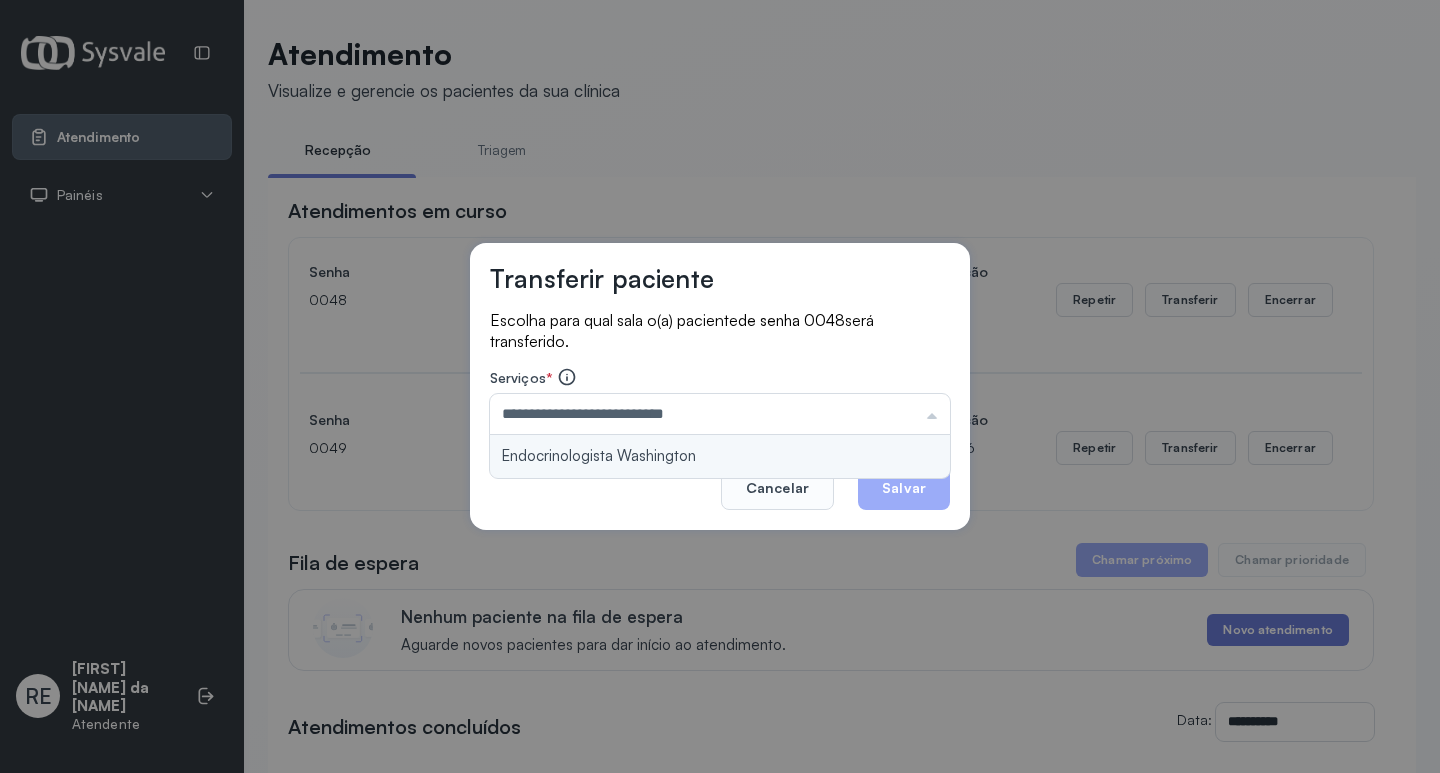 click on "**********" at bounding box center (720, 387) 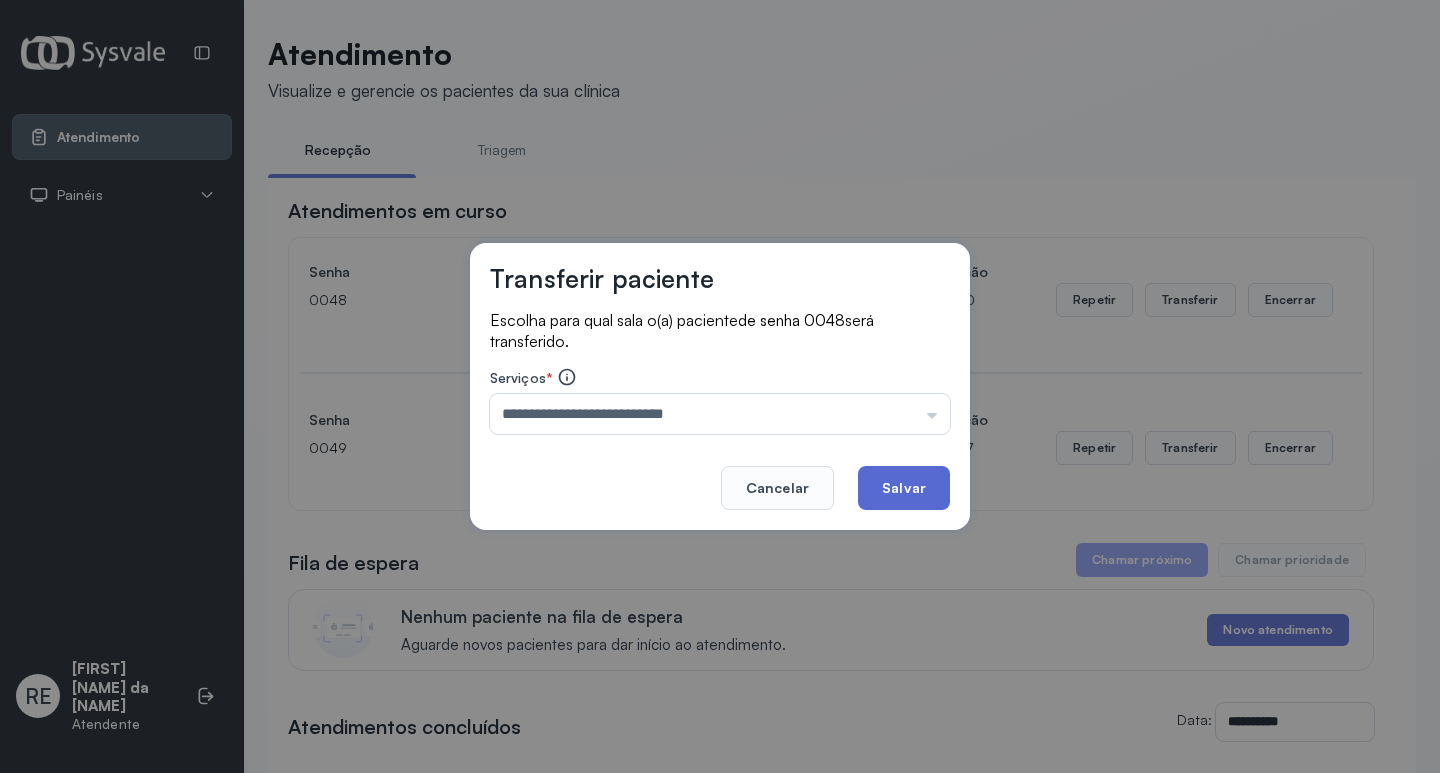 click on "Salvar" 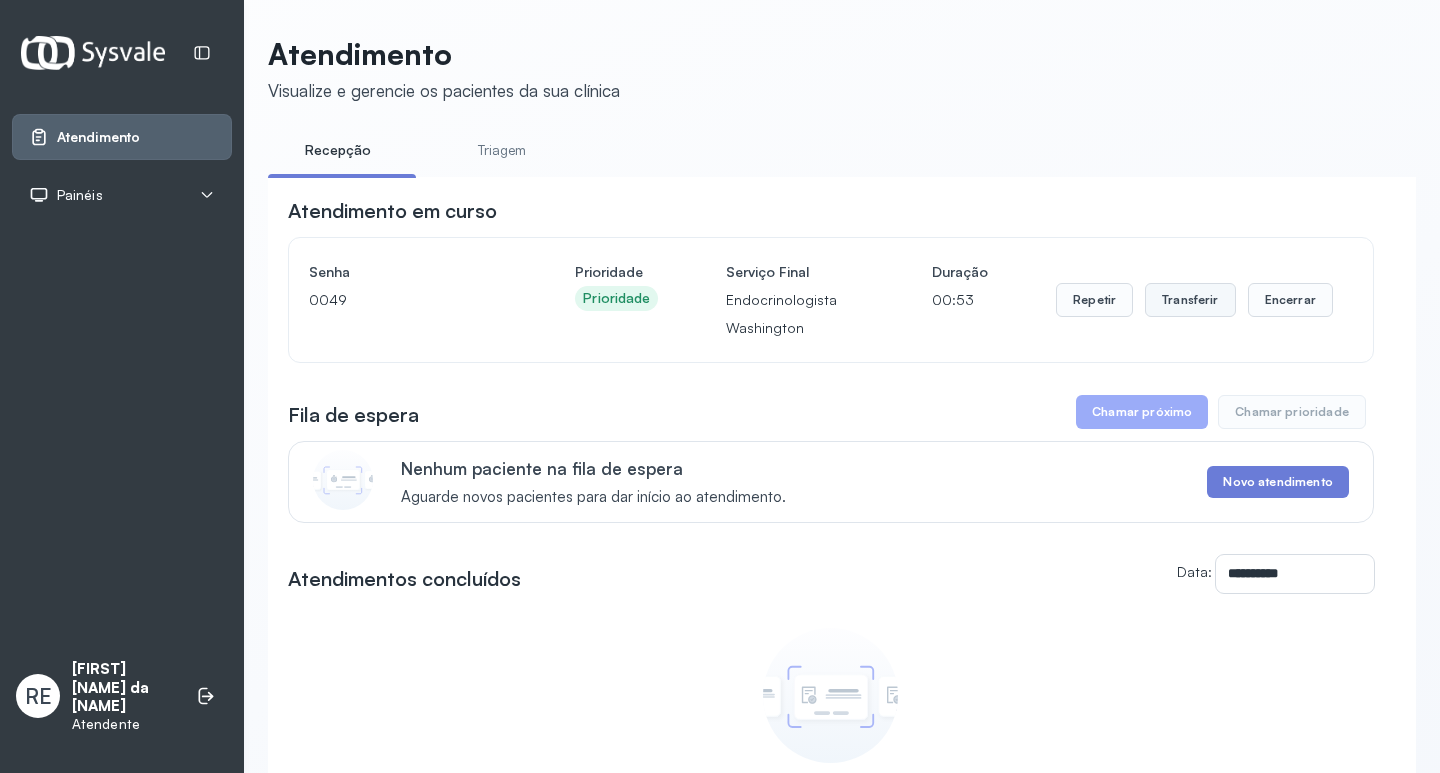 click on "Transferir" at bounding box center (1190, 300) 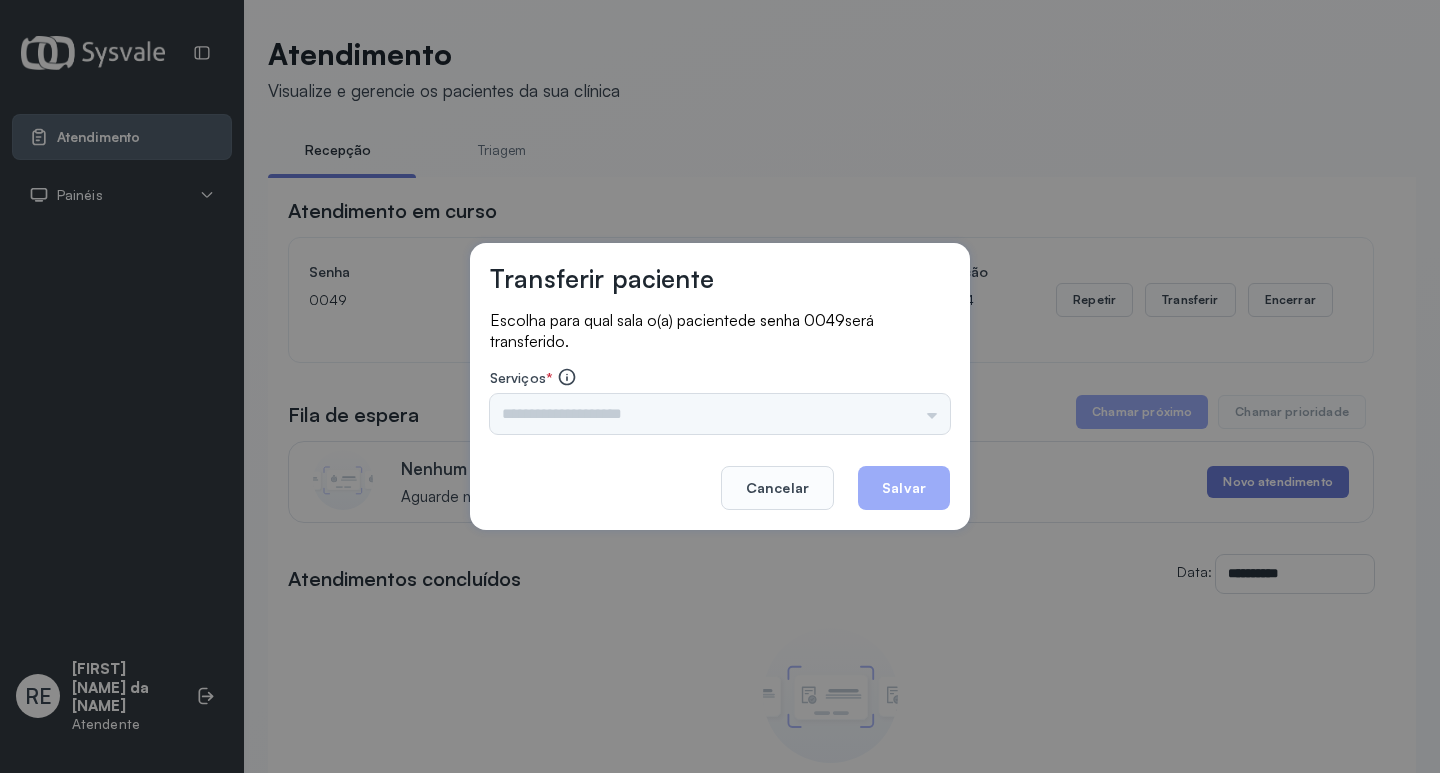 drag, startPoint x: 661, startPoint y: 426, endPoint x: 601, endPoint y: 410, distance: 62.0967 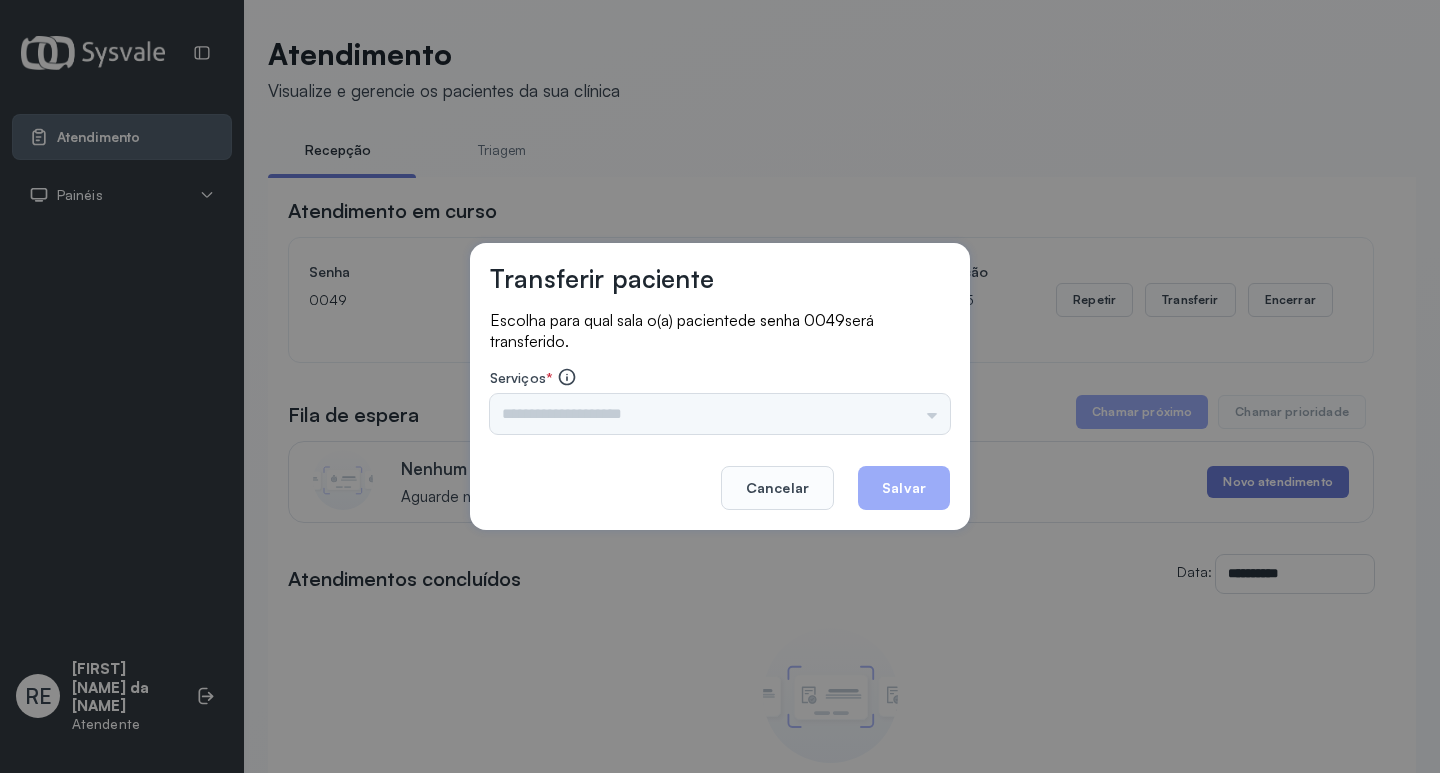 click on "Triagem Ortopedista Dr. [NAME] Ortopedista Dr. [NAME] Ginecologista Dr. [NAME] Ginecologista Dra. [NAME] Obstetra Dr. [NAME] Obstetra Dra. [NAME] Ultrassonografia Dr. [NAME] Ultrassonografia Dr. [NAME] Consulta com Neurologista Dr. [NAME] Reumatologista Dr. [NAME] Endocrinologista [NAME] Dermatologista Dra. [NAME] Nefrologista Dr. [NAME] Geriatra Dra. [NAME] Infectologista Dra. [NAME] Oftalmologista Dra. Consulta Proctologista/Cirurgia Geral Dra. [NAME] Otorrinolaringologista Dr. [NAME] Pequena Cirurgia Dr. [NAME] Pequena Cirurgia Dr. [NAME] ECG Espirometria com Broncodilatador Espirometria sem Broncodilatador Ecocardiograma - Dra. [NAME] [NAME] Exame de PPD Enf. [NAME] RETIRADA DE CERUME DR. [NAME] VACINAÇÃO Preventivo Enf. [NAME] Preventivo Enf. [NAME] [NAME] Consulta de Enfermagem Enf. [NAME] Consulta de Enfermagem Enf. [NAME] Consulta Cardiologista Dr. [NAME] Consulta Enf. [NAME] Dispensação de Medicação Agendamento Consulta Enf. [NAME] Agendamento consulta Enf. [NAME]" at bounding box center (720, 414) 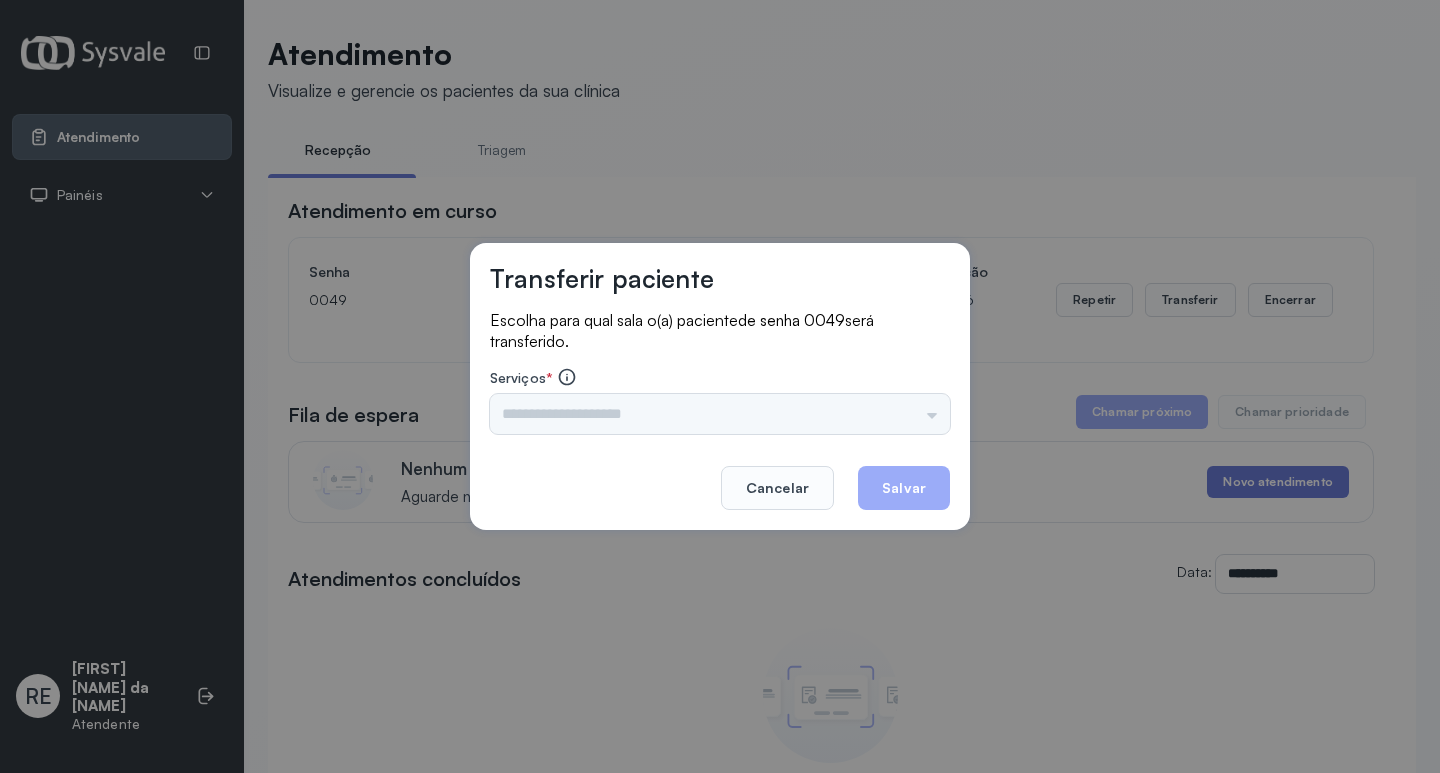 click on "Triagem Ortopedista Dr. [NAME] Ortopedista Dr. [NAME] Ginecologista Dr. [NAME] Ginecologista Dra. [NAME] Obstetra Dr. [NAME] Obstetra Dra. [NAME] Ultrassonografia Dr. [NAME] Ultrassonografia Dr. [NAME] Consulta com Neurologista Dr. [NAME] Reumatologista Dr. [NAME] Endocrinologista [NAME] Dermatologista Dra. [NAME] Nefrologista Dr. [NAME] Geriatra Dra. [NAME] Infectologista Dra. [NAME] Oftalmologista Dra. Consulta Proctologista/Cirurgia Geral Dra. [NAME] Otorrinolaringologista Dr. [NAME] Pequena Cirurgia Dr. [NAME] Pequena Cirurgia Dr. [NAME] ECG Espirometria com Broncodilatador Espirometria sem Broncodilatador Ecocardiograma - Dra. [NAME] [NAME] Exame de PPD Enf. [NAME] RETIRADA DE CERUME DR. [NAME] VACINAÇÃO Preventivo Enf. [NAME] Preventivo Enf. [NAME] [NAME] Consulta de Enfermagem Enf. [NAME] Consulta de Enfermagem Enf. [NAME] Consulta Cardiologista Dr. [NAME] Consulta Enf. [NAME] Dispensação de Medicação Agendamento Consulta Enf. [NAME] Agendamento consulta Enf. [NAME]" at bounding box center [720, 414] 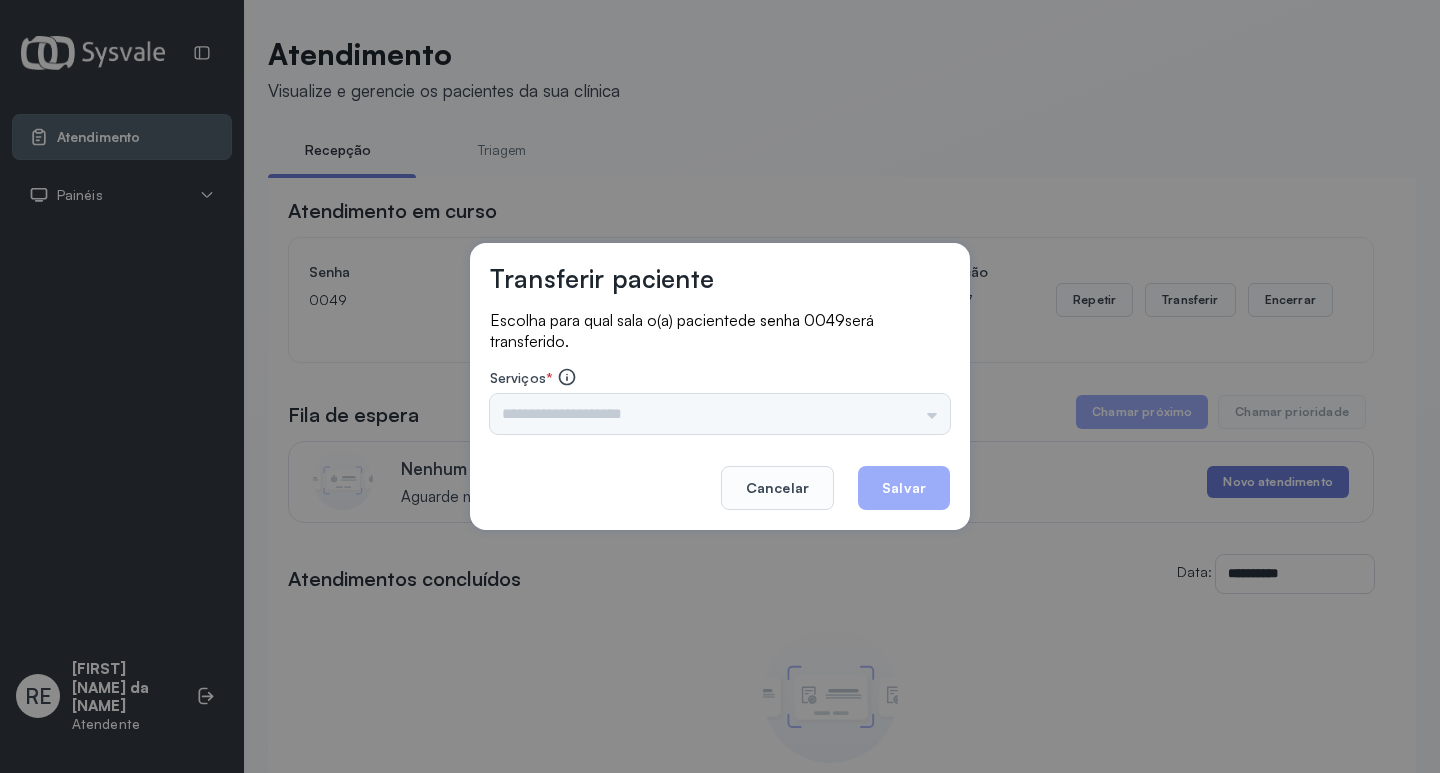 click on "Triagem Ortopedista Dr. [NAME] Ortopedista Dr. [NAME] Ginecologista Dr. [NAME] Ginecologista Dra. [NAME] Obstetra Dr. [NAME] Obstetra Dra. [NAME] Ultrassonografia Dr. [NAME] Ultrassonografia Dr. [NAME] Consulta com Neurologista Dr. [NAME] Reumatologista Dr. [NAME] Endocrinologista [NAME] Dermatologista Dra. [NAME] Nefrologista Dr. [NAME] Geriatra Dra. [NAME] Infectologista Dra. [NAME] Oftalmologista Dra. Consulta Proctologista/Cirurgia Geral Dra. [NAME] Otorrinolaringologista Dr. [NAME] Pequena Cirurgia Dr. [NAME] Pequena Cirurgia Dr. [NAME] ECG Espirometria com Broncodilatador Espirometria sem Broncodilatador Ecocardiograma - Dra. [NAME] [NAME] Exame de PPD Enf. [NAME] RETIRADA DE CERUME DR. [NAME] VACINAÇÃO Preventivo Enf. [NAME] Preventivo Enf. [NAME] [NAME] Consulta de Enfermagem Enf. [NAME] Consulta de Enfermagem Enf. [NAME] Consulta Cardiologista Dr. [NAME] Consulta Enf. [NAME] Dispensação de Medicação Agendamento Consulta Enf. [NAME] Agendamento consulta Enf. [NAME]" at bounding box center [720, 414] 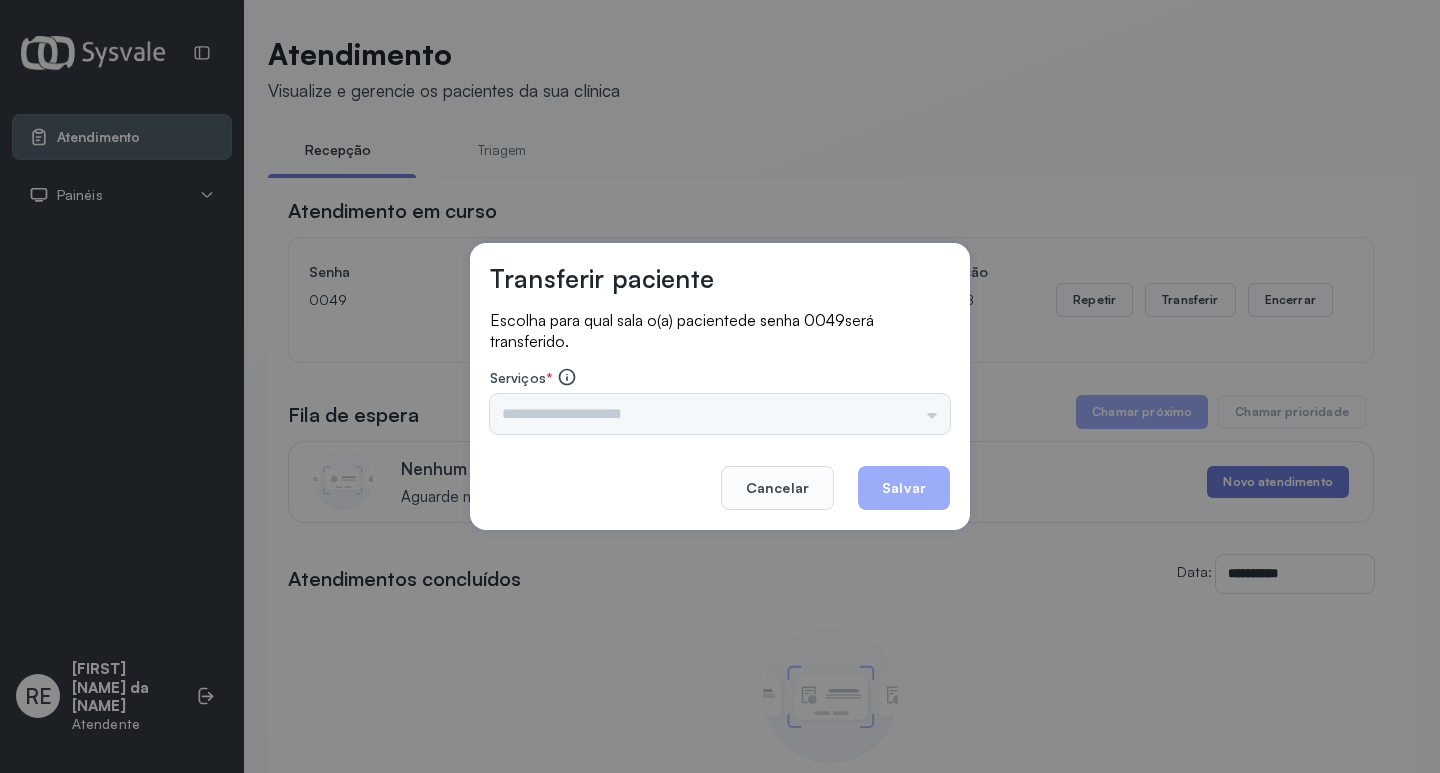 click on "Triagem Ortopedista Dr. [NAME] Ortopedista Dr. [NAME] Ginecologista Dr. [NAME] Ginecologista Dra. [NAME] Obstetra Dr. [NAME] Obstetra Dra. [NAME] Ultrassonografia Dr. [NAME] Ultrassonografia Dr. [NAME] Consulta com Neurologista Dr. [NAME] Reumatologista Dr. [NAME] Endocrinologista [NAME] Dermatologista Dra. [NAME] Nefrologista Dr. [NAME] Geriatra Dra. [NAME] Infectologista Dra. [NAME] Oftalmologista Dra. Consulta Proctologista/Cirurgia Geral Dra. [NAME] Otorrinolaringologista Dr. [NAME] Pequena Cirurgia Dr. [NAME] Pequena Cirurgia Dr. [NAME] ECG Espirometria com Broncodilatador Espirometria sem Broncodilatador Ecocardiograma - Dra. [NAME] [NAME] Exame de PPD Enf. [NAME] RETIRADA DE CERUME DR. [NAME] VACINAÇÃO Preventivo Enf. [NAME] Preventivo Enf. [NAME] [NAME] Consulta de Enfermagem Enf. [NAME] Consulta de Enfermagem Enf. [NAME] Consulta Cardiologista Dr. [NAME] Consulta Enf. [NAME] Dispensação de Medicação Agendamento Consulta Enf. [NAME] Agendamento consulta Enf. [NAME]" at bounding box center (720, 414) 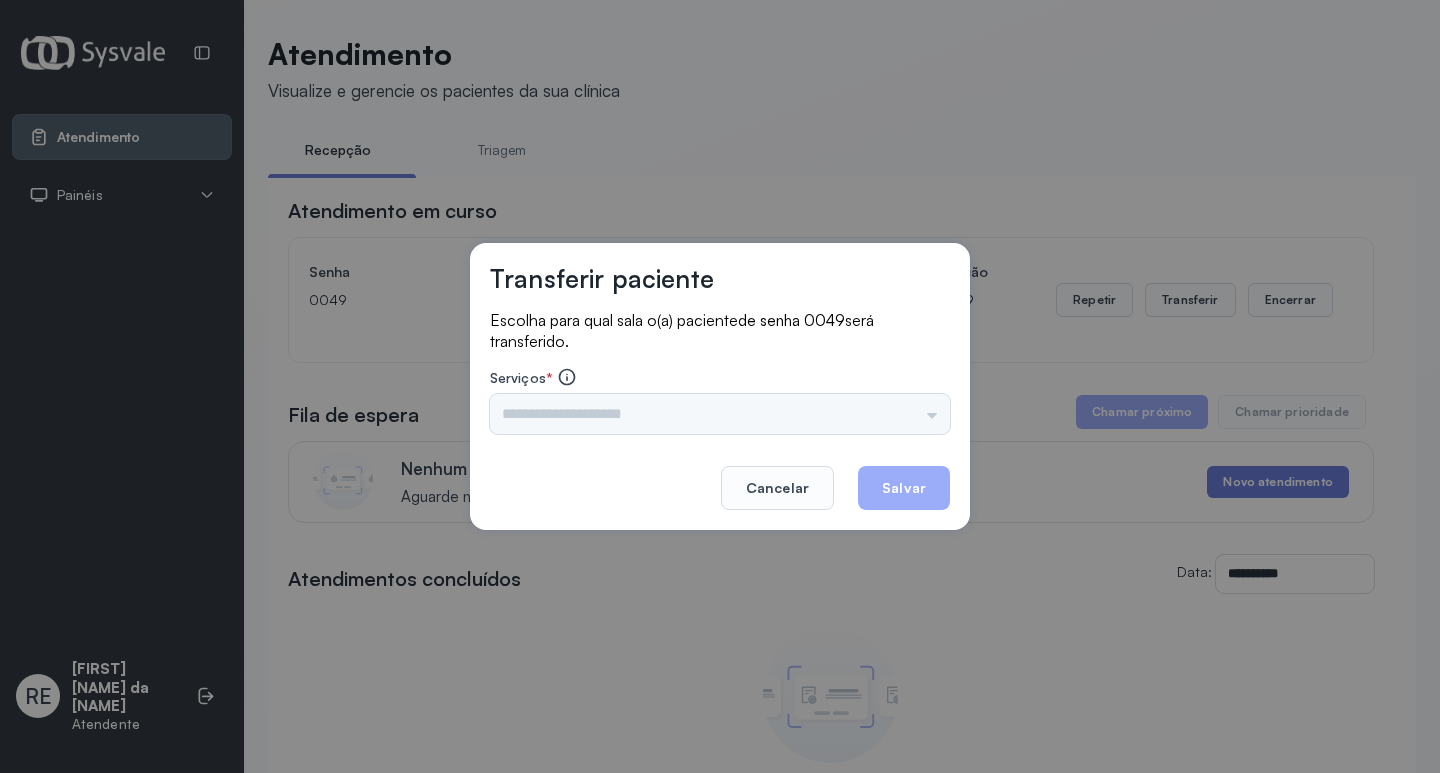click on "Triagem Ortopedista Dr. [NAME] Ortopedista Dr. [NAME] Ginecologista Dr. [NAME] Ginecologista Dra. [NAME] Obstetra Dr. [NAME] Obstetra Dra. [NAME] Ultrassonografia Dr. [NAME] Ultrassonografia Dr. [NAME] Consulta com Neurologista Dr. [NAME] Reumatologista Dr. [NAME] Endocrinologista [NAME] Dermatologista Dra. [NAME] Nefrologista Dr. [NAME] Geriatra Dra. [NAME] Infectologista Dra. [NAME] Oftalmologista Dra. Consulta Proctologista/Cirurgia Geral Dra. [NAME] Otorrinolaringologista Dr. [NAME] Pequena Cirurgia Dr. [NAME] Pequena Cirurgia Dr. [NAME] ECG Espirometria com Broncodilatador Espirometria sem Broncodilatador Ecocardiograma - Dra. [NAME] [NAME] Exame de PPD Enf. [NAME] RETIRADA DE CERUME DR. [NAME] VACINAÇÃO Preventivo Enf. [NAME] Preventivo Enf. [NAME] [NAME] Consulta de Enfermagem Enf. [NAME] Consulta de Enfermagem Enf. [NAME] Consulta Cardiologista Dr. [NAME] Consulta Enf. [NAME] Dispensação de Medicação Agendamento Consulta Enf. [NAME] Agendamento consulta Enf. [NAME]" at bounding box center [720, 414] 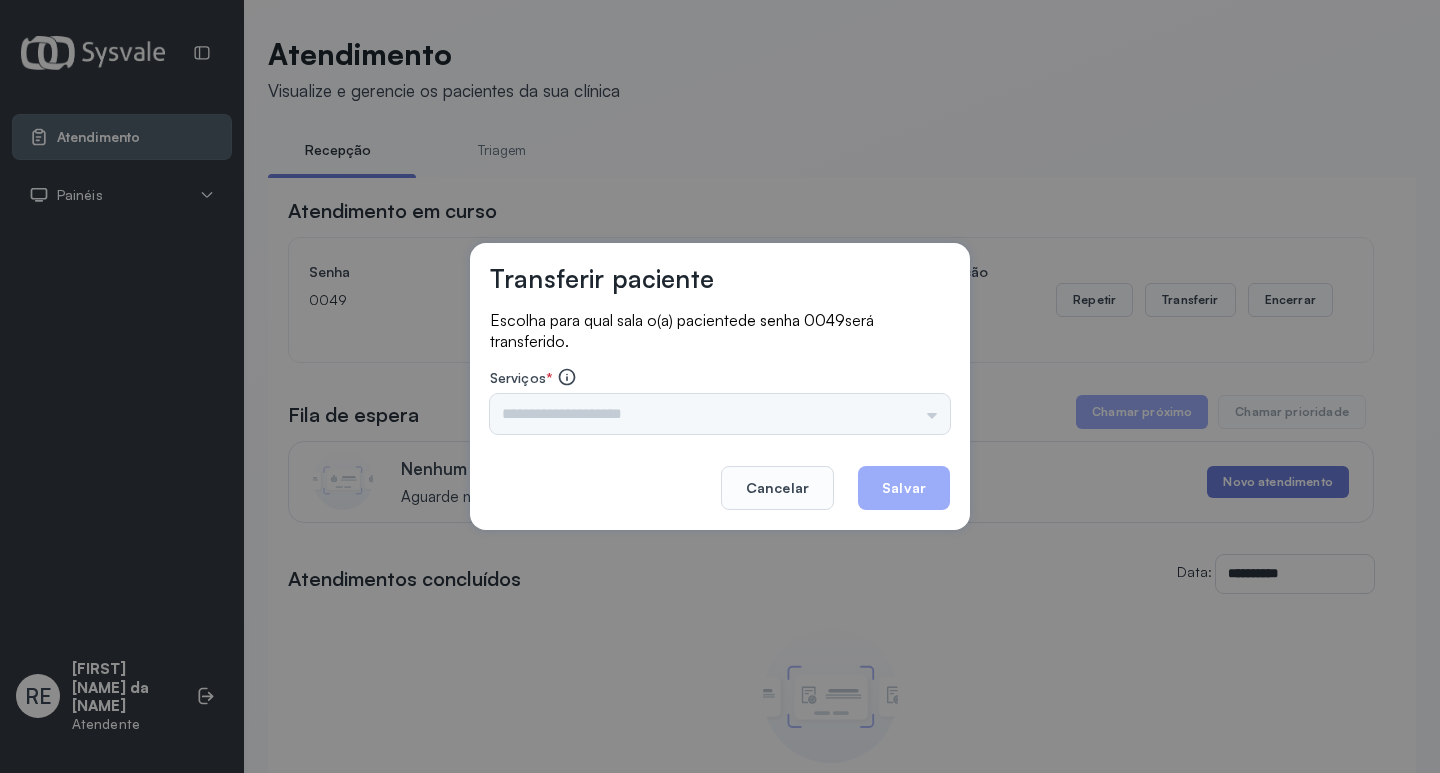 drag, startPoint x: 694, startPoint y: 278, endPoint x: 687, endPoint y: 265, distance: 14.764823 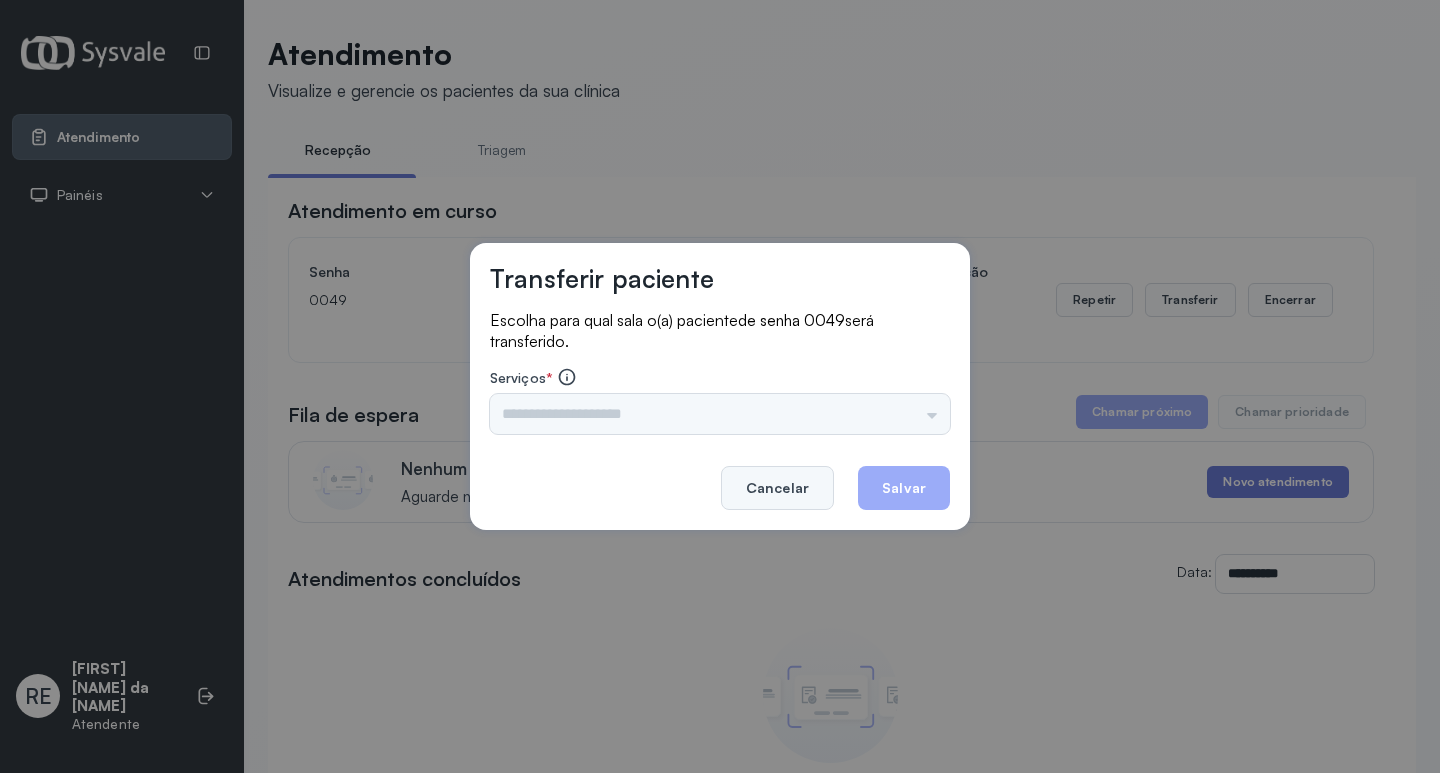 click on "Cancelar" 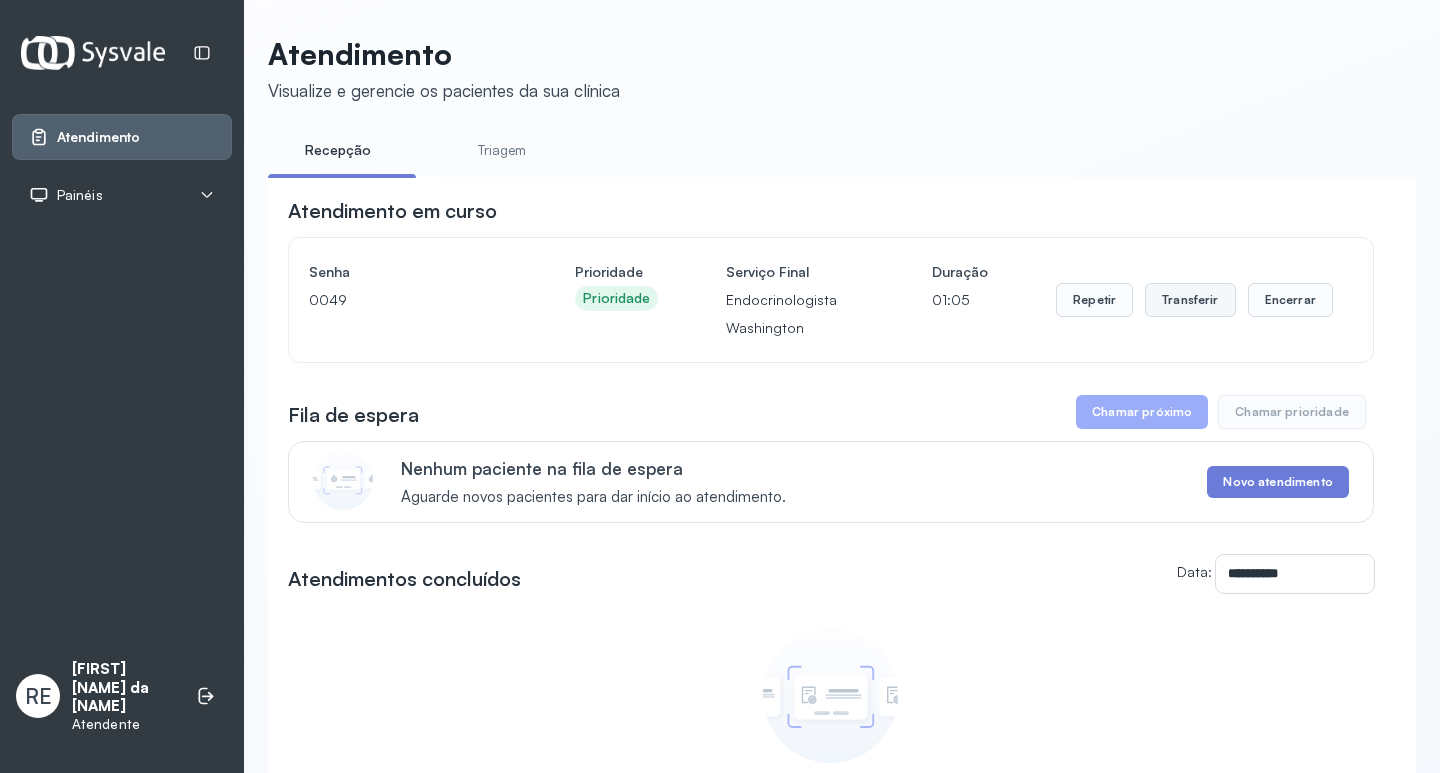 click on "Transferir" at bounding box center (1190, 300) 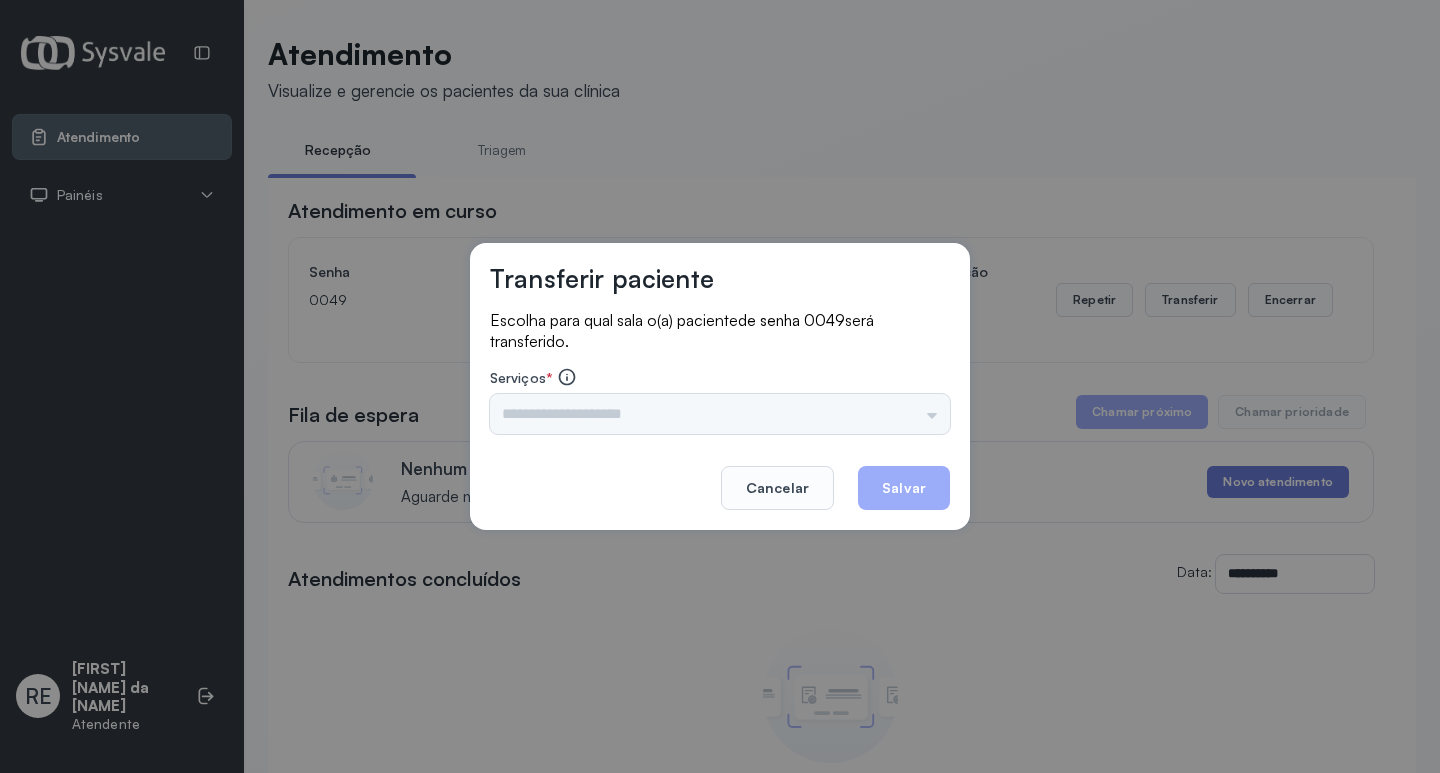 drag, startPoint x: 618, startPoint y: 427, endPoint x: 581, endPoint y: 420, distance: 37.65634 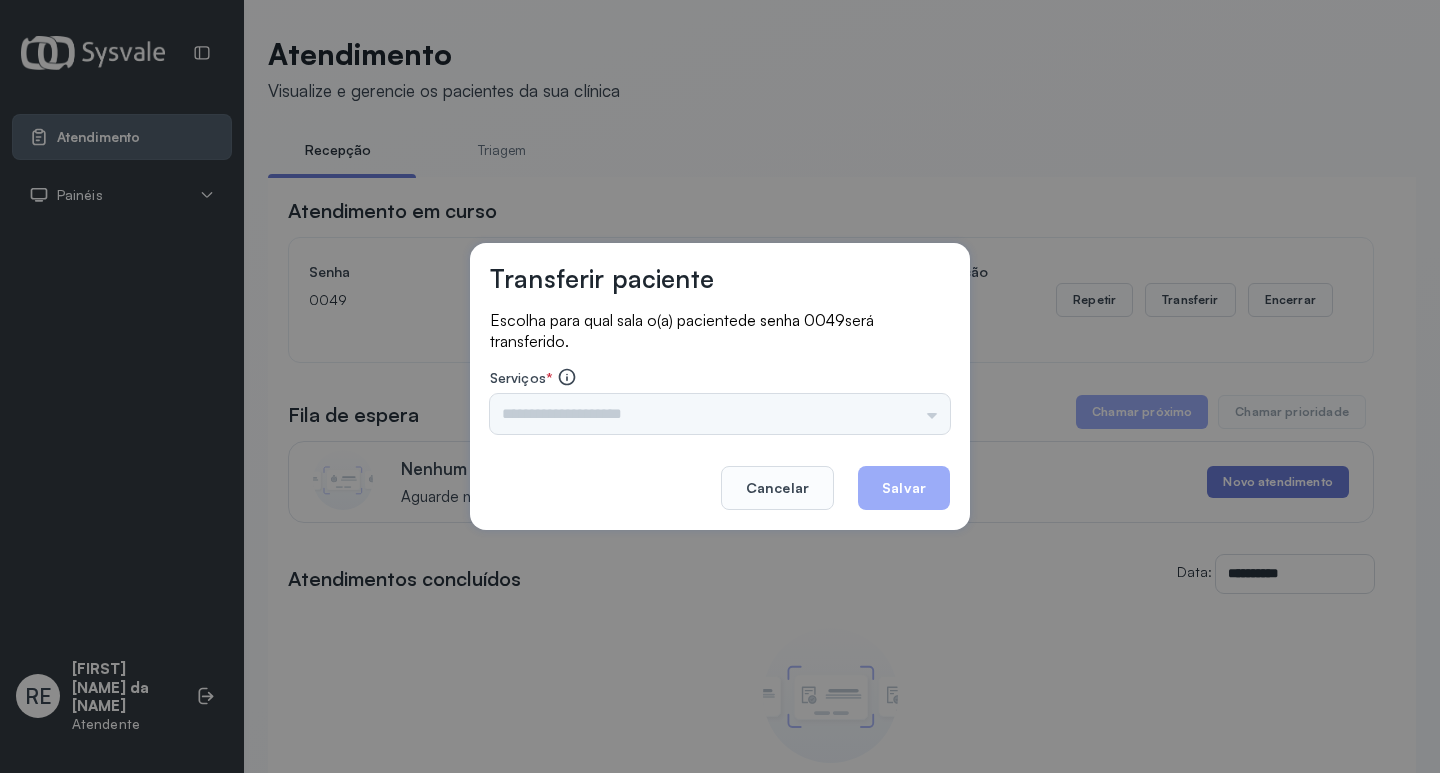 click on "Triagem Ortopedista Dr. [NAME] Ortopedista Dr. [NAME] Ginecologista Dr. [NAME] Ginecologista Dra. [NAME] Obstetra Dr. [NAME] Obstetra Dra. [NAME] Ultrassonografia Dr. [NAME] Ultrassonografia Dr. [NAME] Consulta com Neurologista Dr. [NAME] Reumatologista Dr. [NAME] Endocrinologista [NAME] Dermatologista Dra. [NAME] Nefrologista Dr. [NAME] Geriatra Dra. [NAME] Infectologista Dra. [NAME] Oftalmologista Dra. Consulta Proctologista/Cirurgia Geral Dra. [NAME] Otorrinolaringologista Dr. [NAME] Pequena Cirurgia Dr. [NAME] Pequena Cirurgia Dr. [NAME] ECG Espirometria com Broncodilatador Espirometria sem Broncodilatador Ecocardiograma - Dra. [NAME] [NAME] Exame de PPD Enf. [NAME] RETIRADA DE CERUME DR. [NAME] VACINAÇÃO Preventivo Enf. [NAME] Preventivo Enf. [NAME] [NAME] Consulta de Enfermagem Enf. [NAME] Consulta de Enfermagem Enf. [NAME] Consulta Cardiologista Dr. [NAME] Consulta Enf. [NAME] Dispensação de Medicação Agendamento Consulta Enf. [NAME] Agendamento consulta Enf. [NAME]" at bounding box center [720, 414] 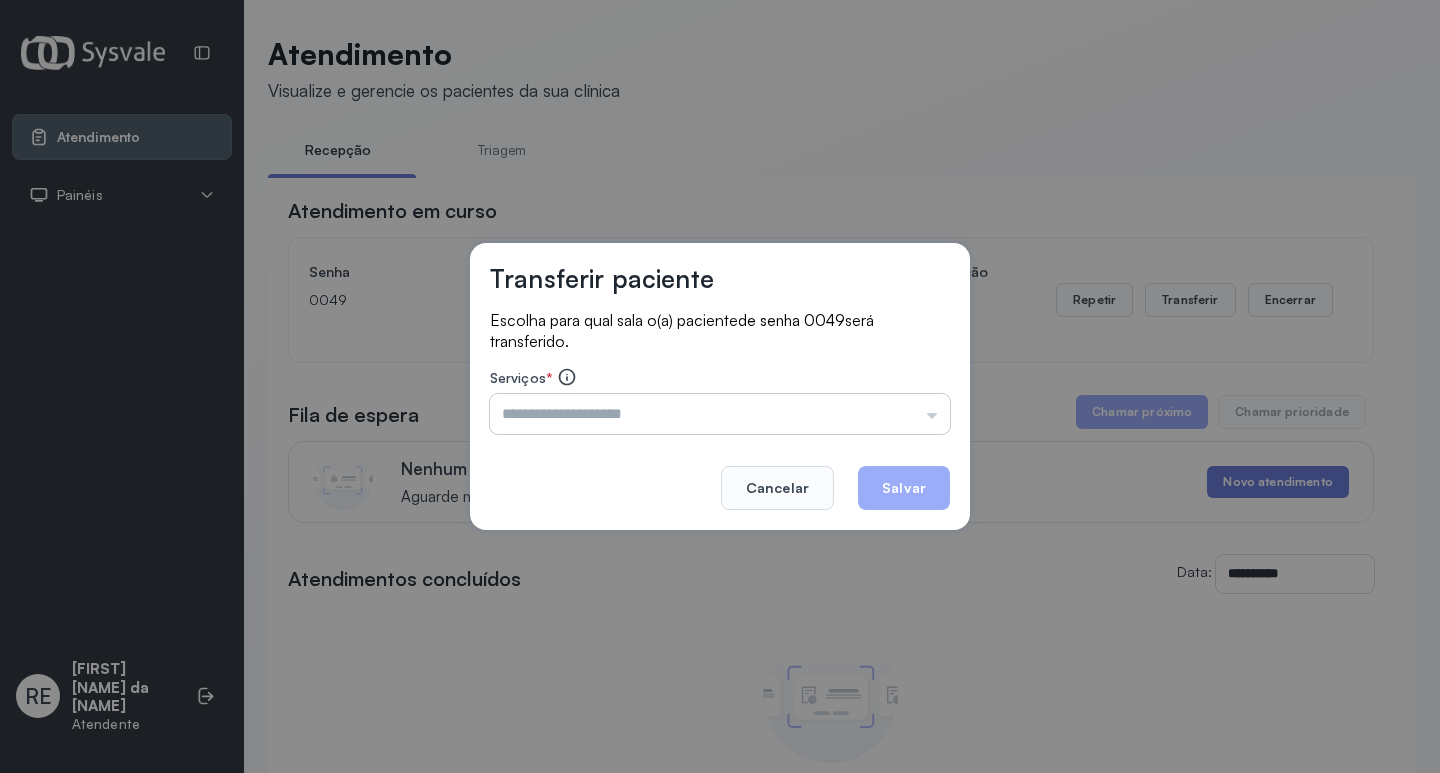 click at bounding box center [720, 414] 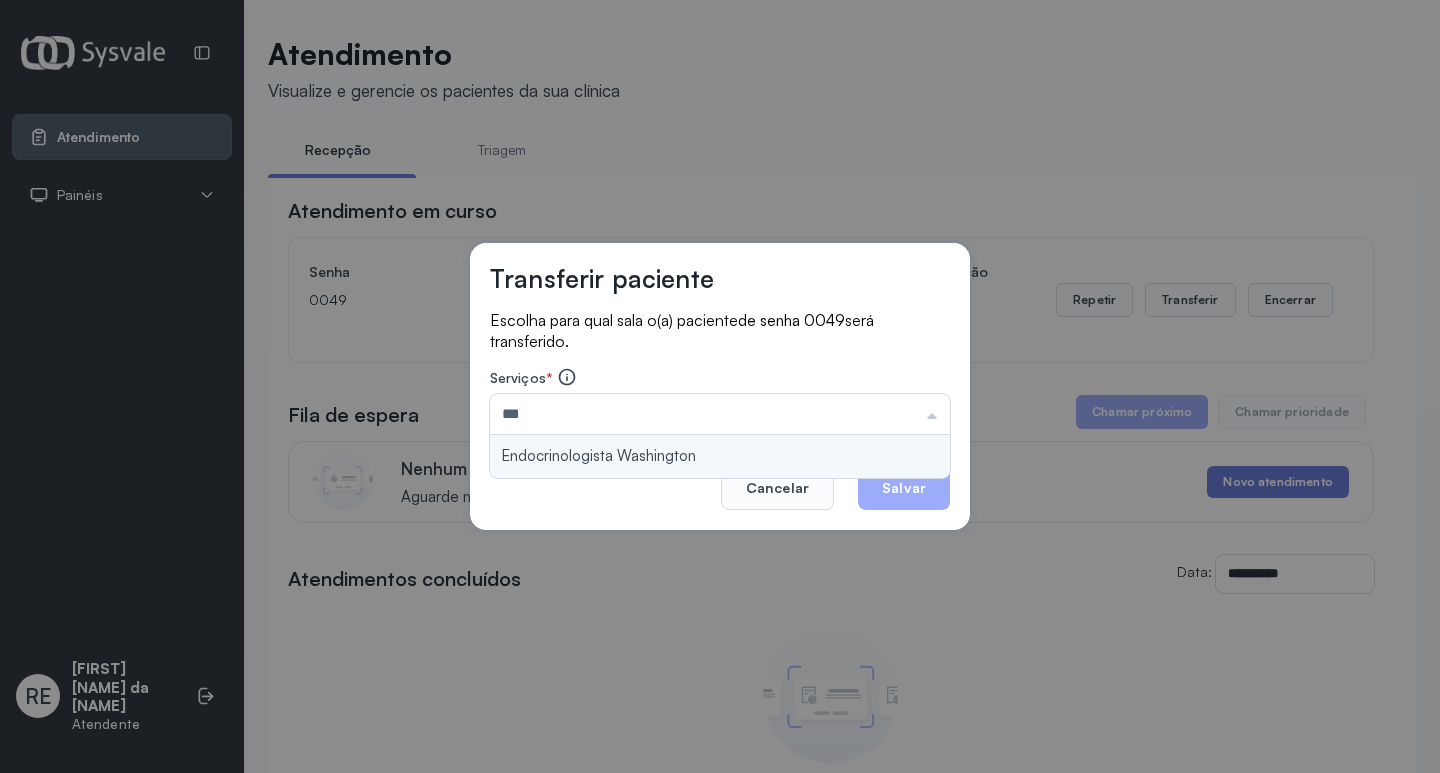 type on "**********" 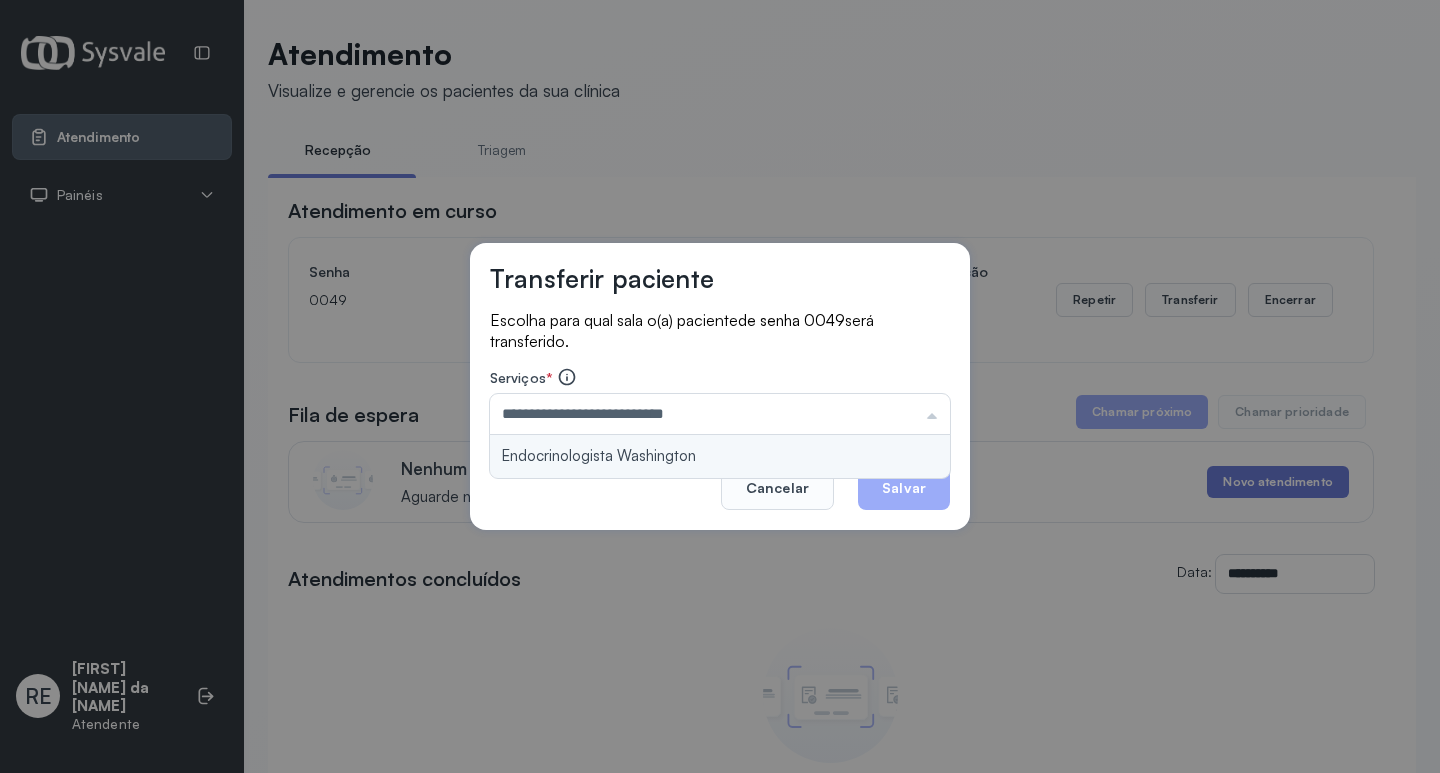 drag, startPoint x: 530, startPoint y: 450, endPoint x: 572, endPoint y: 449, distance: 42.0119 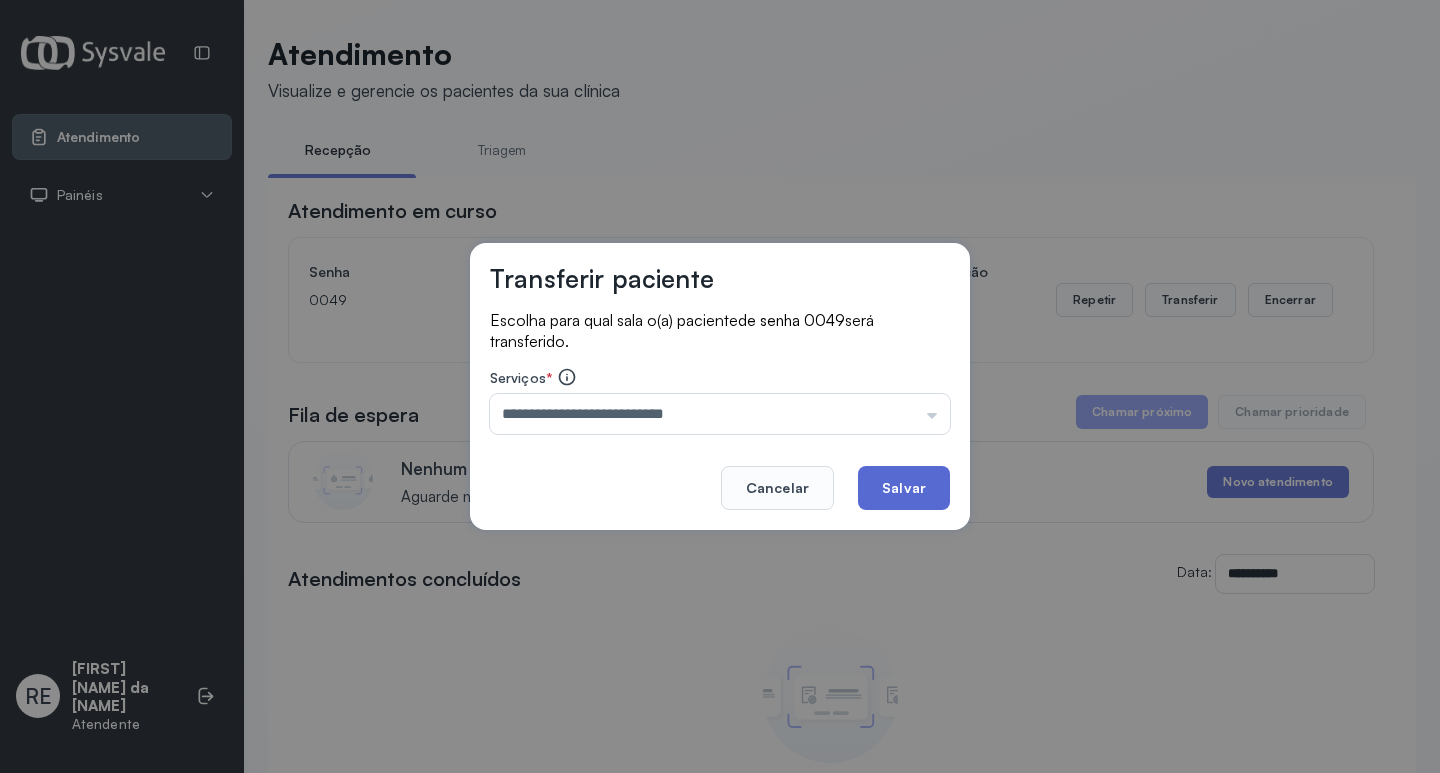 click on "Salvar" 